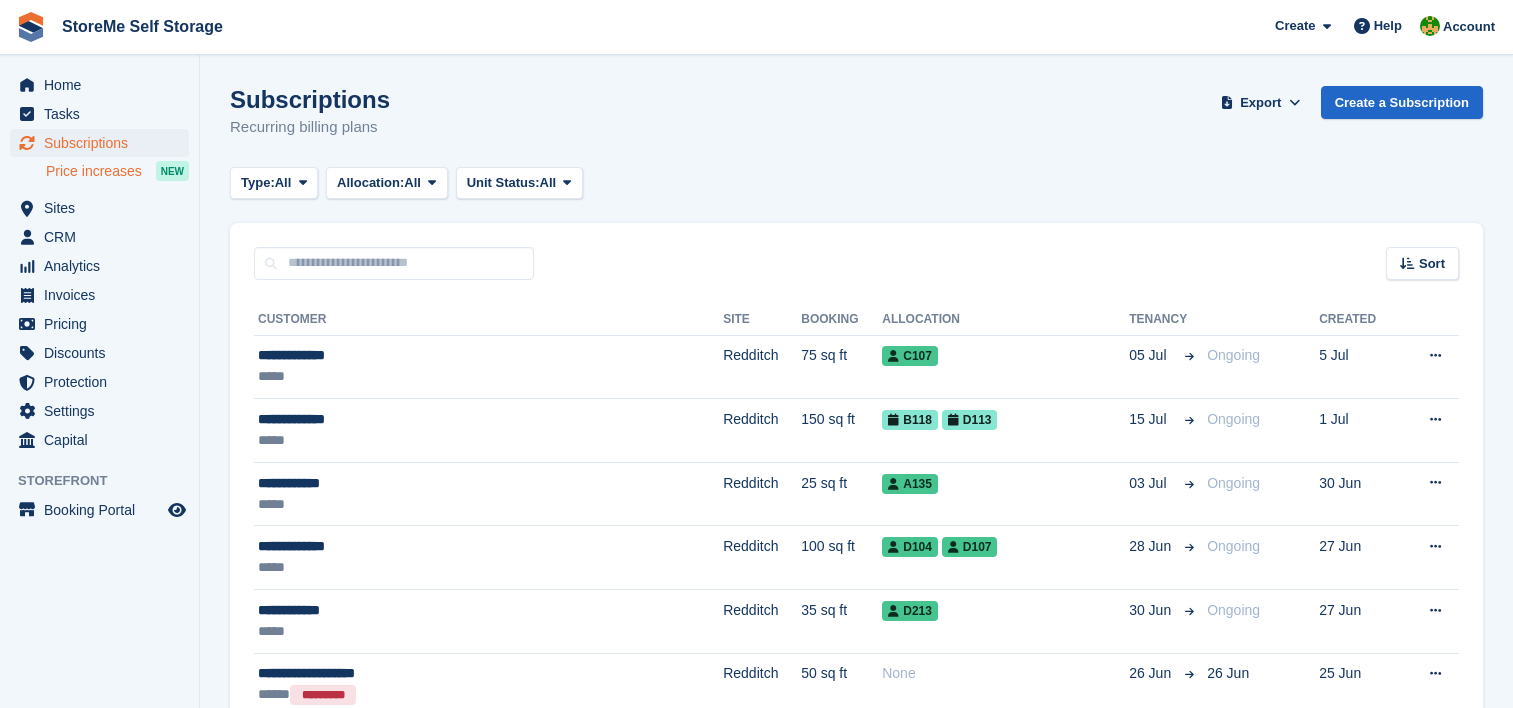 scroll, scrollTop: 0, scrollLeft: 0, axis: both 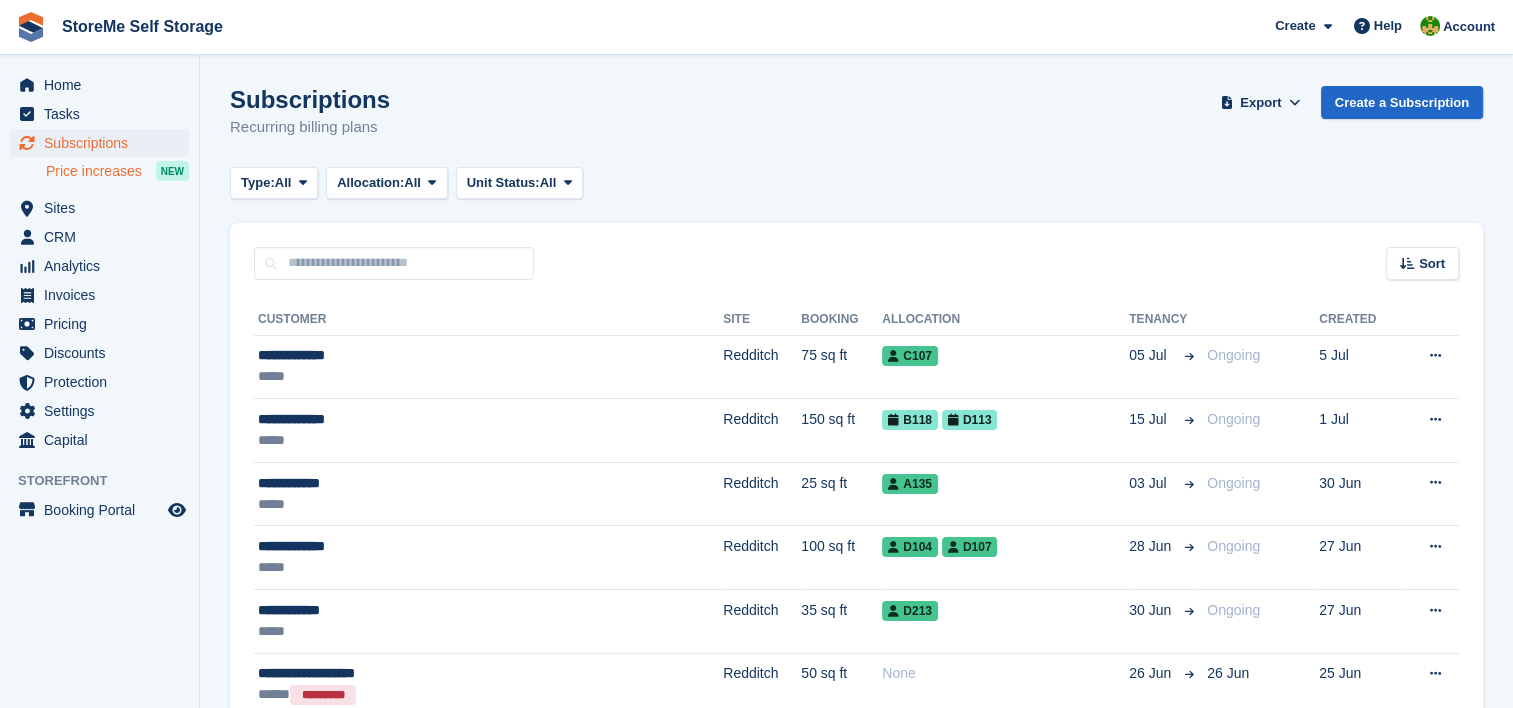 click on "Price increases" at bounding box center [94, 171] 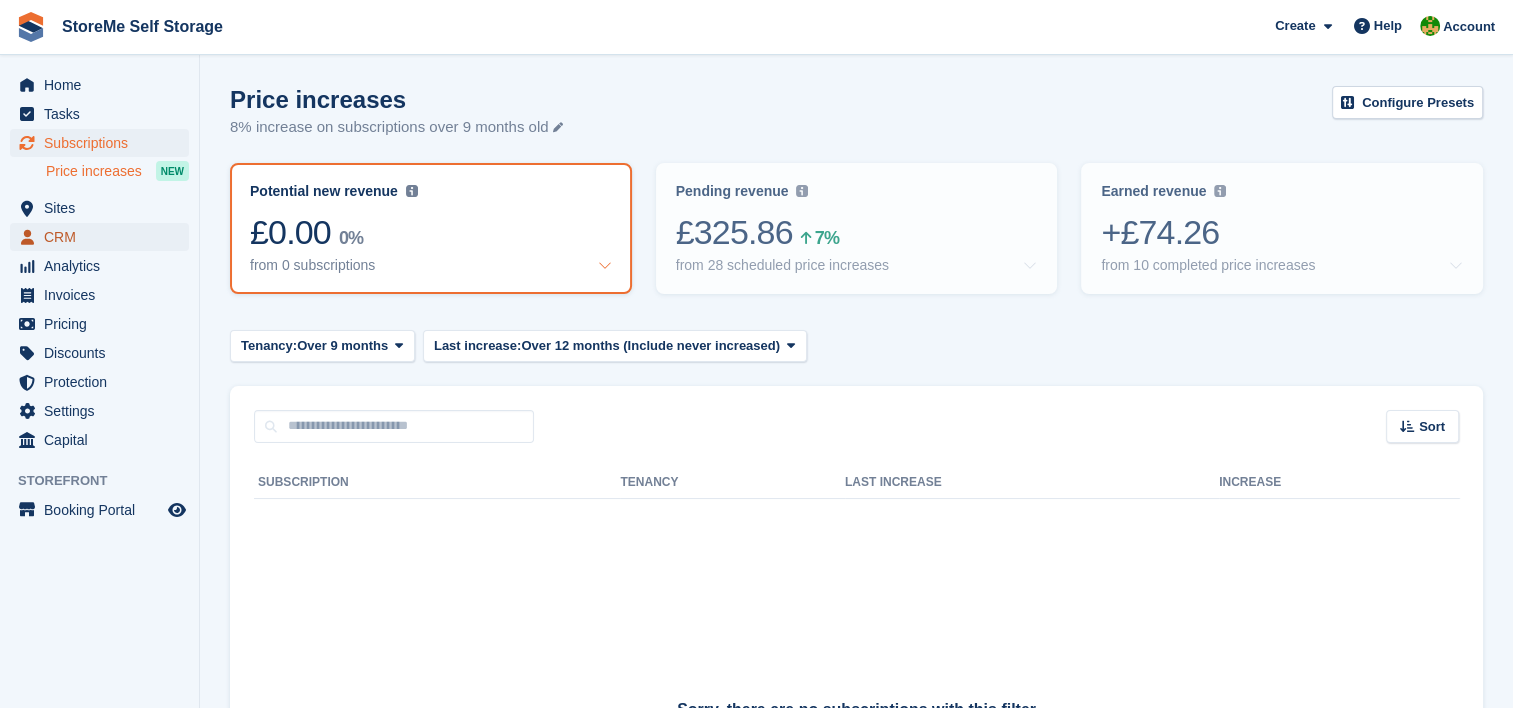 click on "CRM" at bounding box center [104, 237] 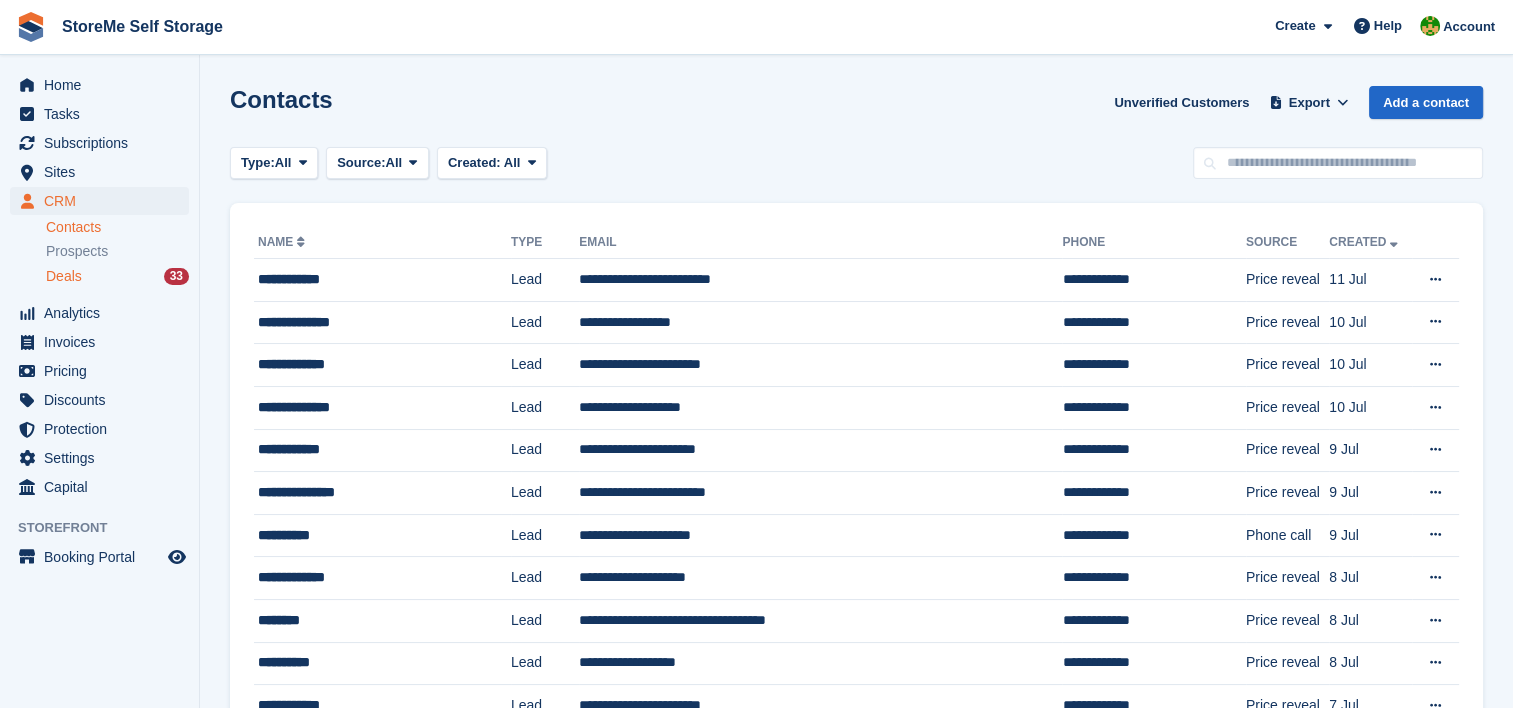 click on "Deals" at bounding box center (64, 276) 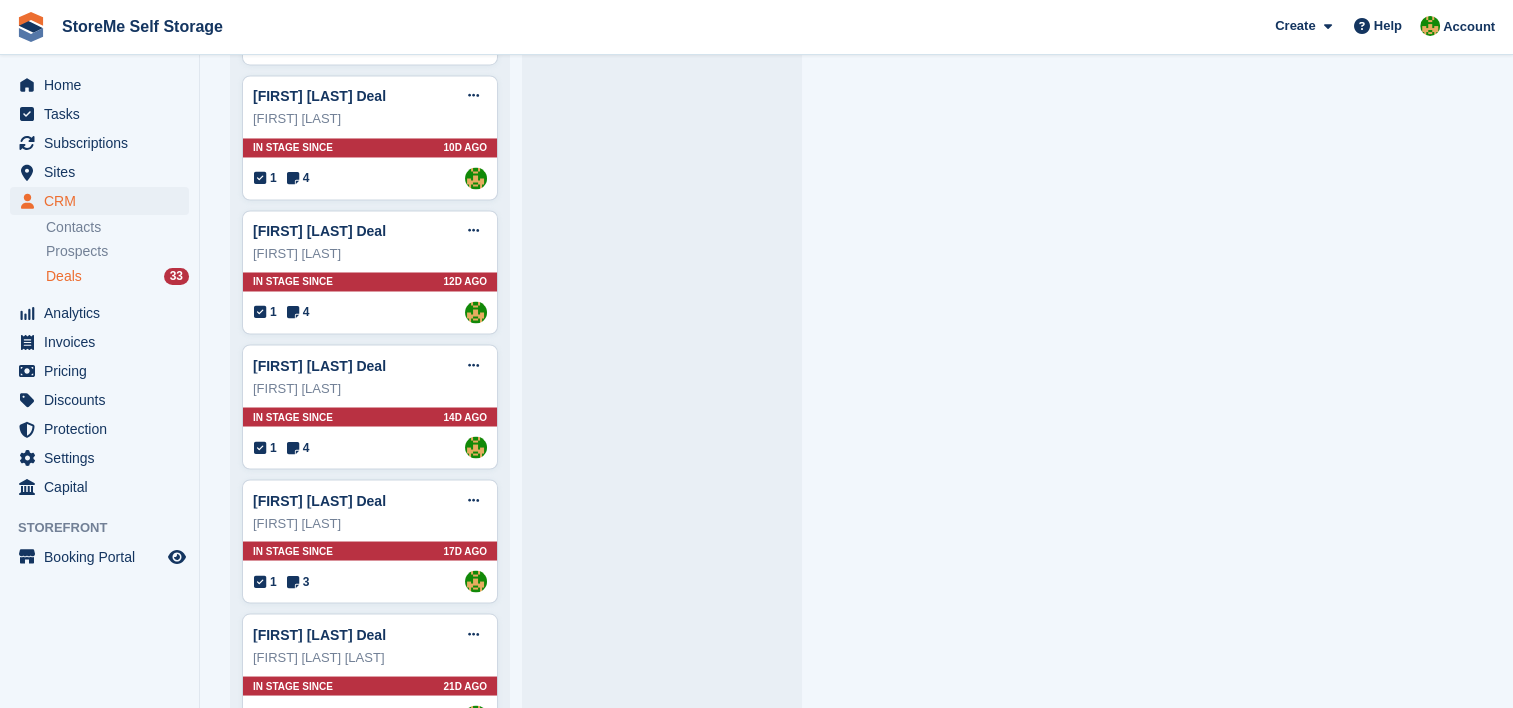 scroll, scrollTop: 3996, scrollLeft: 0, axis: vertical 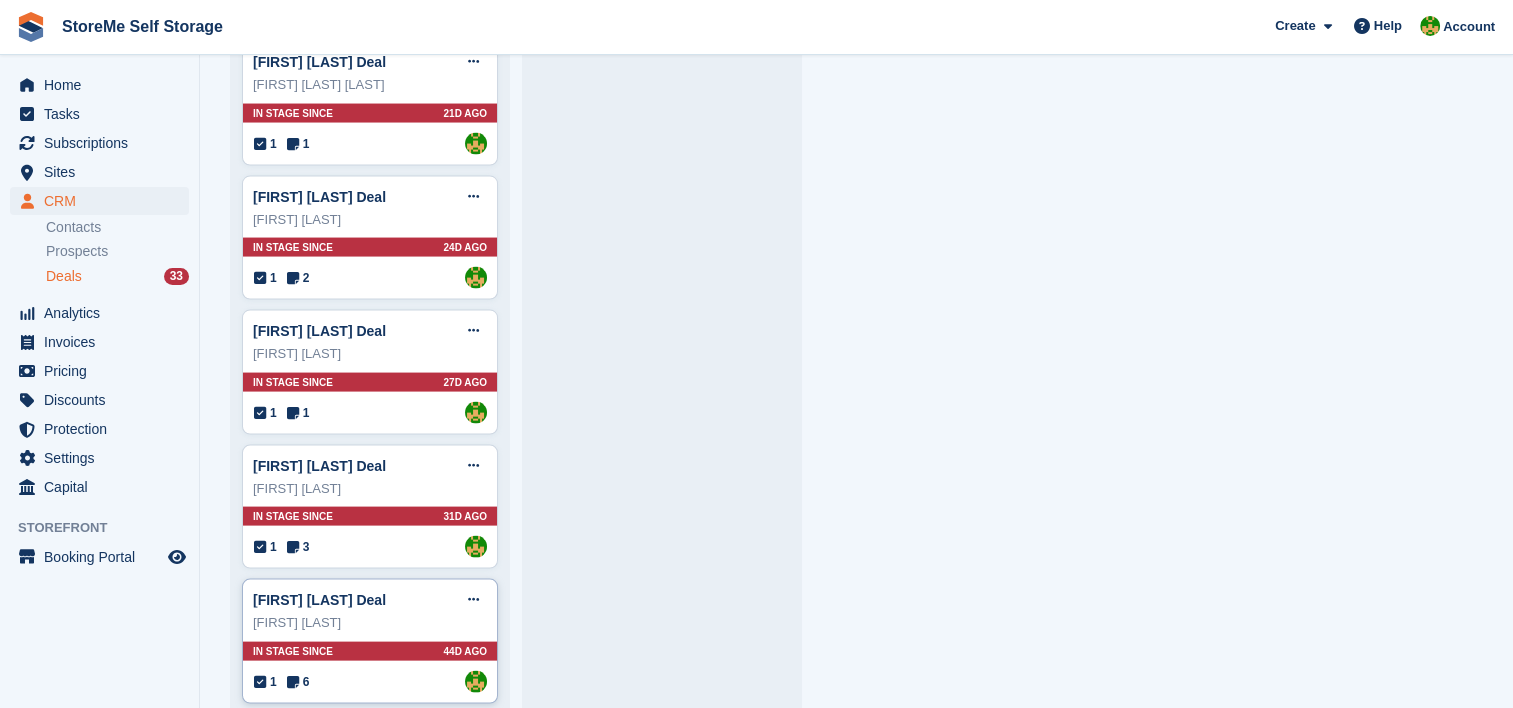 click on "In stage since 44D AGO" at bounding box center (370, 651) 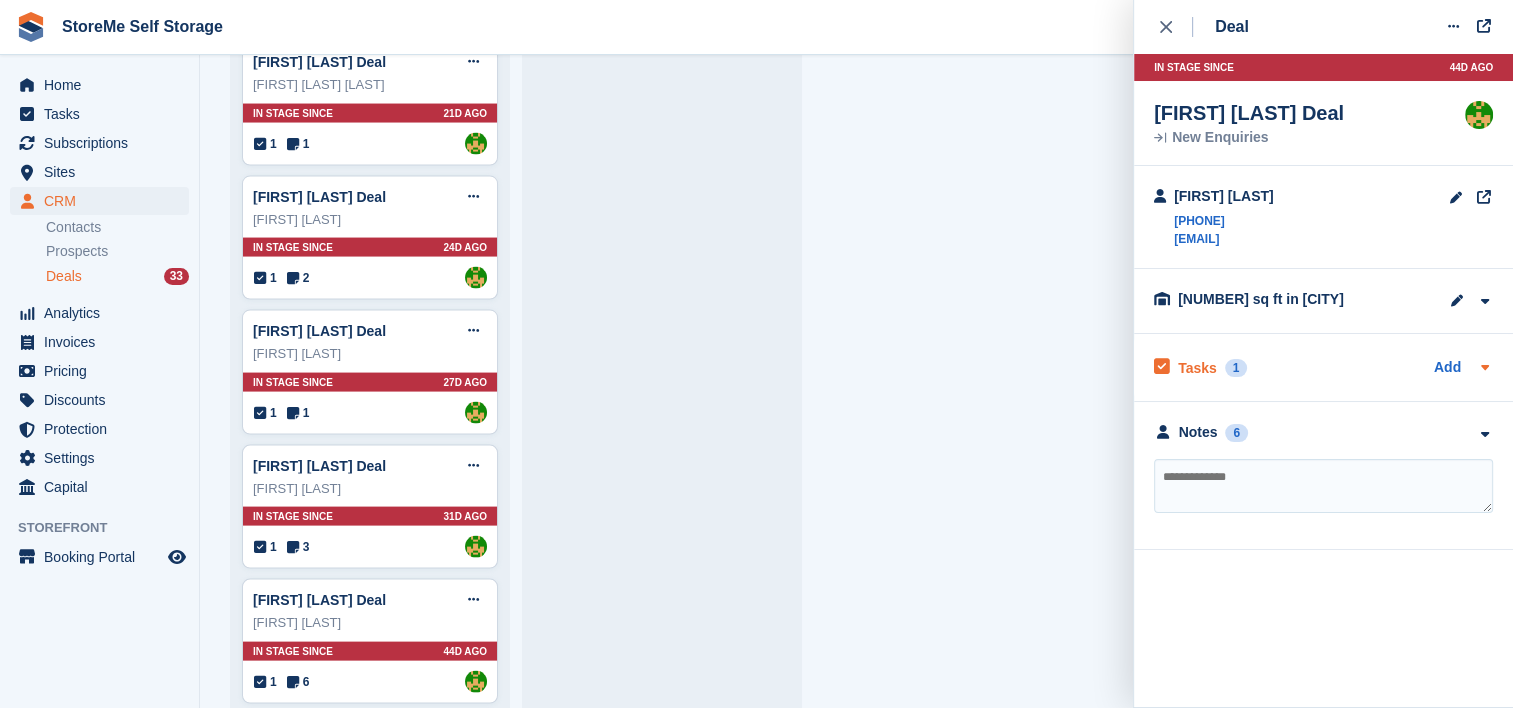 click on "Tasks" at bounding box center (1197, 368) 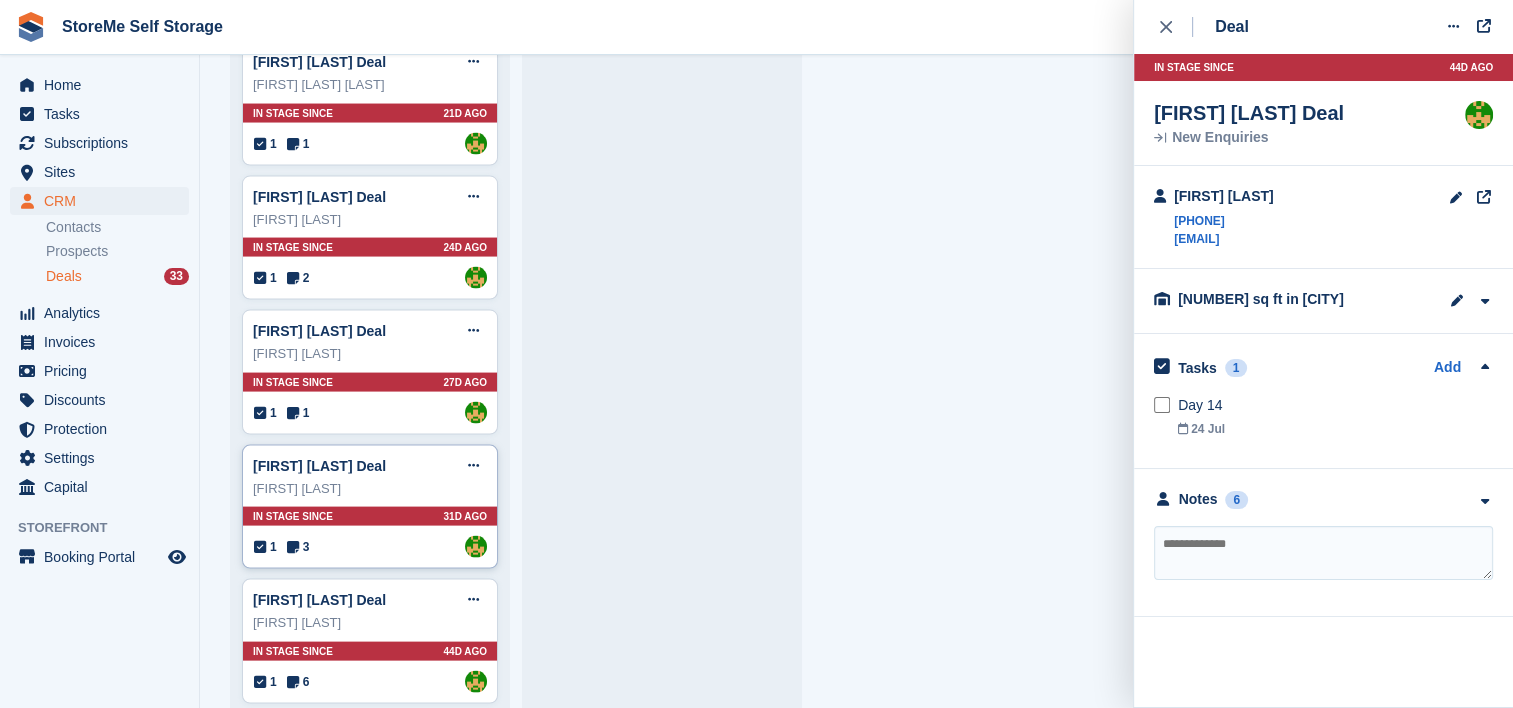 click on "Robert McDowall" at bounding box center [370, 489] 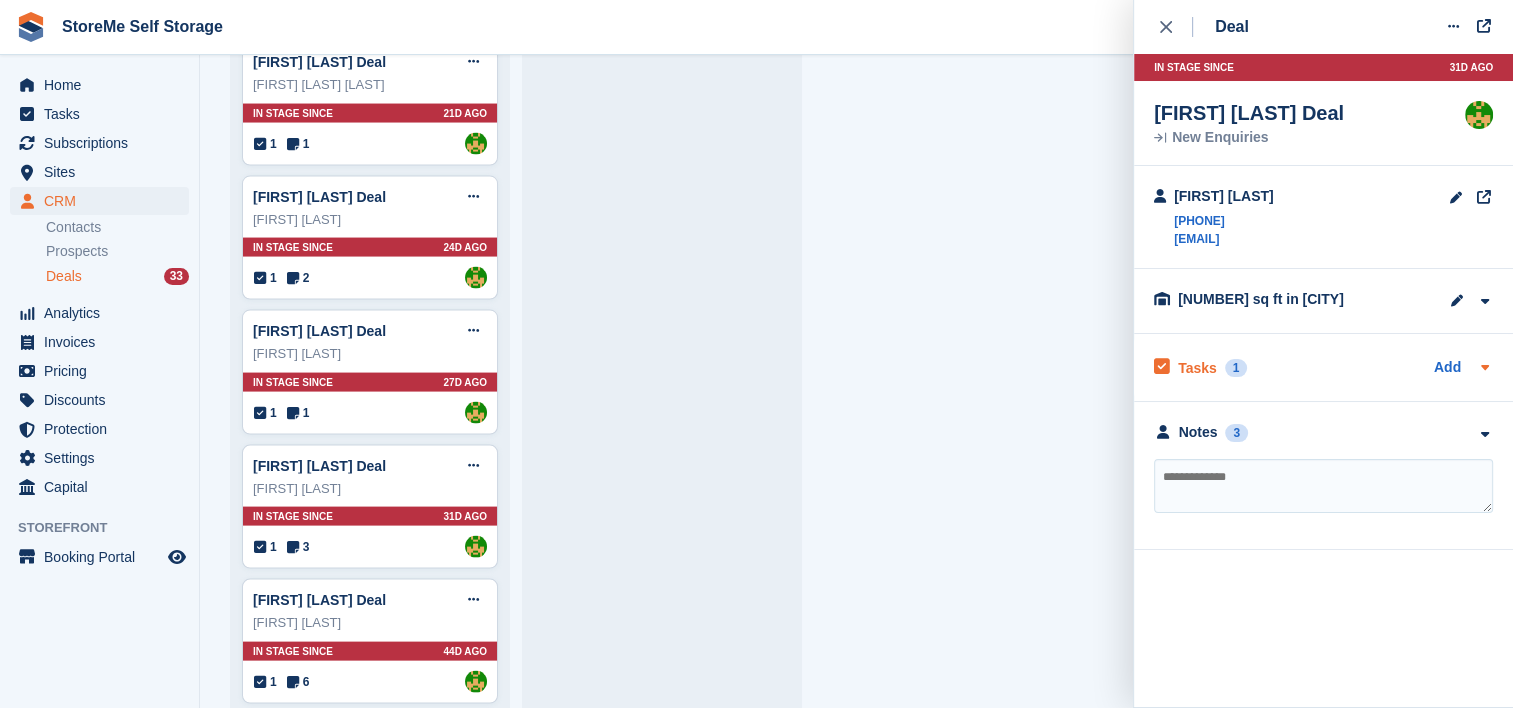 click on "Tasks" at bounding box center (1197, 368) 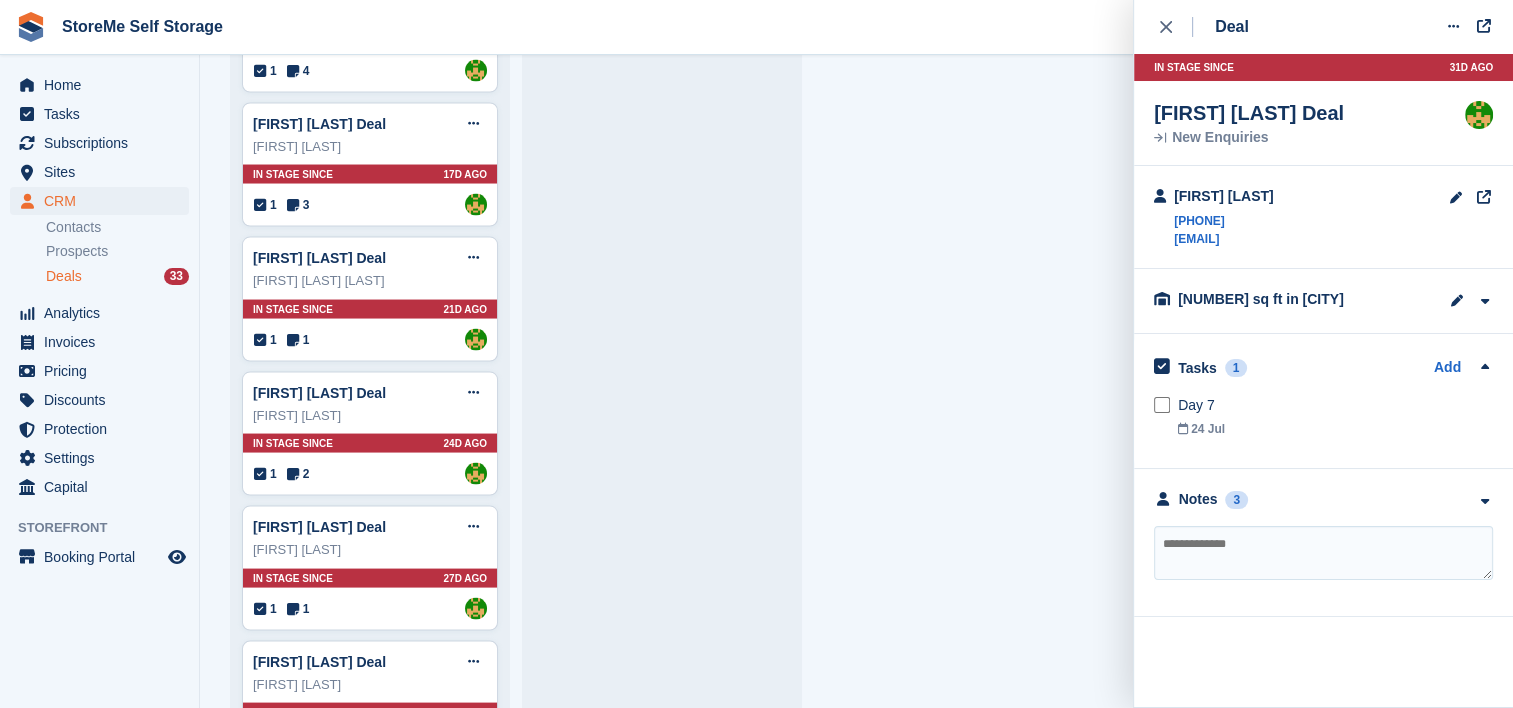 scroll, scrollTop: 3796, scrollLeft: 0, axis: vertical 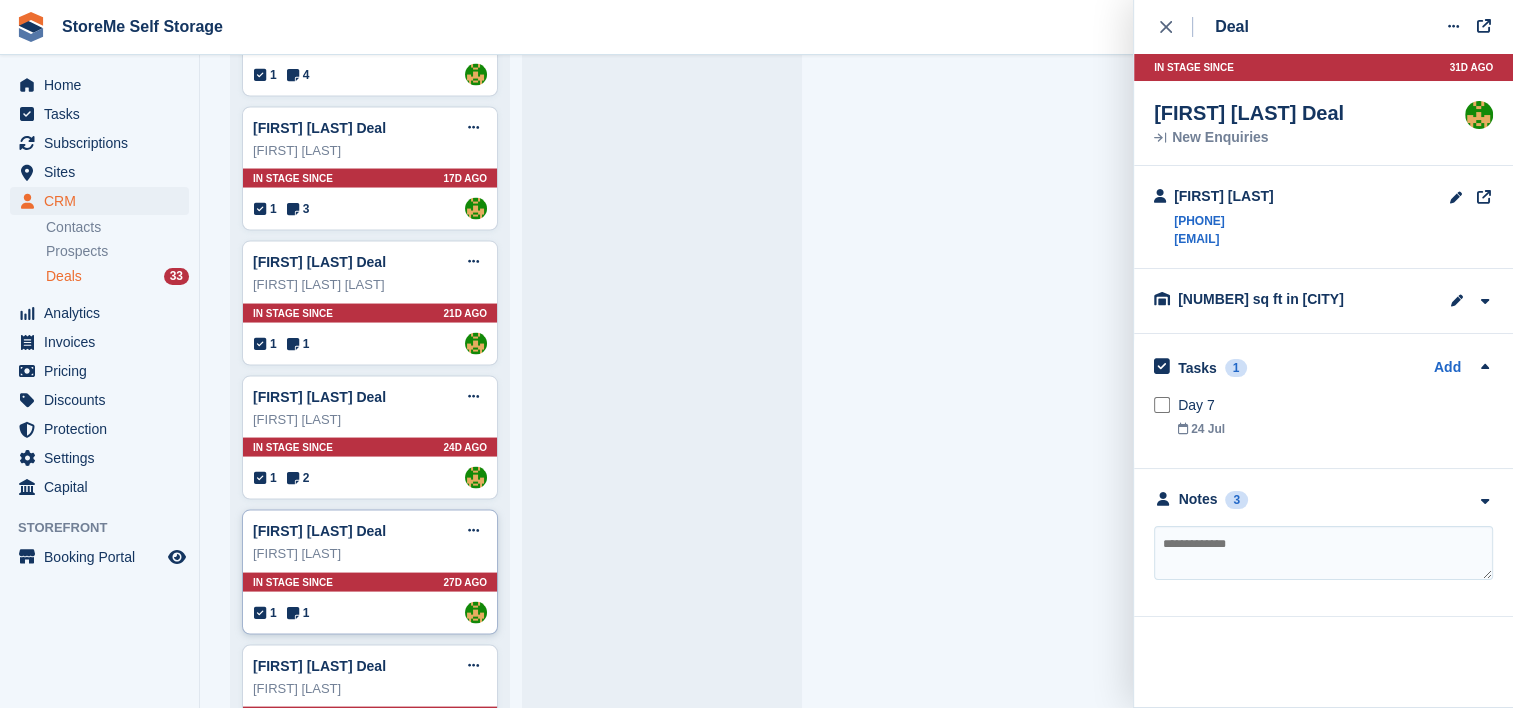 click on "Glen Huaut" at bounding box center [370, 554] 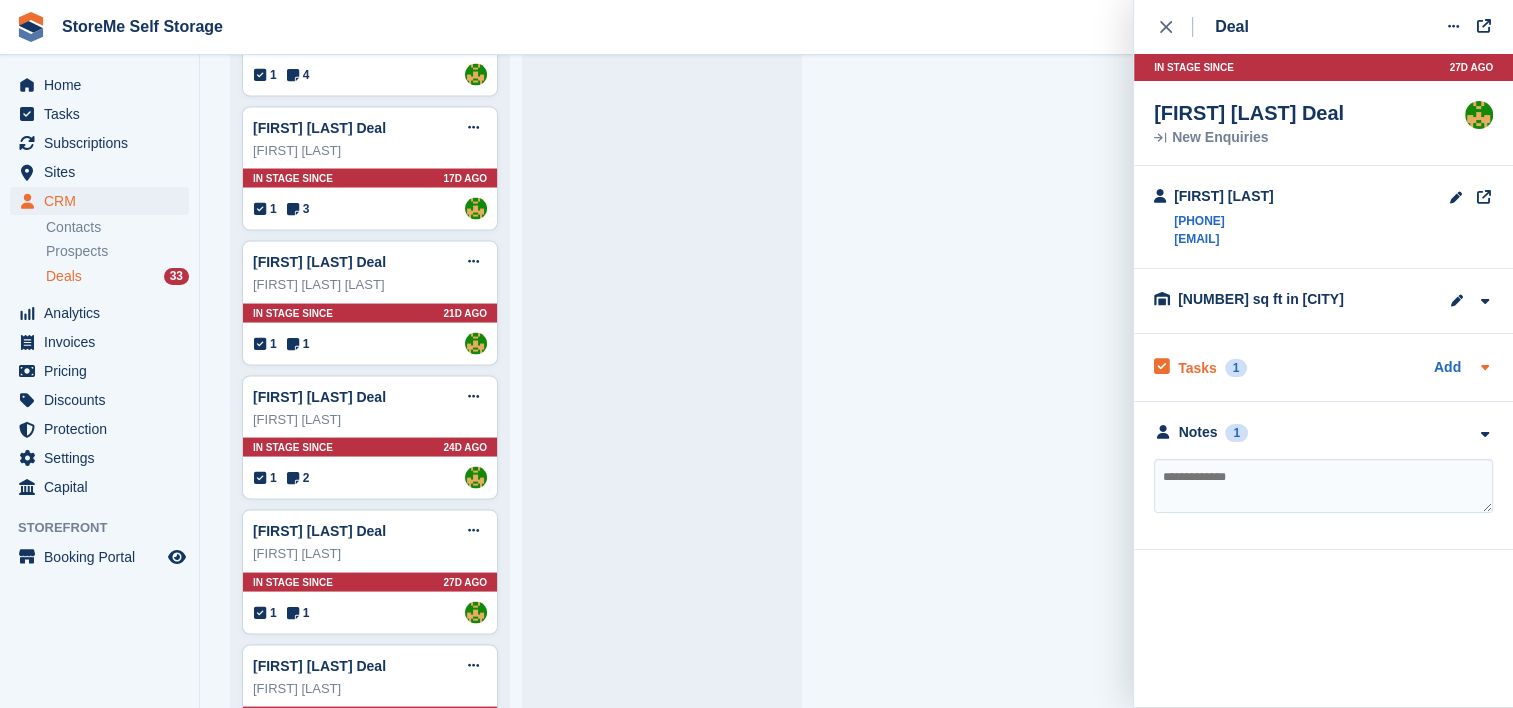 click on "Tasks" at bounding box center [1197, 368] 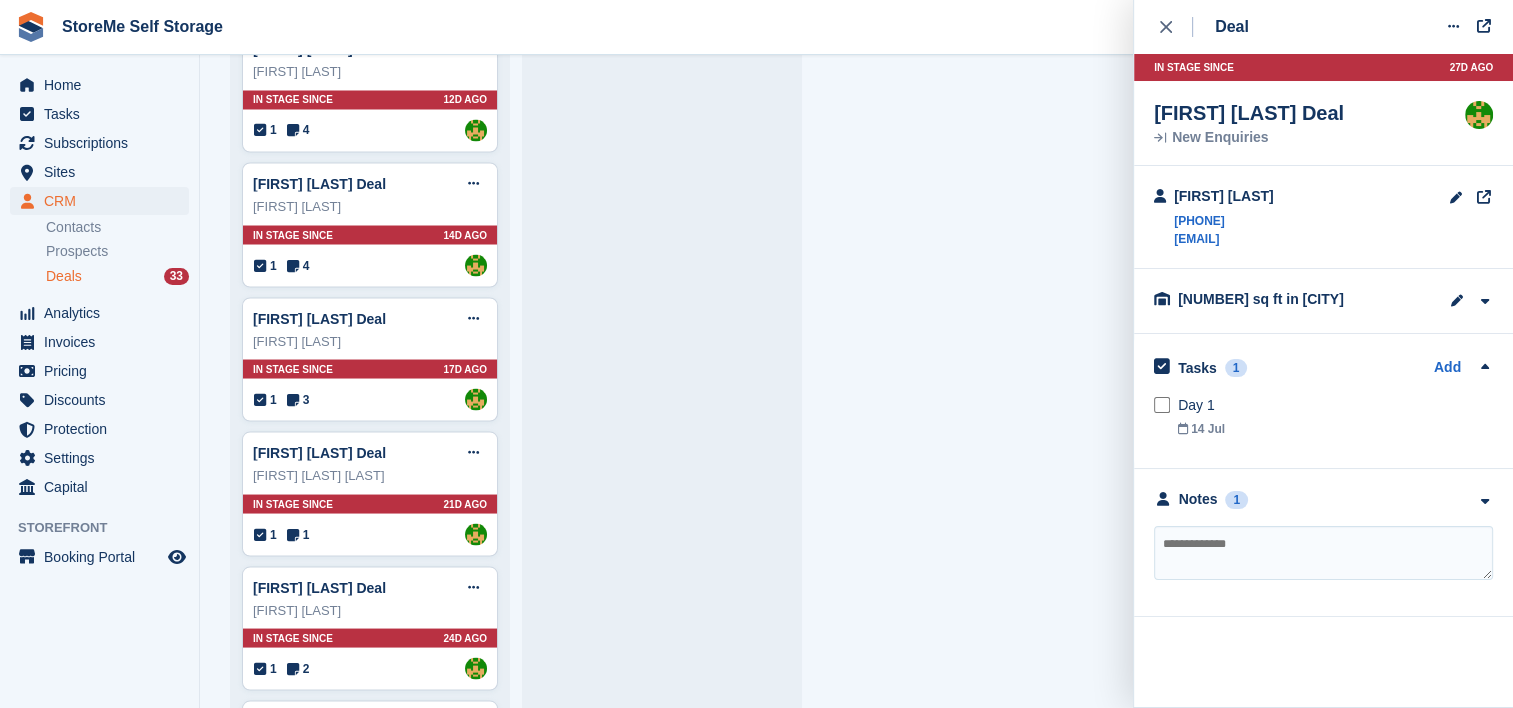 scroll, scrollTop: 3596, scrollLeft: 0, axis: vertical 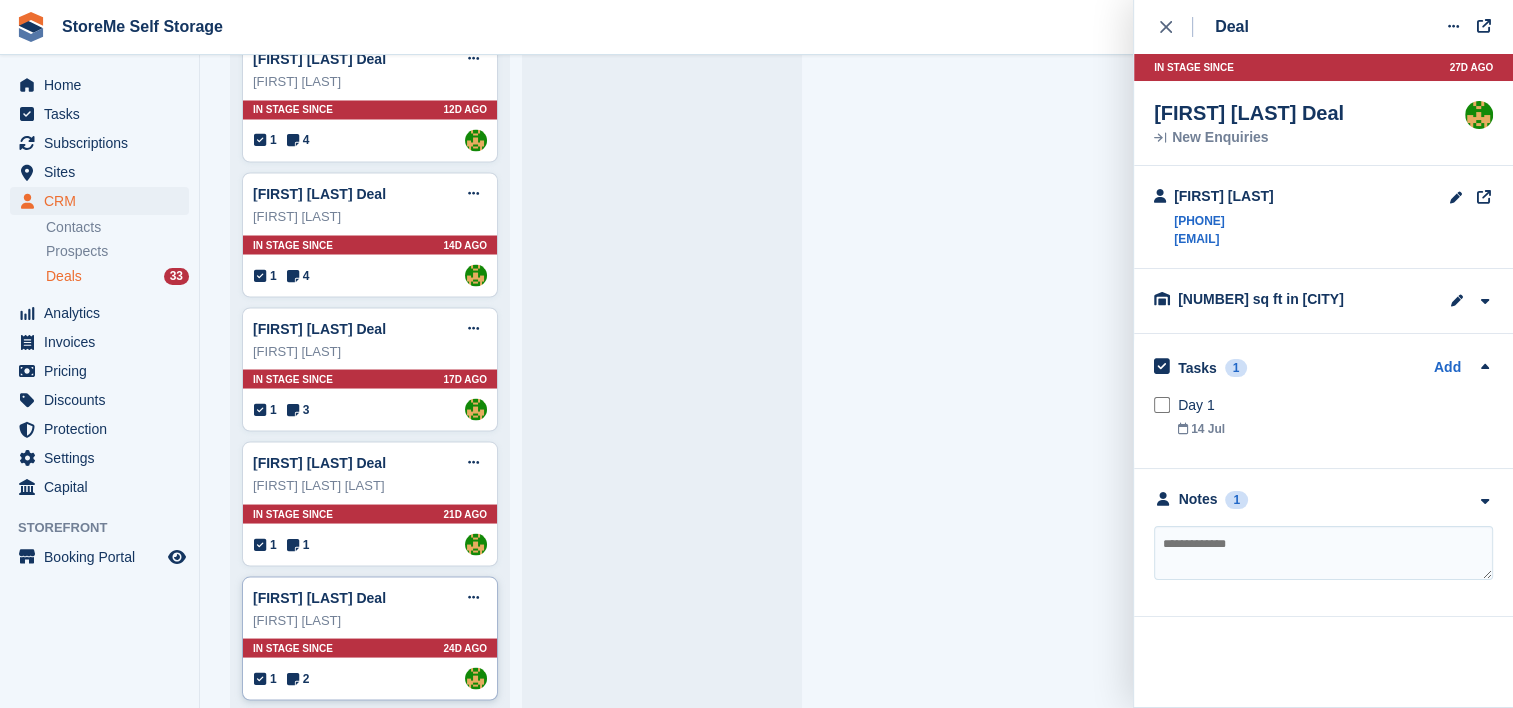 click on "Thomas Sims Deal
Edit deal
Mark as won
Mark as lost
Delete deal
Thomas Sims
In stage since 24D AGO
1
2
Assigned to StorMe" at bounding box center (370, 638) 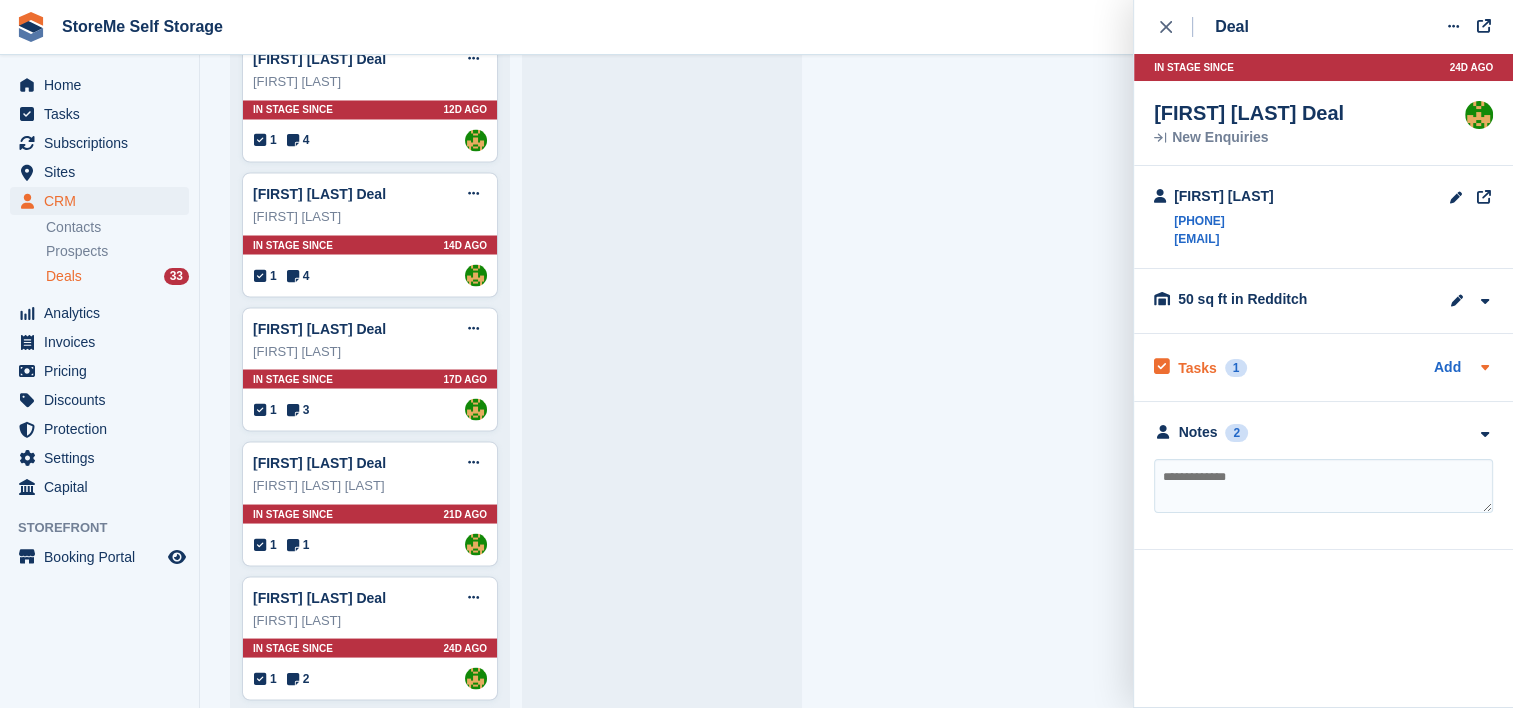 click on "Tasks" at bounding box center (1197, 368) 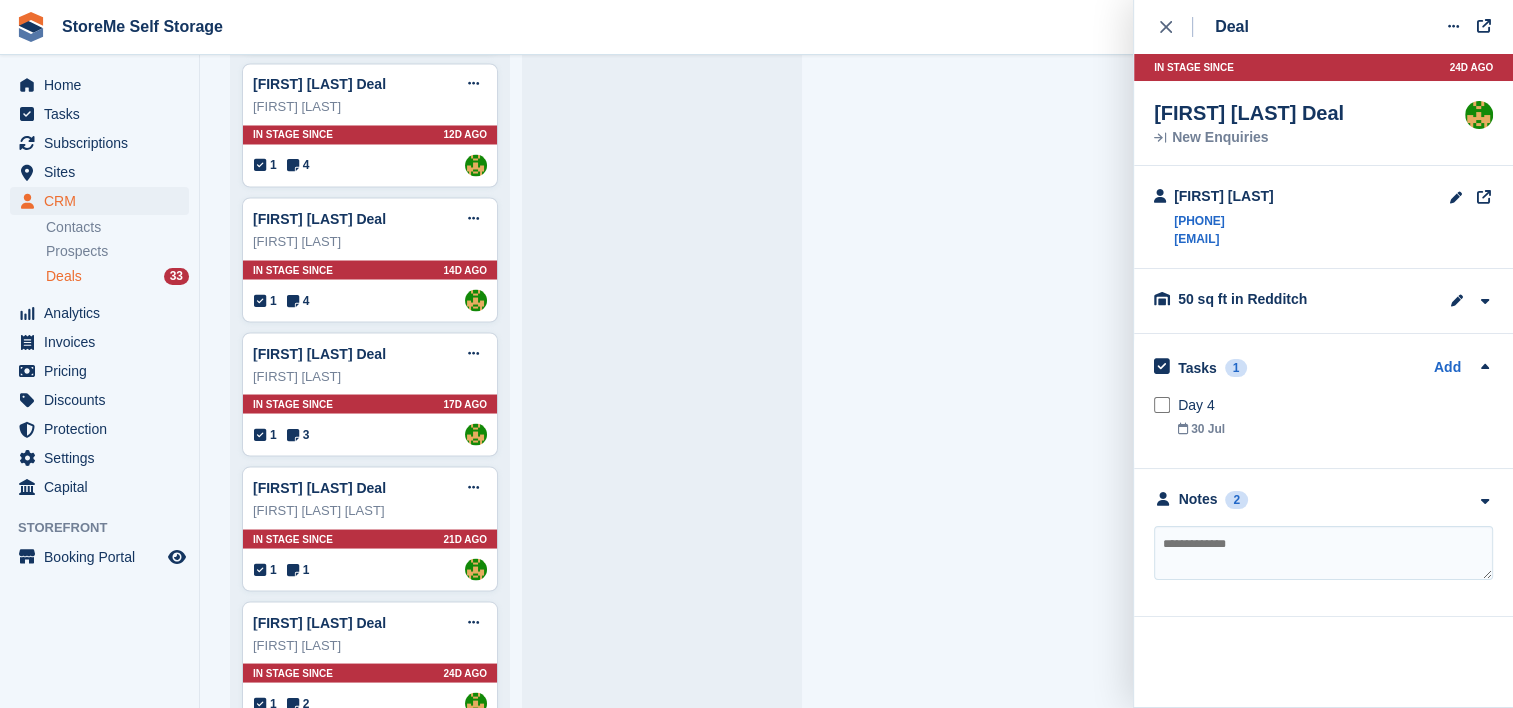scroll, scrollTop: 3496, scrollLeft: 0, axis: vertical 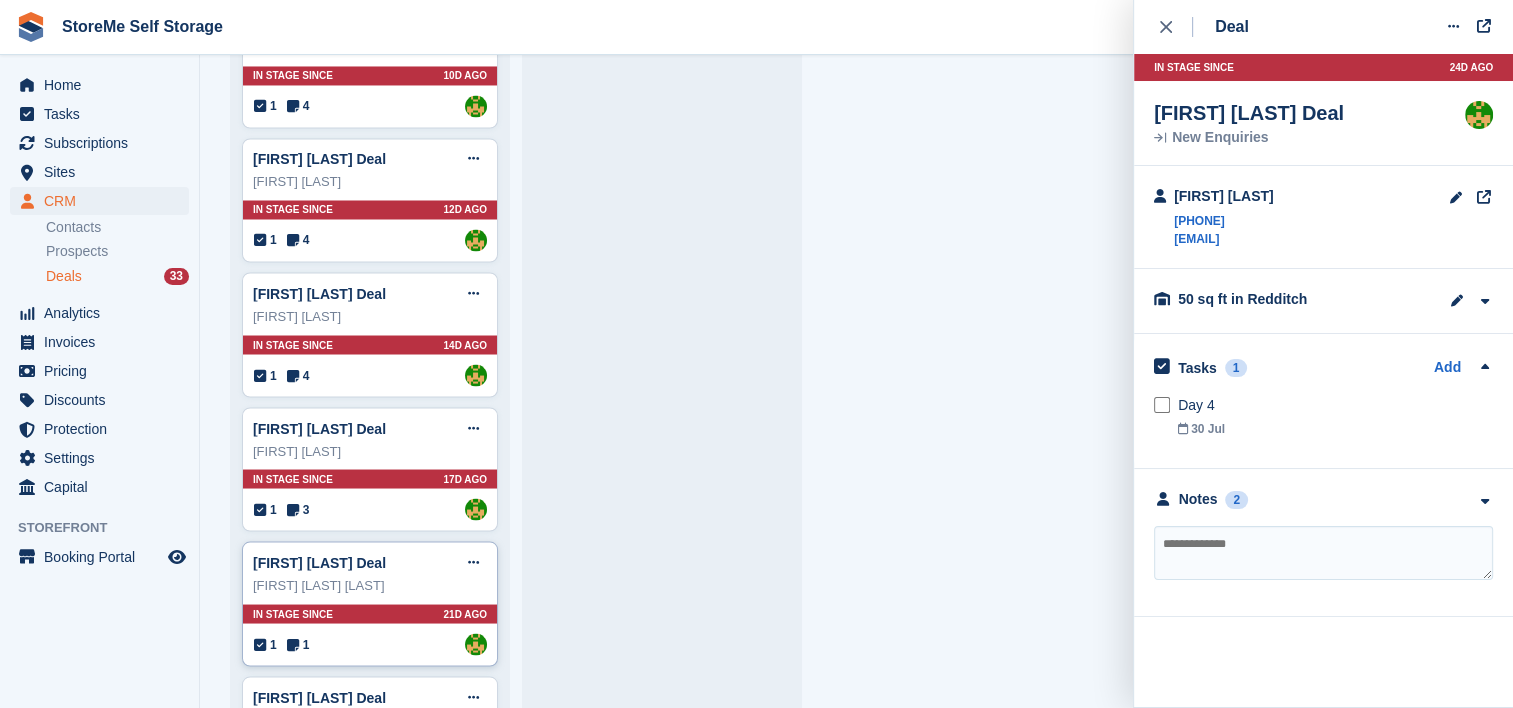 click on "In stage since 21D AGO" at bounding box center (370, 613) 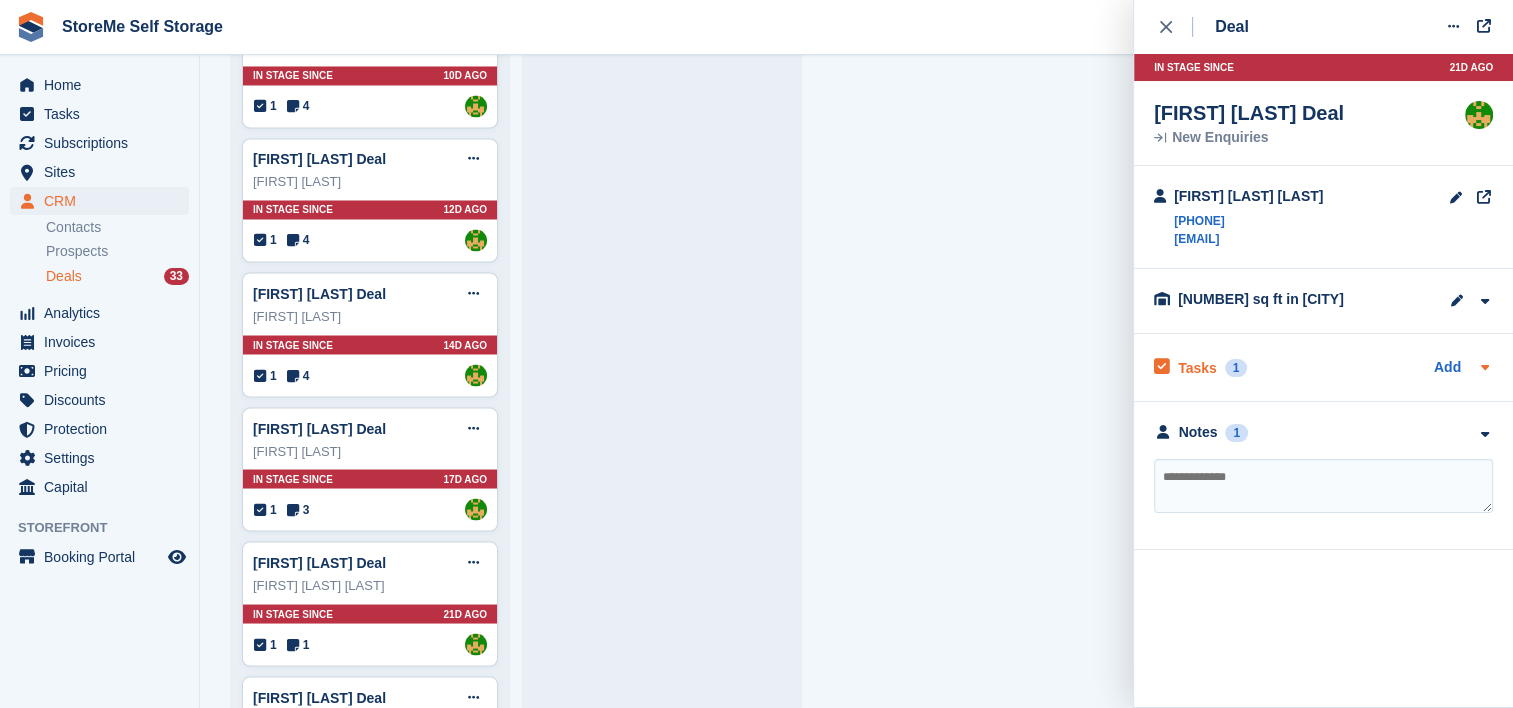 click on "Tasks" at bounding box center [1197, 368] 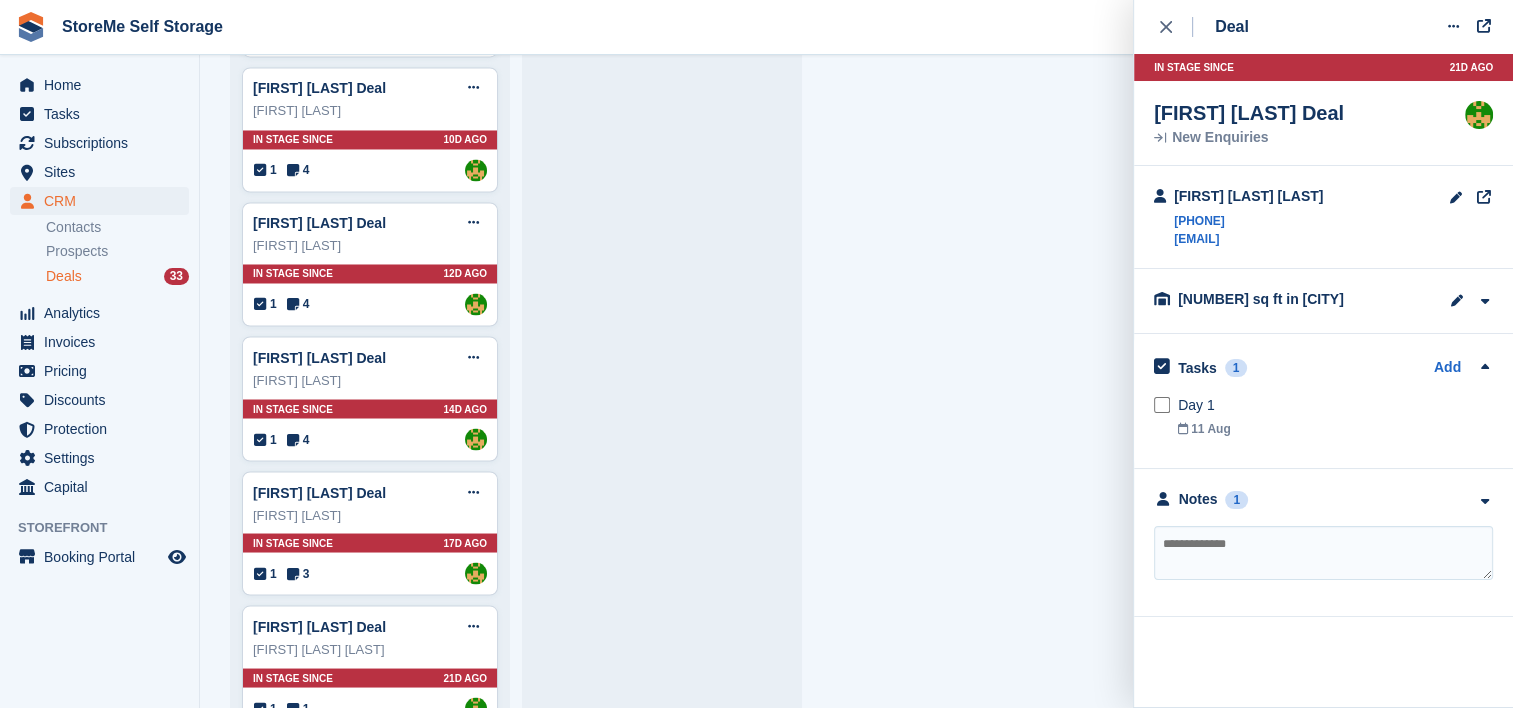 scroll, scrollTop: 3396, scrollLeft: 0, axis: vertical 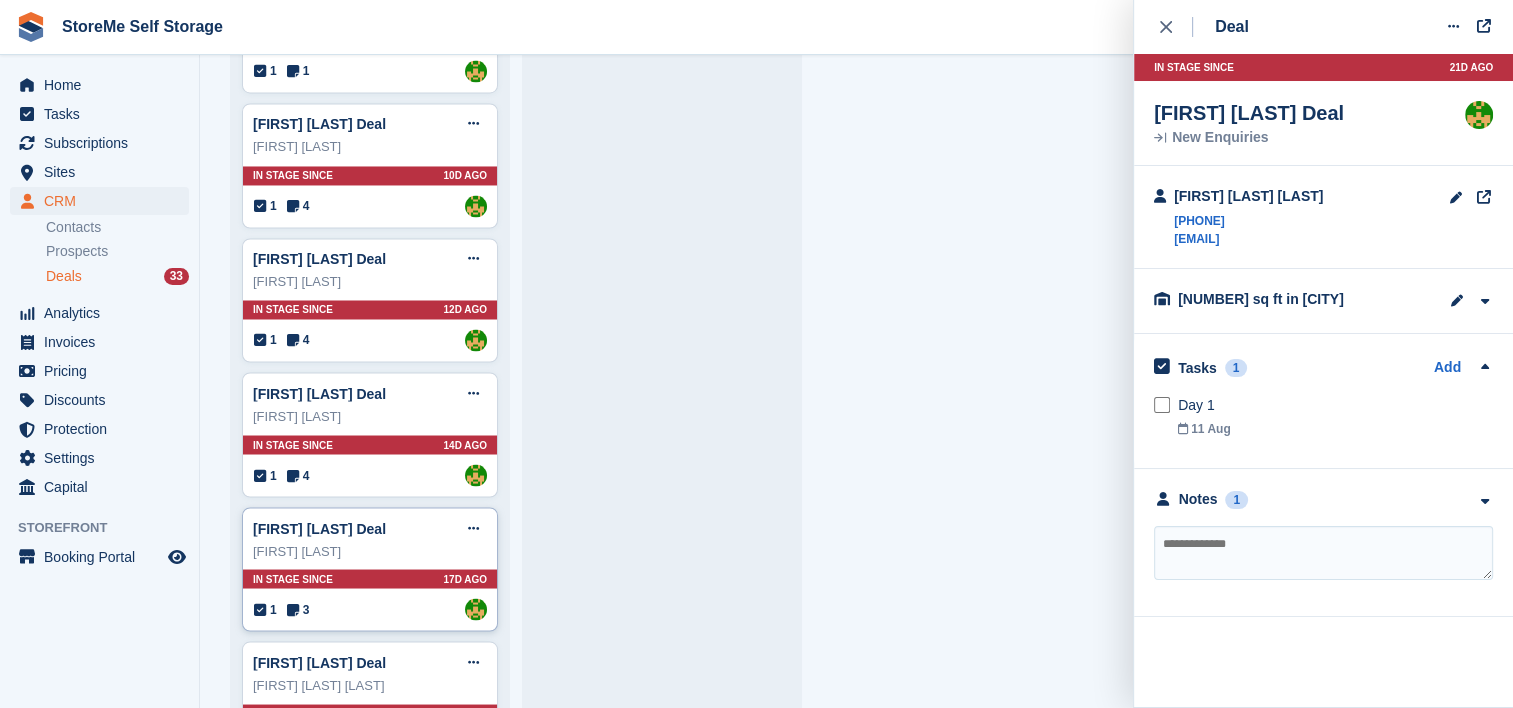 click on "In stage since 17D AGO" at bounding box center (370, 578) 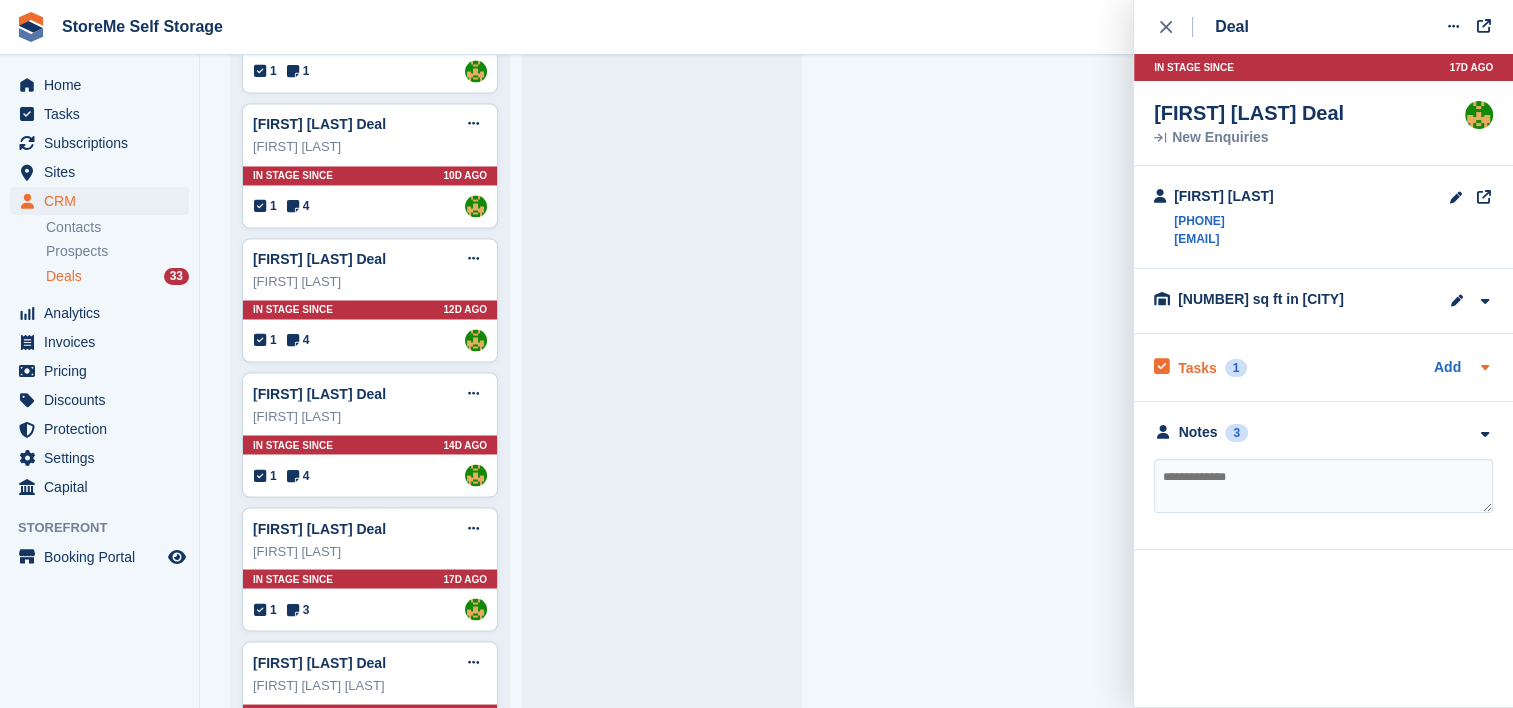 click on "Tasks" at bounding box center [1197, 368] 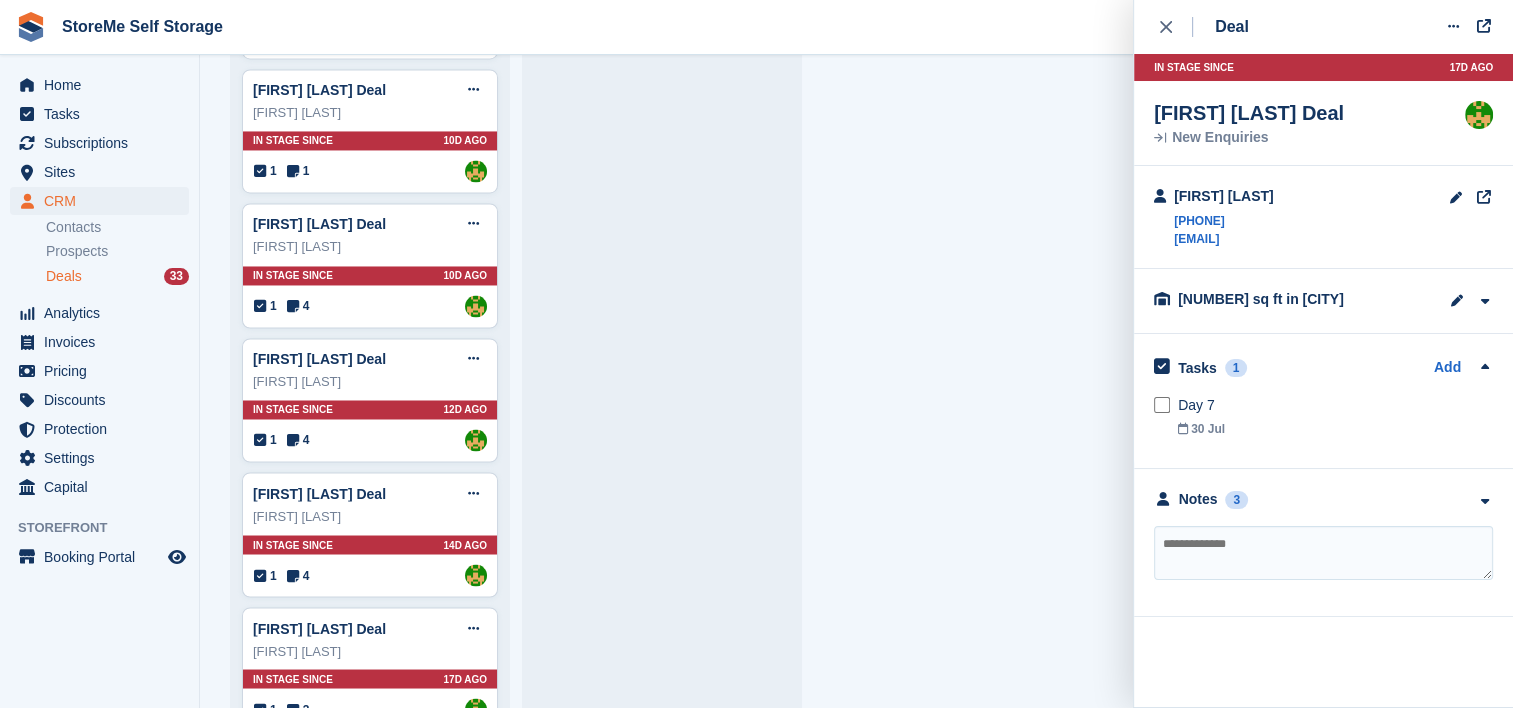 scroll, scrollTop: 3196, scrollLeft: 0, axis: vertical 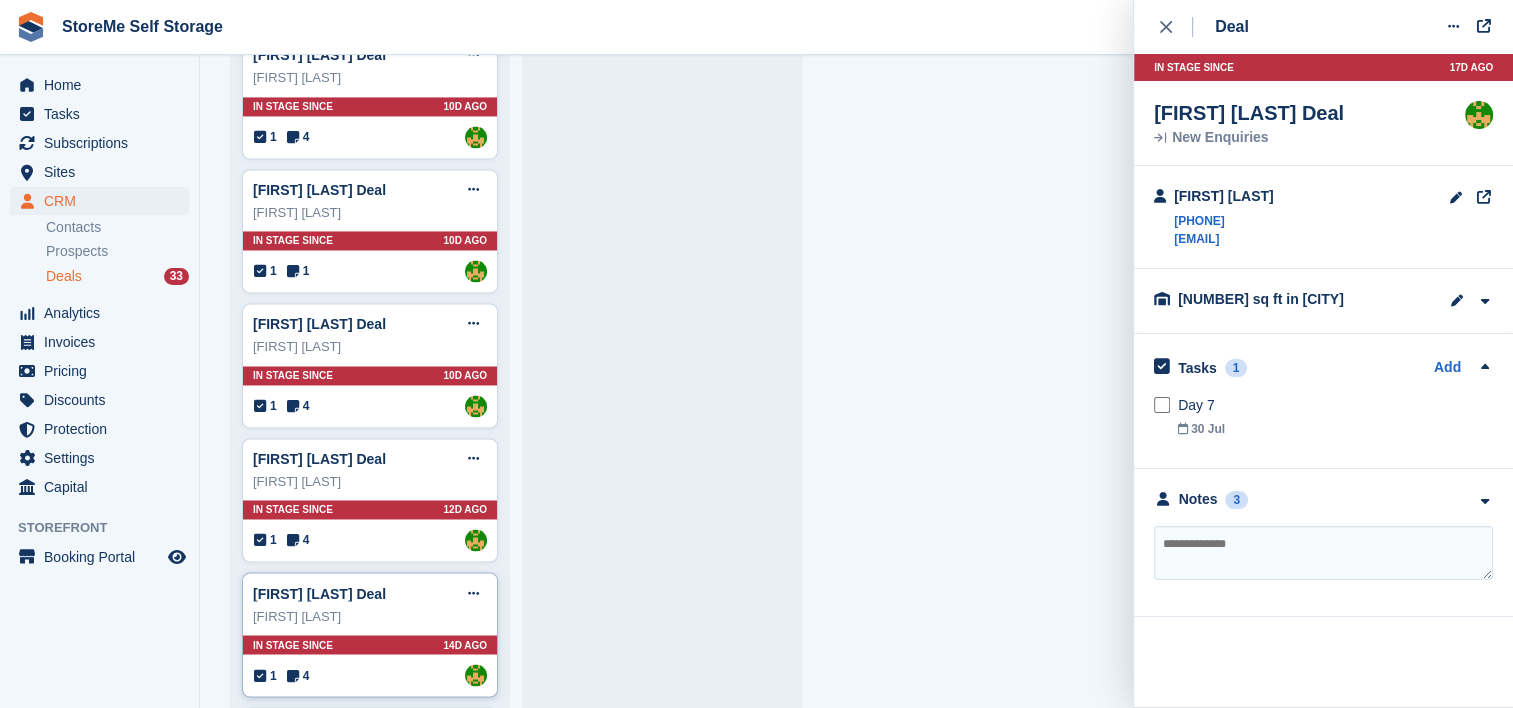 click on "Tim coyle Deal
Edit deal
Mark as won
Mark as lost
Delete deal
Tim coyle
In stage since 14D AGO
1
4
Assigned to StorMe" at bounding box center [370, 634] 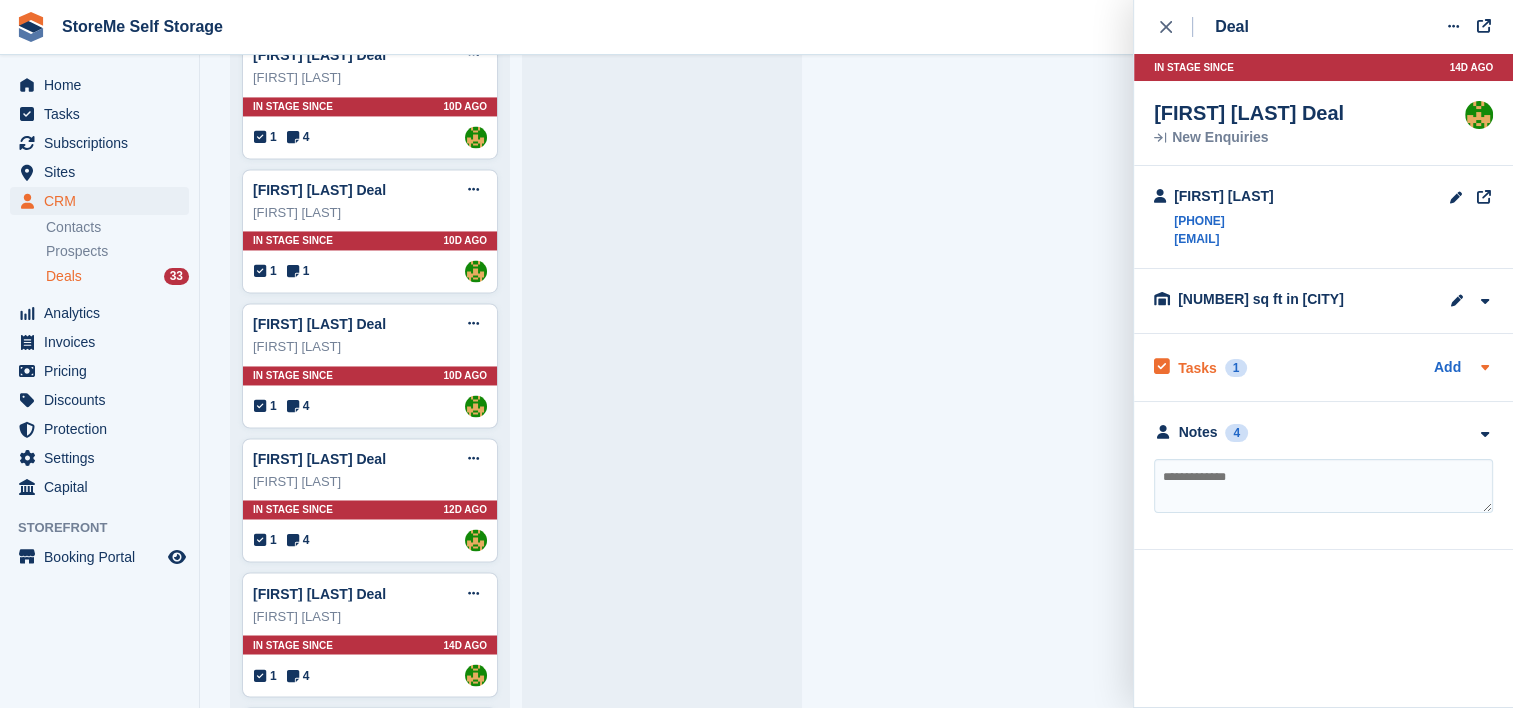 click on "Tasks" at bounding box center (1197, 368) 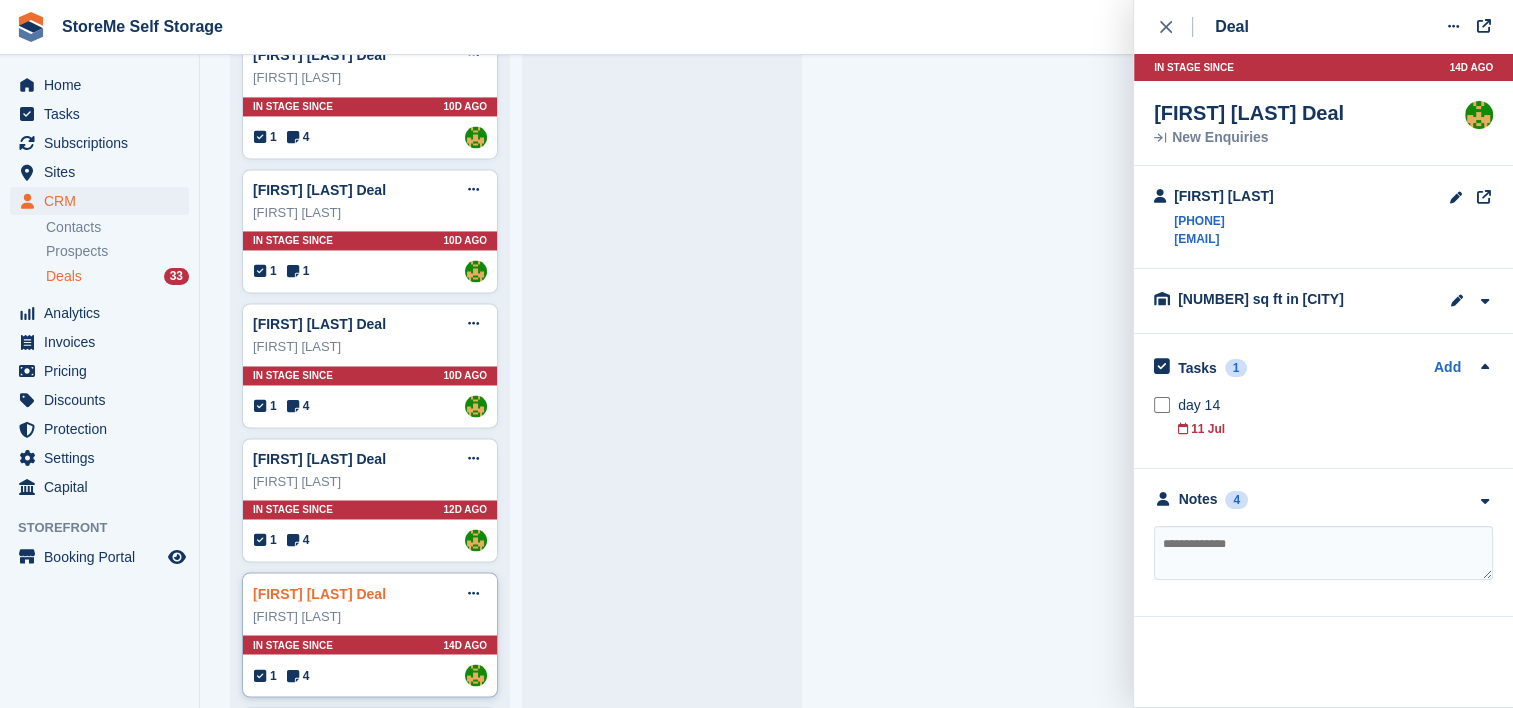 click on "Tim coyle Deal" at bounding box center [319, 593] 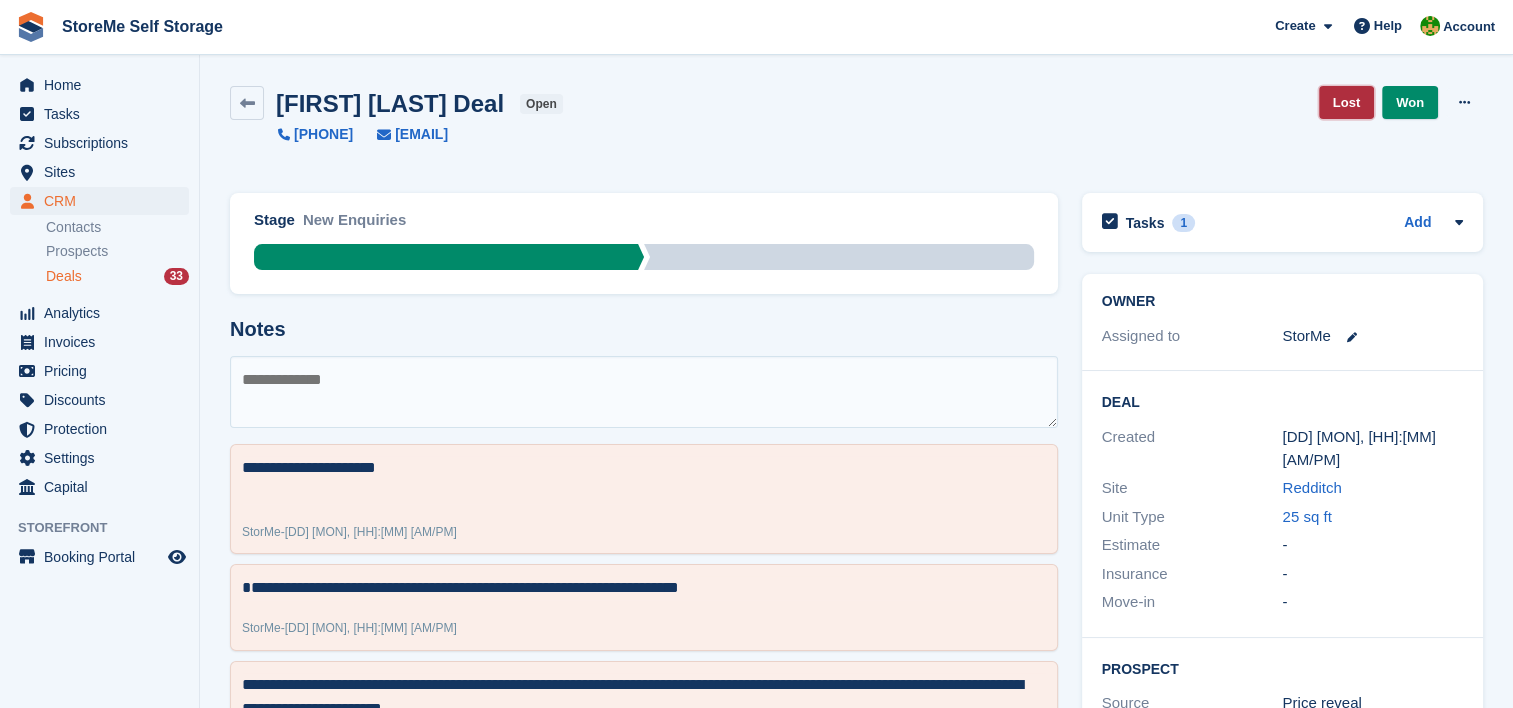 click on "Lost" at bounding box center (1346, 102) 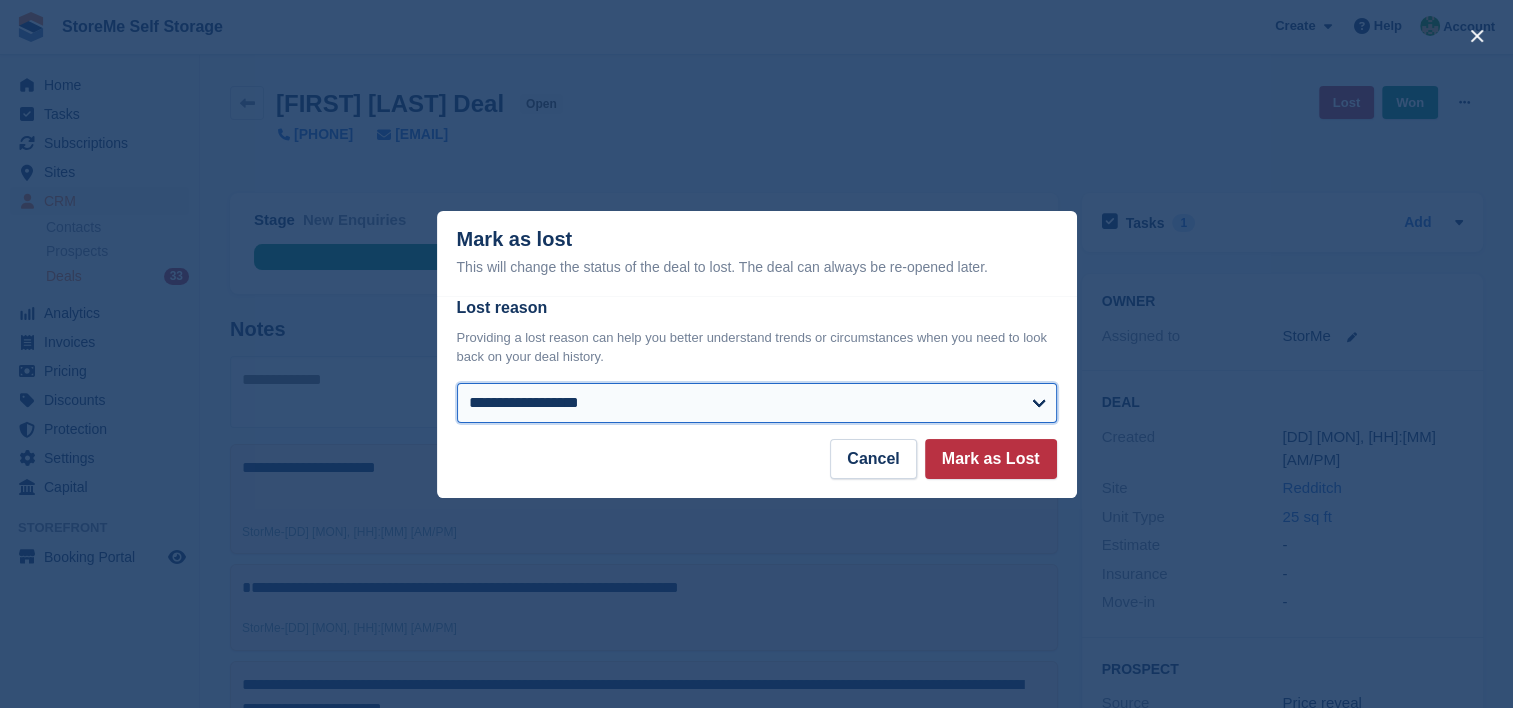 click on "**********" at bounding box center (757, 403) 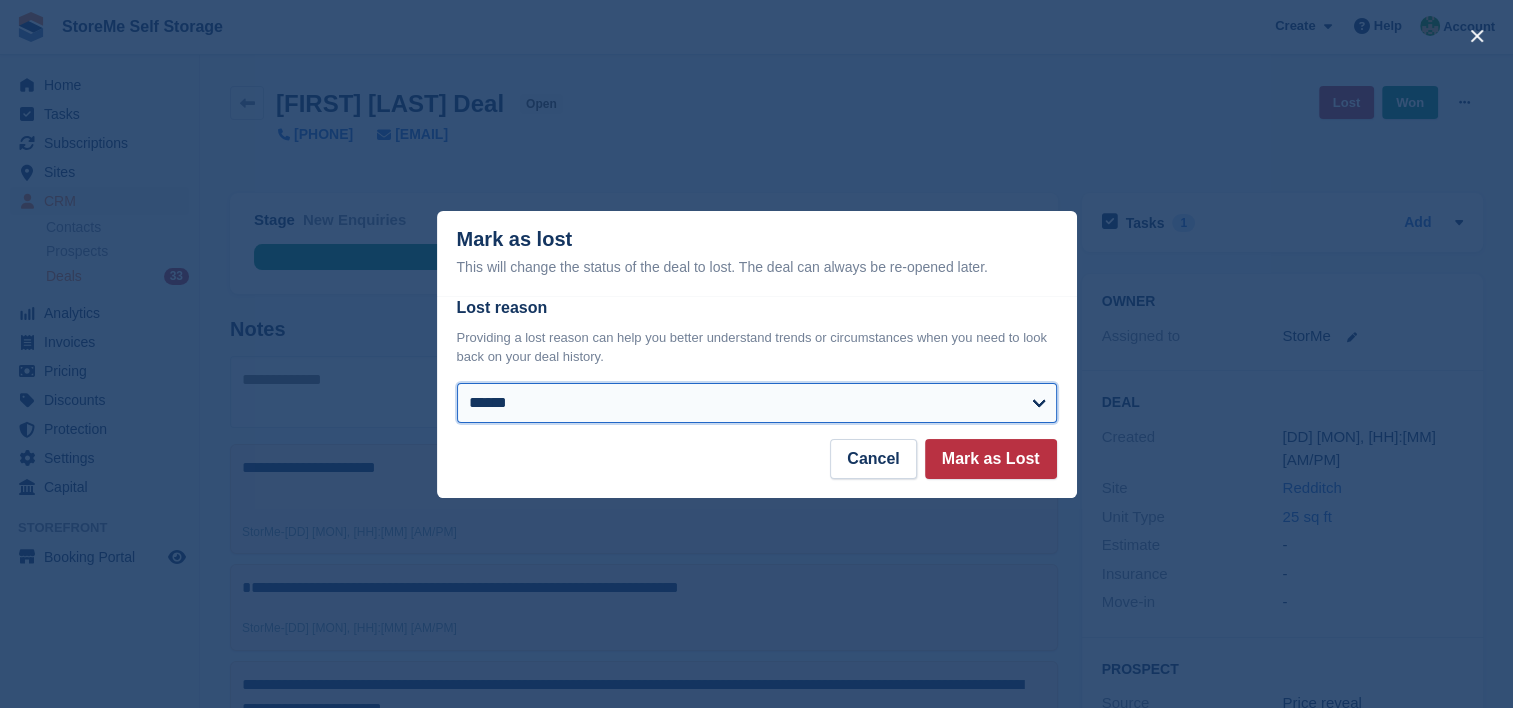 click on "**********" at bounding box center [757, 403] 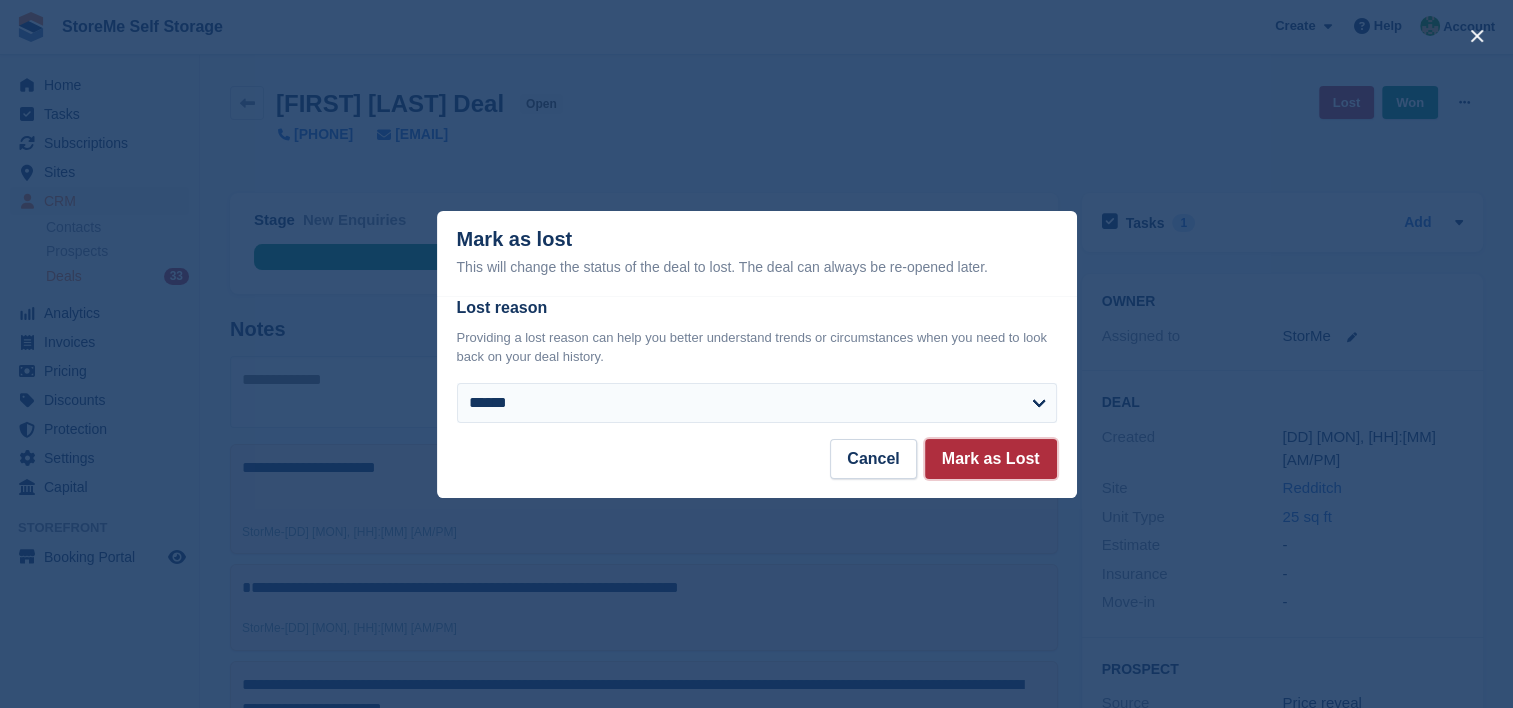click on "Mark as Lost" at bounding box center [991, 459] 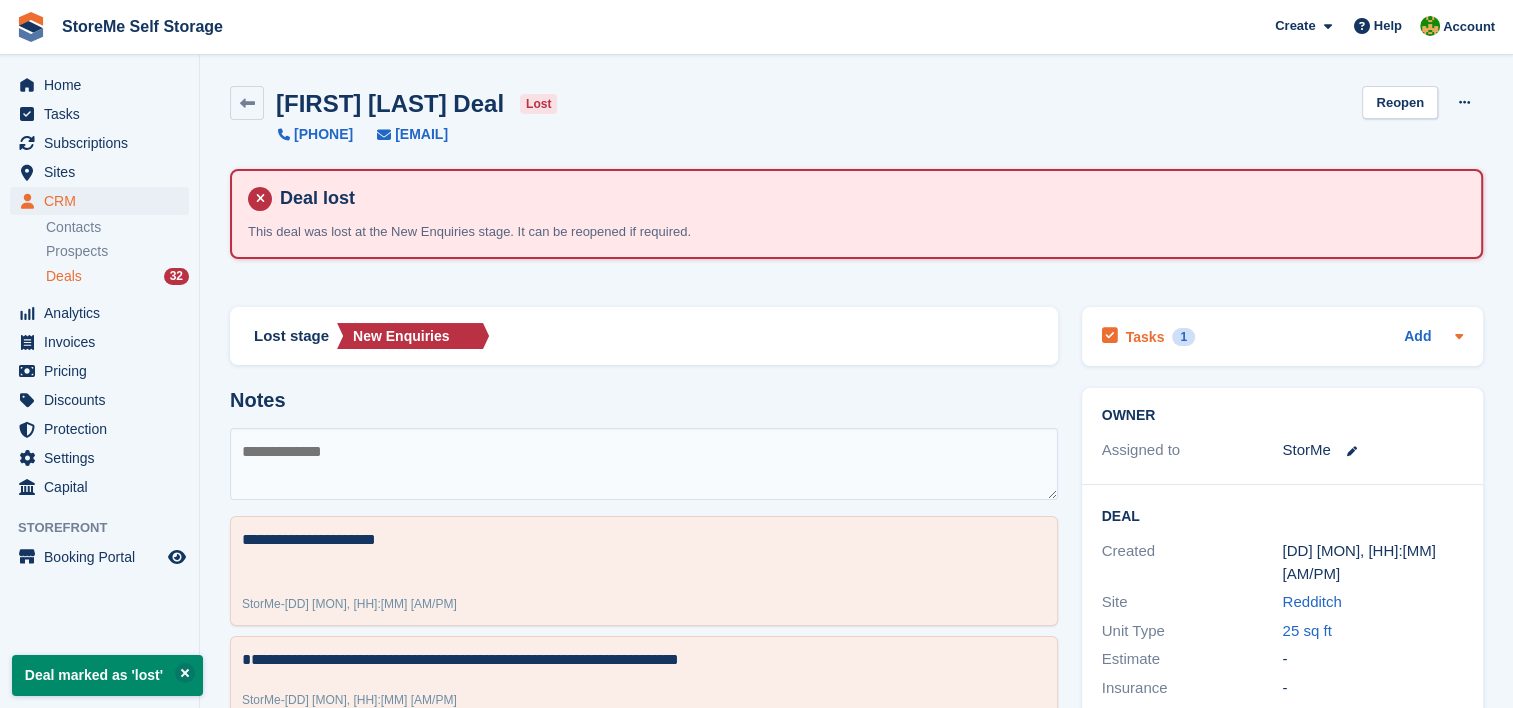 click on "Tasks" at bounding box center [1145, 337] 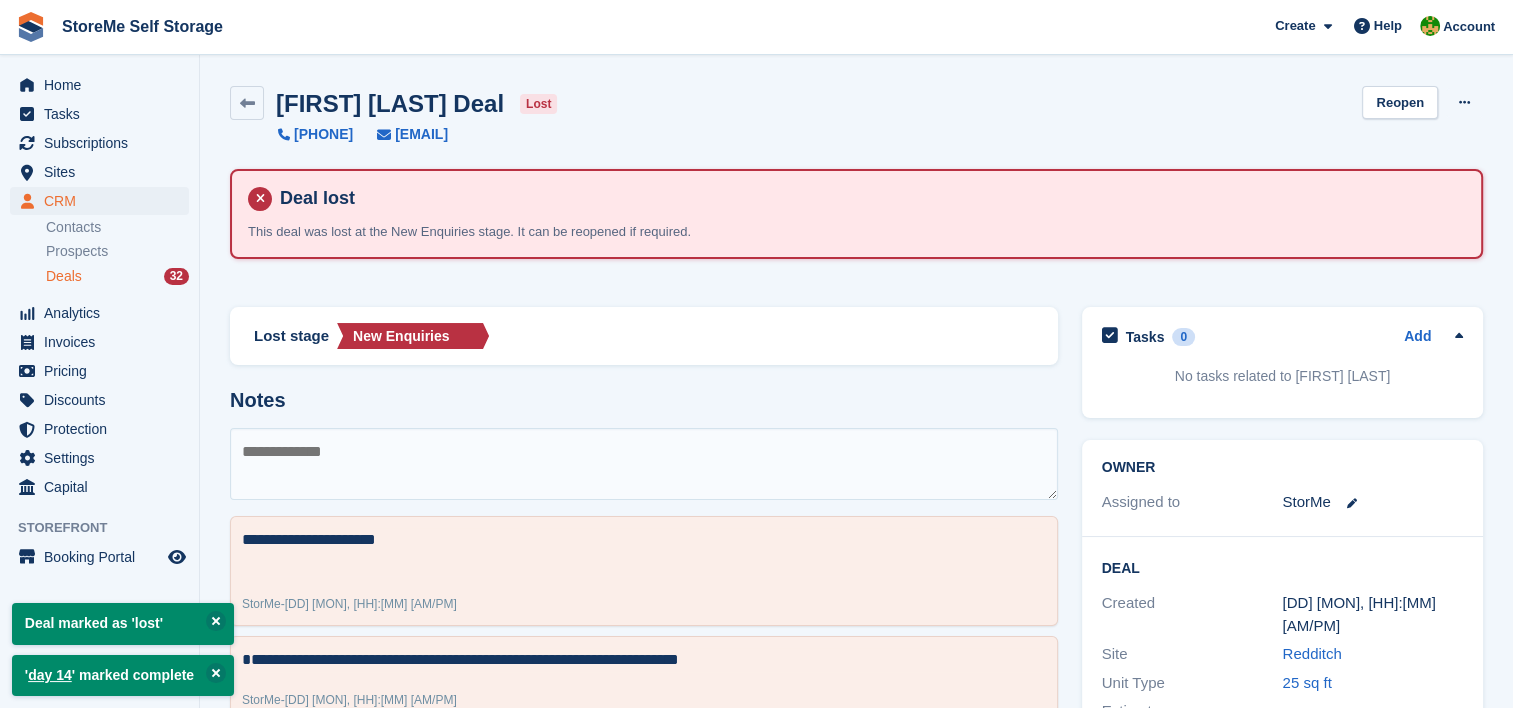 click on "Deals" at bounding box center [64, 276] 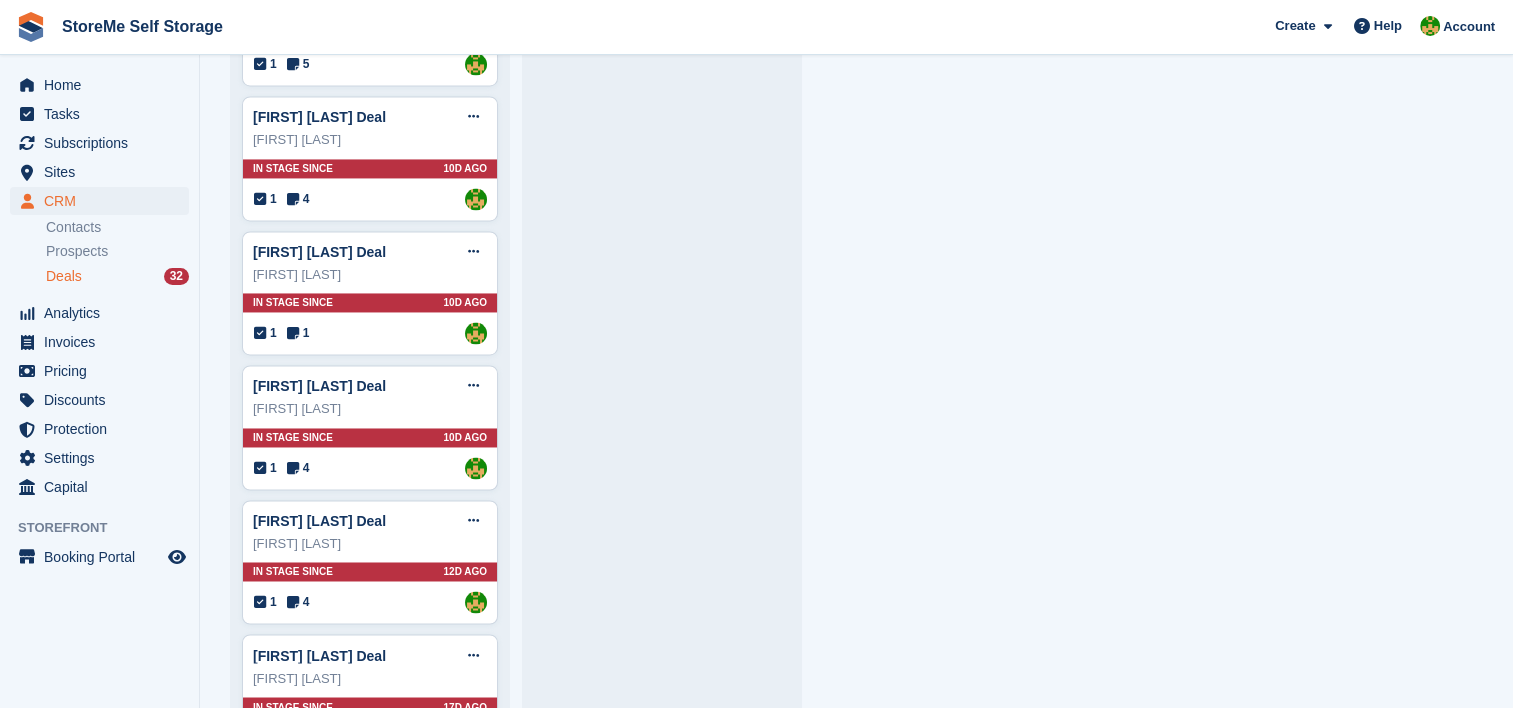 scroll, scrollTop: 3100, scrollLeft: 0, axis: vertical 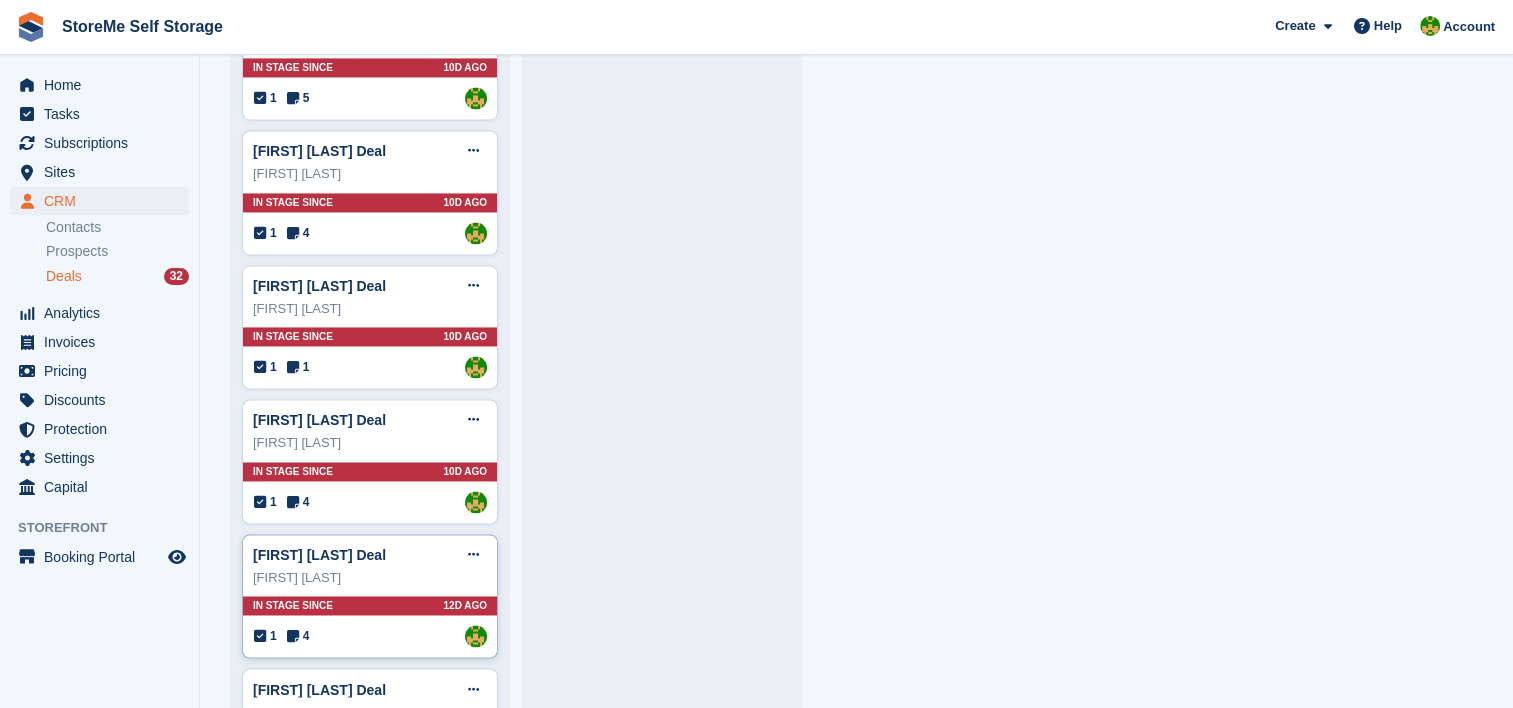click on "Imran Snobar Deal
Edit deal
Mark as won
Mark as lost
Delete deal
Imran Snobar
In stage since 12D AGO
1
4
Assigned to StorMe" at bounding box center [370, 596] 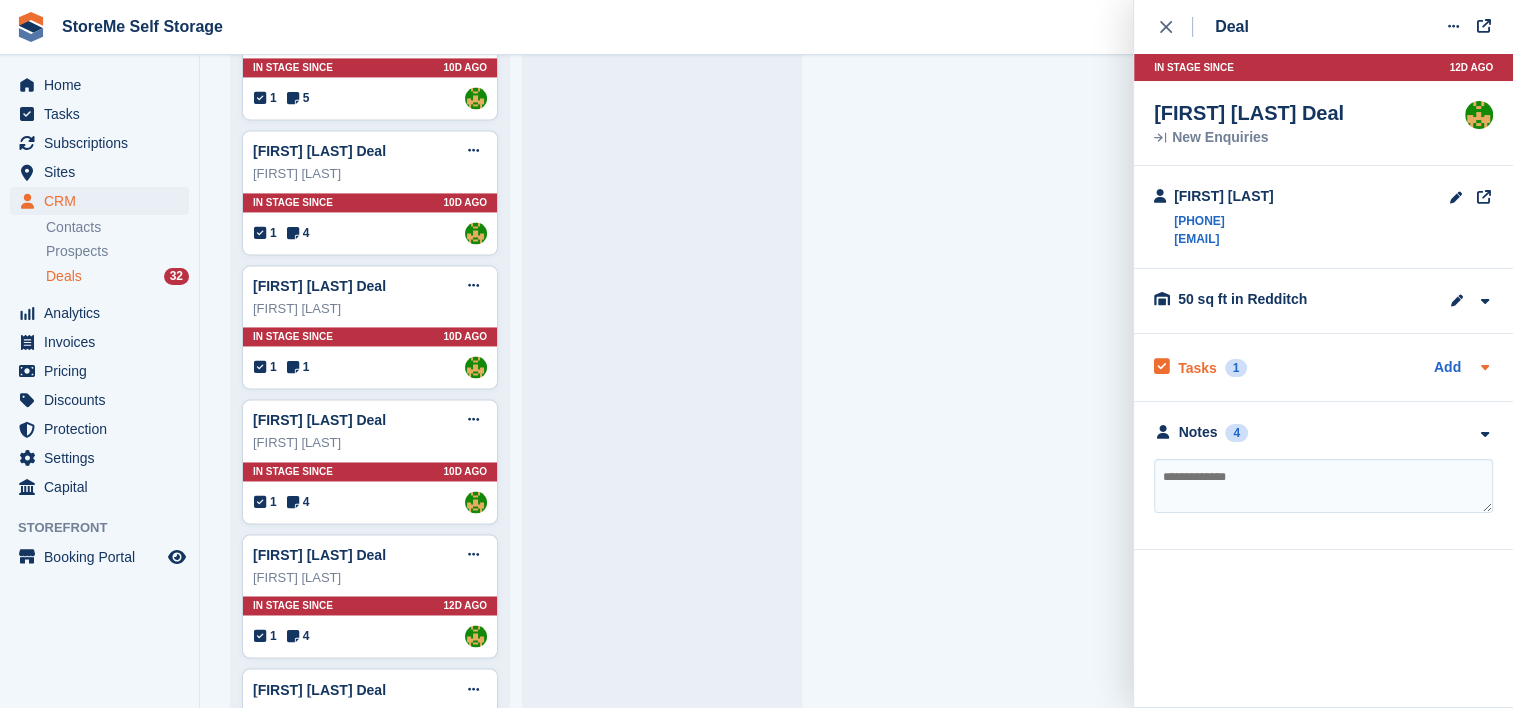 click on "Tasks" at bounding box center (1197, 368) 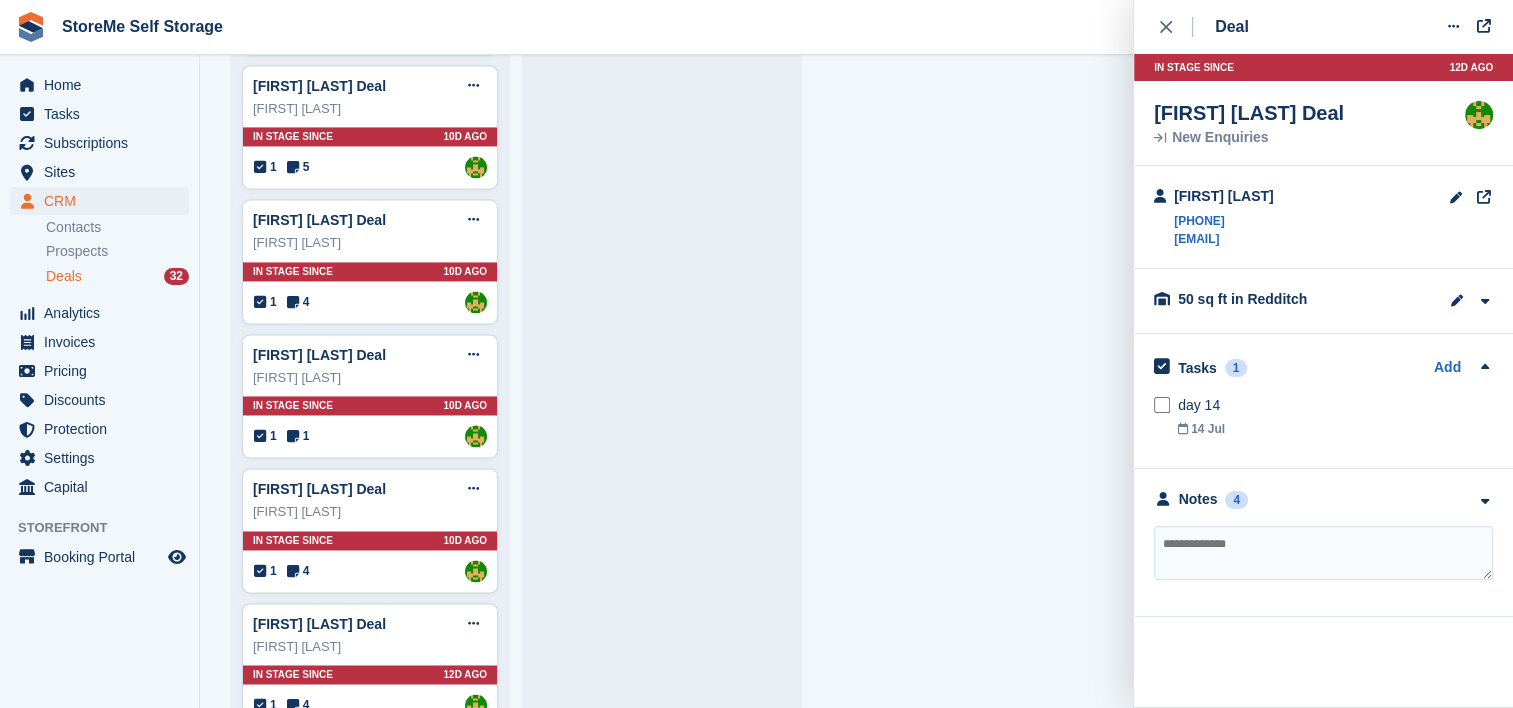 scroll, scrollTop: 3000, scrollLeft: 0, axis: vertical 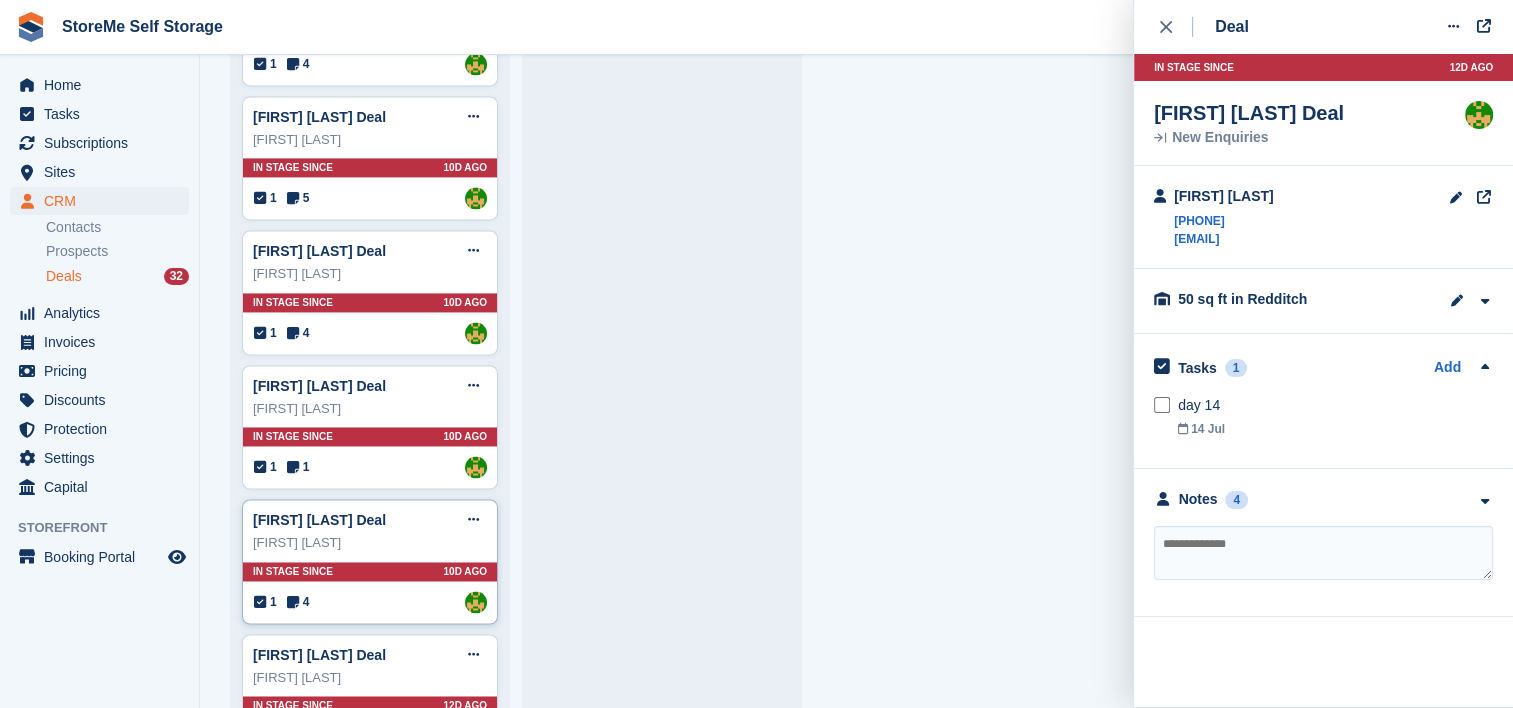 click on "In stage since 10D AGO" at bounding box center (370, 571) 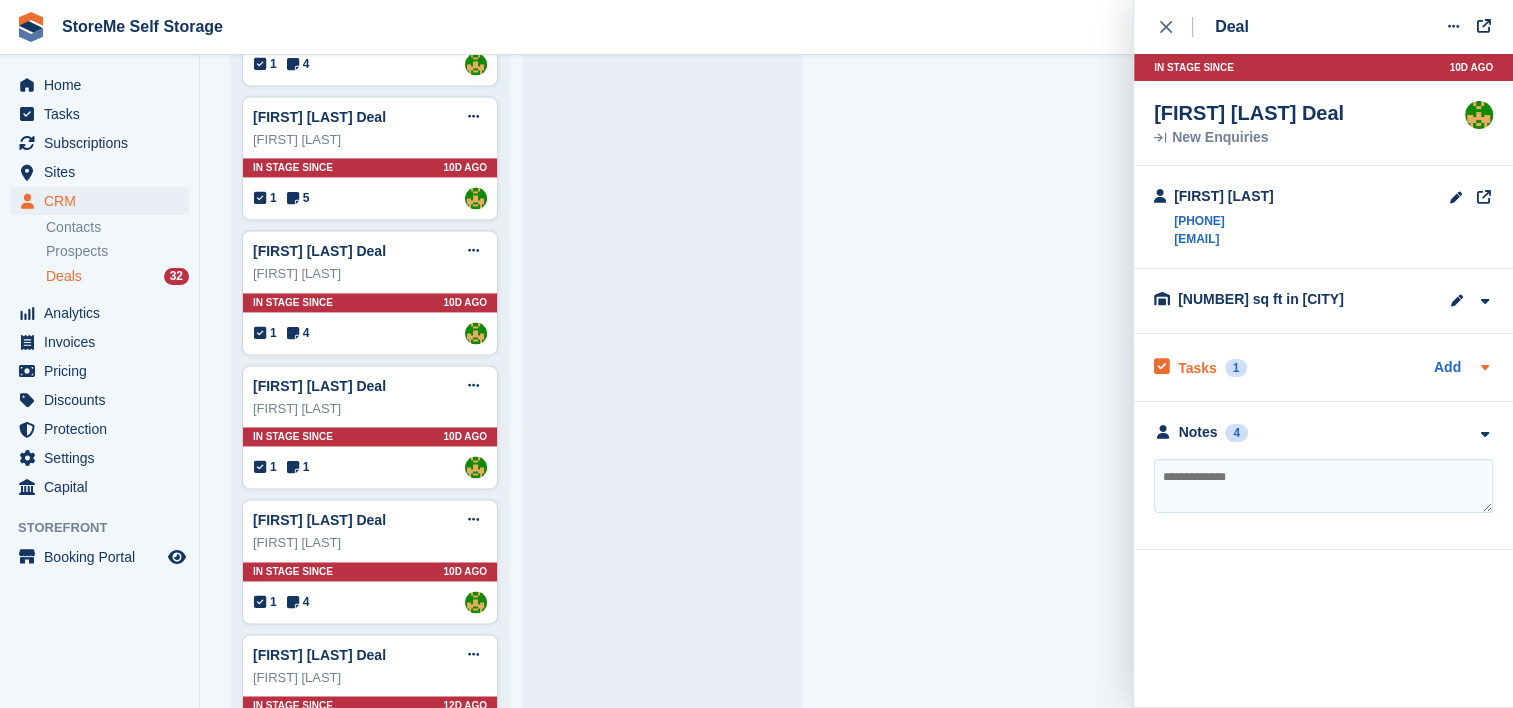 click on "Tasks" at bounding box center [1197, 368] 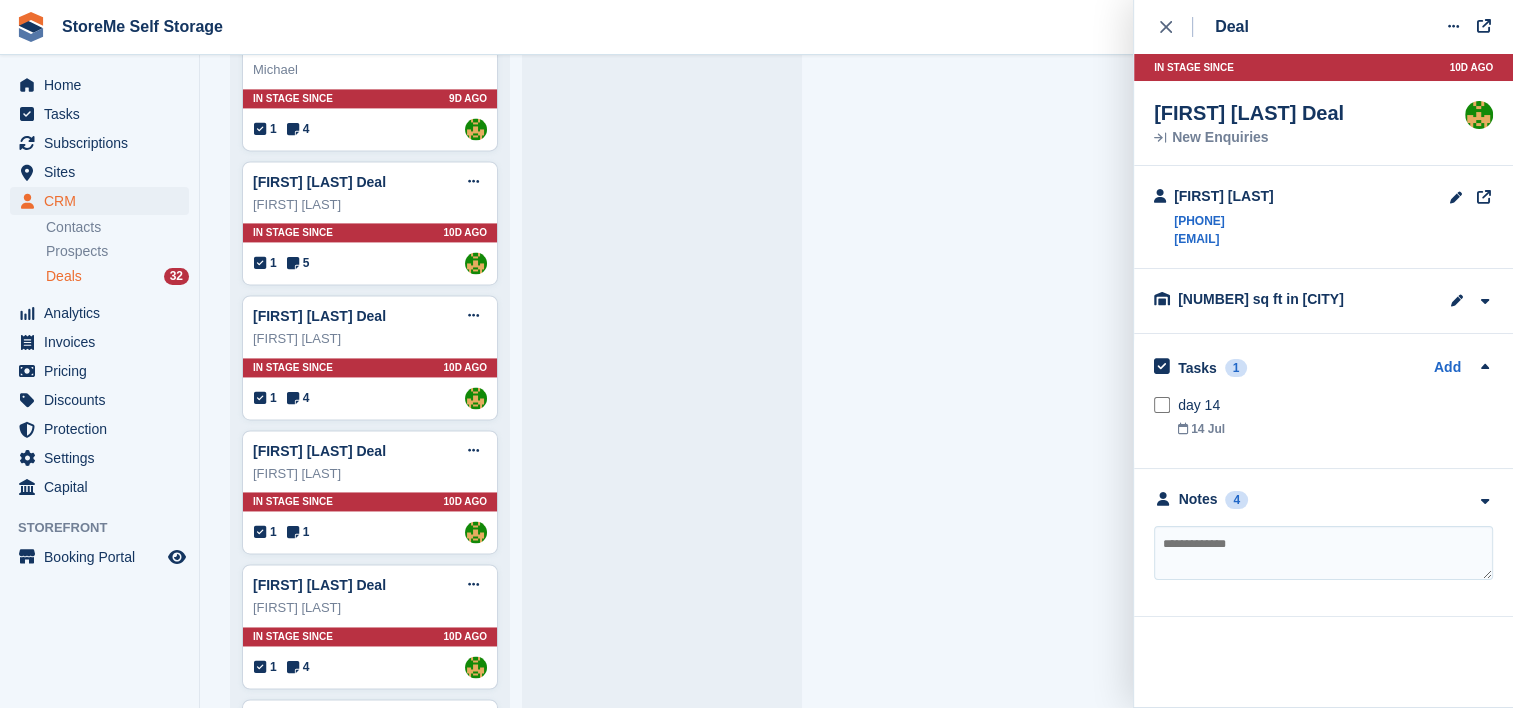 scroll, scrollTop: 2900, scrollLeft: 0, axis: vertical 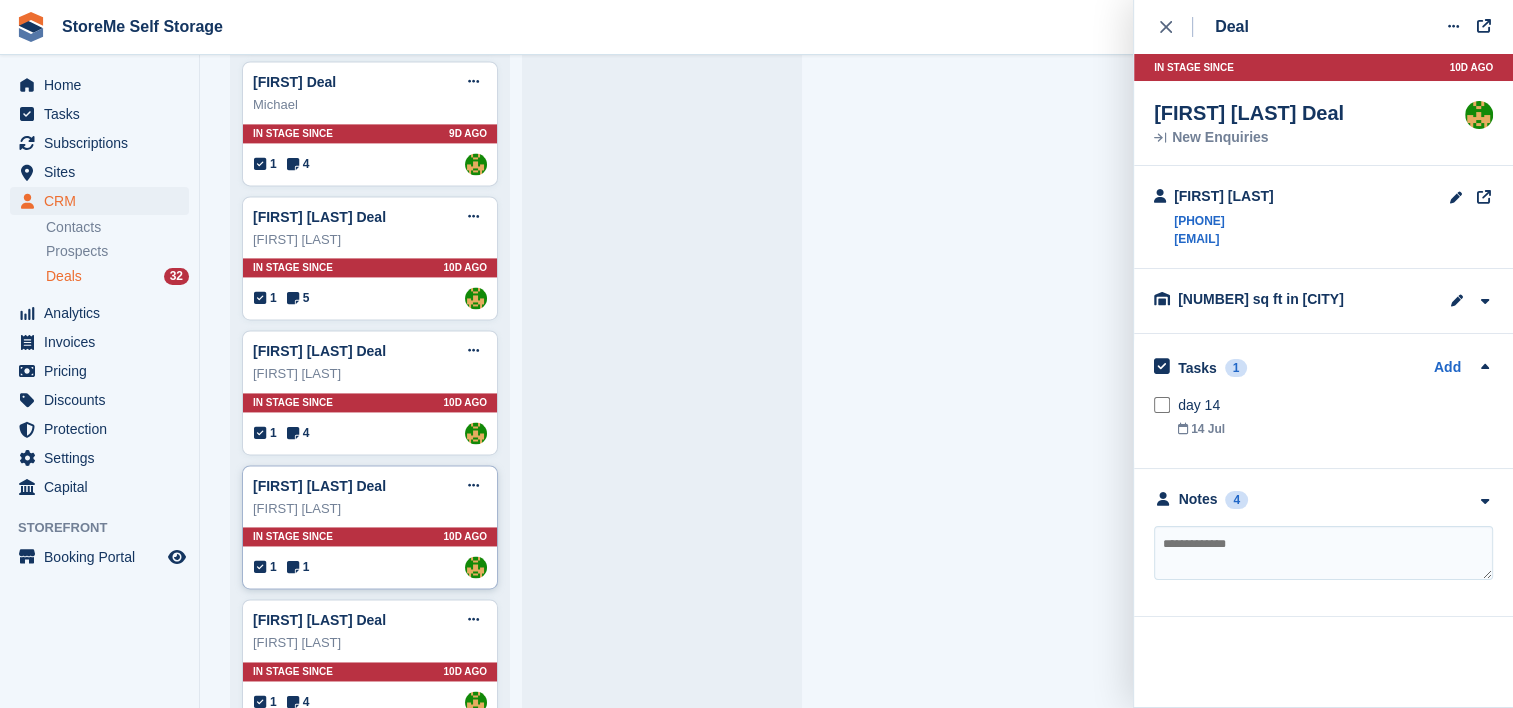 click on "Jon Noel Deal
Edit deal
Mark as won
Mark as lost
Delete deal
Jon Noel
In stage since 10D AGO
1
1
Assigned to StorMe" at bounding box center (370, 527) 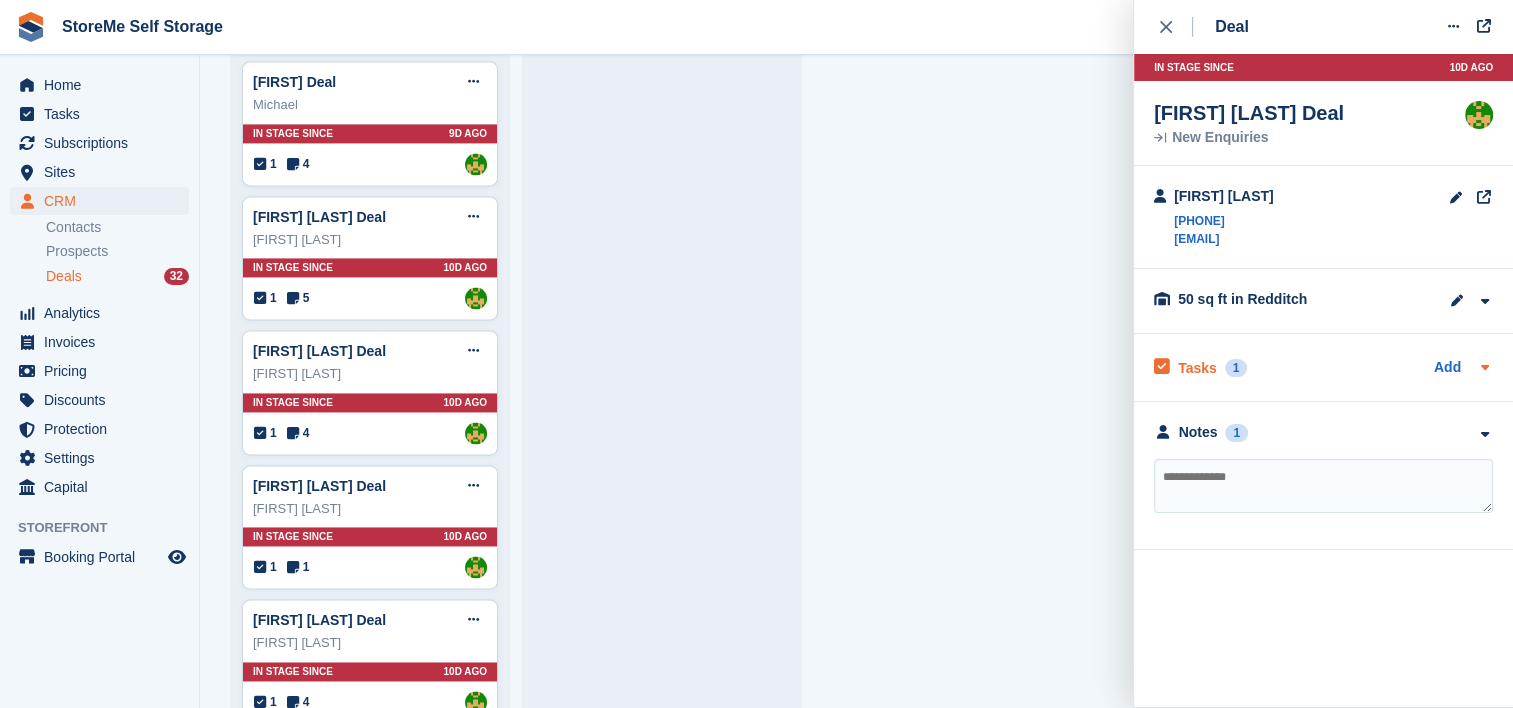 click on "Tasks
1" at bounding box center (1200, 367) 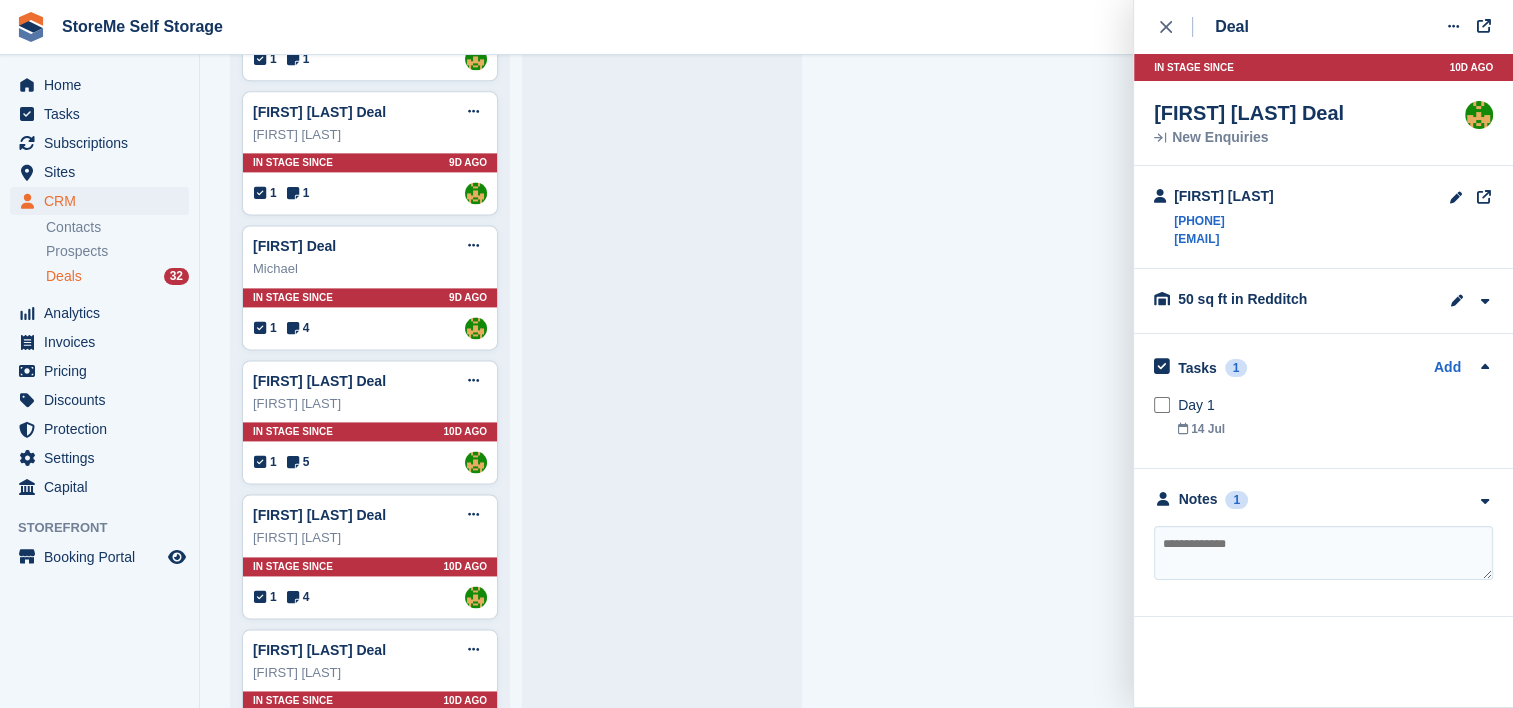 scroll, scrollTop: 2700, scrollLeft: 0, axis: vertical 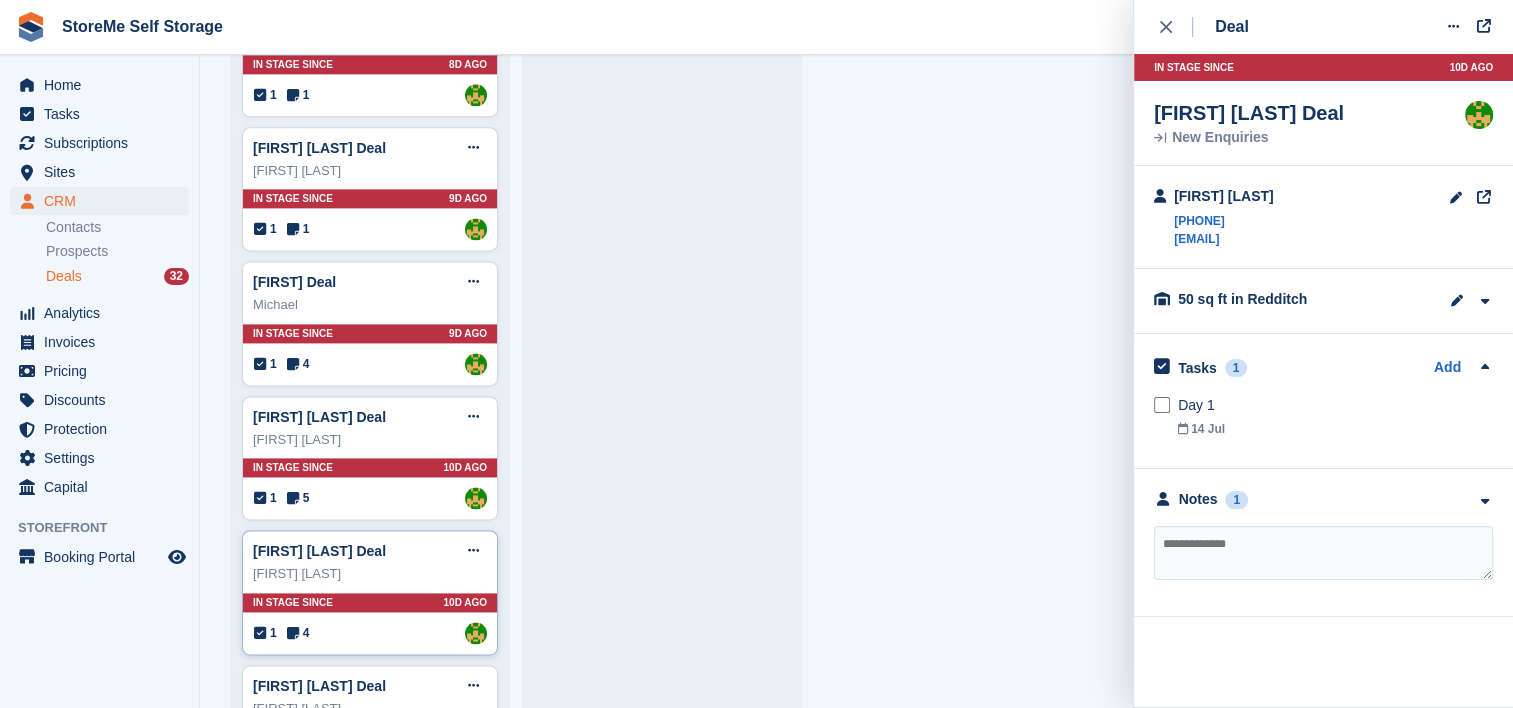 click on "Minna Underwood  Deal
Edit deal
Mark as won
Mark as lost
Delete deal
Minna Underwood
In stage since 10D AGO
1
4
Assigned to StorMe" at bounding box center [370, 592] 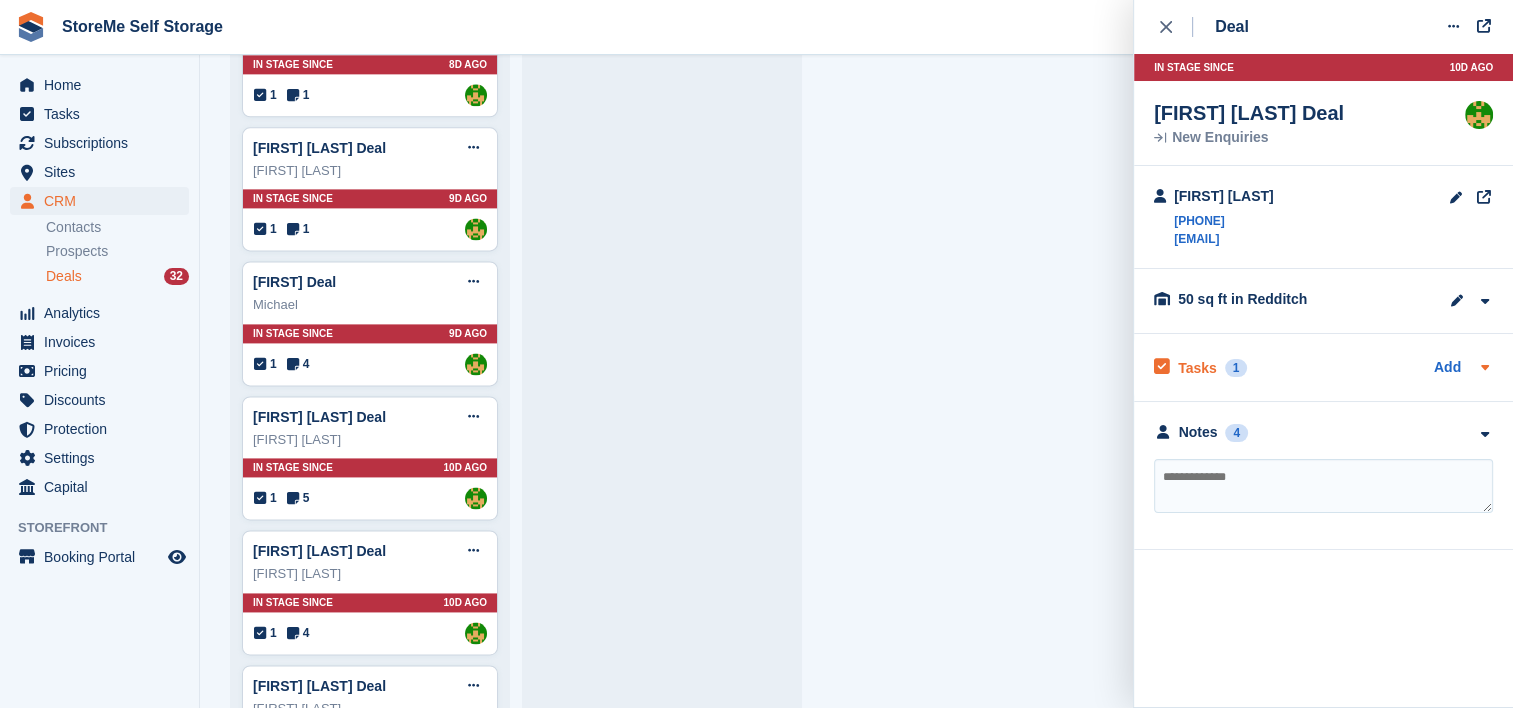 click on "Tasks" at bounding box center (1197, 368) 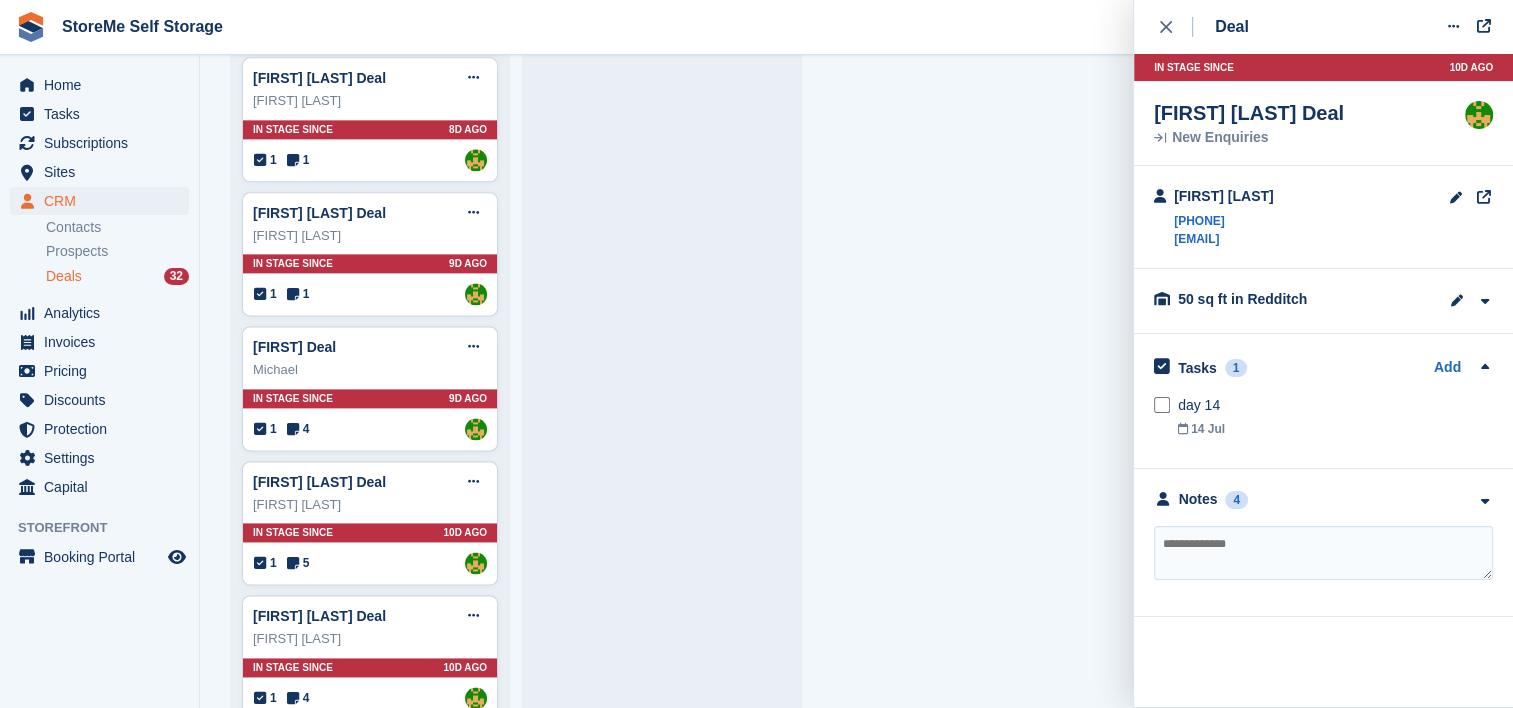 scroll, scrollTop: 2600, scrollLeft: 0, axis: vertical 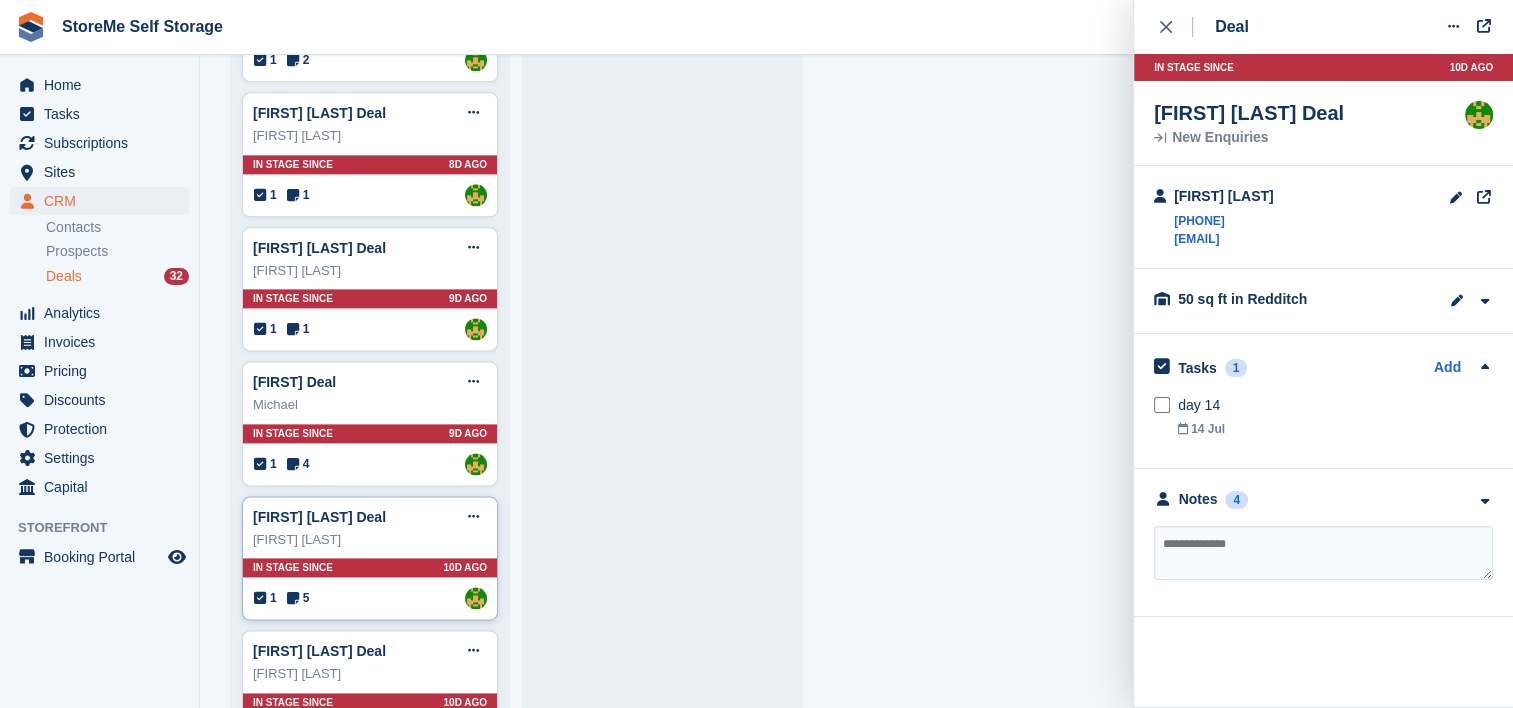 click on "Aaron Shortt" at bounding box center (370, 540) 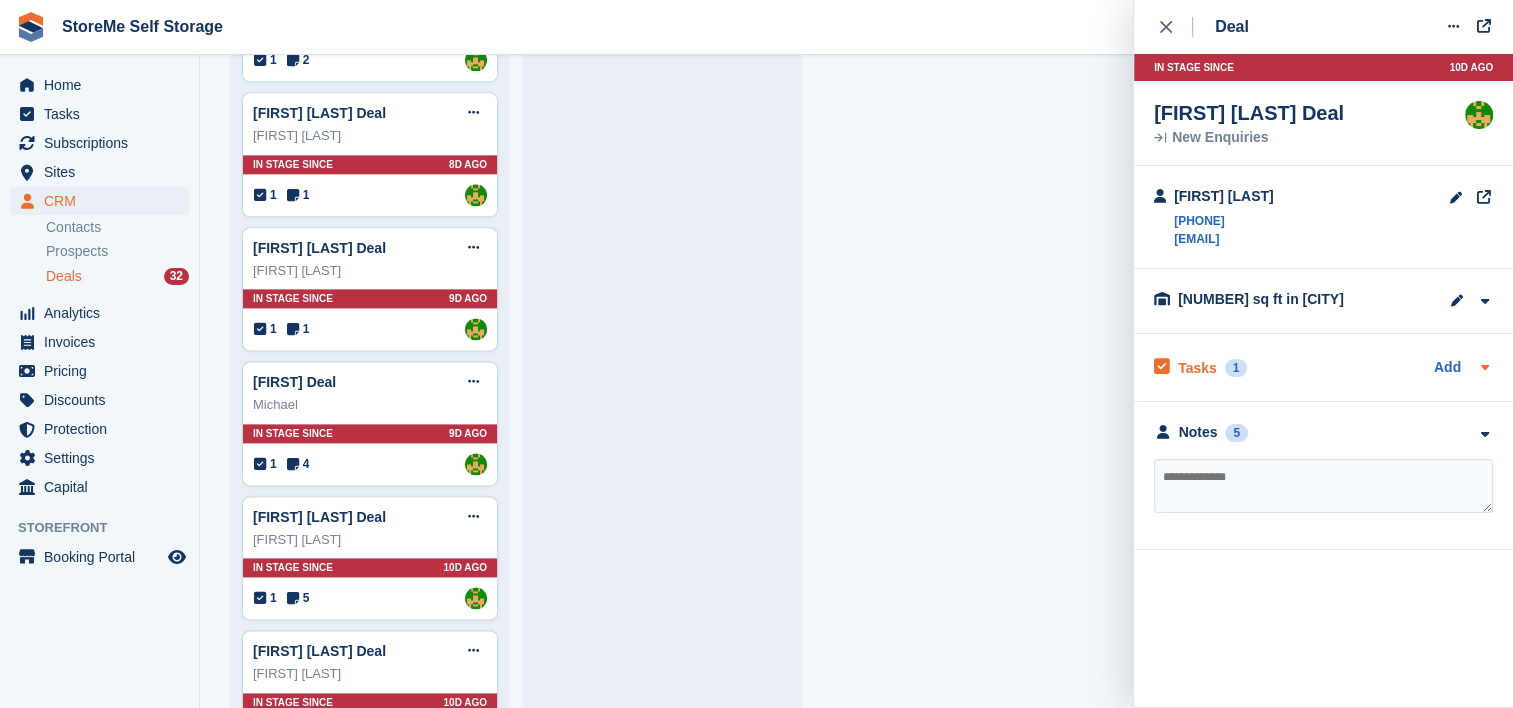 click on "Tasks" at bounding box center (1197, 368) 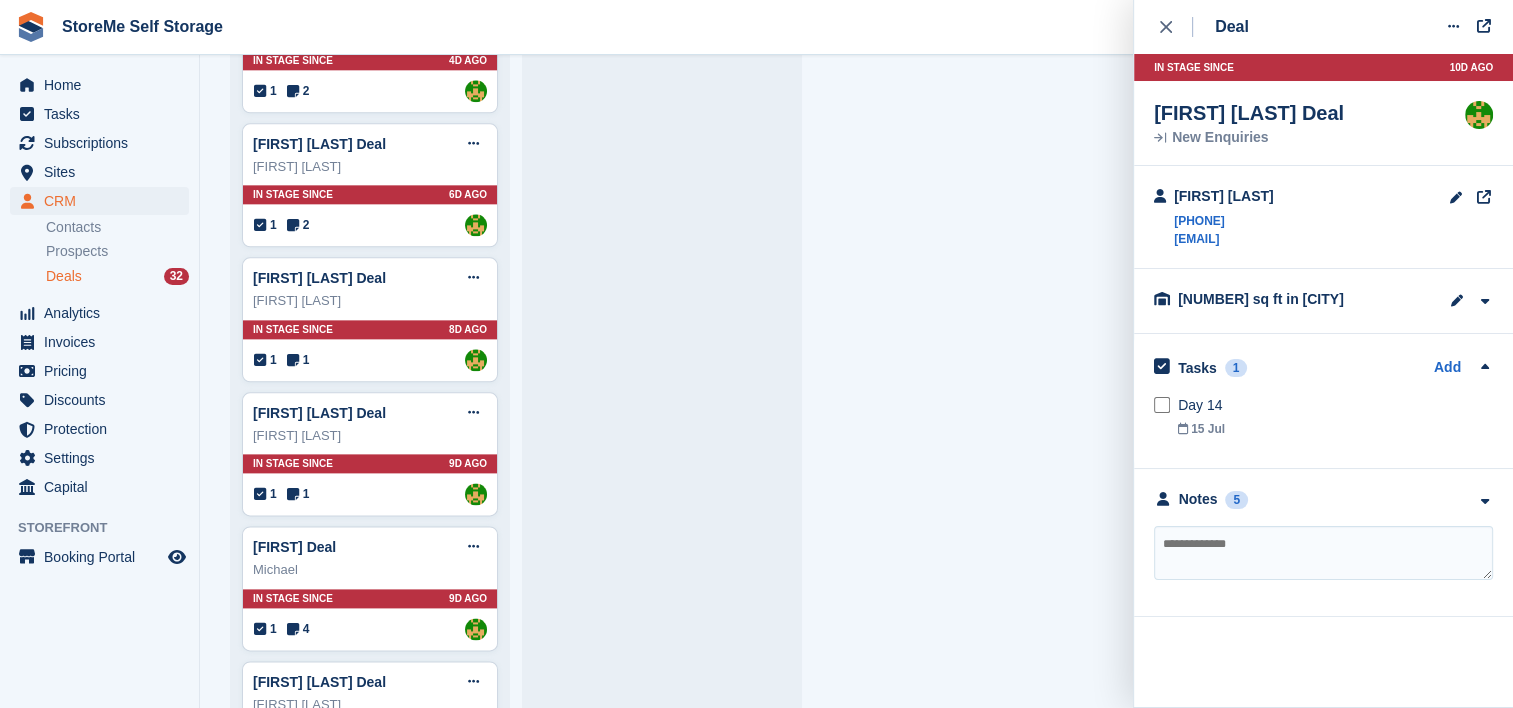 scroll, scrollTop: 2400, scrollLeft: 0, axis: vertical 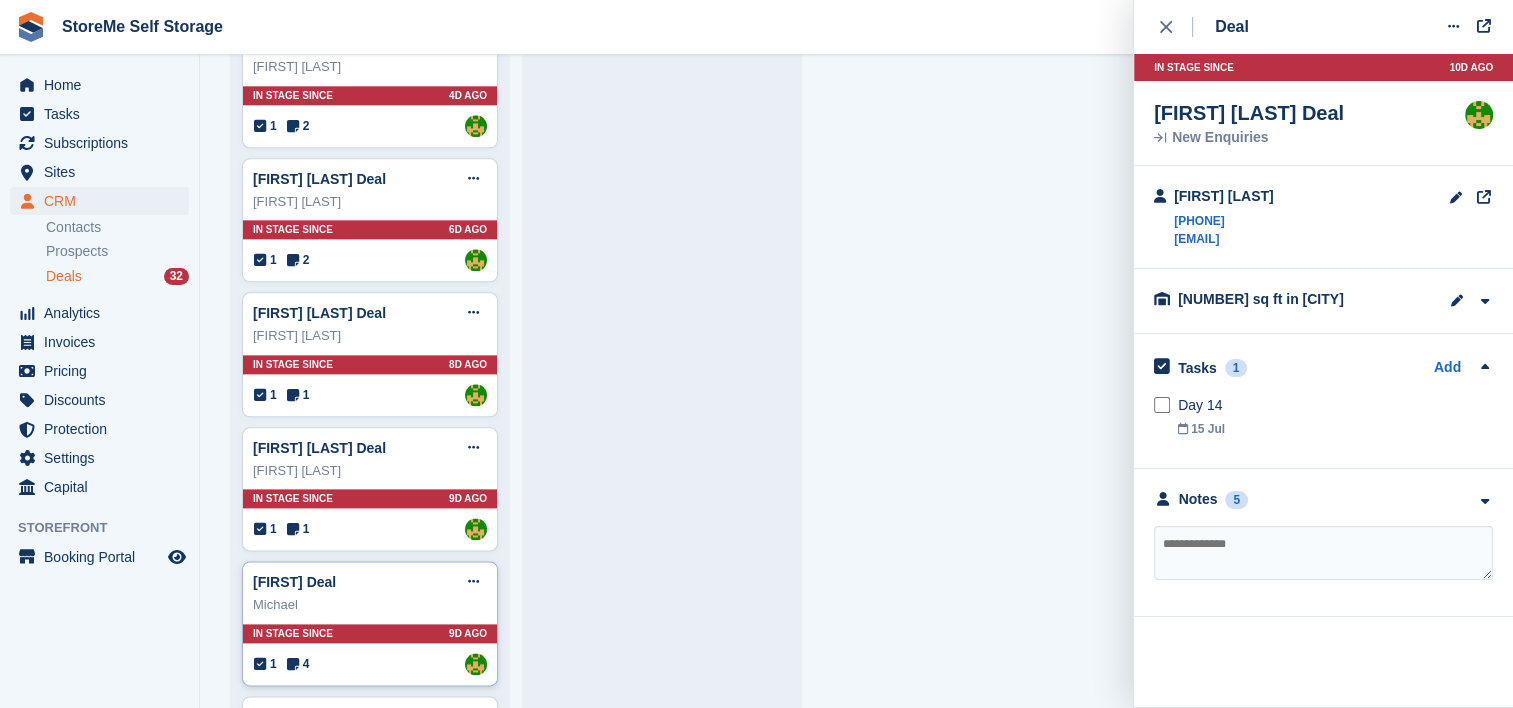 click on "Michael" at bounding box center [370, 605] 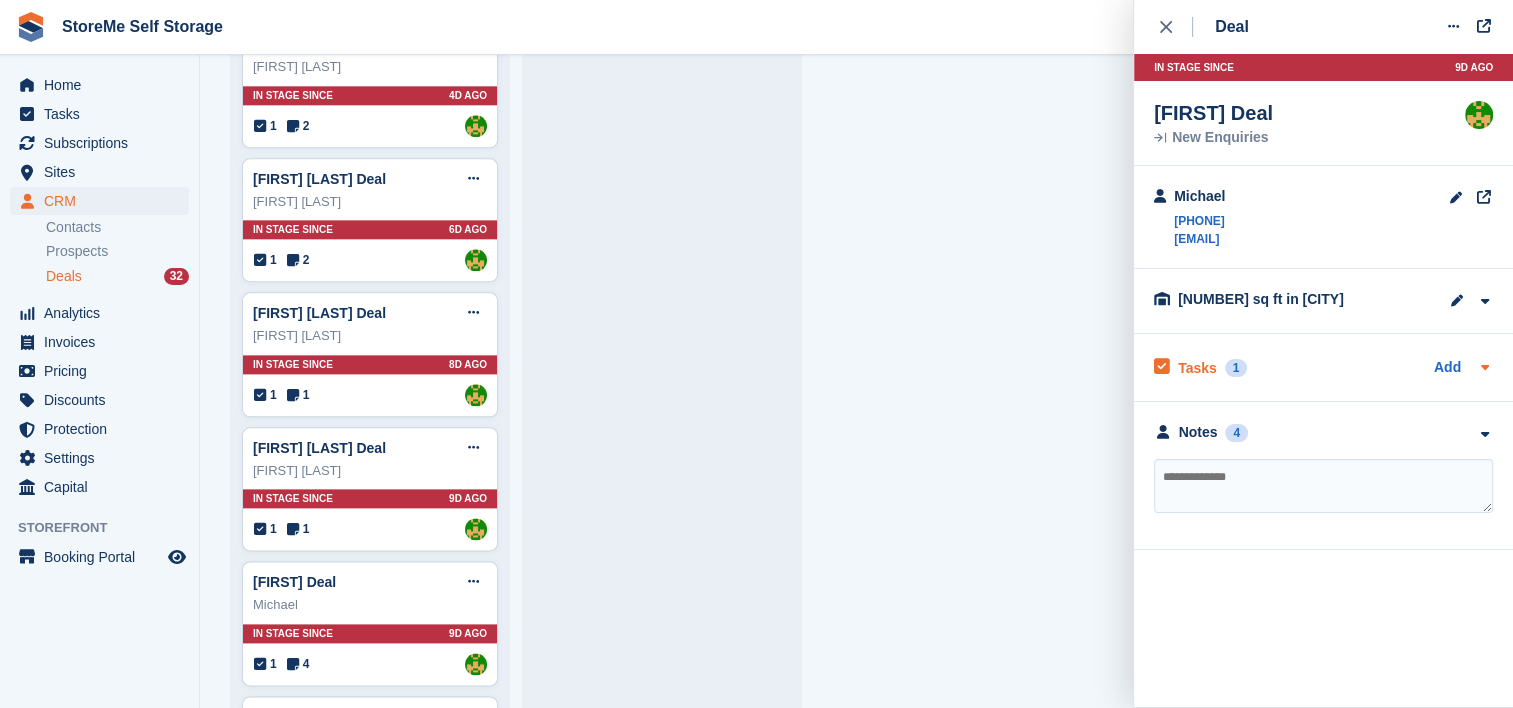 click on "Tasks" at bounding box center [1197, 368] 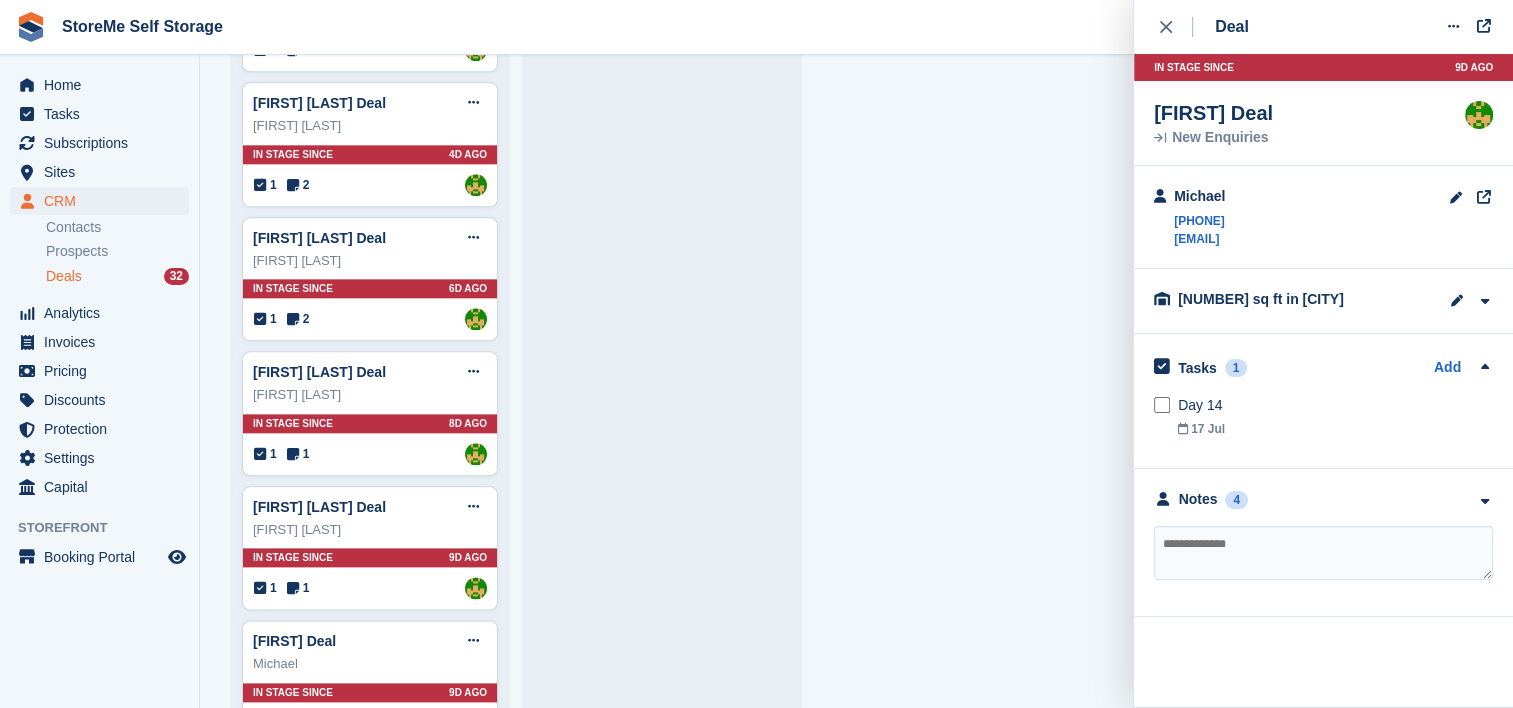 scroll, scrollTop: 2300, scrollLeft: 0, axis: vertical 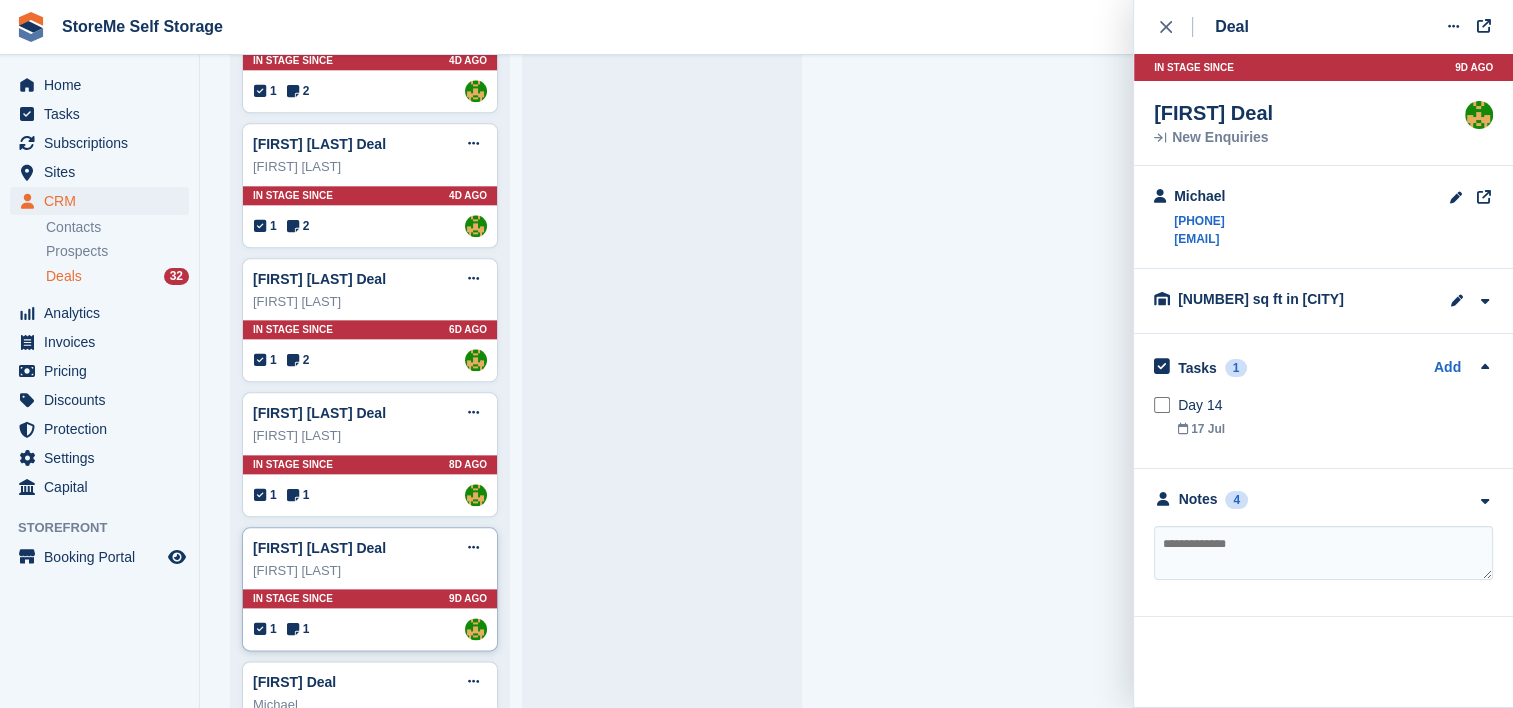 click on "Jake Yates Deal
Edit deal
Mark as won
Mark as lost
Delete deal
Jake Yates
In stage since 9D AGO
1
1
Assigned to StorMe" at bounding box center [370, 589] 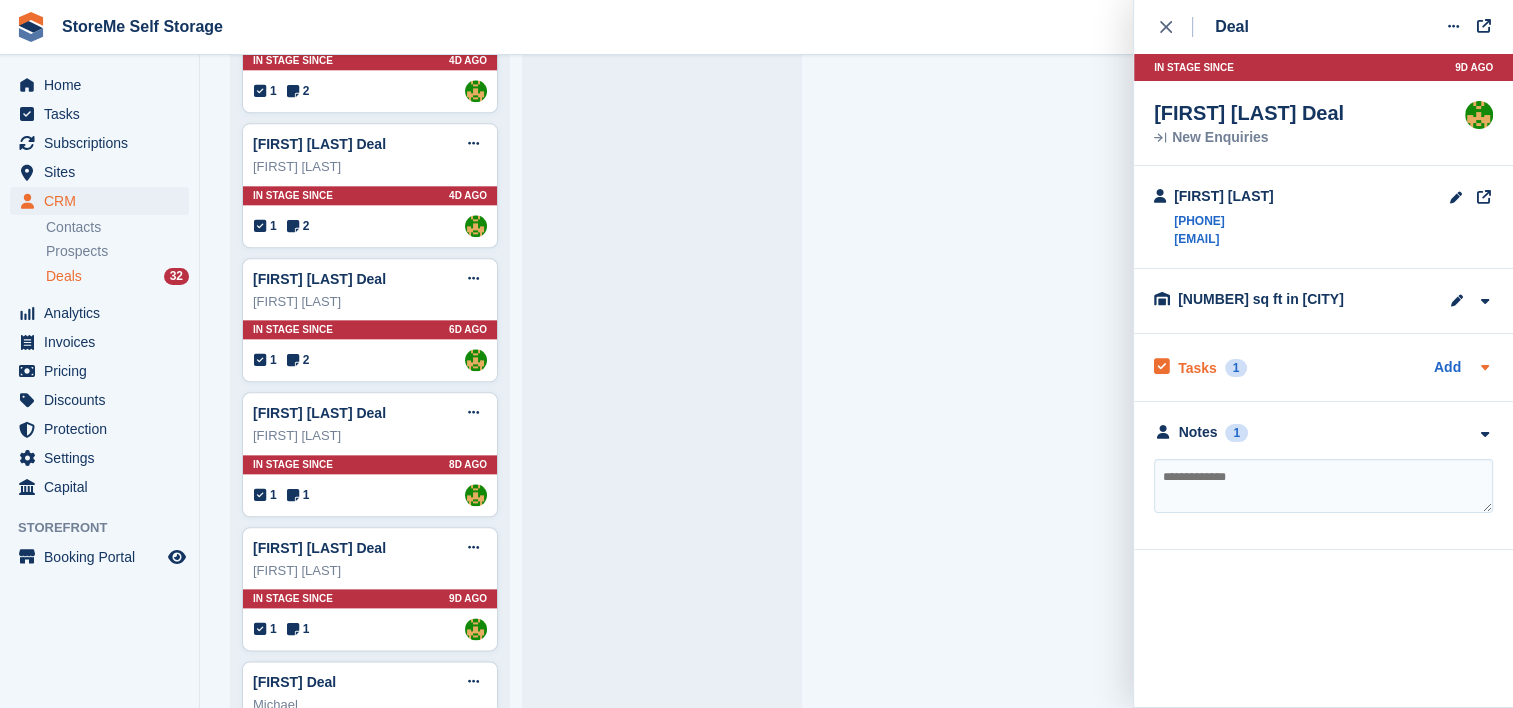 click on "Tasks" at bounding box center [1197, 368] 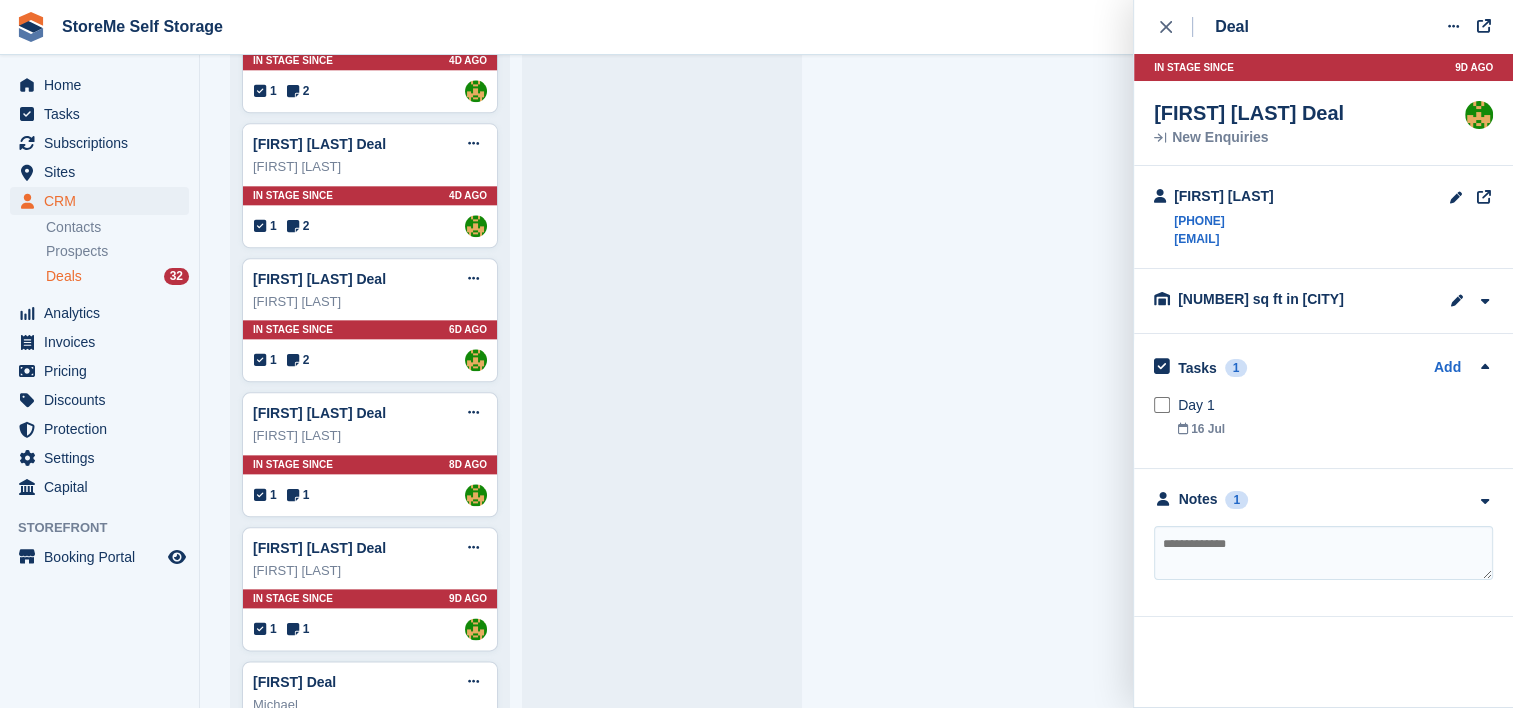 scroll, scrollTop: 2200, scrollLeft: 0, axis: vertical 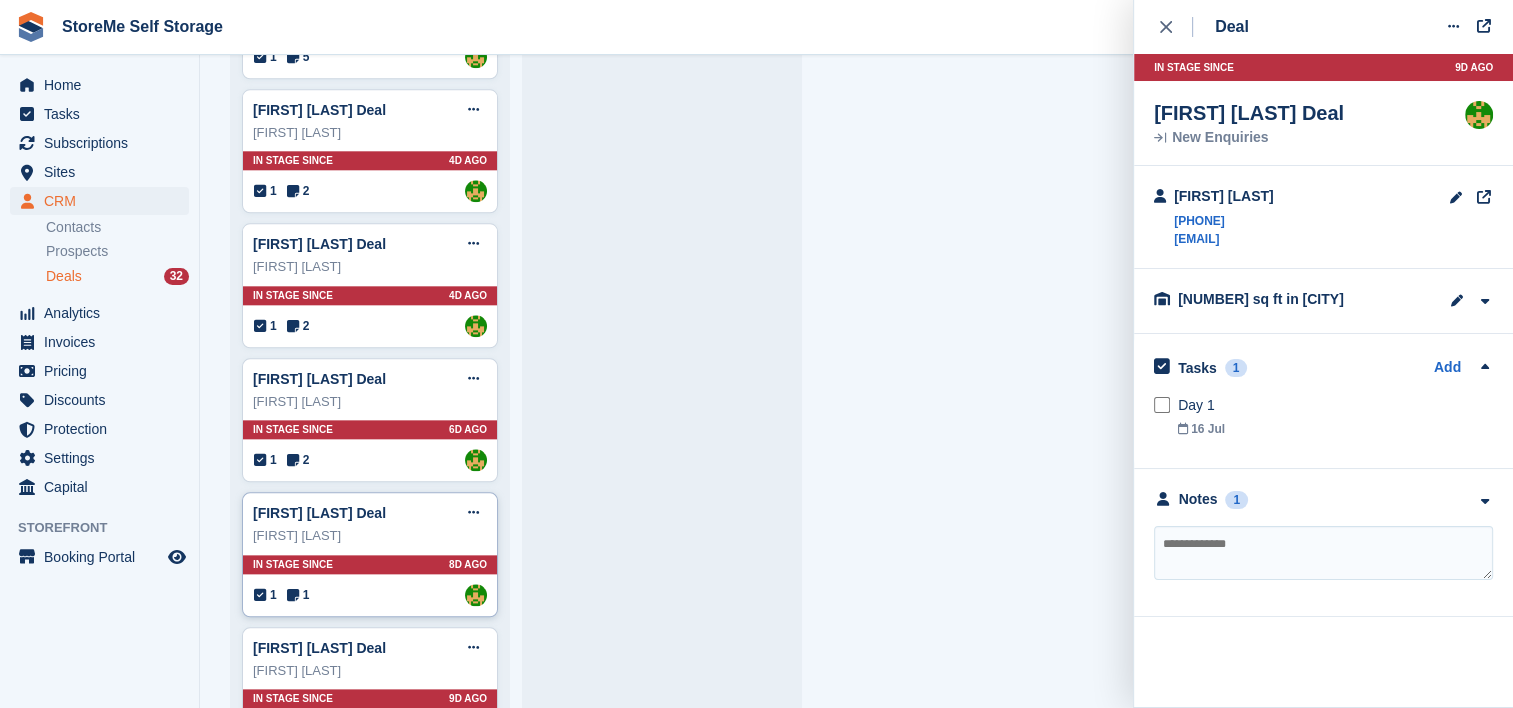 click on "In stage since 8D AGO" at bounding box center (370, 564) 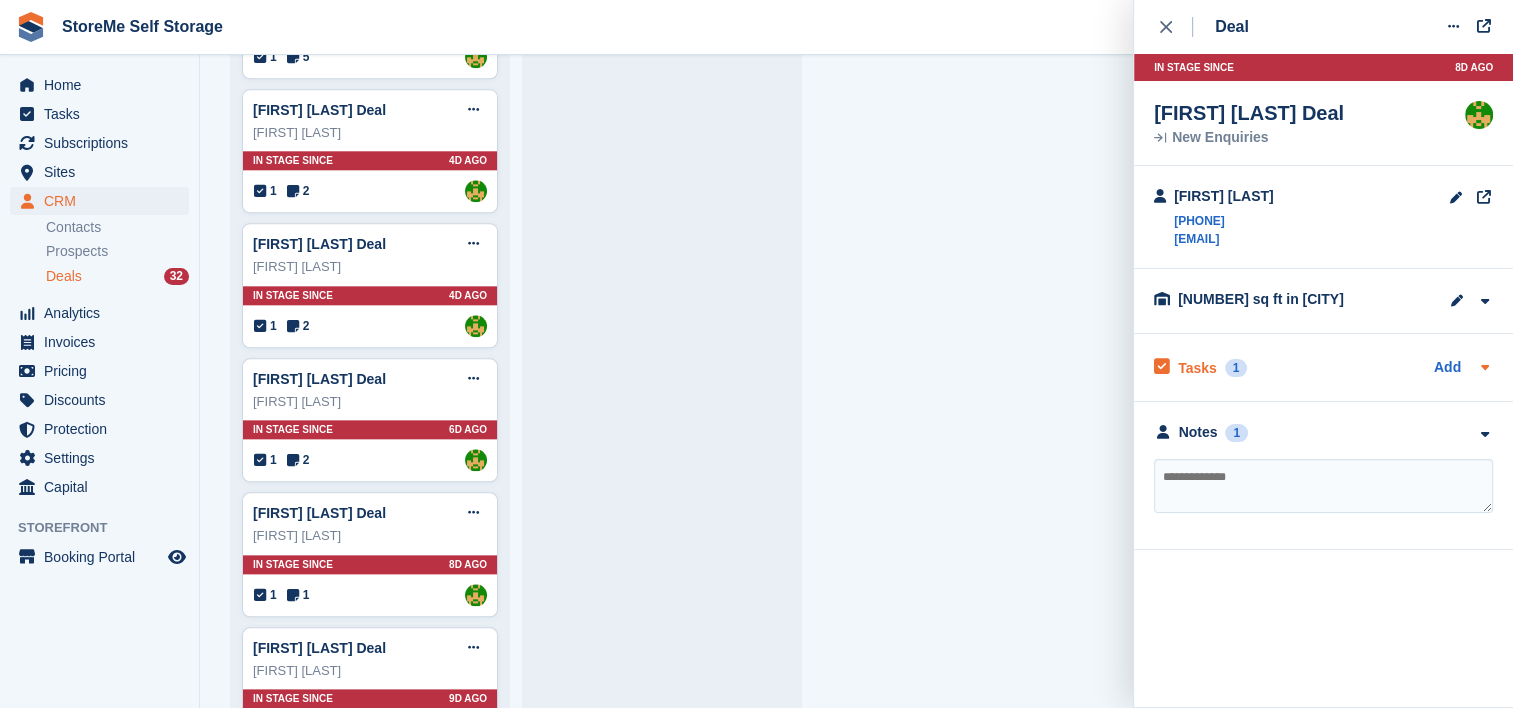 click on "Tasks" at bounding box center (1197, 368) 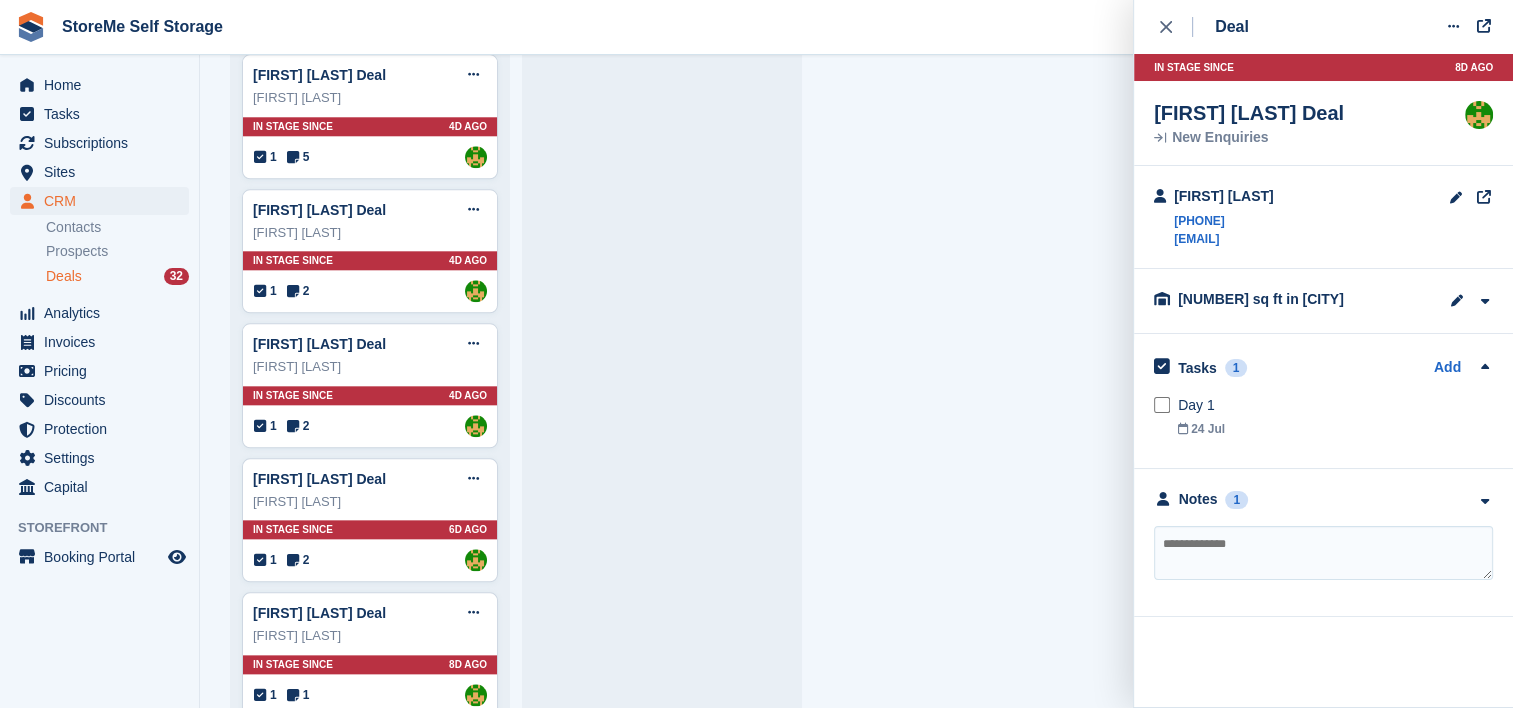 scroll, scrollTop: 2000, scrollLeft: 0, axis: vertical 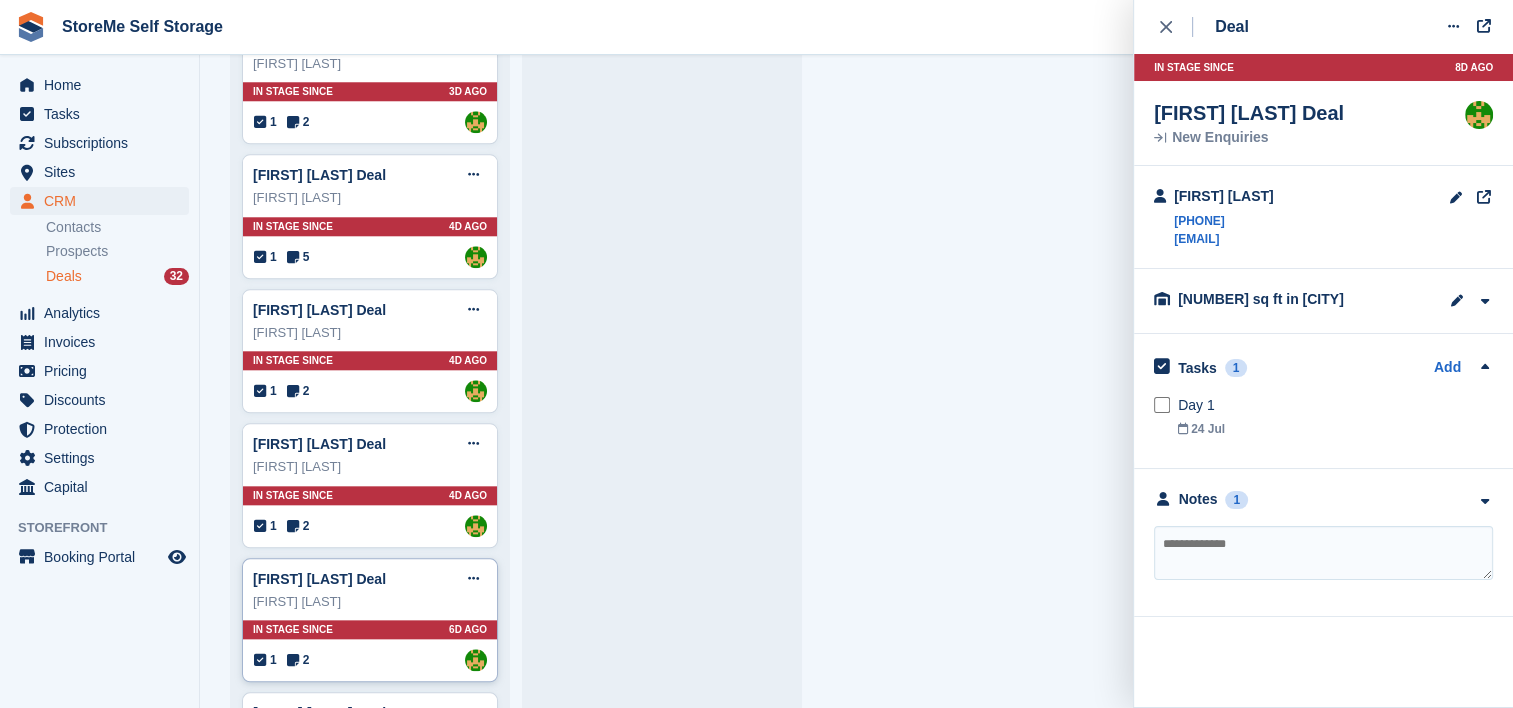 click on "Anna Savery  Deal
Edit deal
Mark as won
Mark as lost
Delete deal
Anna Savery
In stage since 6D AGO
1
2
Assigned to StorMe" at bounding box center [370, 620] 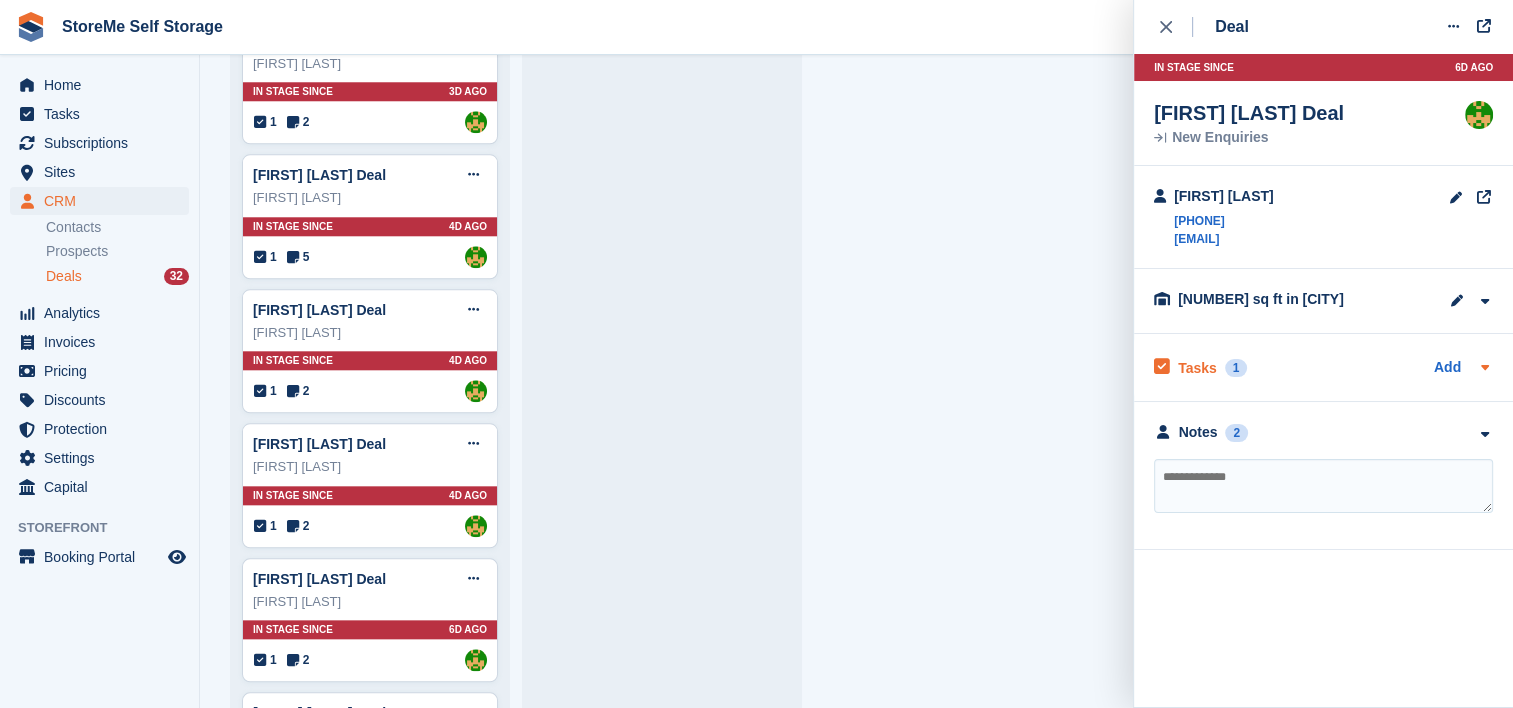 click on "Tasks" at bounding box center (1197, 368) 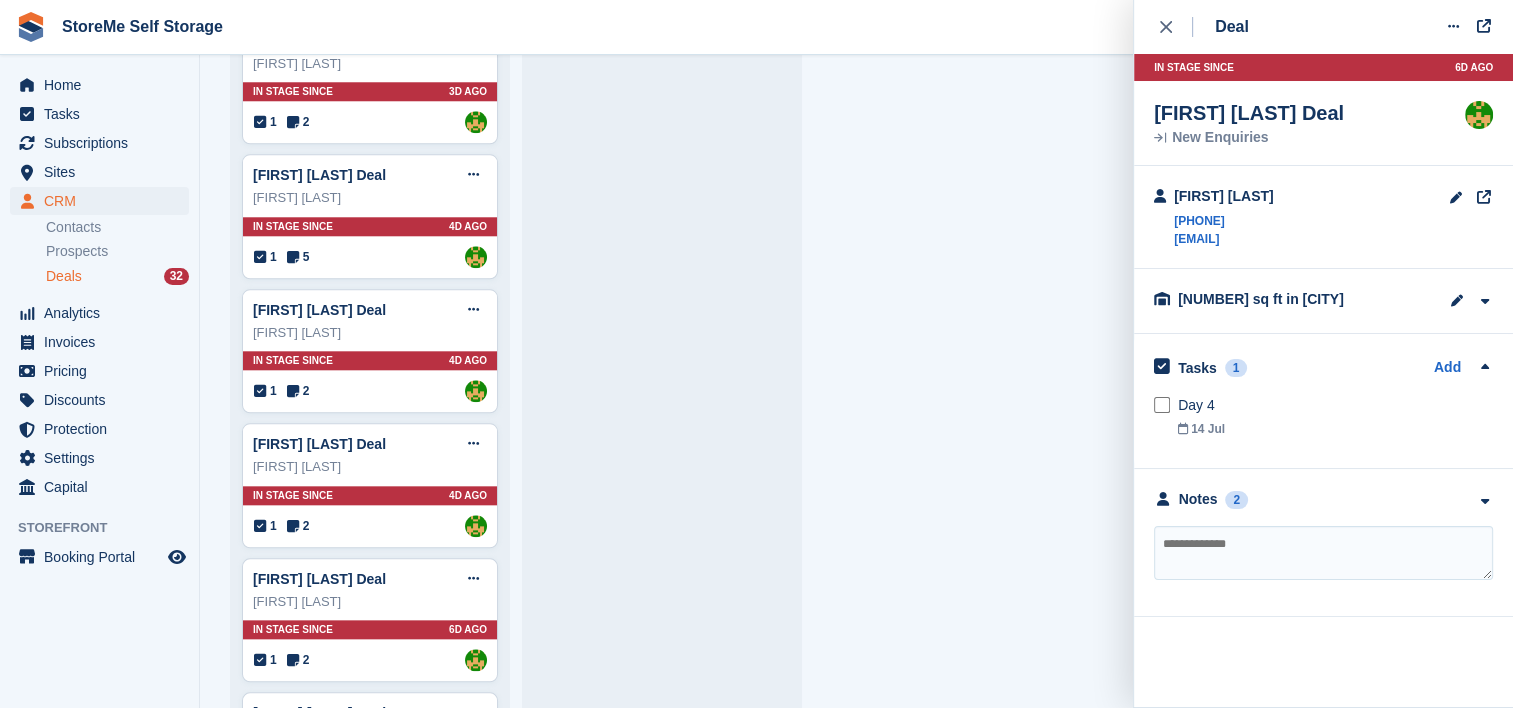 scroll, scrollTop: 1900, scrollLeft: 0, axis: vertical 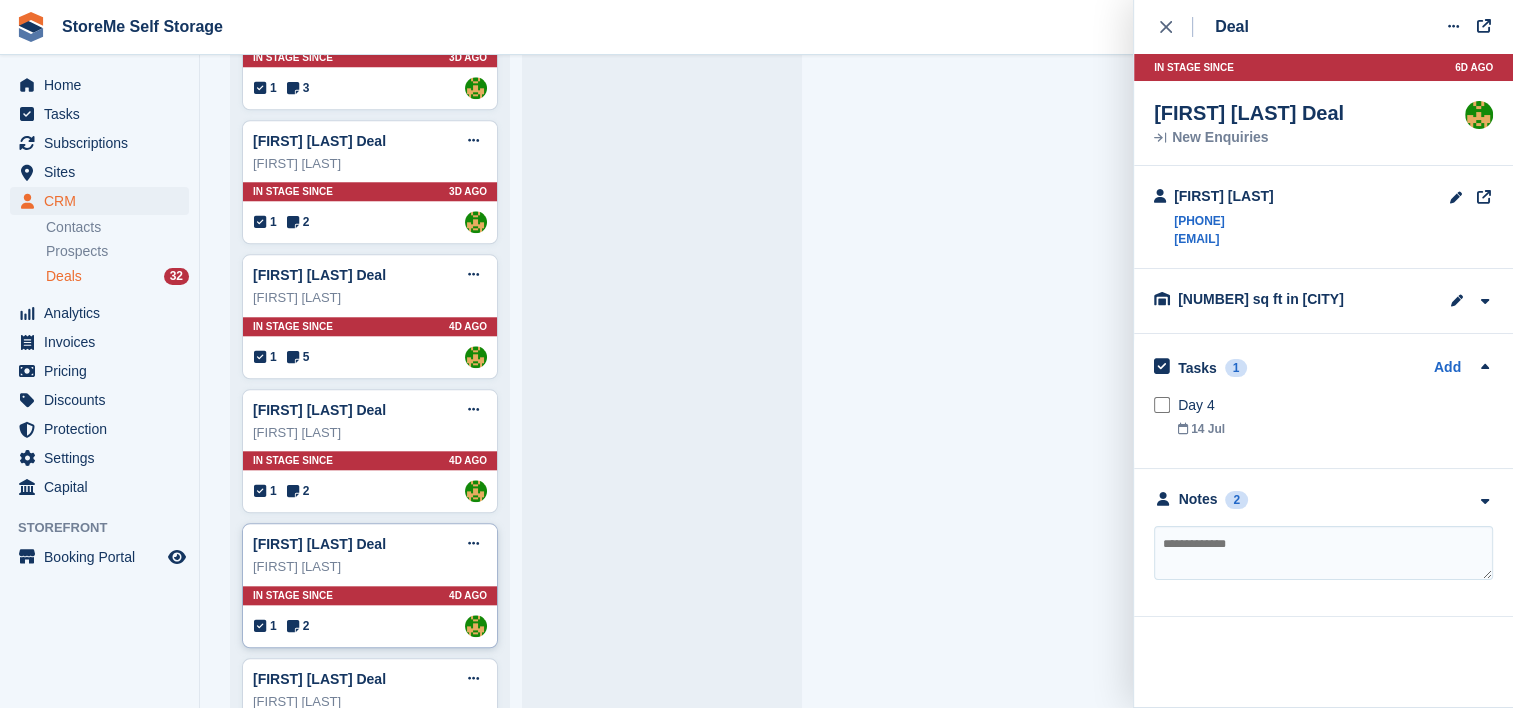 click on "In stage since 4D AGO" at bounding box center (370, 595) 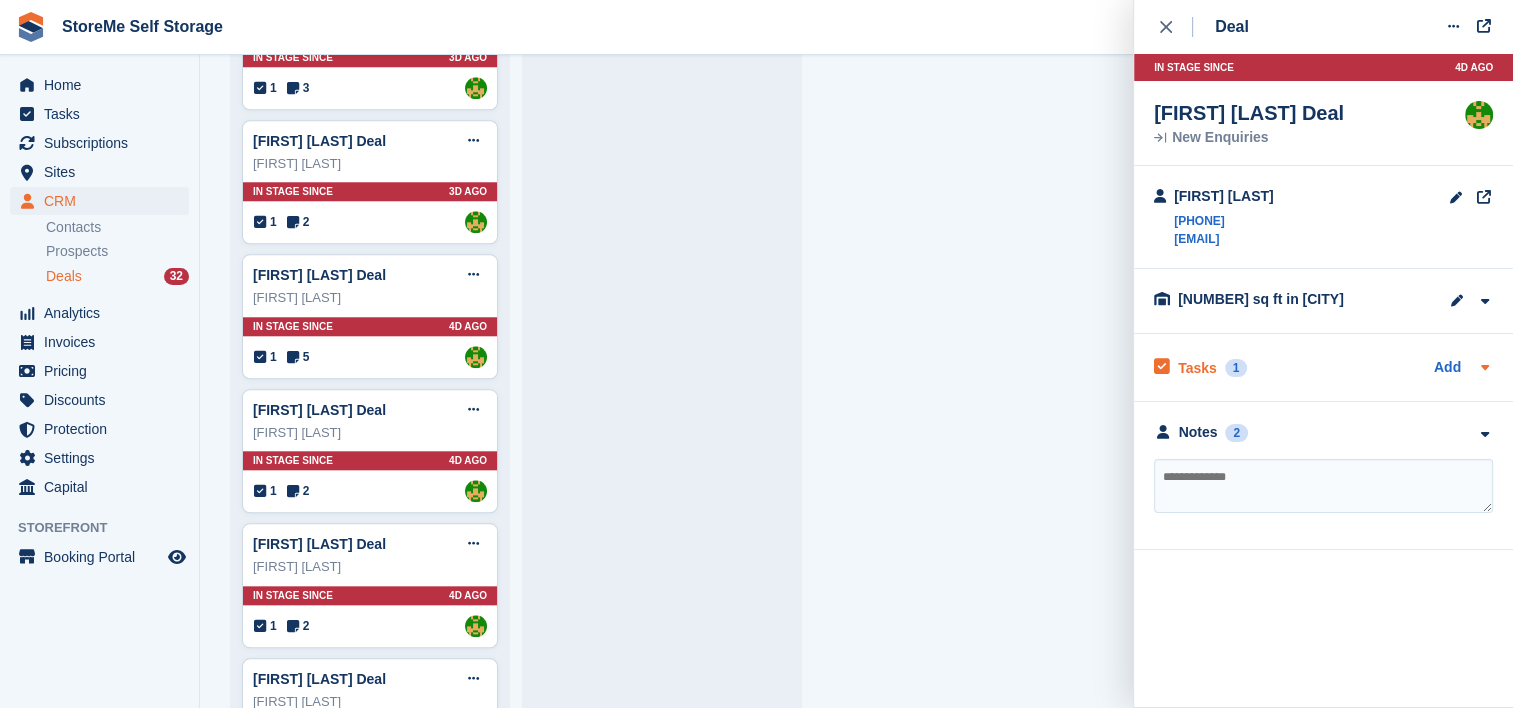 click on "Tasks" at bounding box center (1197, 368) 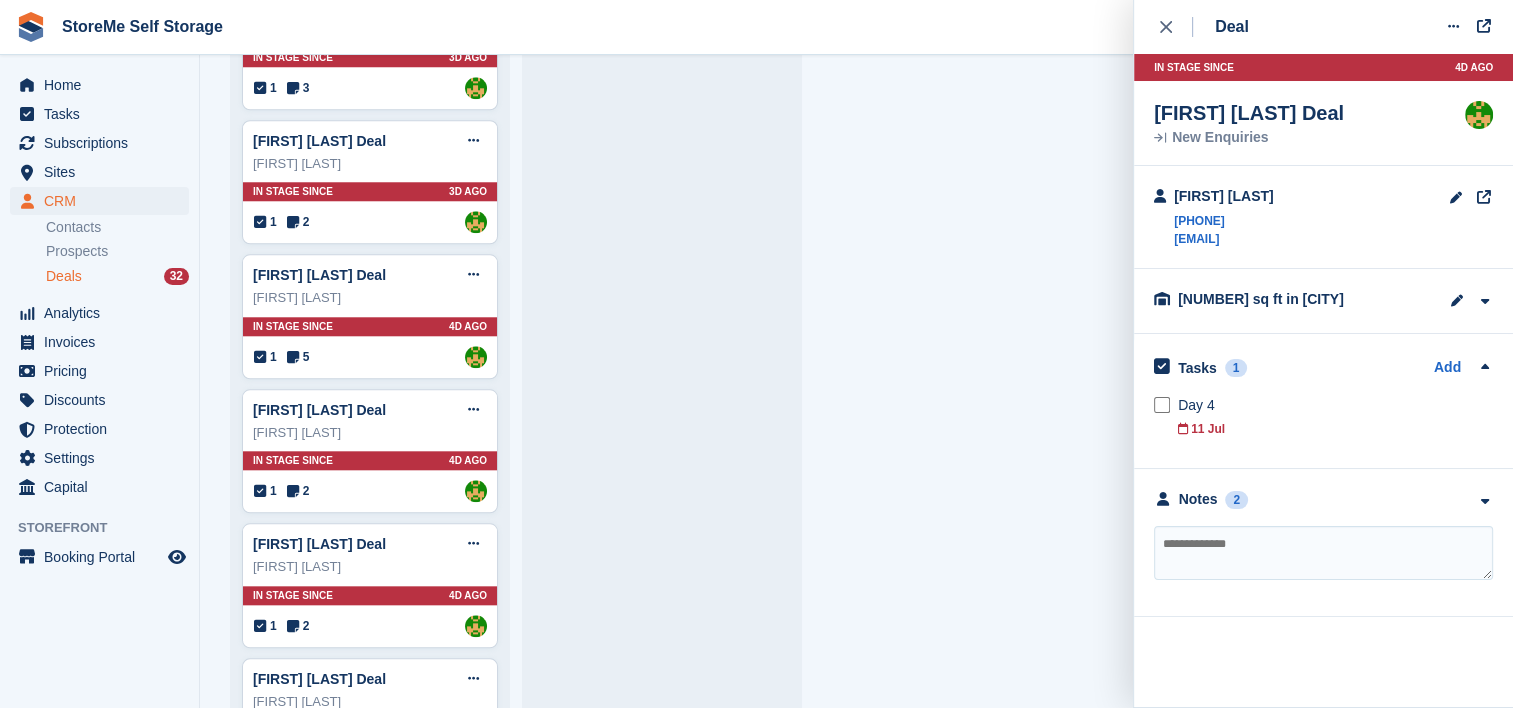 click at bounding box center (1323, 553) 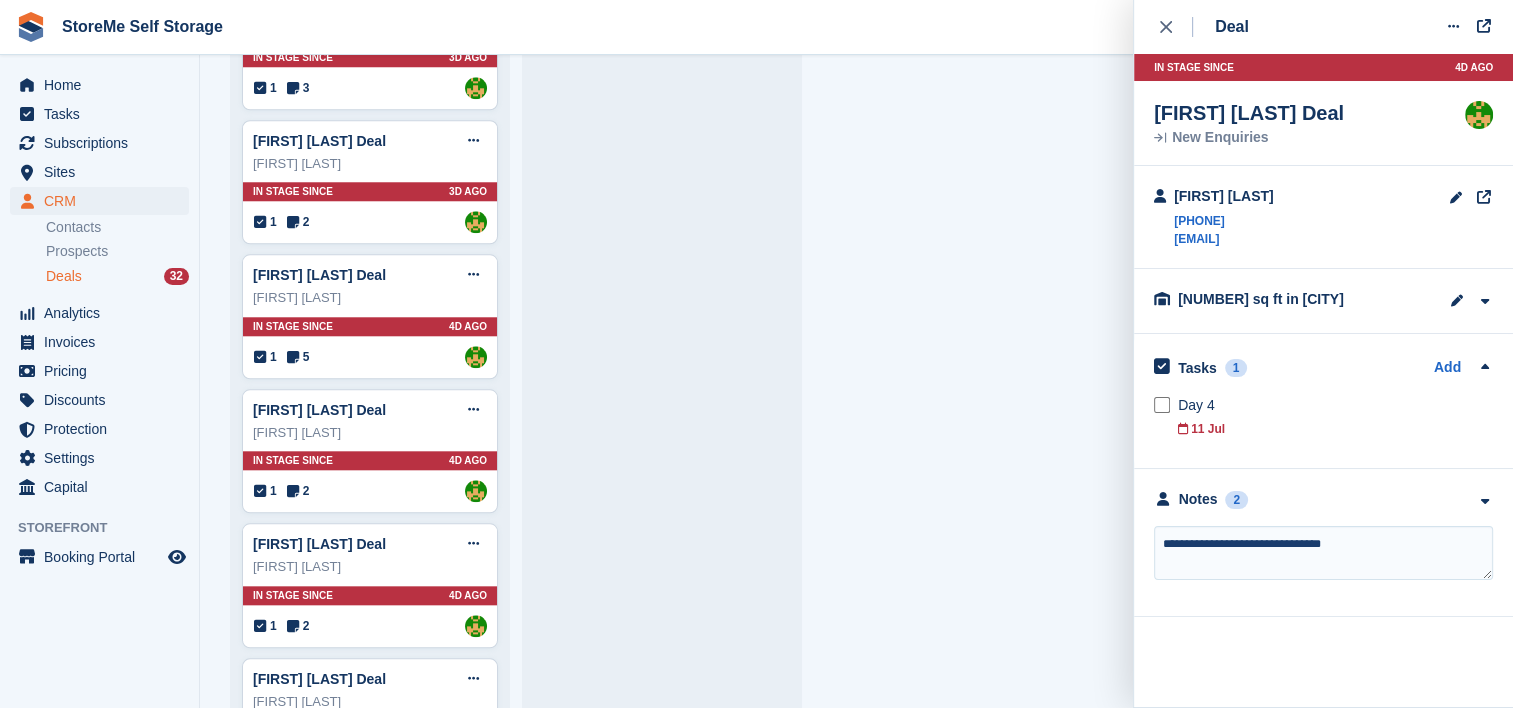 type on "**********" 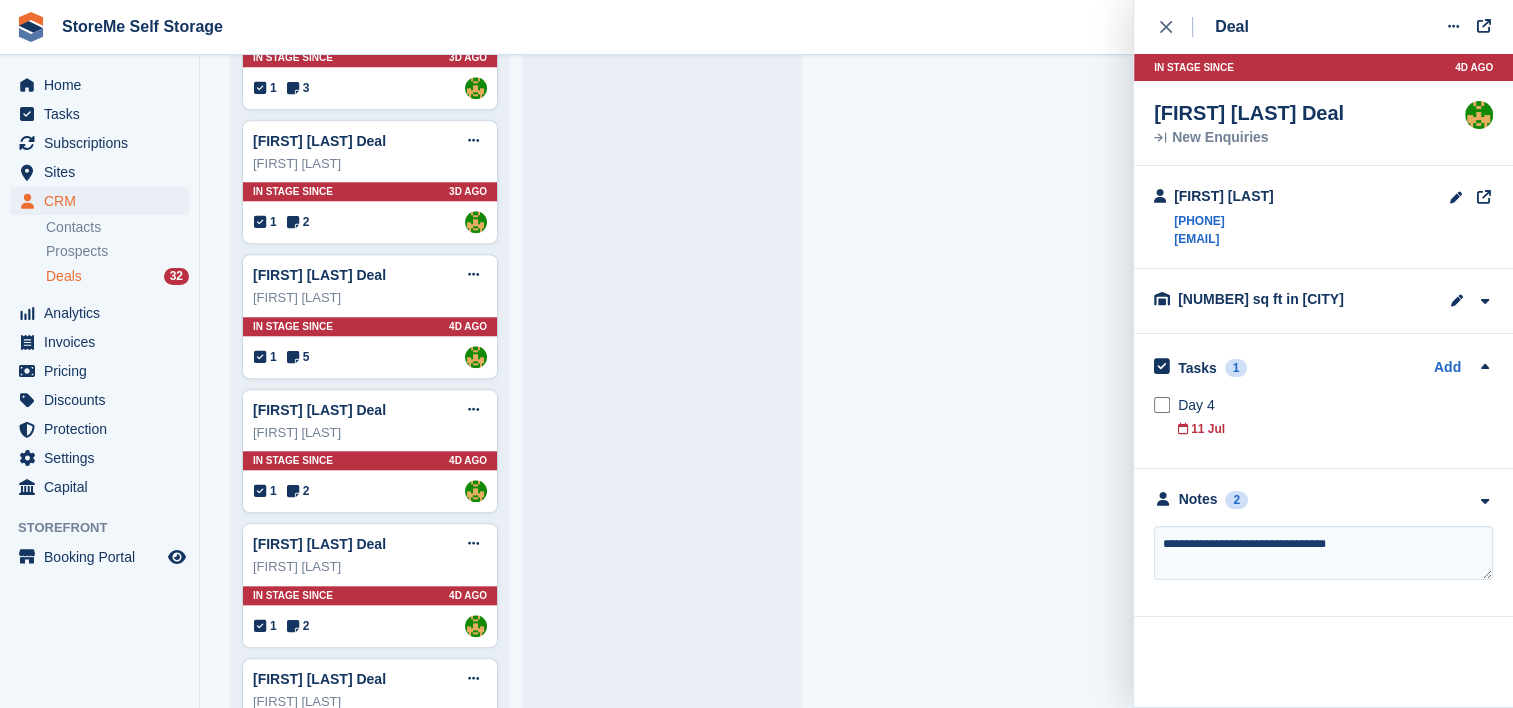 type 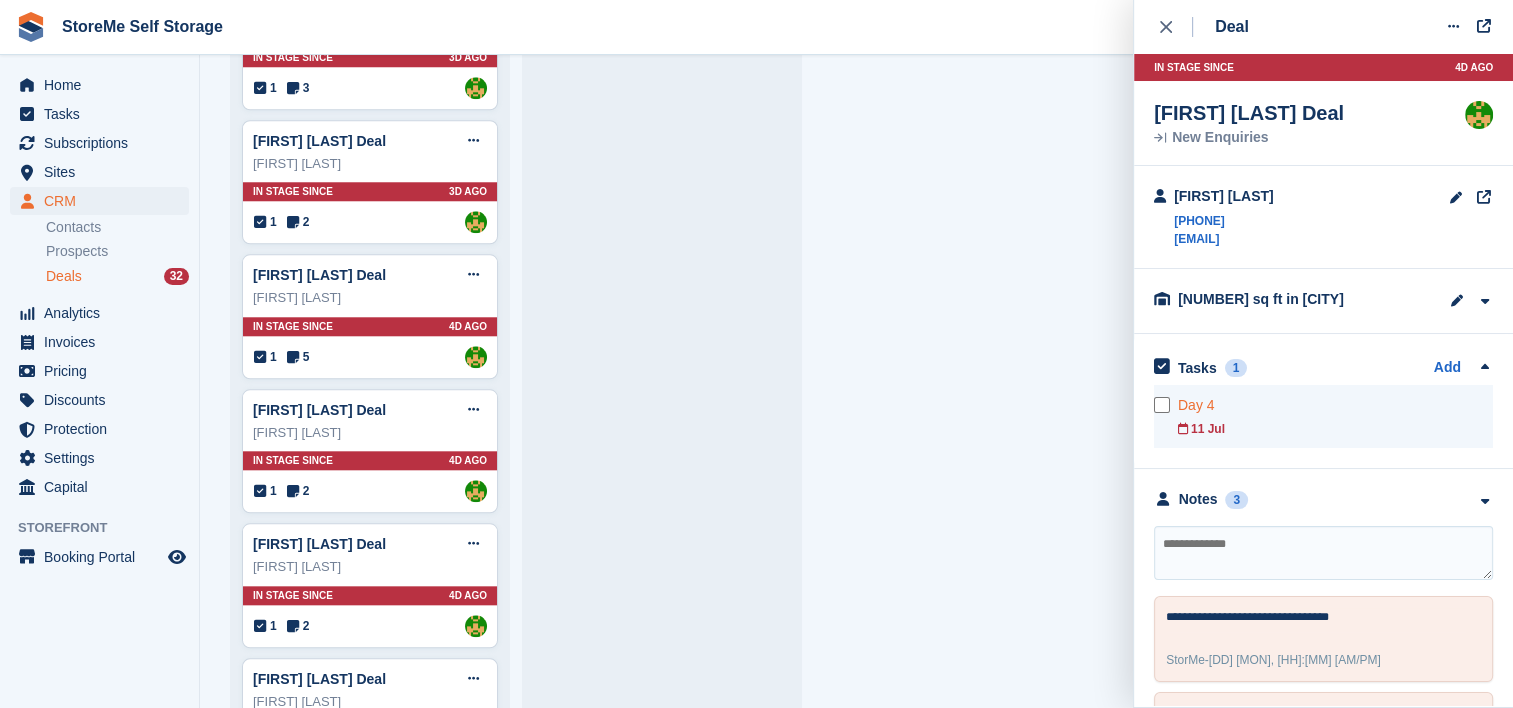 click on "11 Jul" at bounding box center [1335, 429] 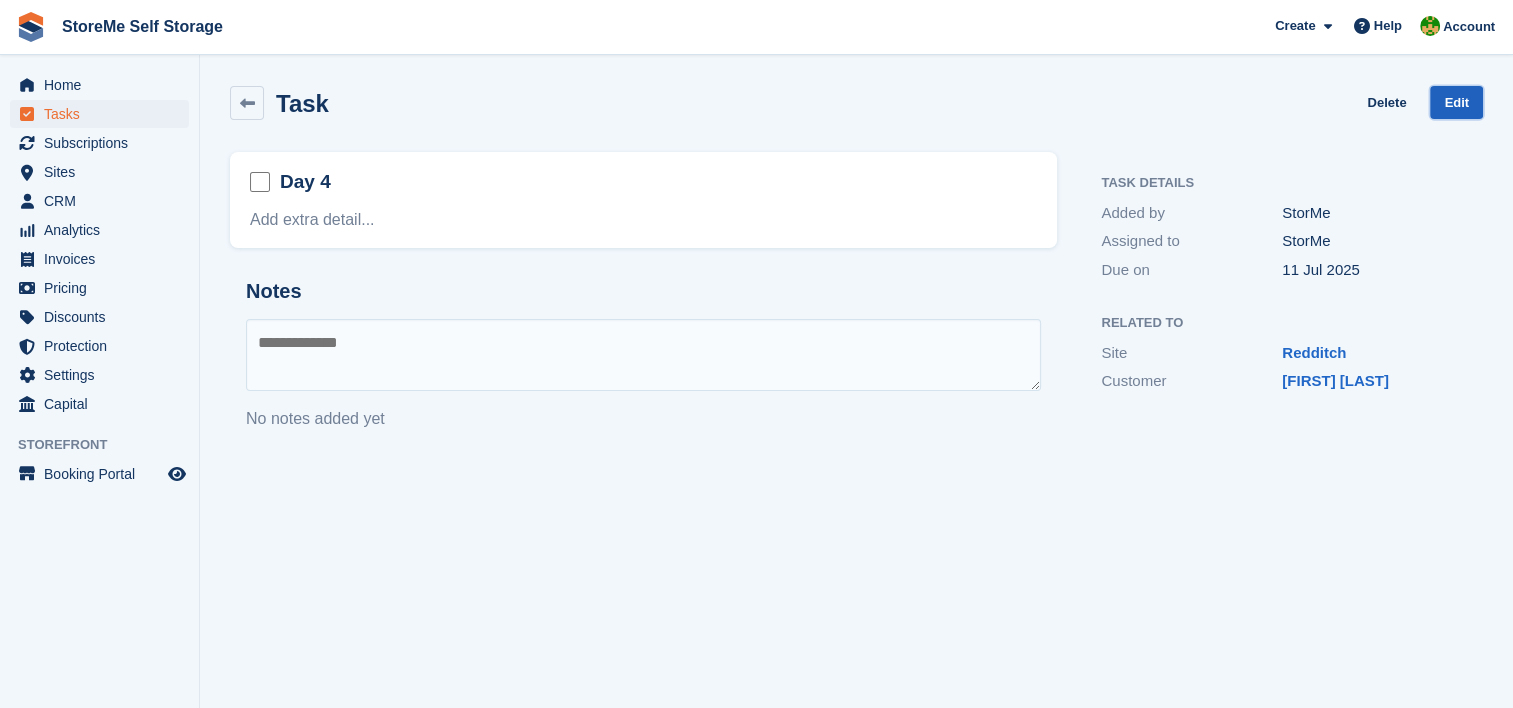 click on "Edit" at bounding box center (1456, 102) 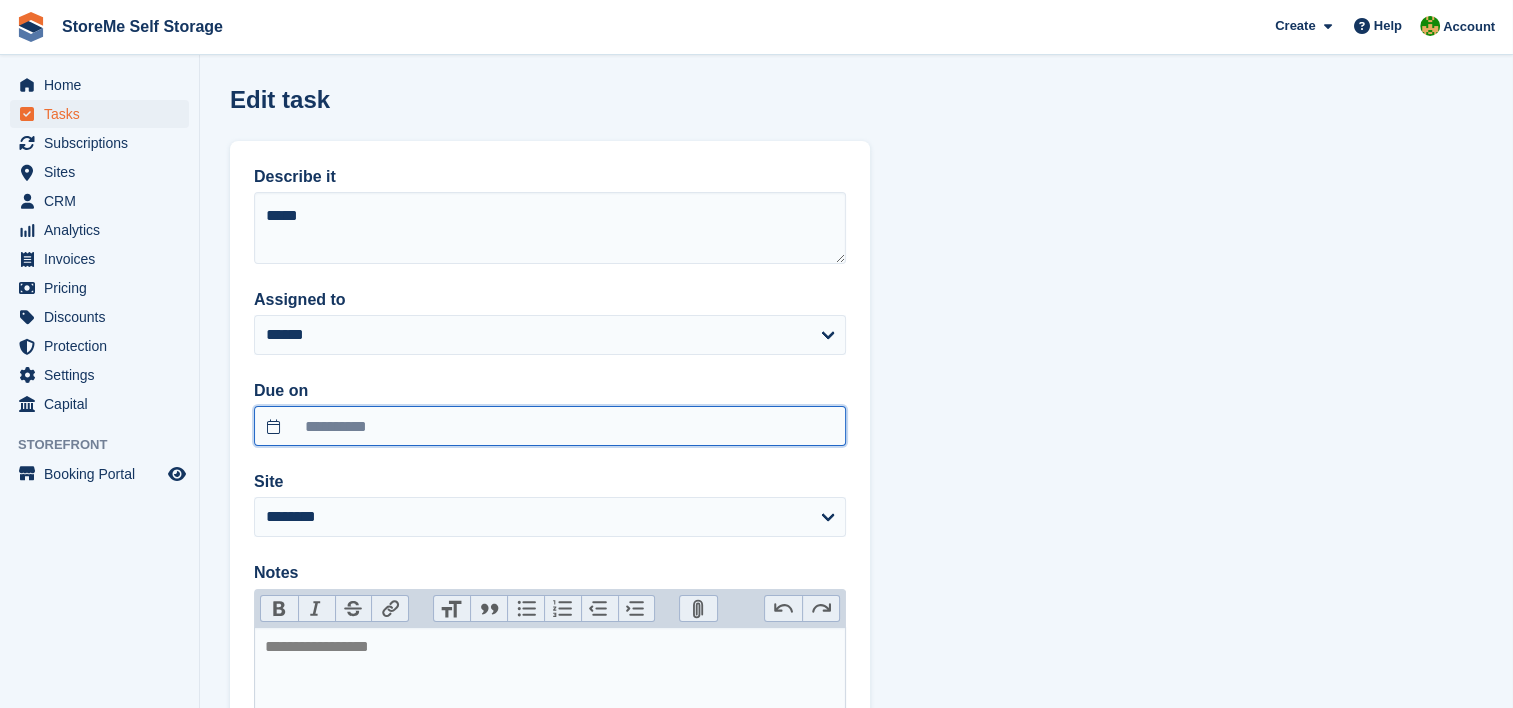 click on "**********" at bounding box center [550, 426] 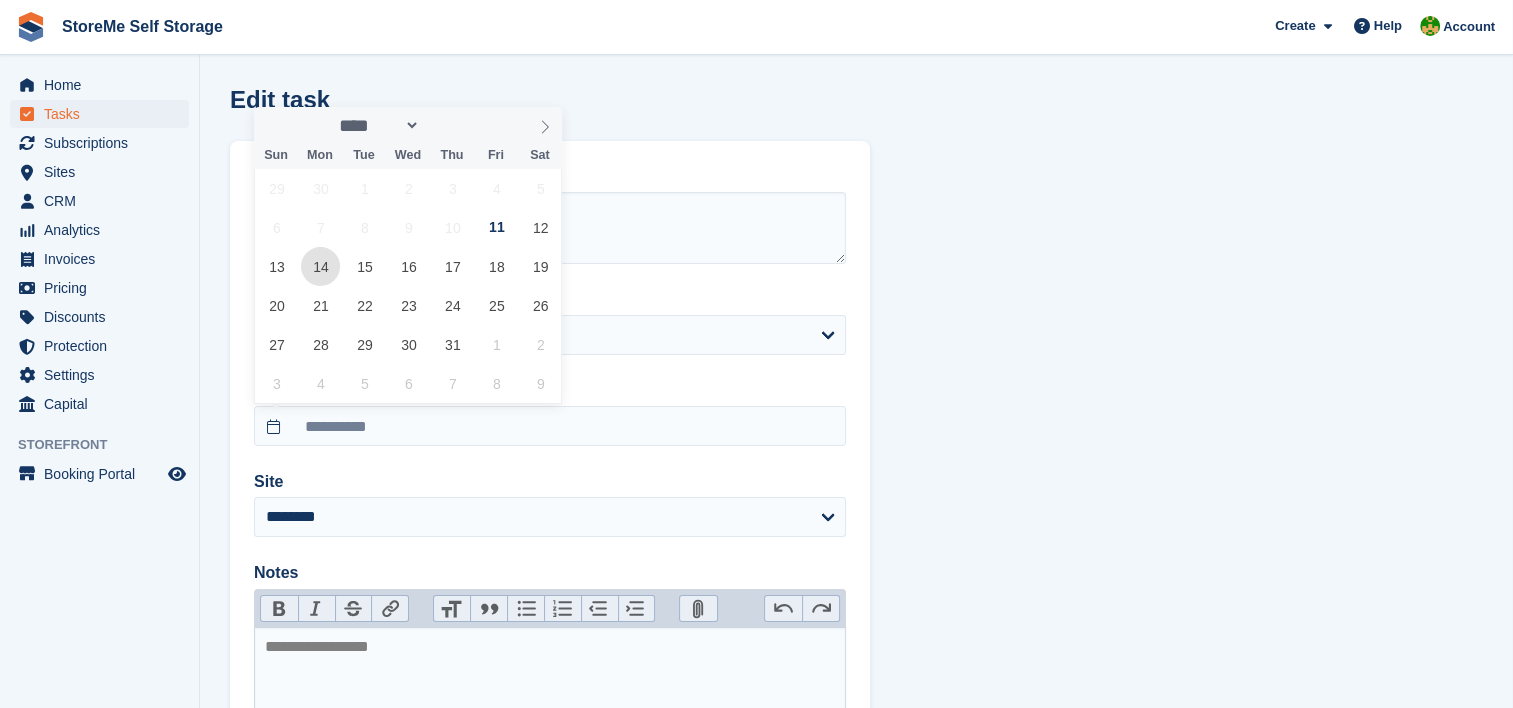 click on "14" at bounding box center (320, 266) 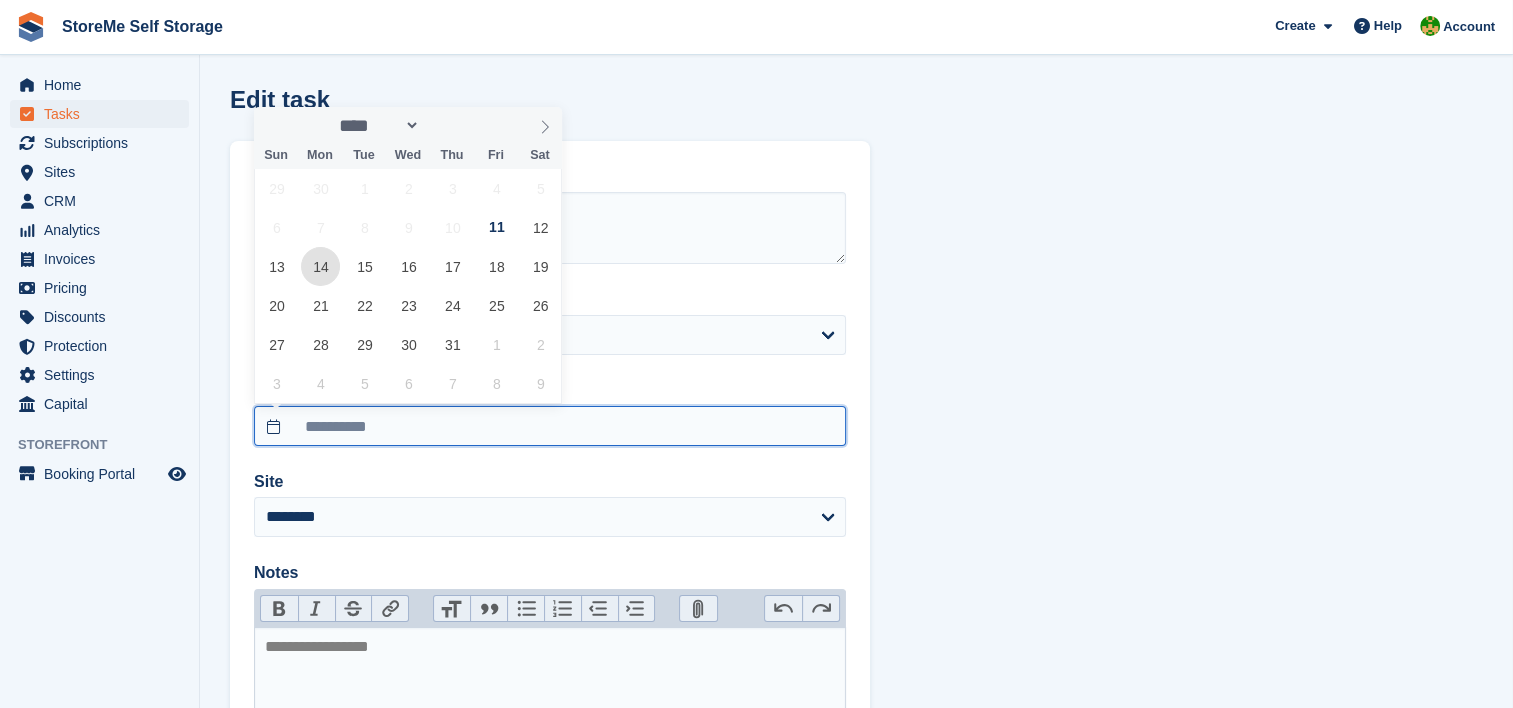 type on "**********" 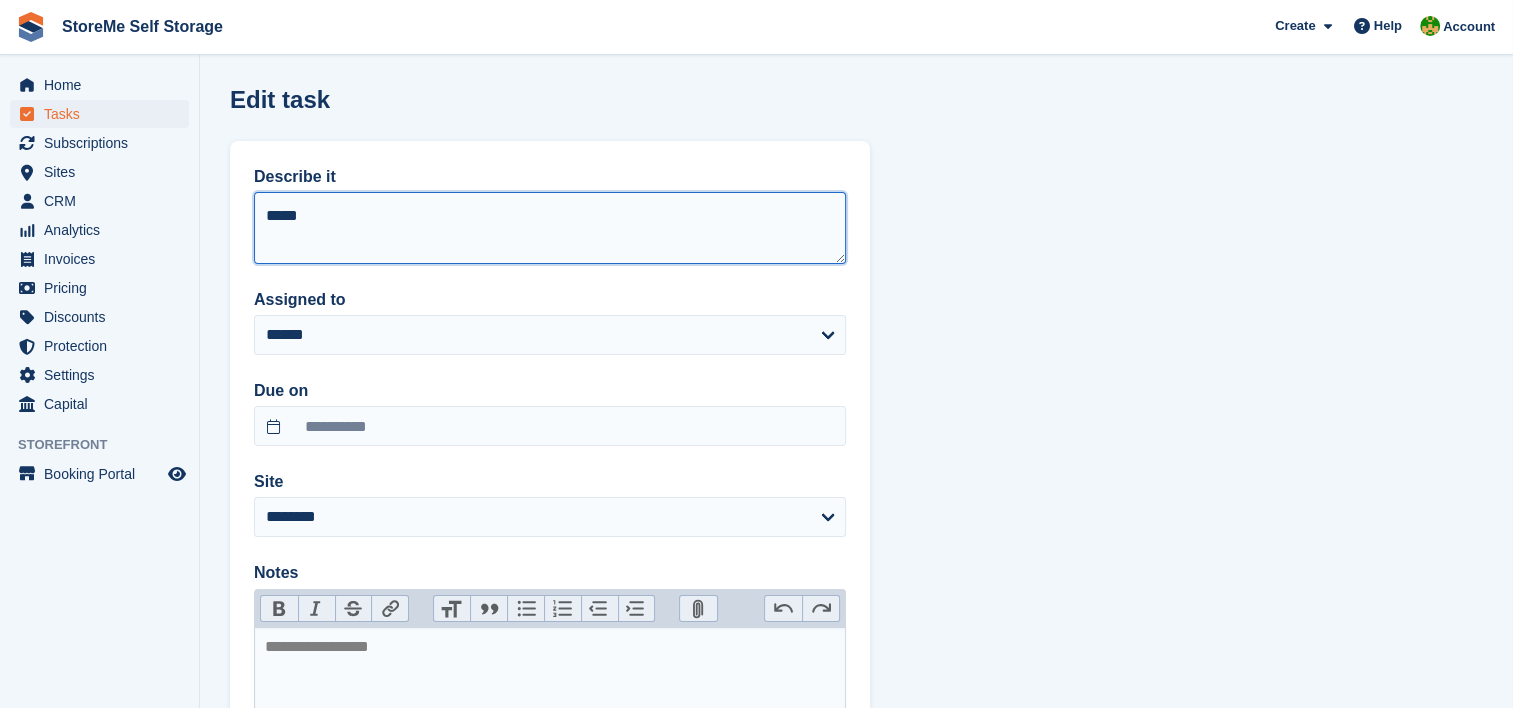 click on "*****" at bounding box center [550, 228] 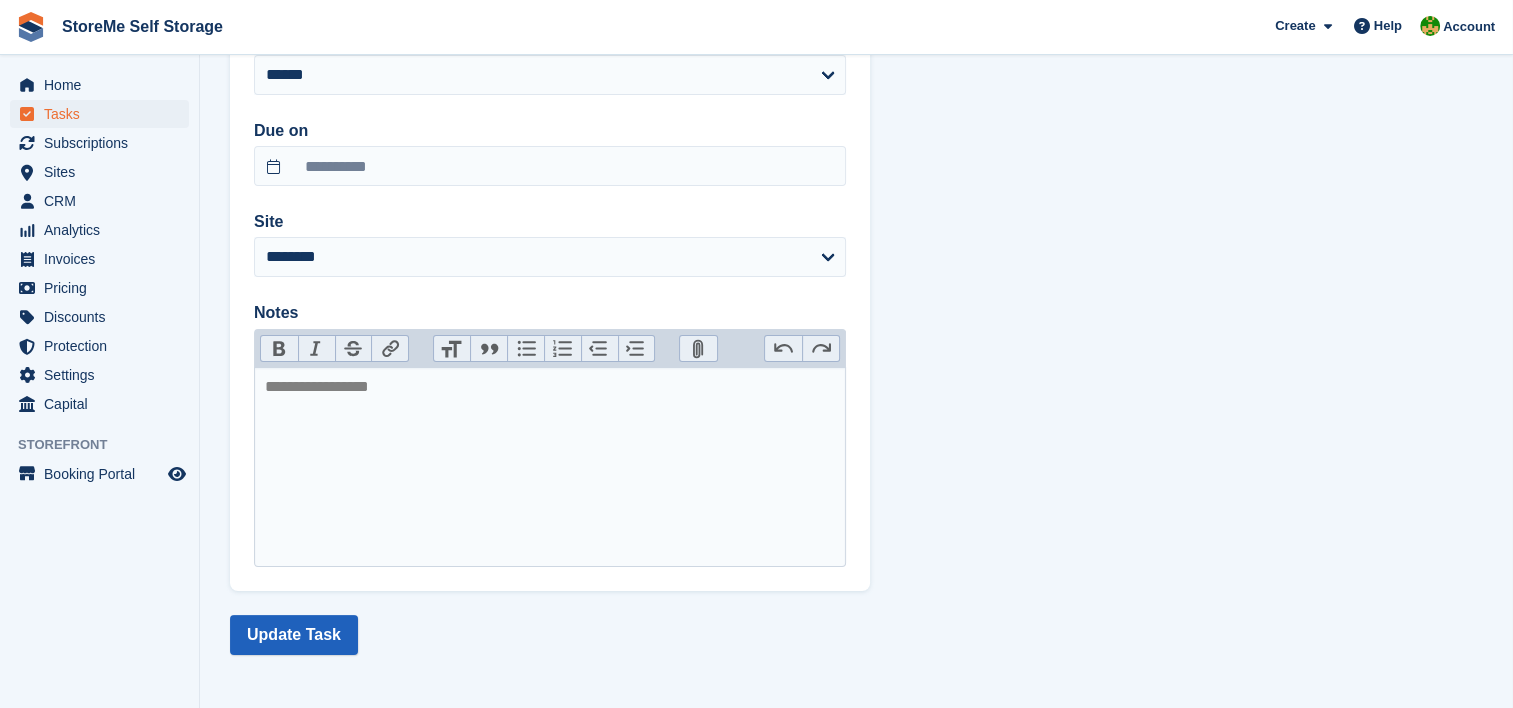 type on "*****" 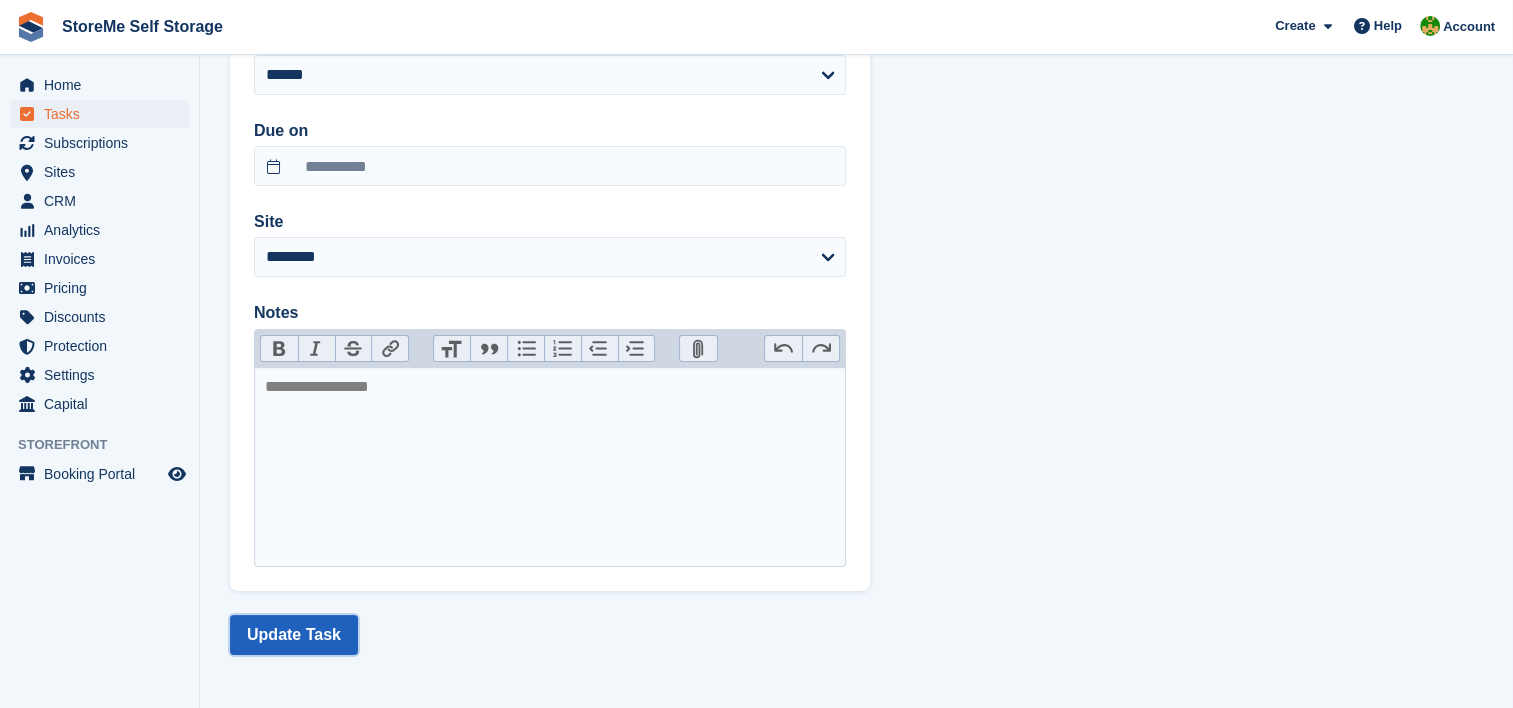 click on "Update Task" at bounding box center (294, 635) 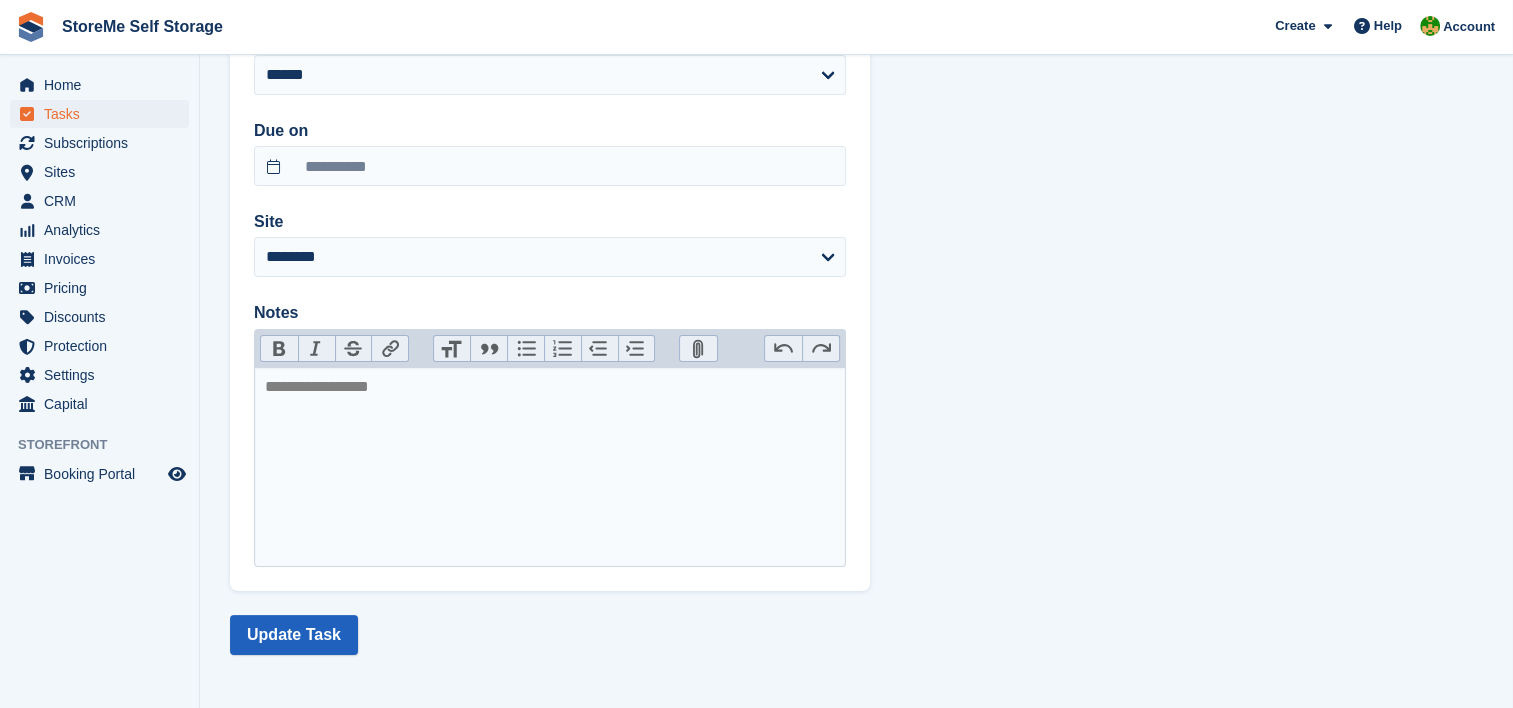 scroll, scrollTop: 0, scrollLeft: 0, axis: both 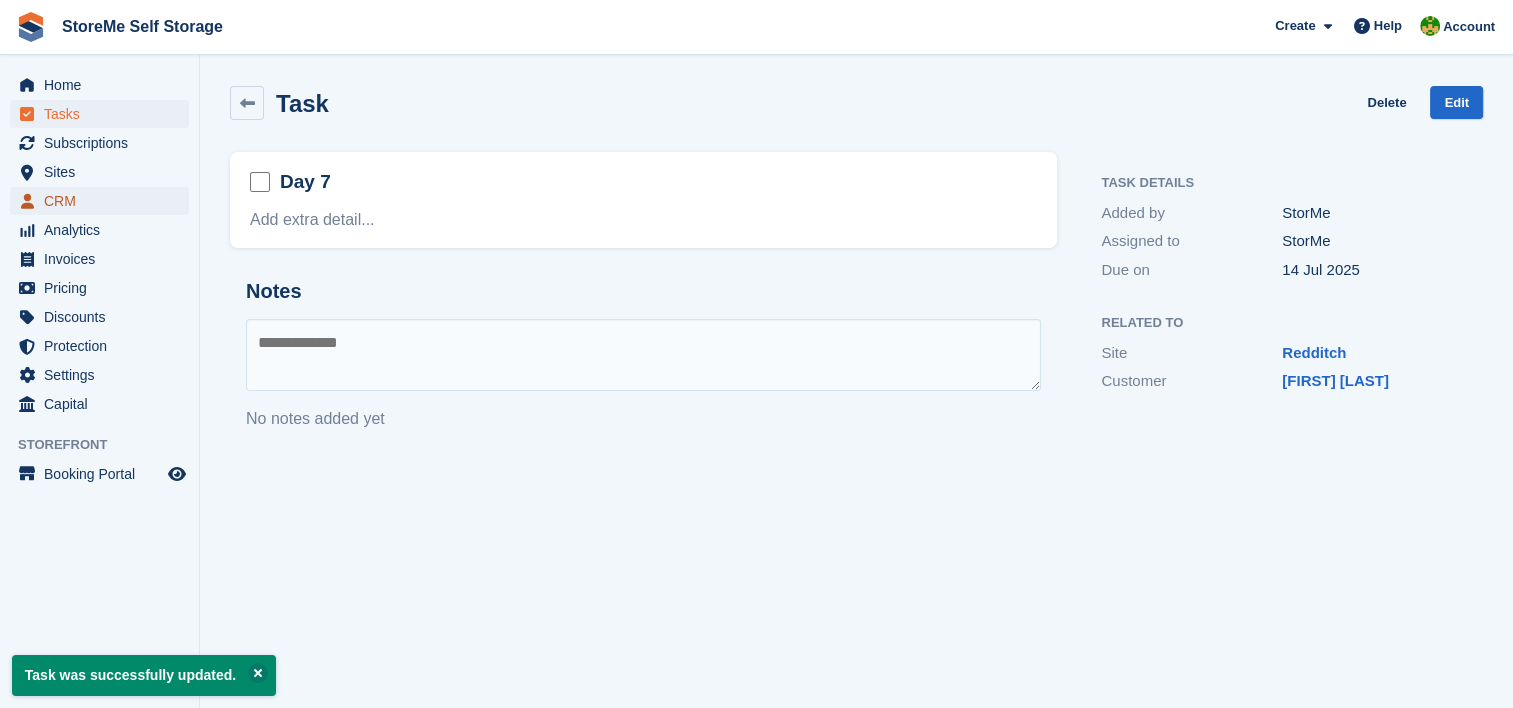 click on "CRM" at bounding box center (104, 201) 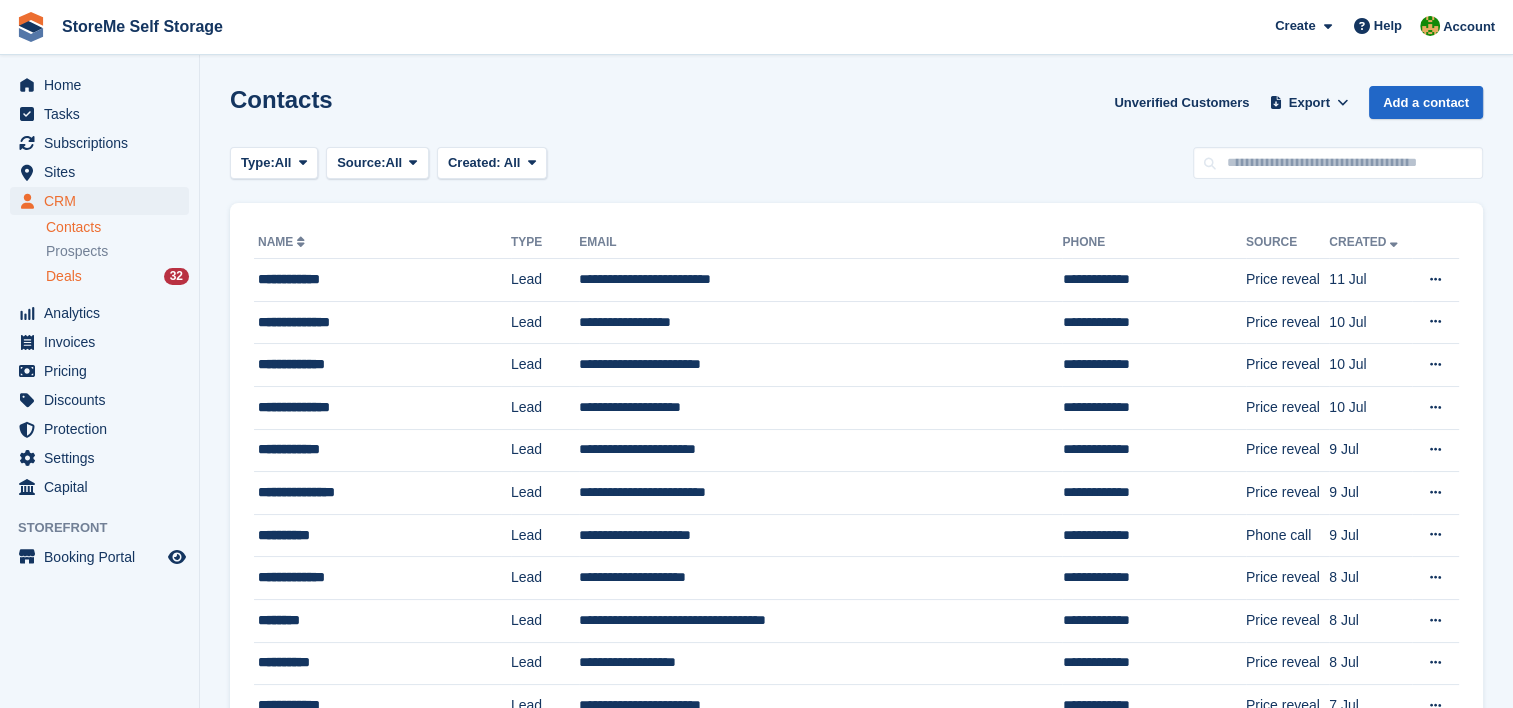 click on "Deals" at bounding box center (64, 276) 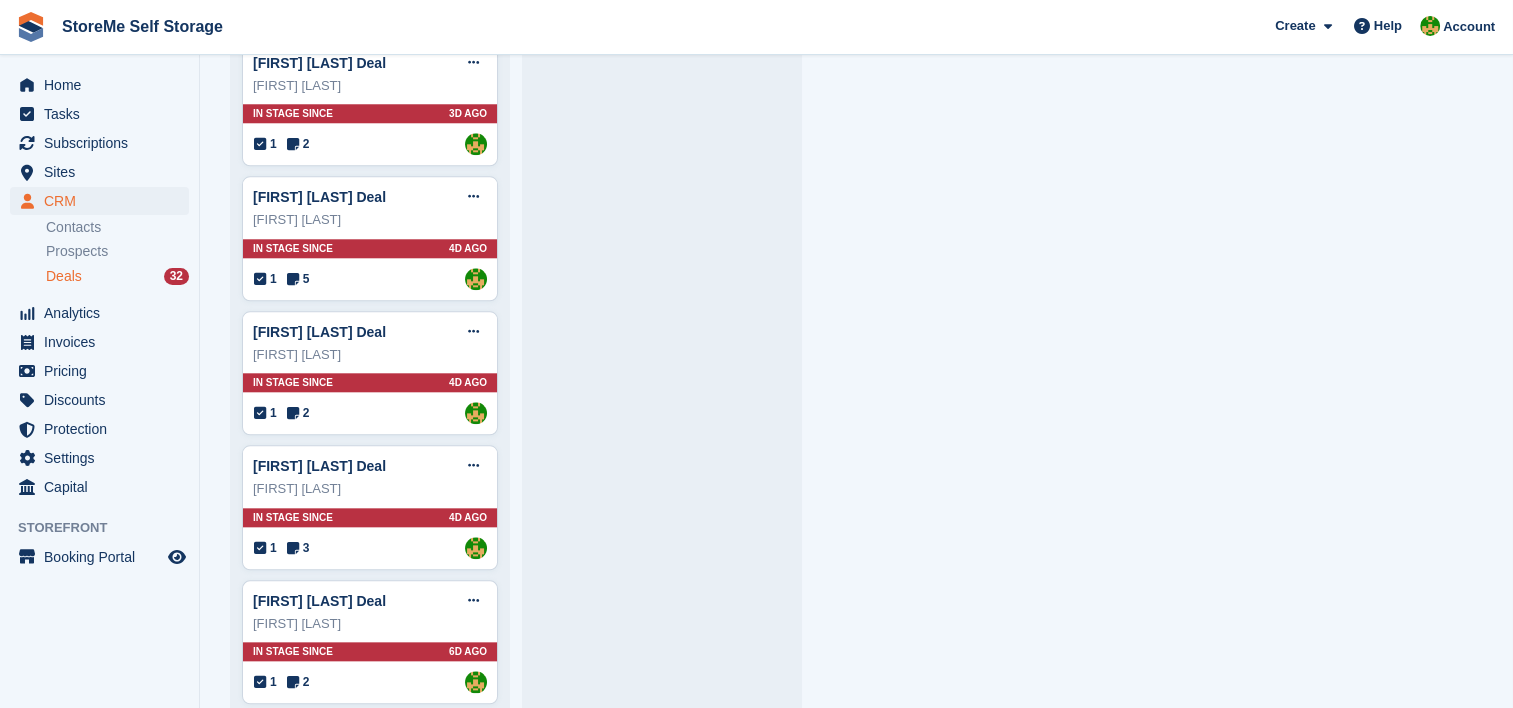 scroll, scrollTop: 2100, scrollLeft: 0, axis: vertical 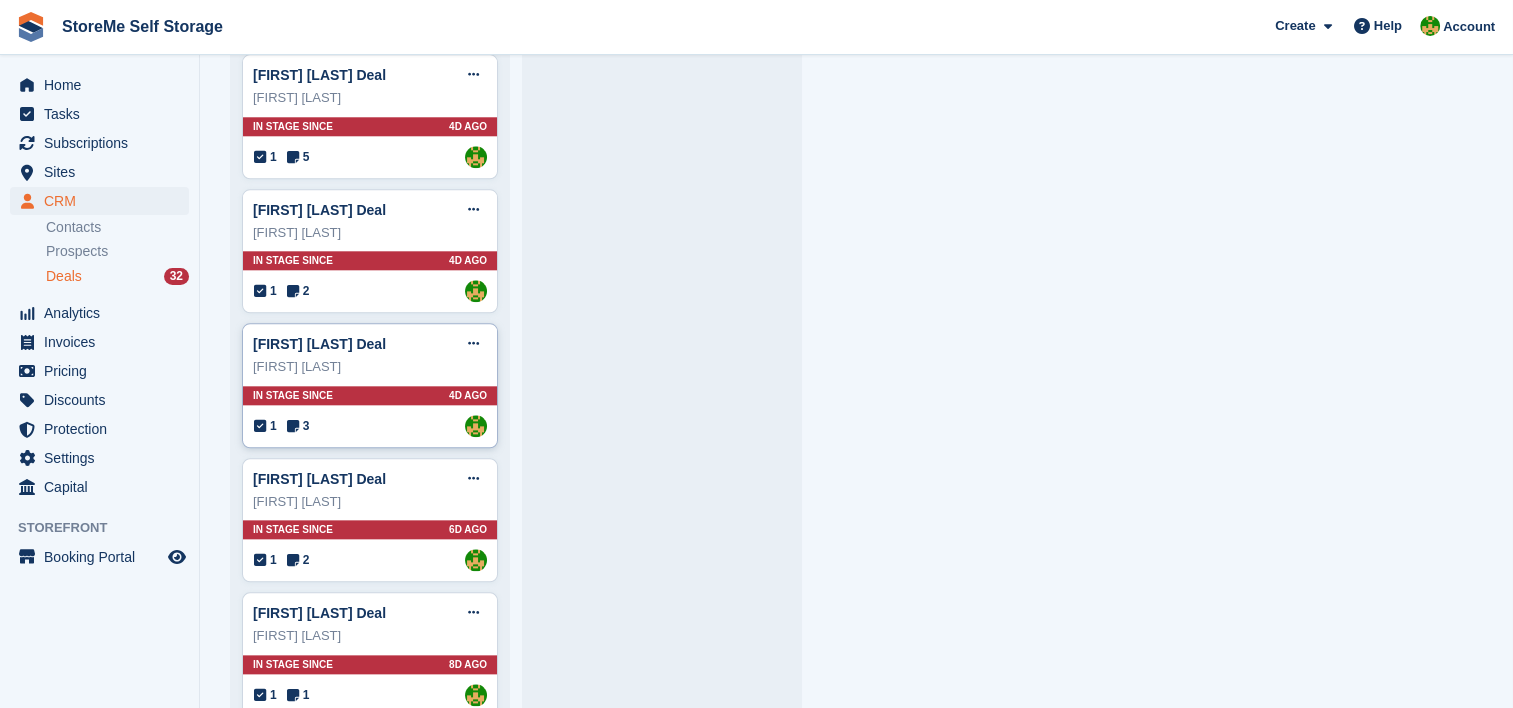 click on "courtney power Deal
Edit deal
Mark as won
Mark as lost
Delete deal
courtney power
In stage since 4D AGO
1
3
Assigned to StorMe" at bounding box center [370, 385] 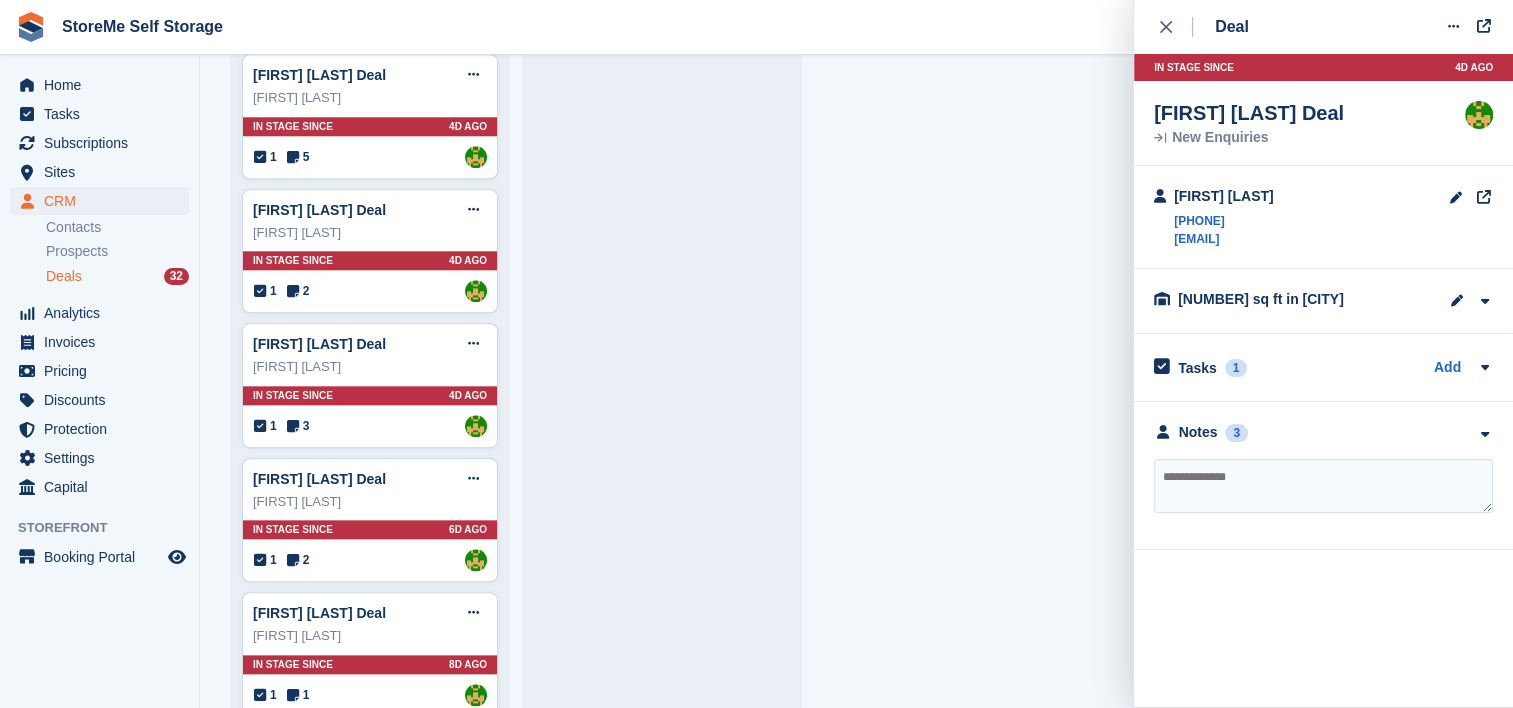 drag, startPoint x: 1365, startPoint y: 242, endPoint x: 1172, endPoint y: 252, distance: 193.2589 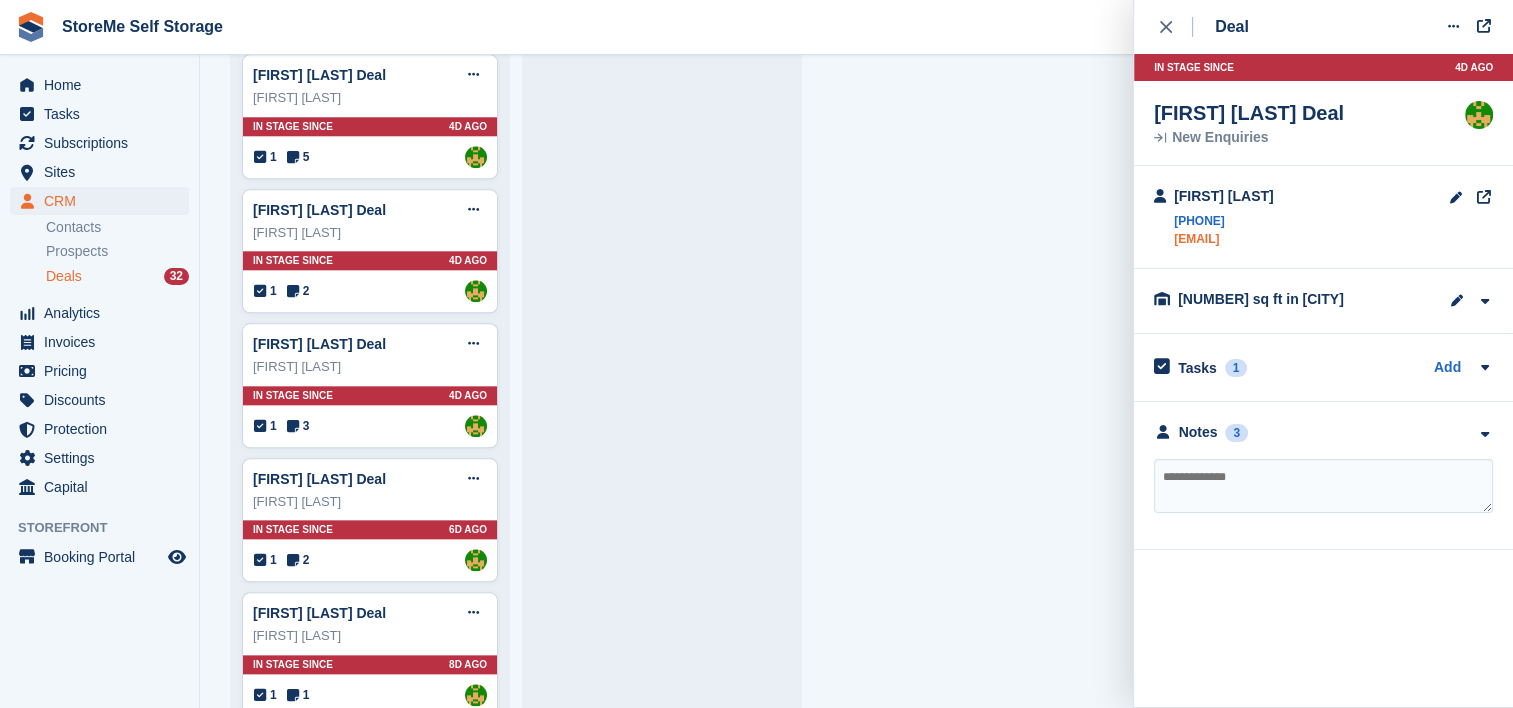 copy on "courtneygould1998@hotmail.com" 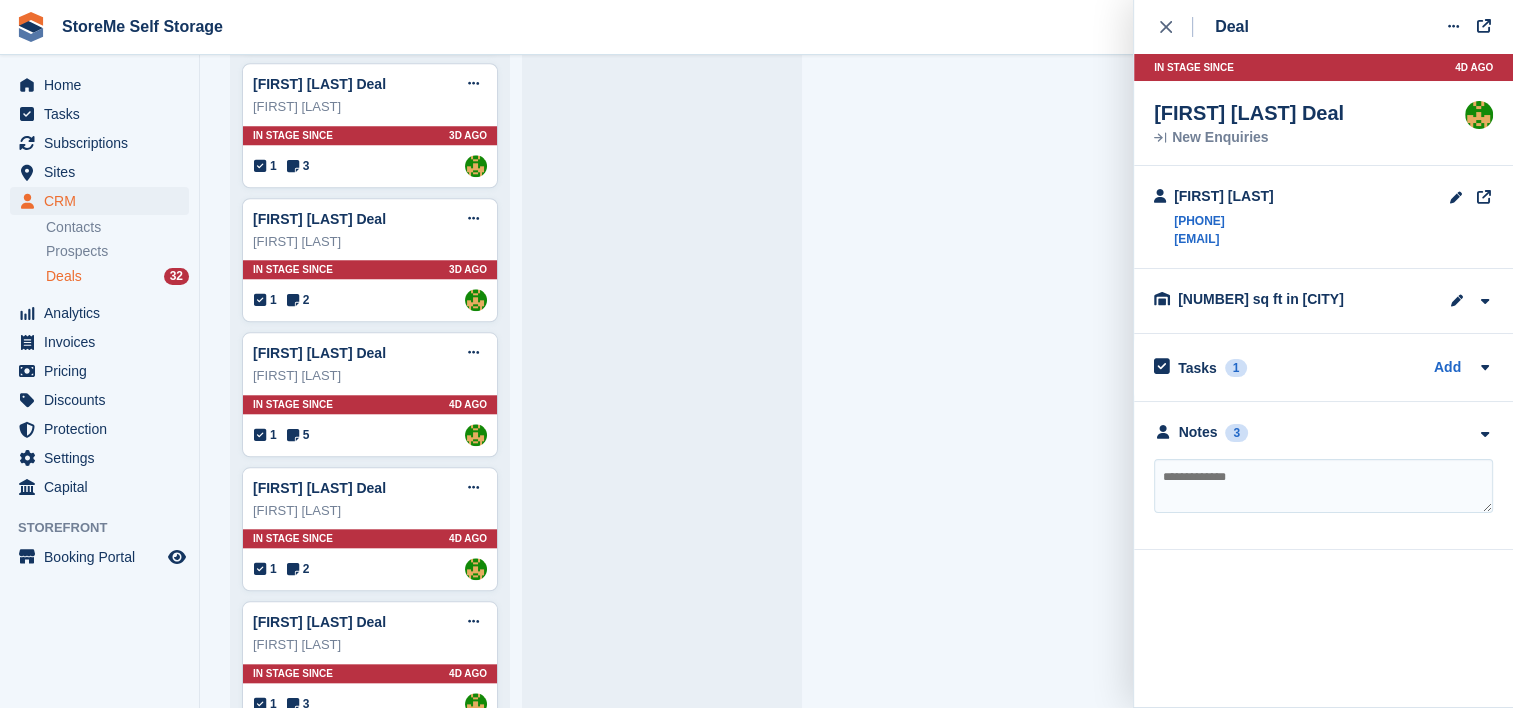 scroll, scrollTop: 1800, scrollLeft: 0, axis: vertical 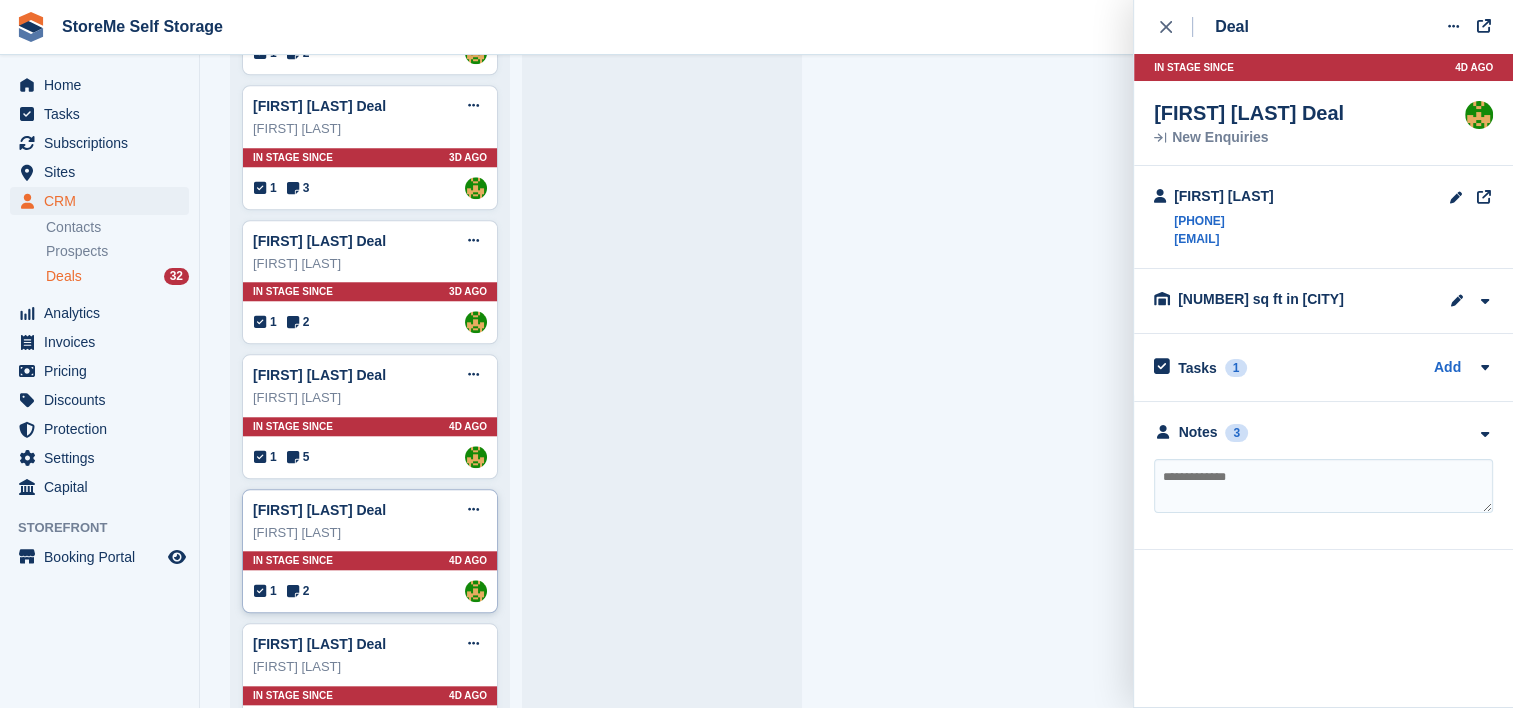 click on "In stage since 4D AGO" at bounding box center (370, 560) 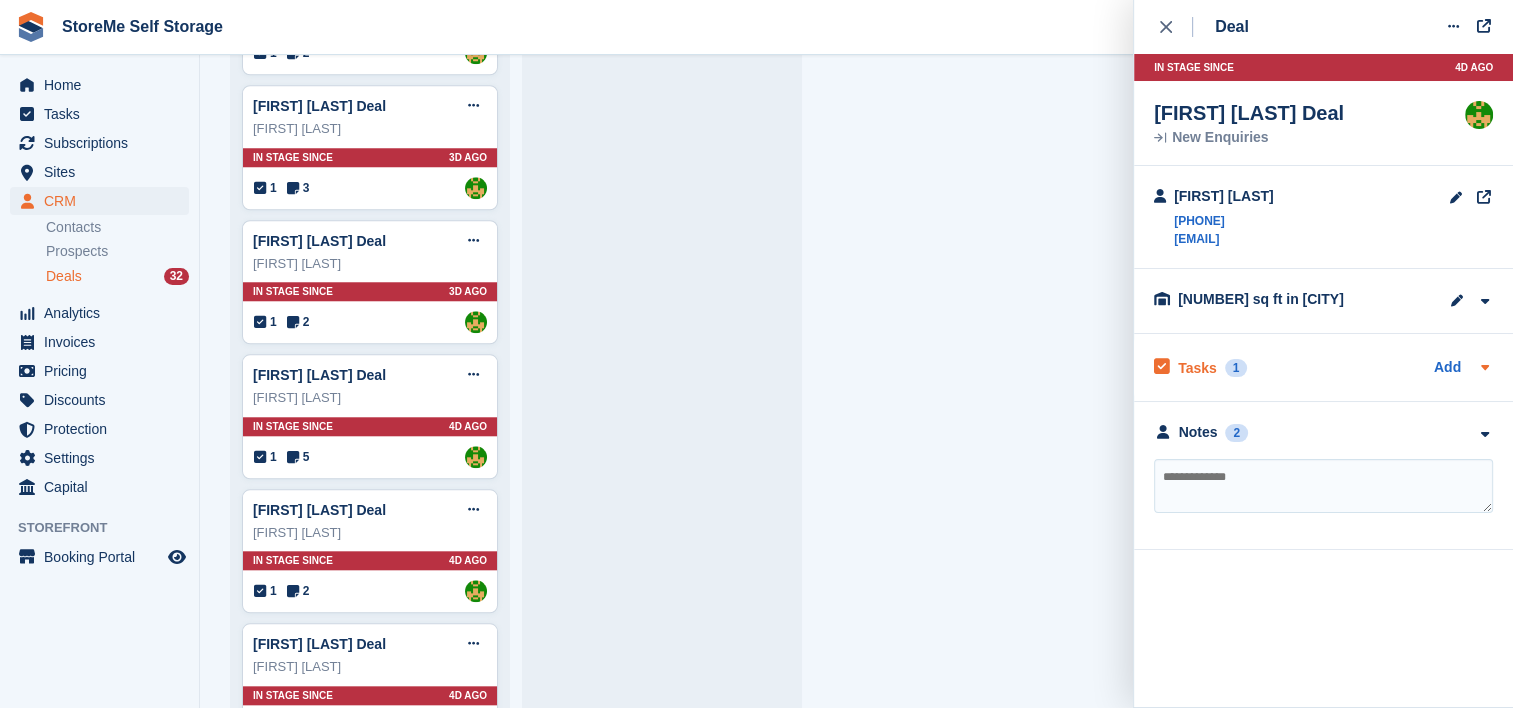 click on "Tasks" at bounding box center [1197, 368] 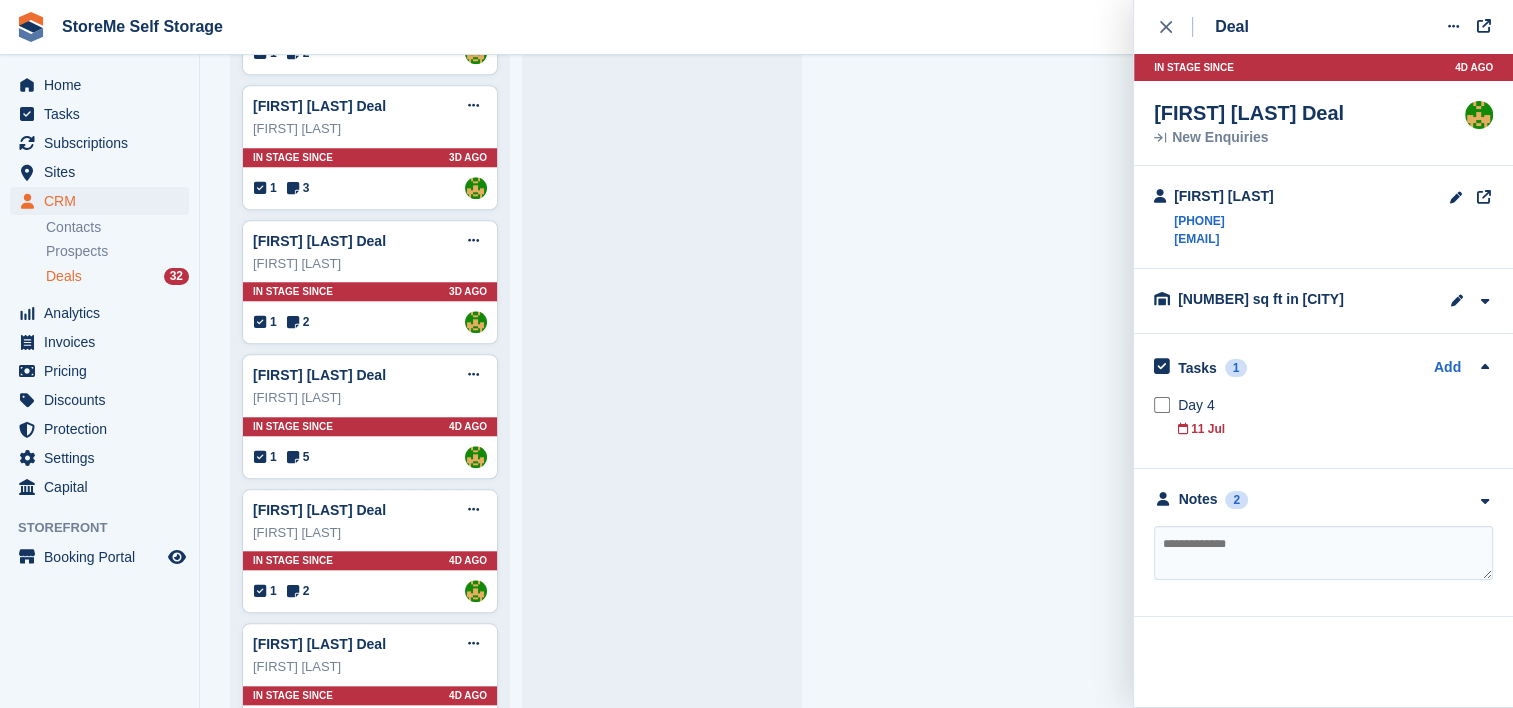 click at bounding box center [1323, 553] 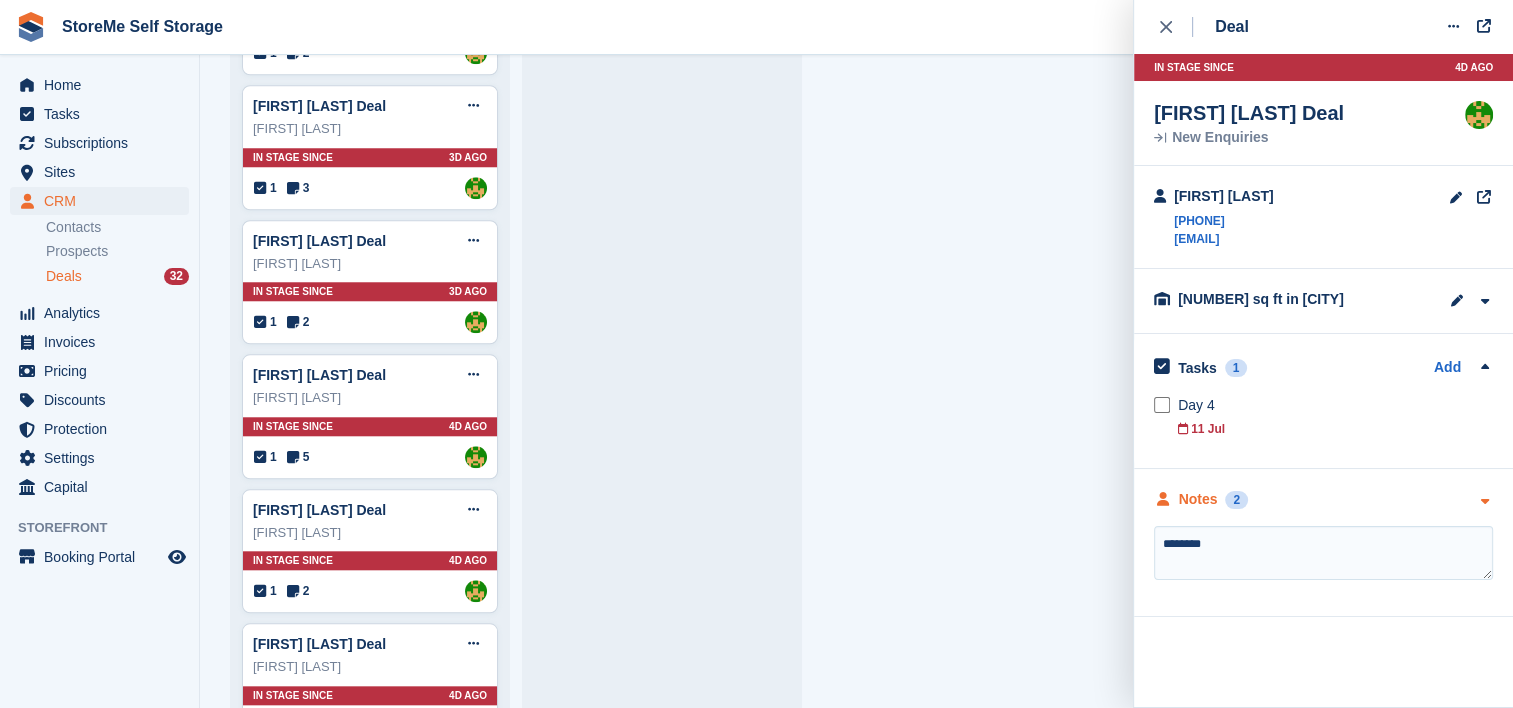 click on "Notes" at bounding box center [1198, 499] 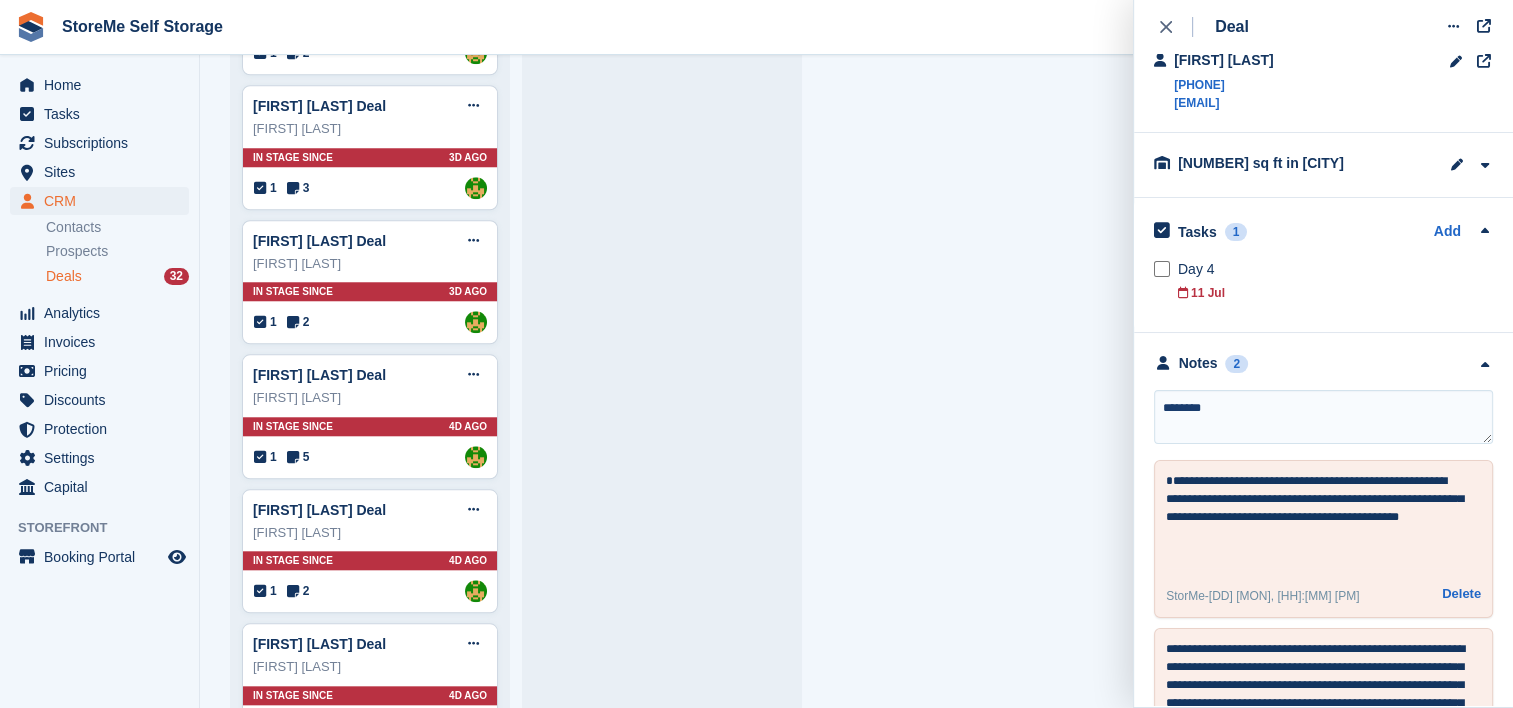 scroll, scrollTop: 0, scrollLeft: 0, axis: both 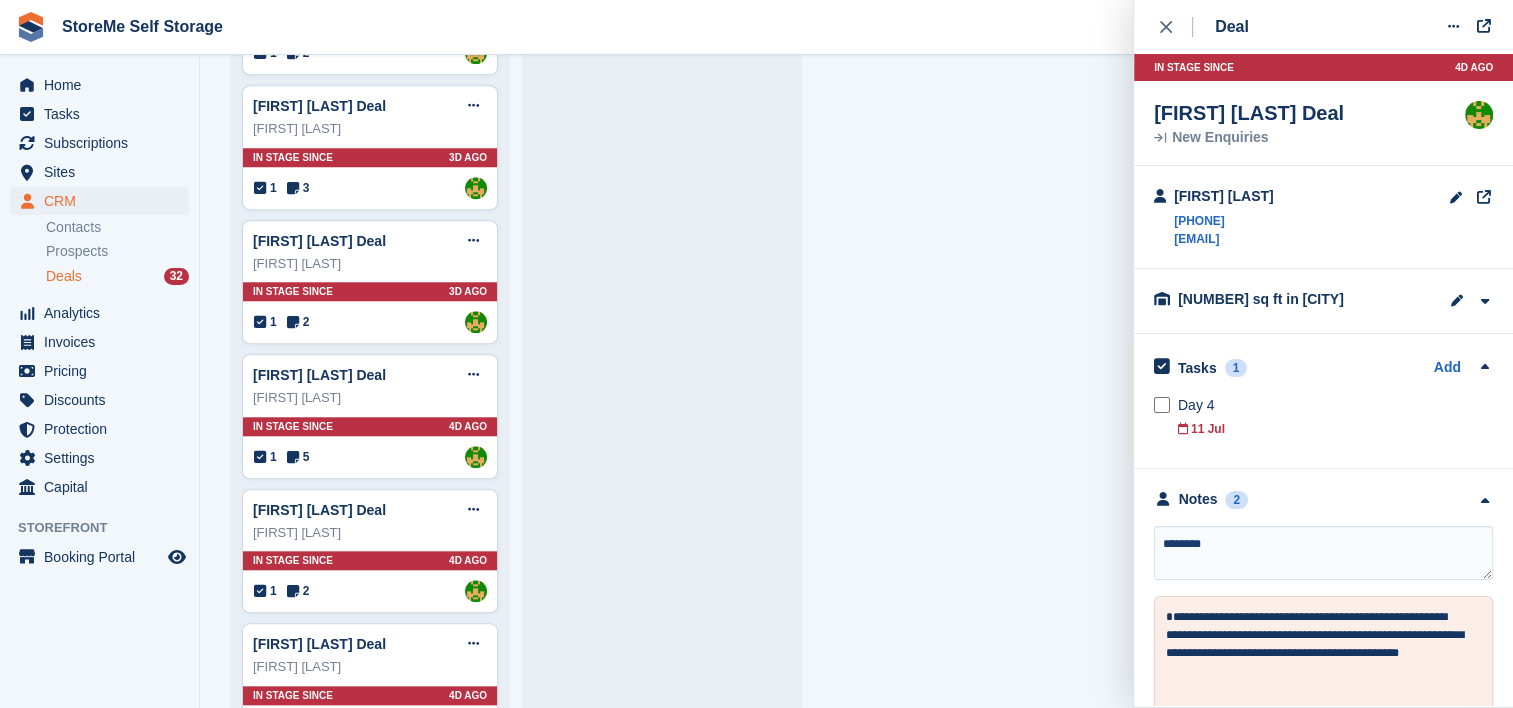 click on "*******" at bounding box center (1323, 553) 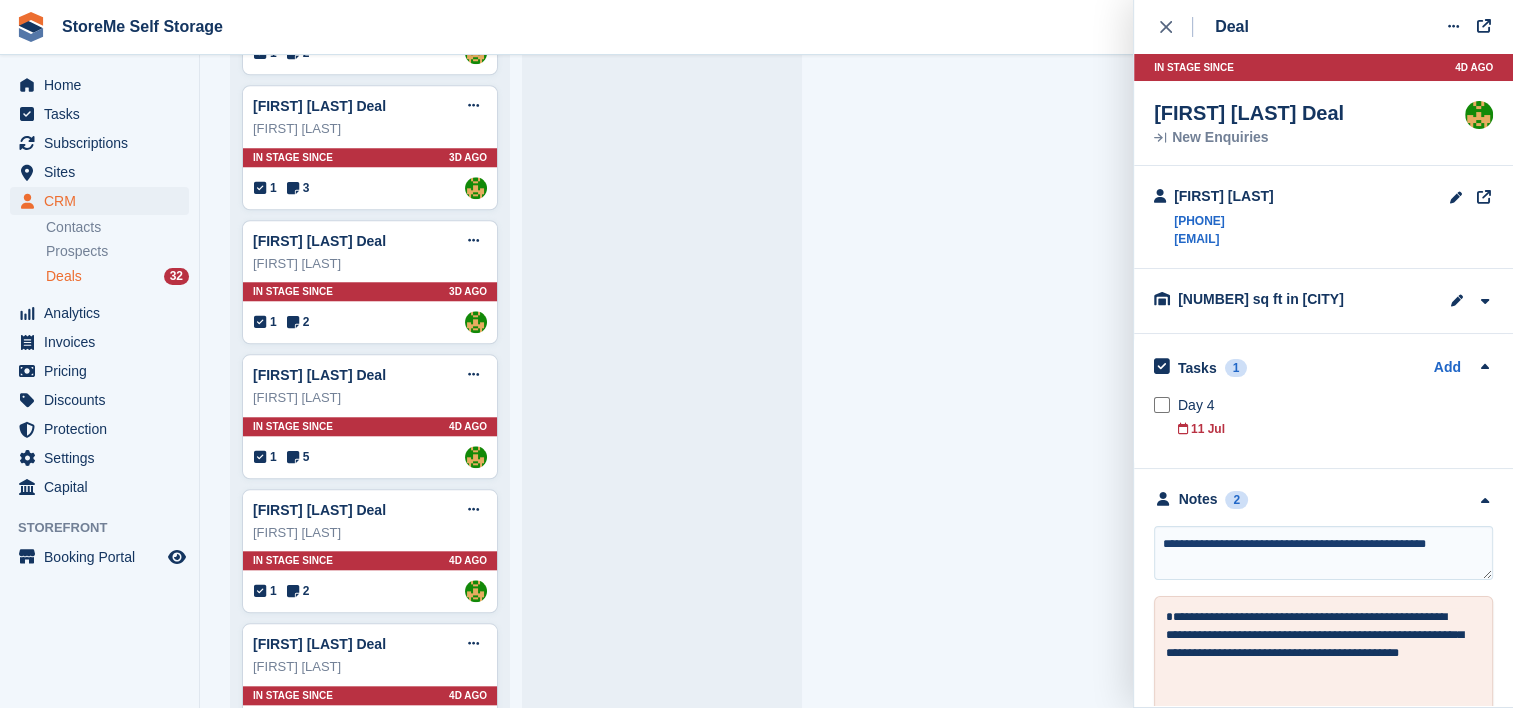 type on "**********" 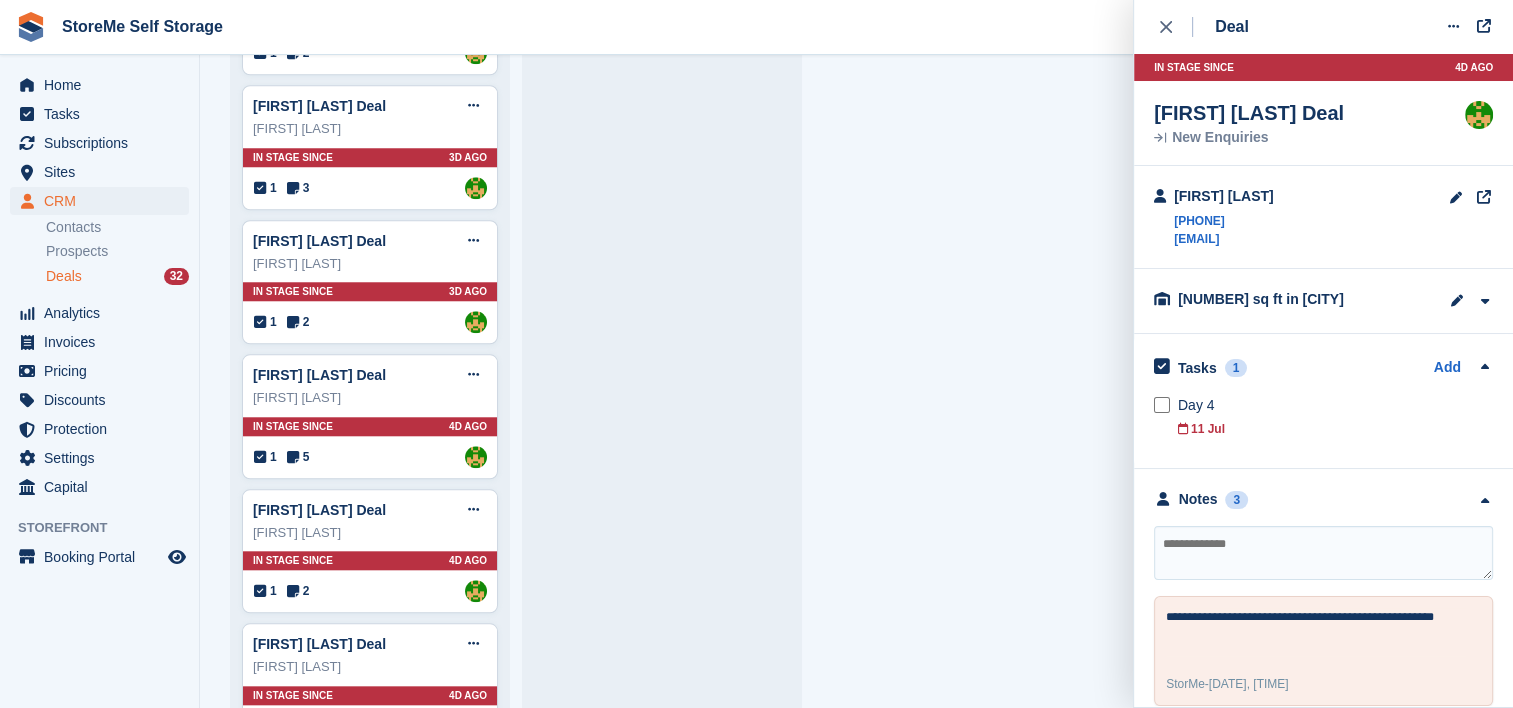 type 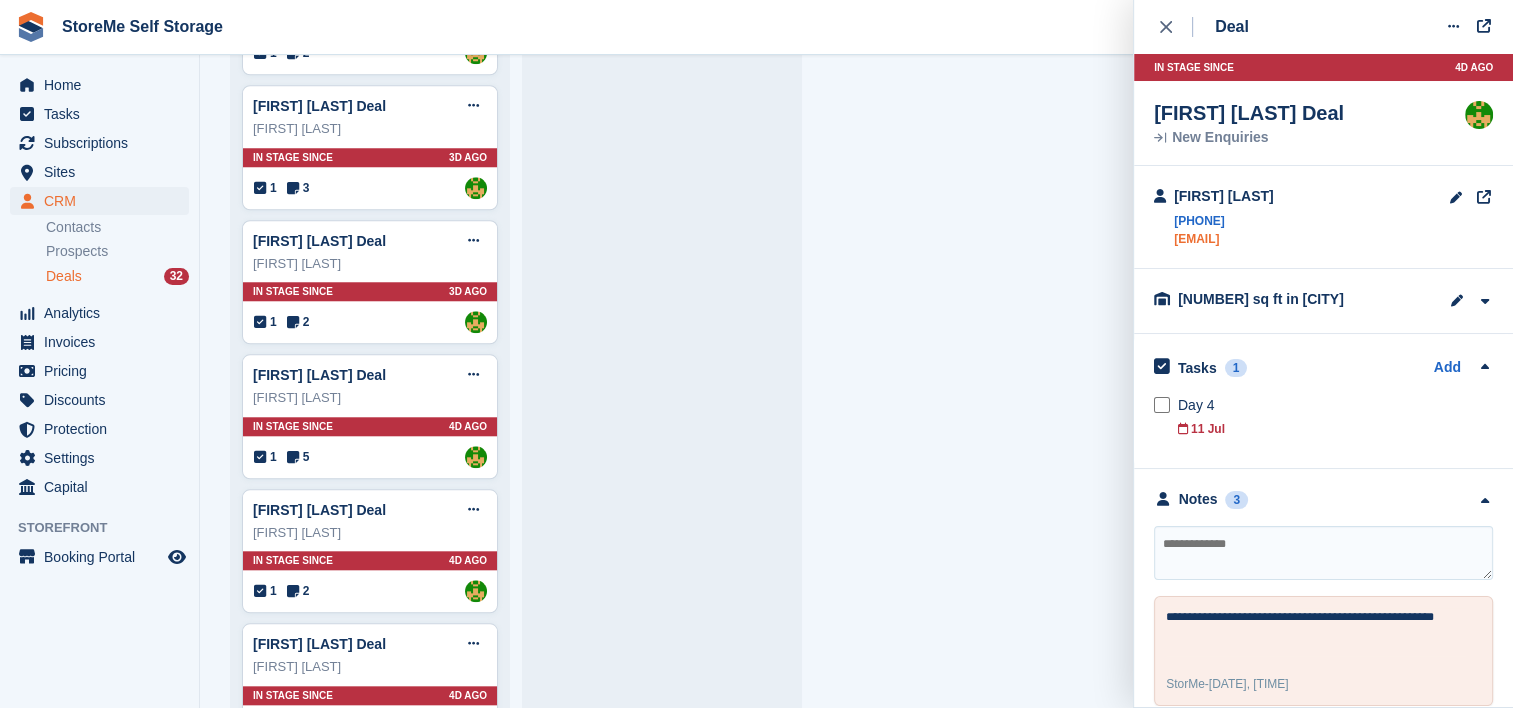 drag, startPoint x: 1349, startPoint y: 236, endPoint x: 1177, endPoint y: 230, distance: 172.10461 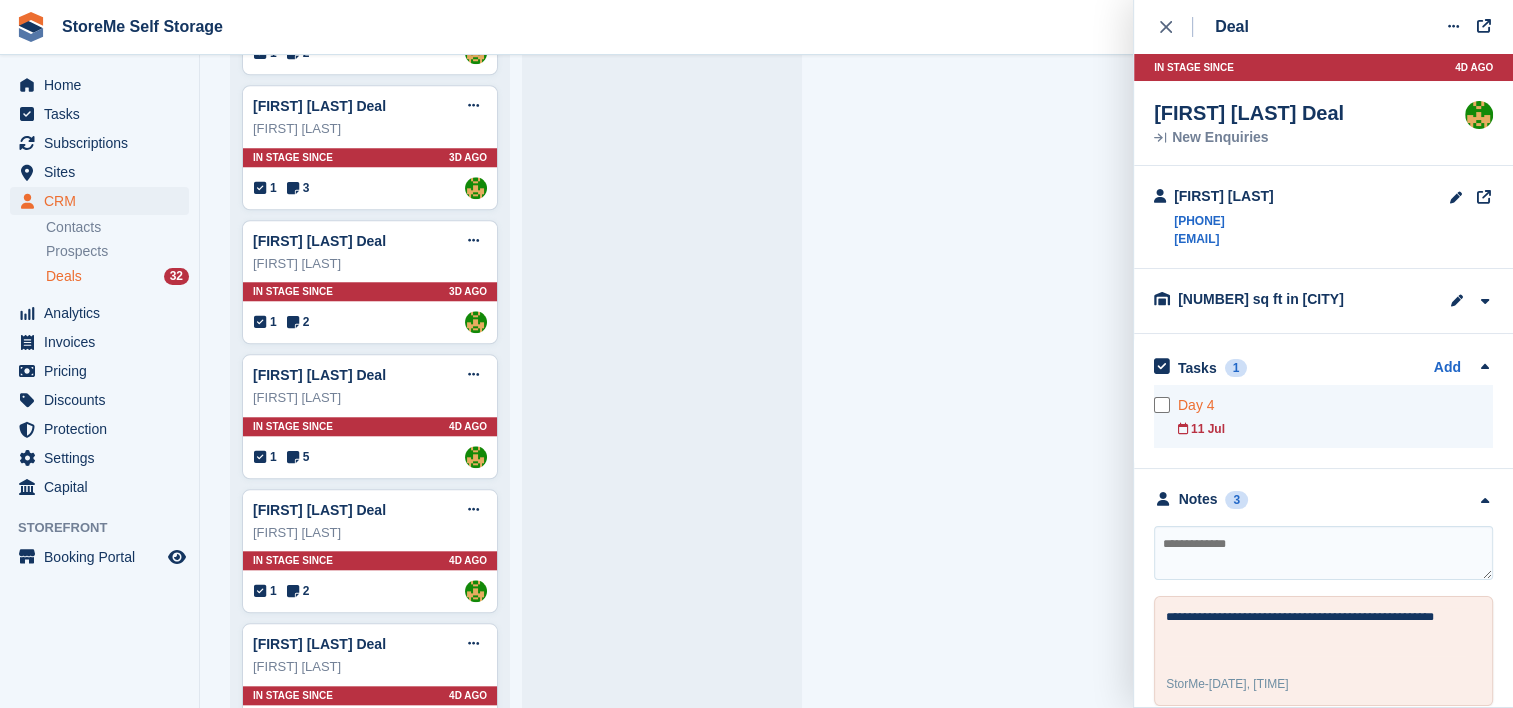 click on "Day 4" at bounding box center (1335, 405) 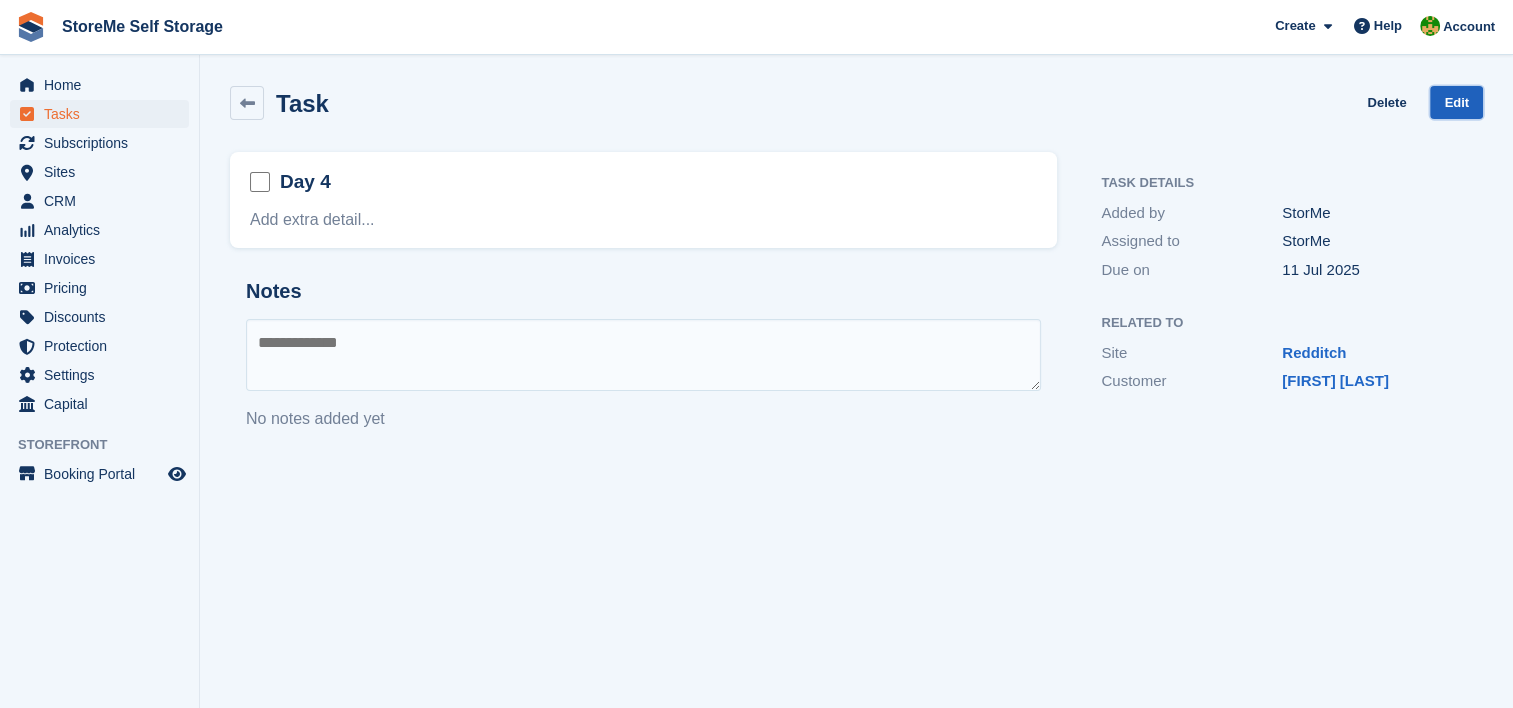click on "Edit" at bounding box center [1456, 102] 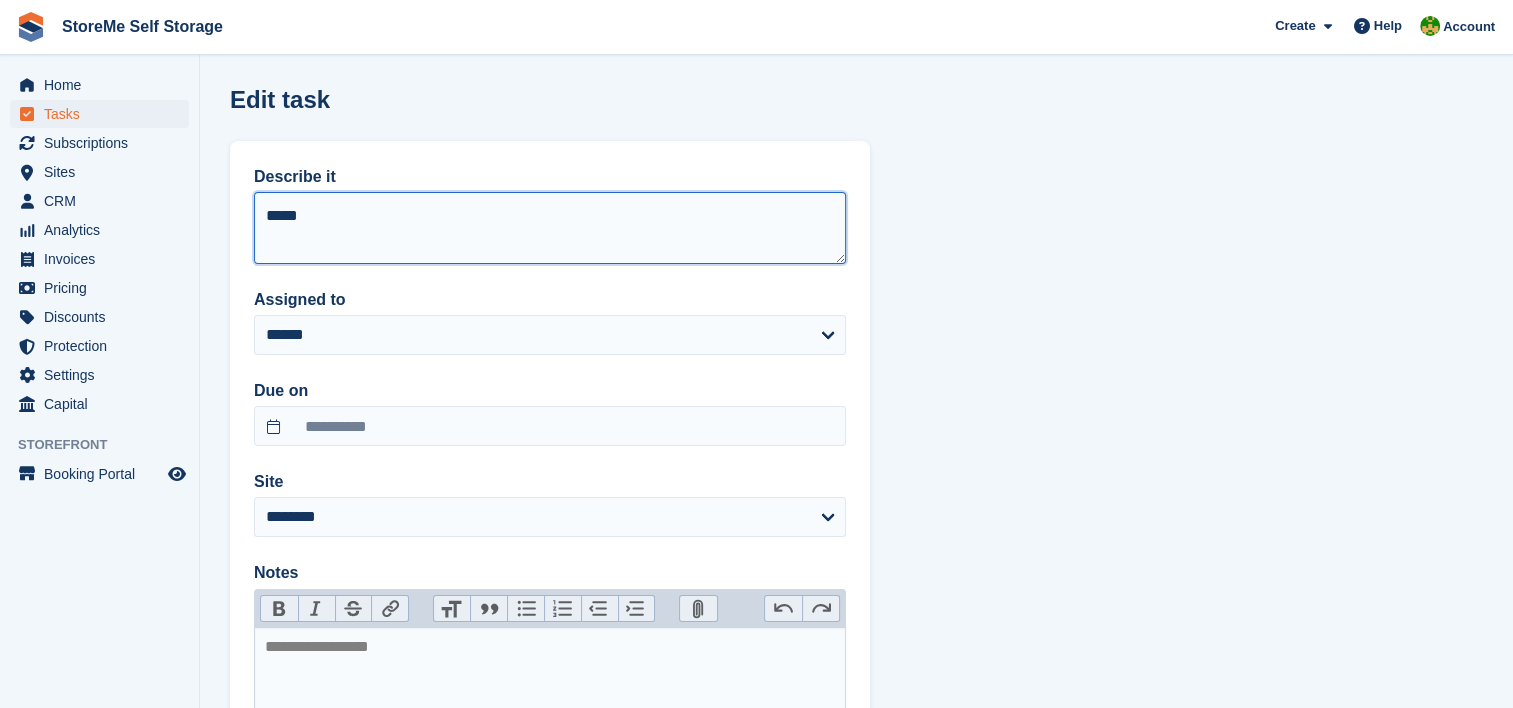 click on "*****" at bounding box center [550, 228] 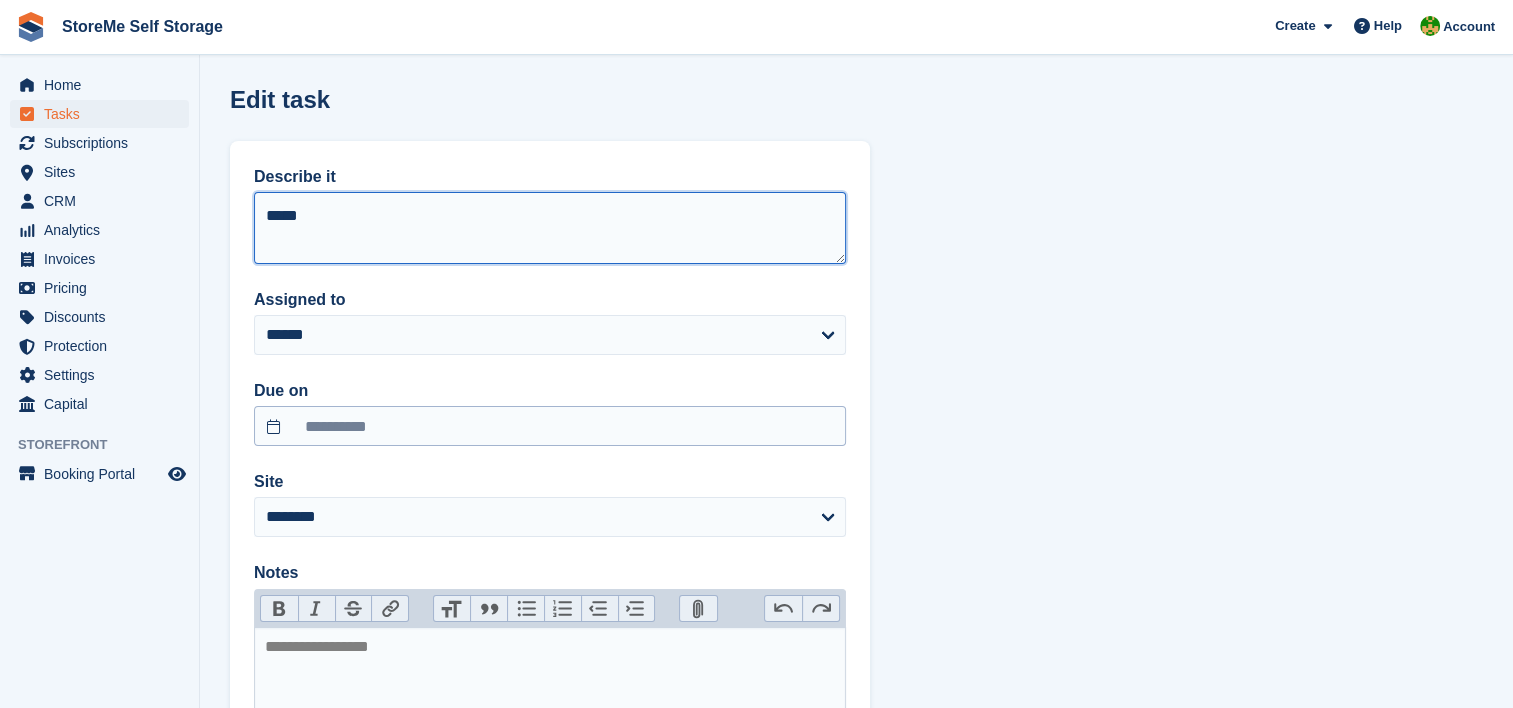 type on "*****" 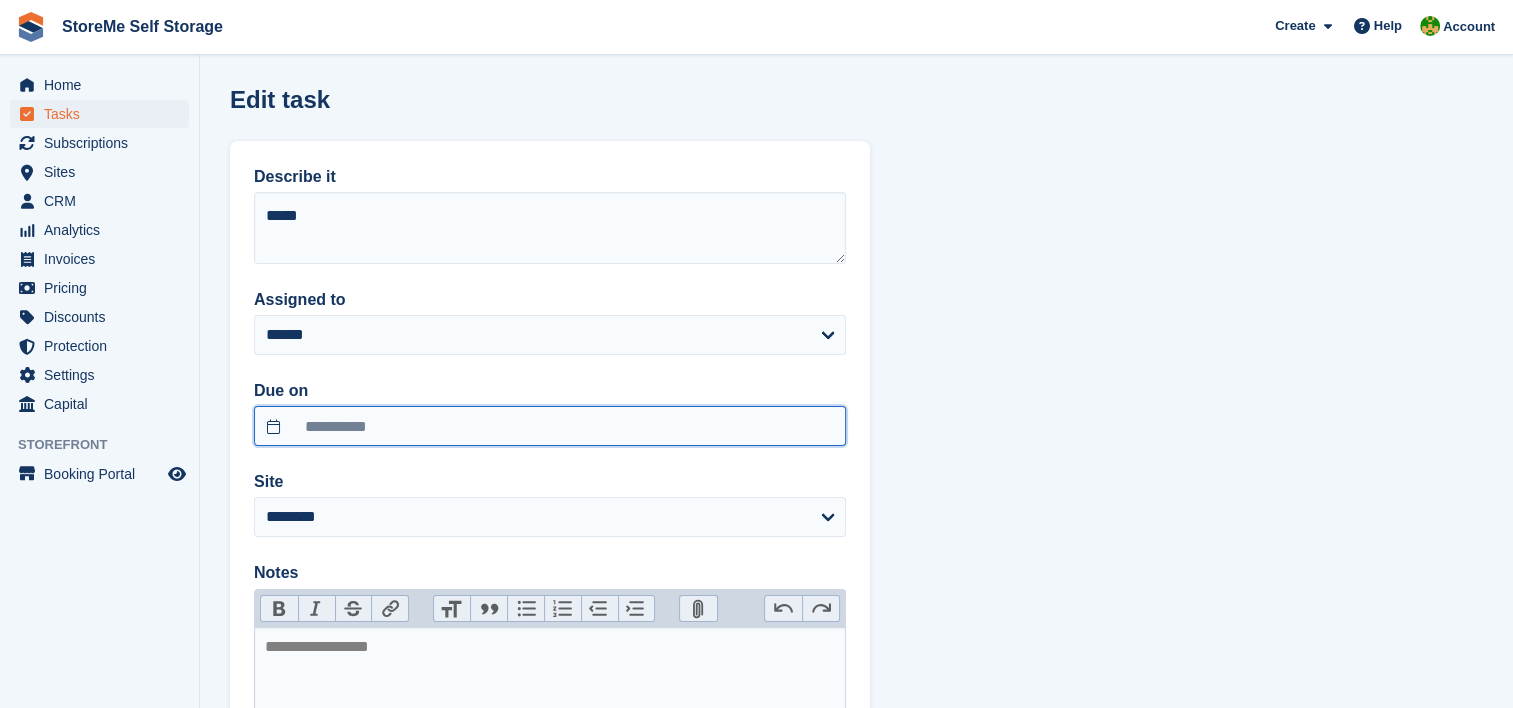 click on "**********" at bounding box center [550, 426] 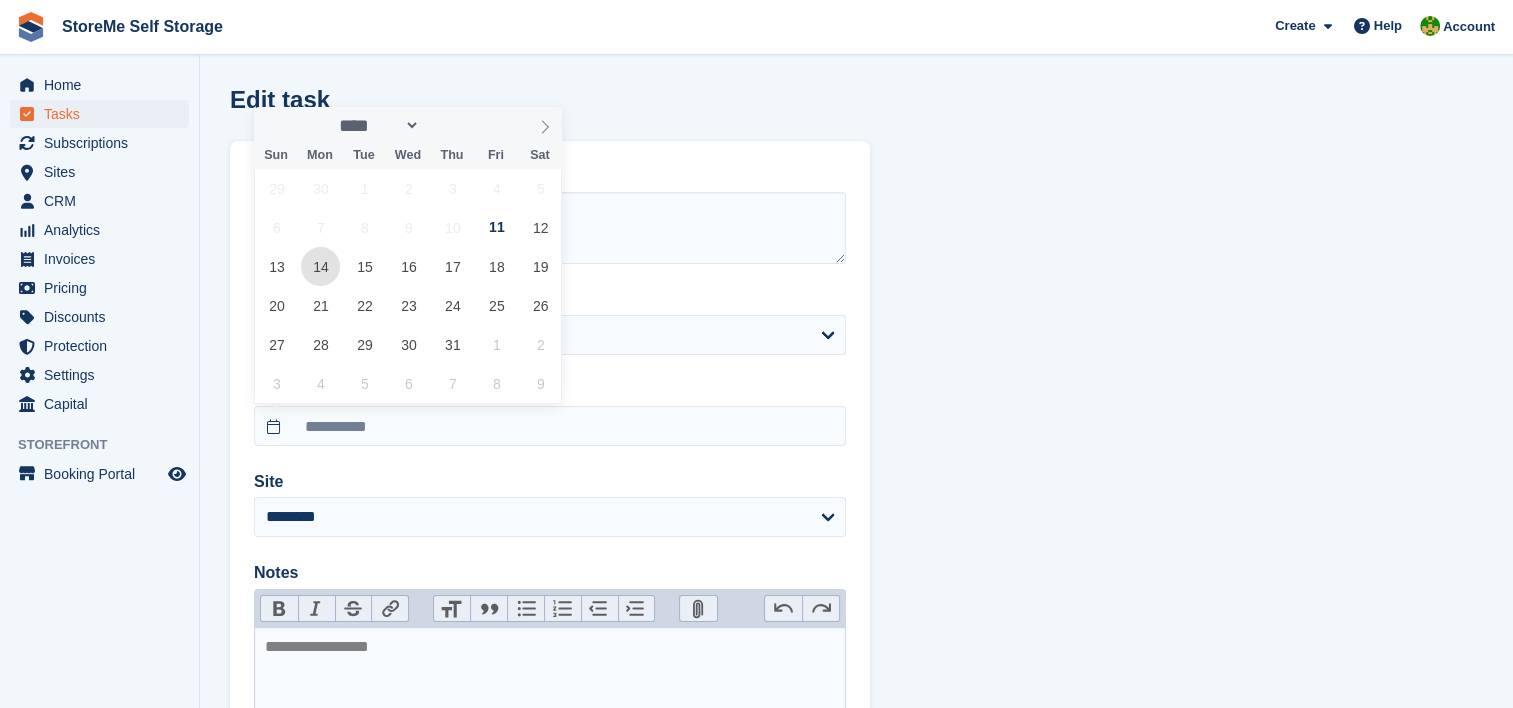 click on "14" at bounding box center (320, 266) 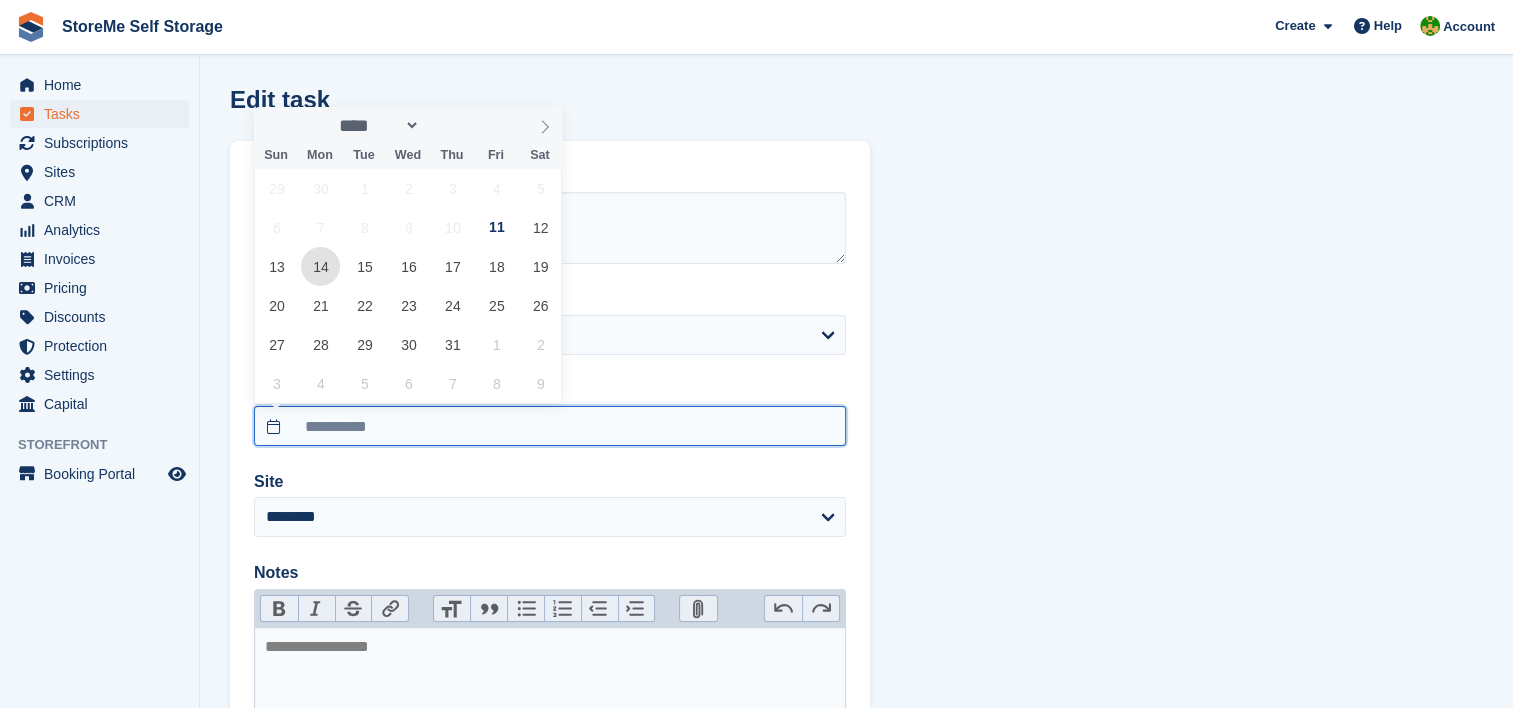 type on "**********" 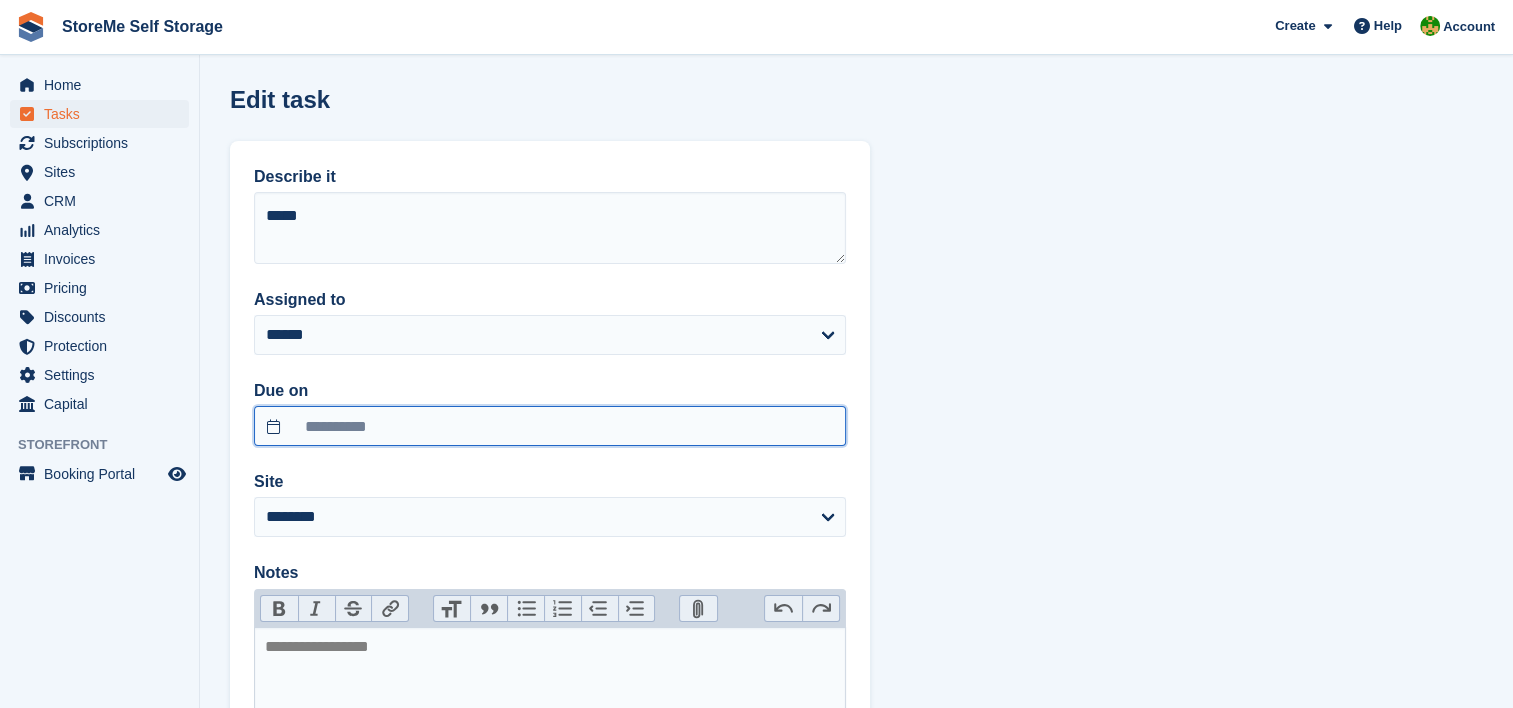 scroll, scrollTop: 260, scrollLeft: 0, axis: vertical 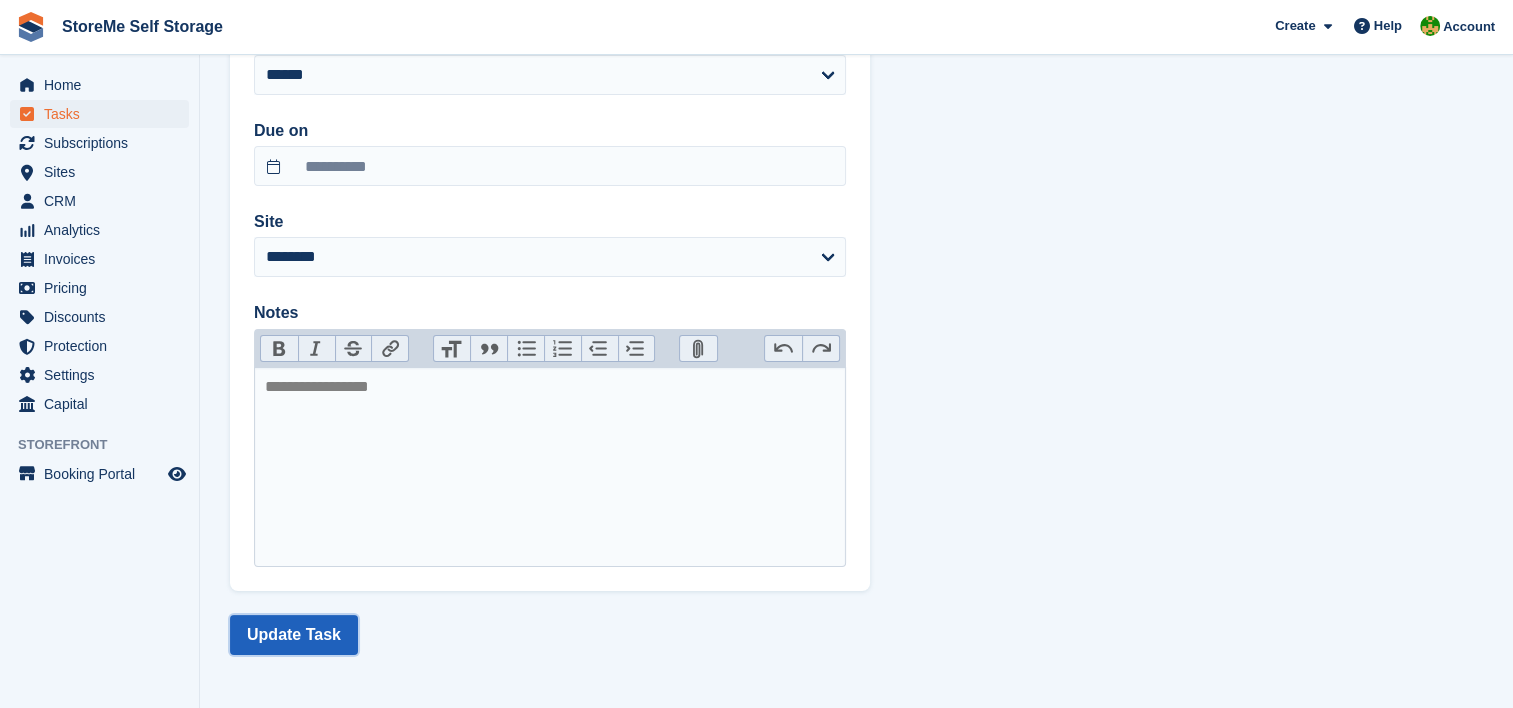 click on "Update Task" at bounding box center (294, 635) 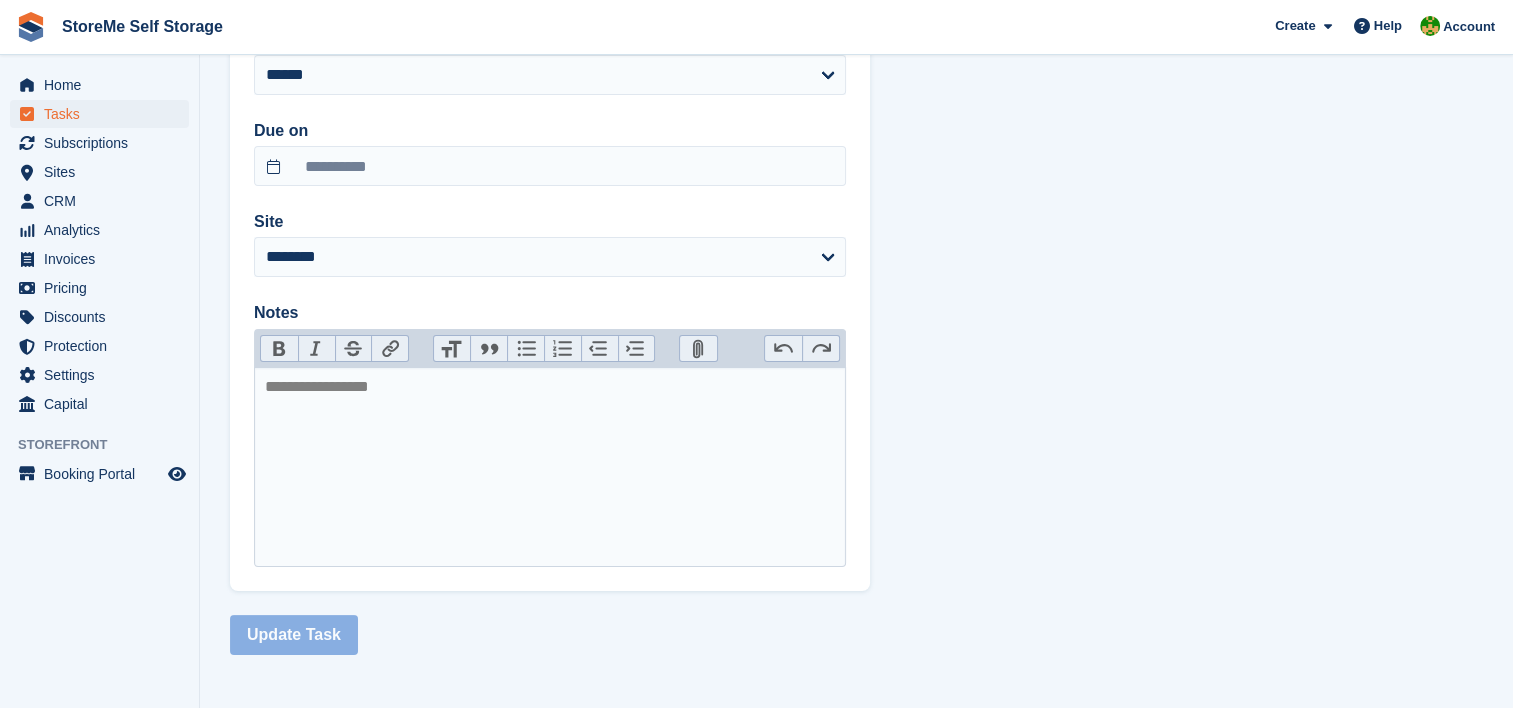 scroll, scrollTop: 0, scrollLeft: 0, axis: both 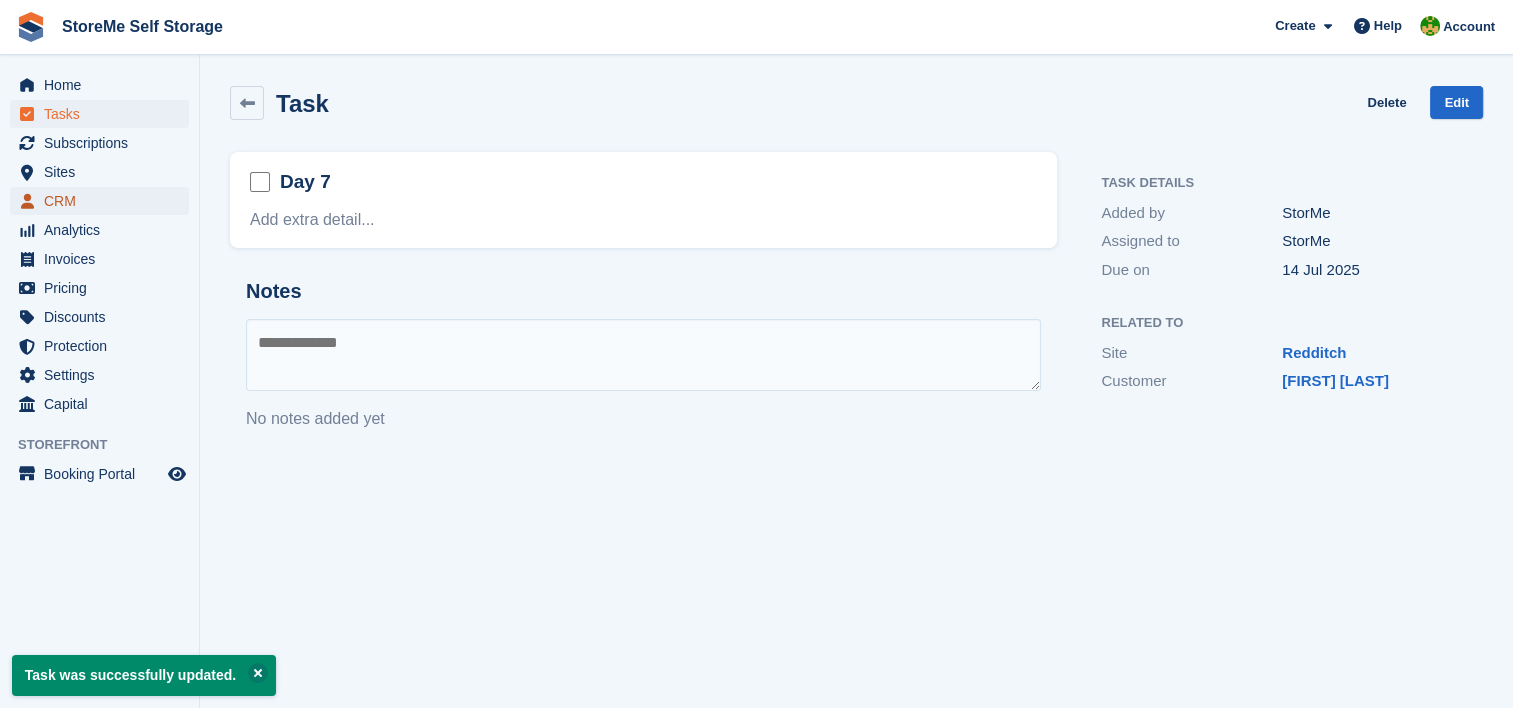 click on "CRM" at bounding box center (104, 201) 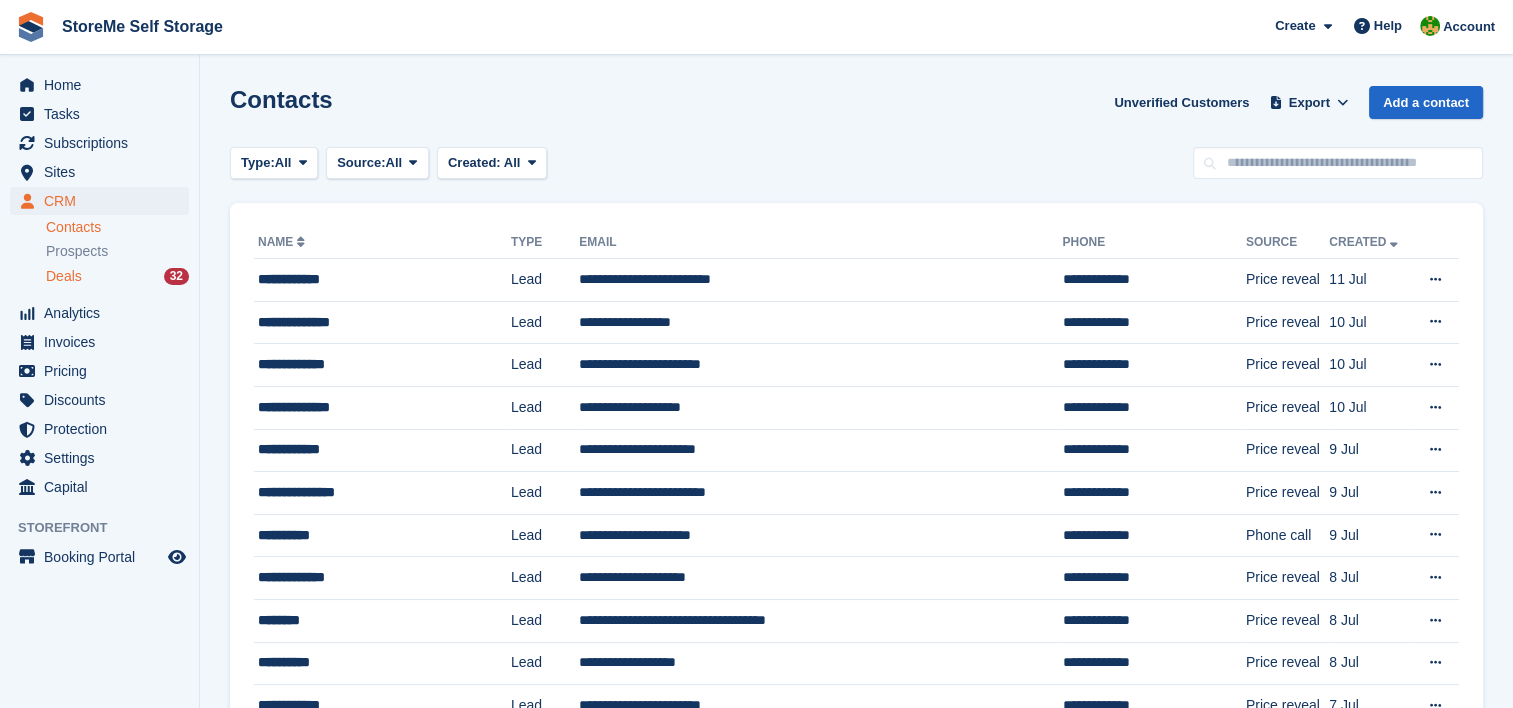 click on "Deals" at bounding box center (64, 276) 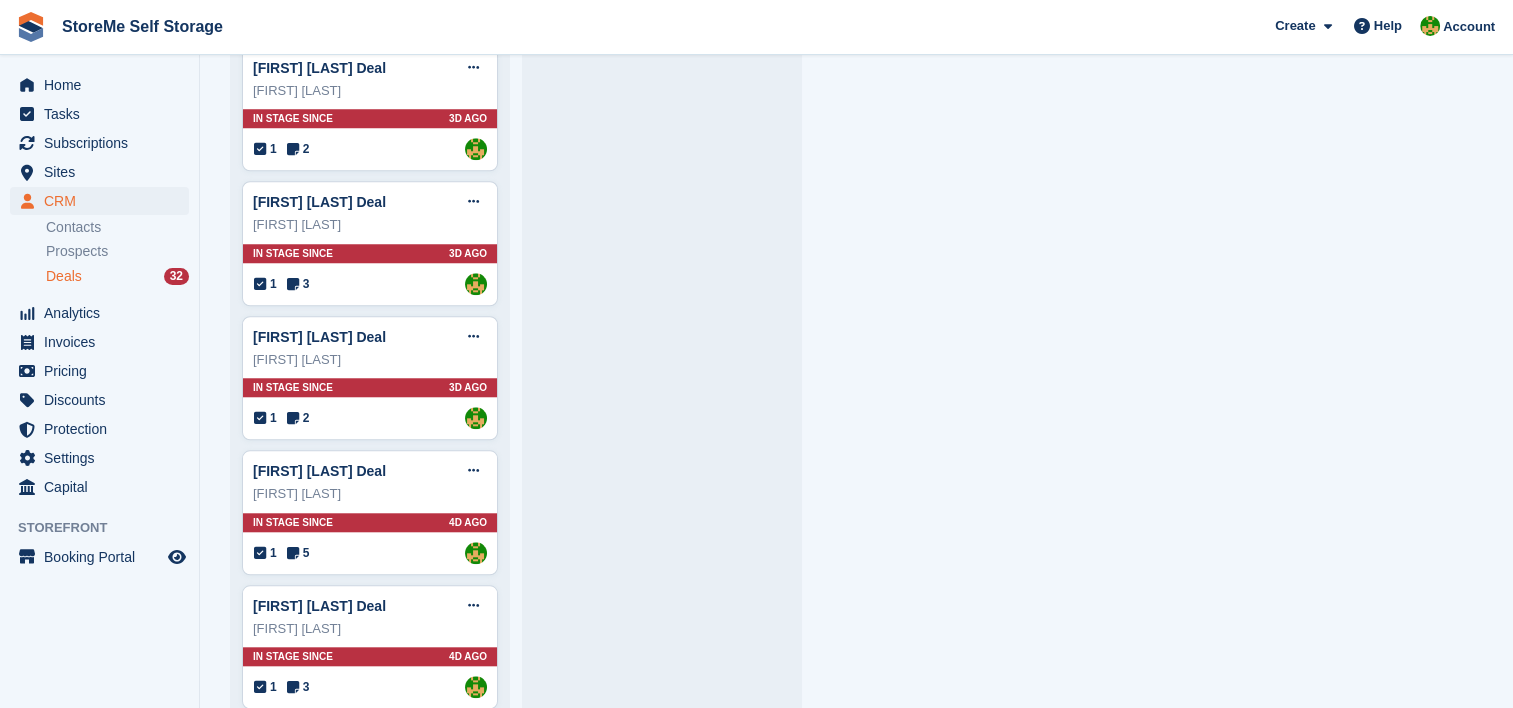 scroll, scrollTop: 1700, scrollLeft: 0, axis: vertical 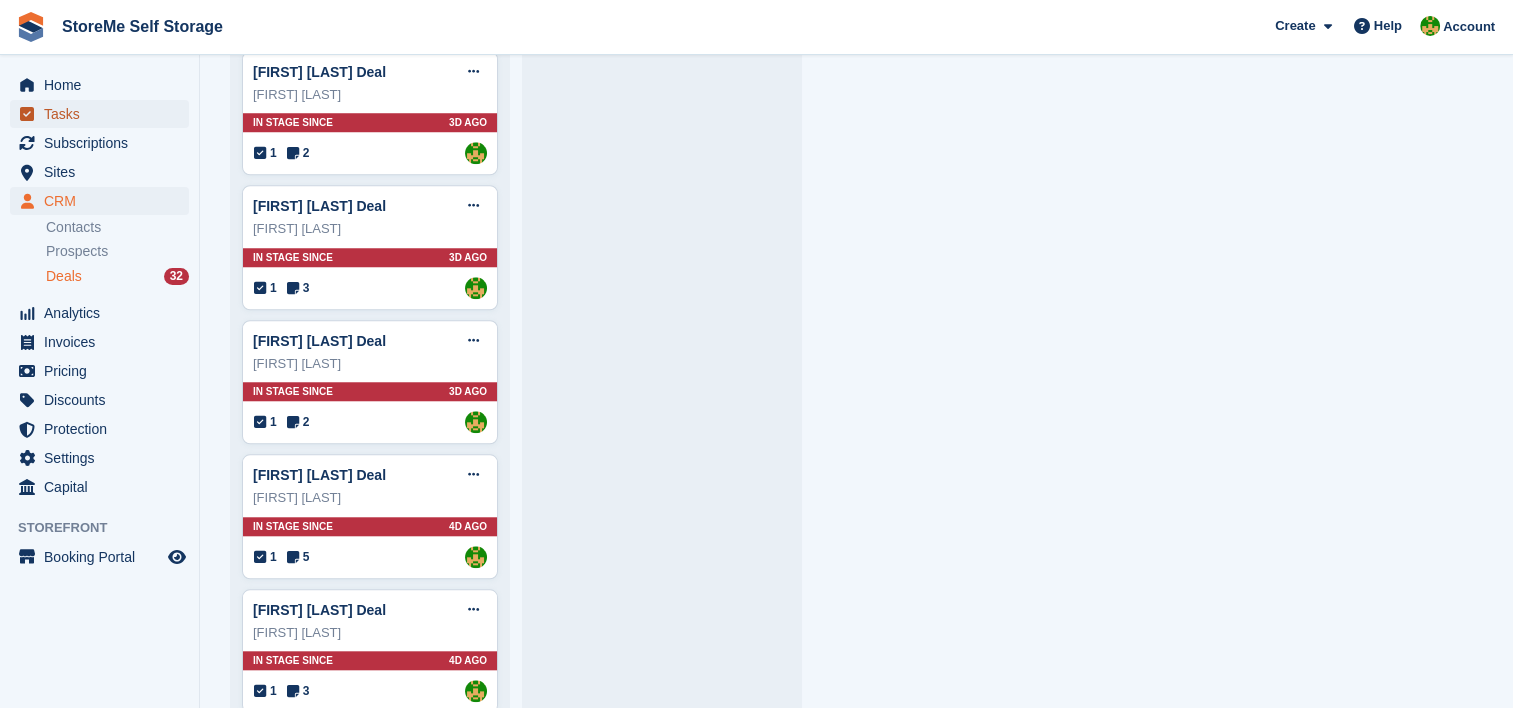 click on "Tasks" at bounding box center [104, 114] 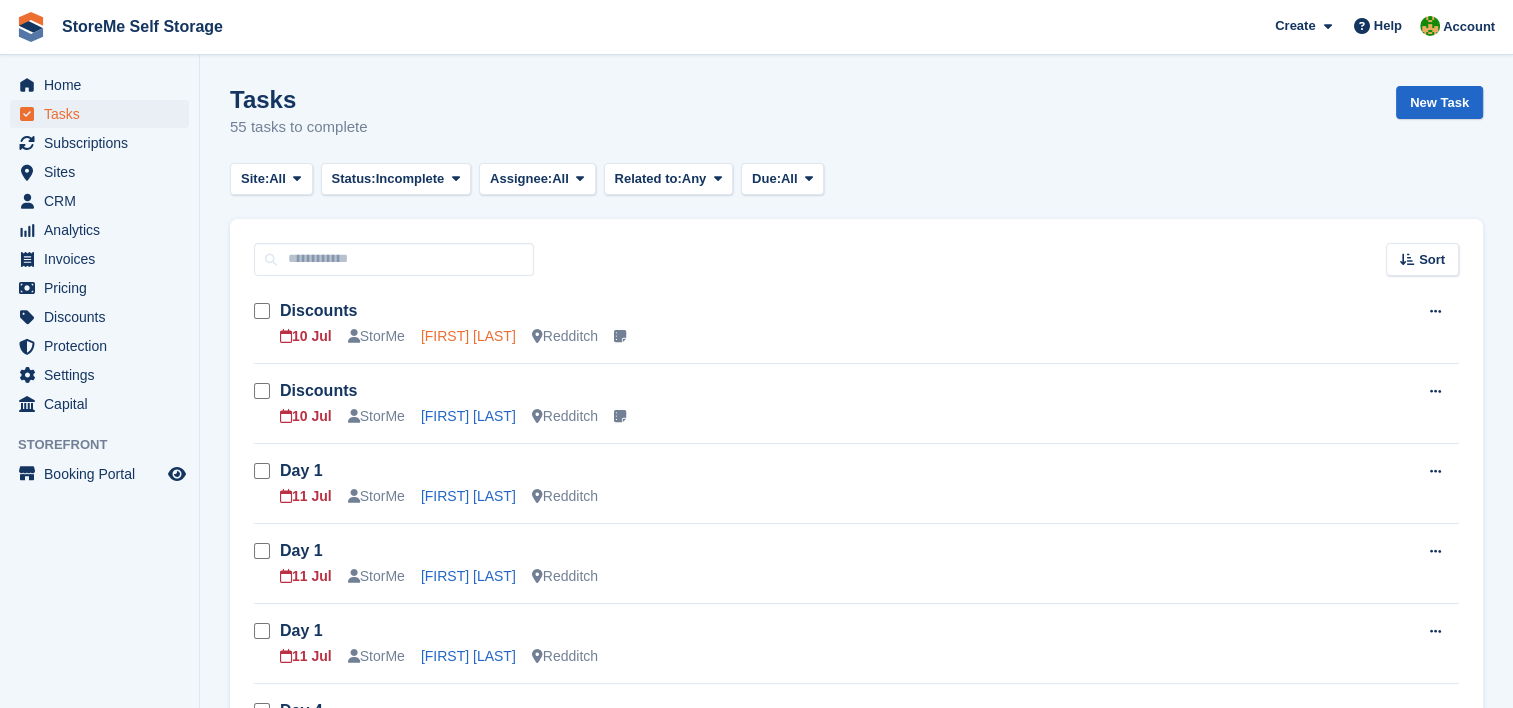 click on "[FIRST] [LAST]" at bounding box center [468, 336] 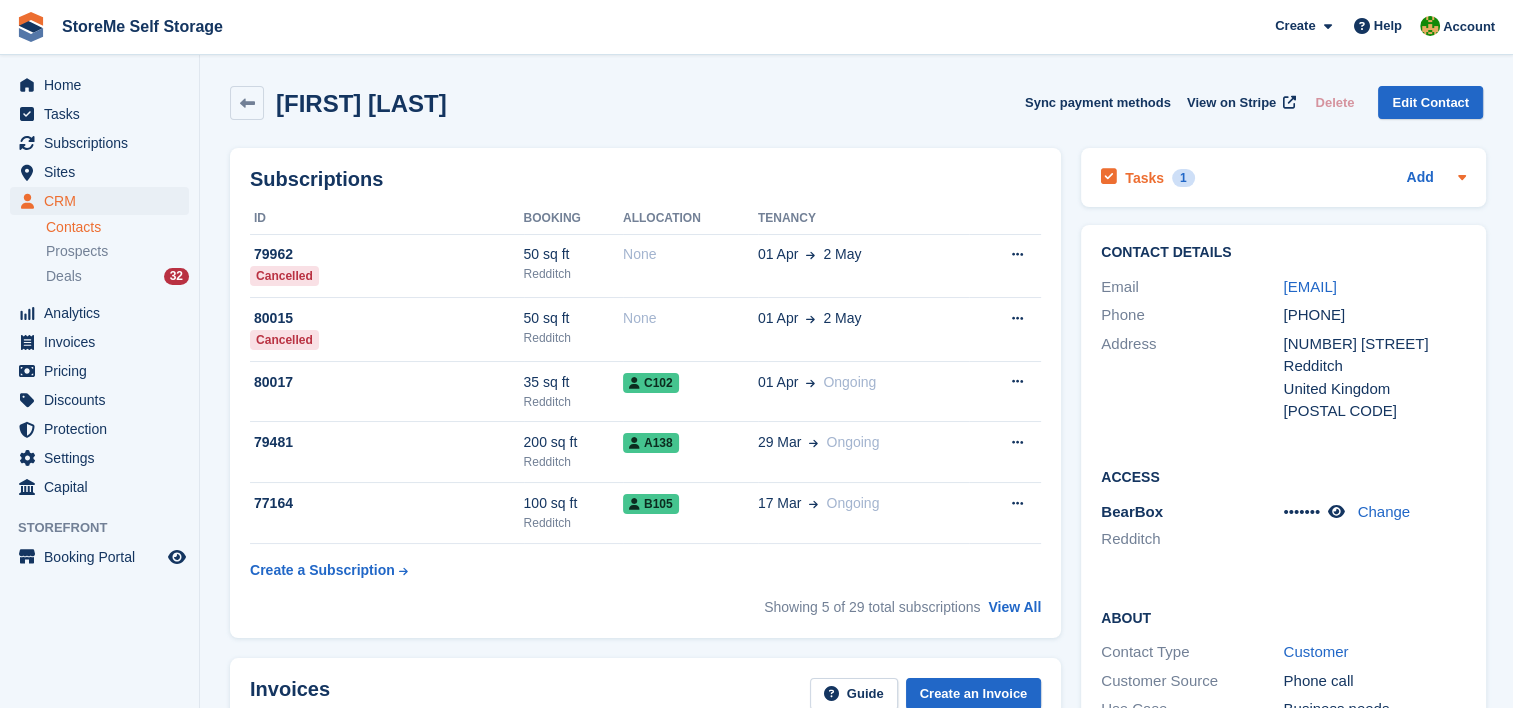 click on "Tasks" at bounding box center (1144, 178) 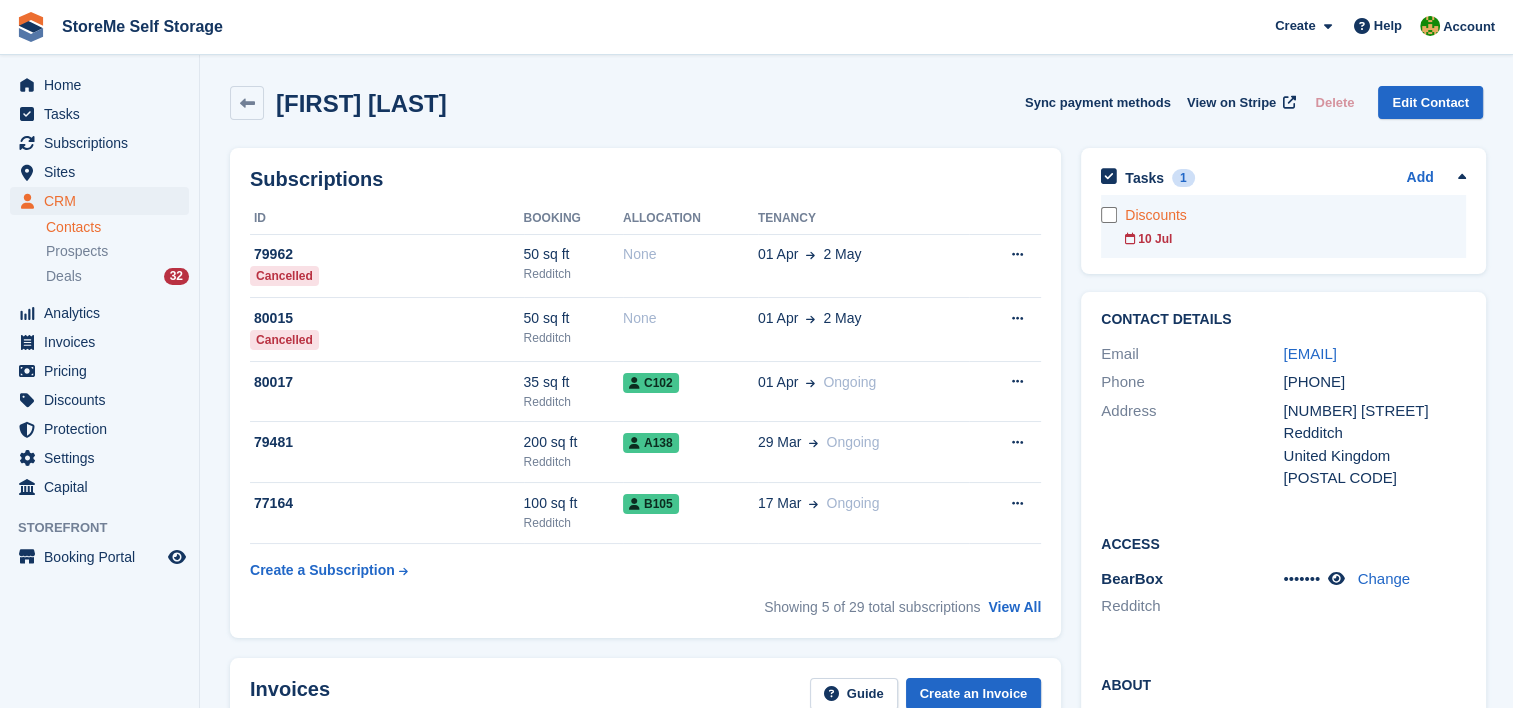 click on "Discounts" at bounding box center [1295, 215] 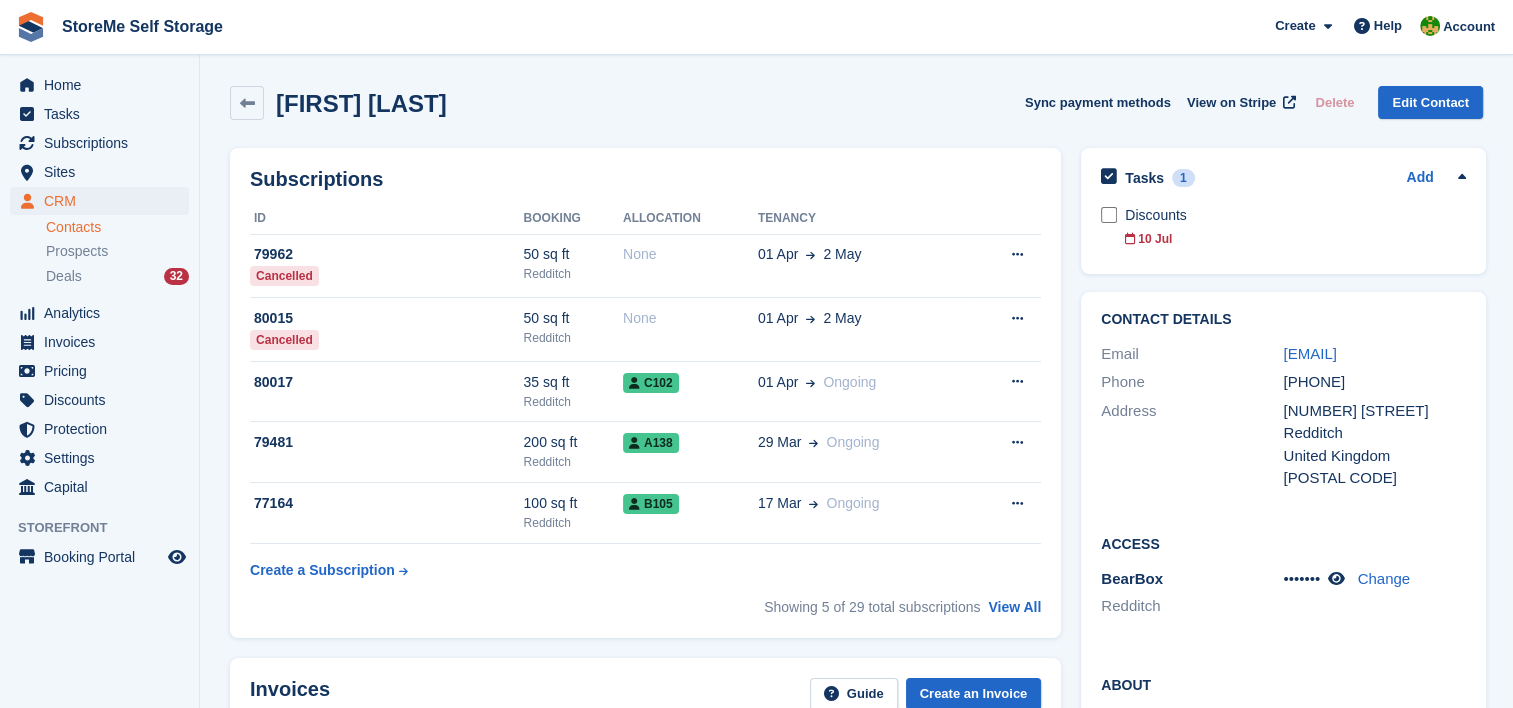 drag, startPoint x: 1371, startPoint y: 373, endPoint x: 1274, endPoint y: 357, distance: 98.31073 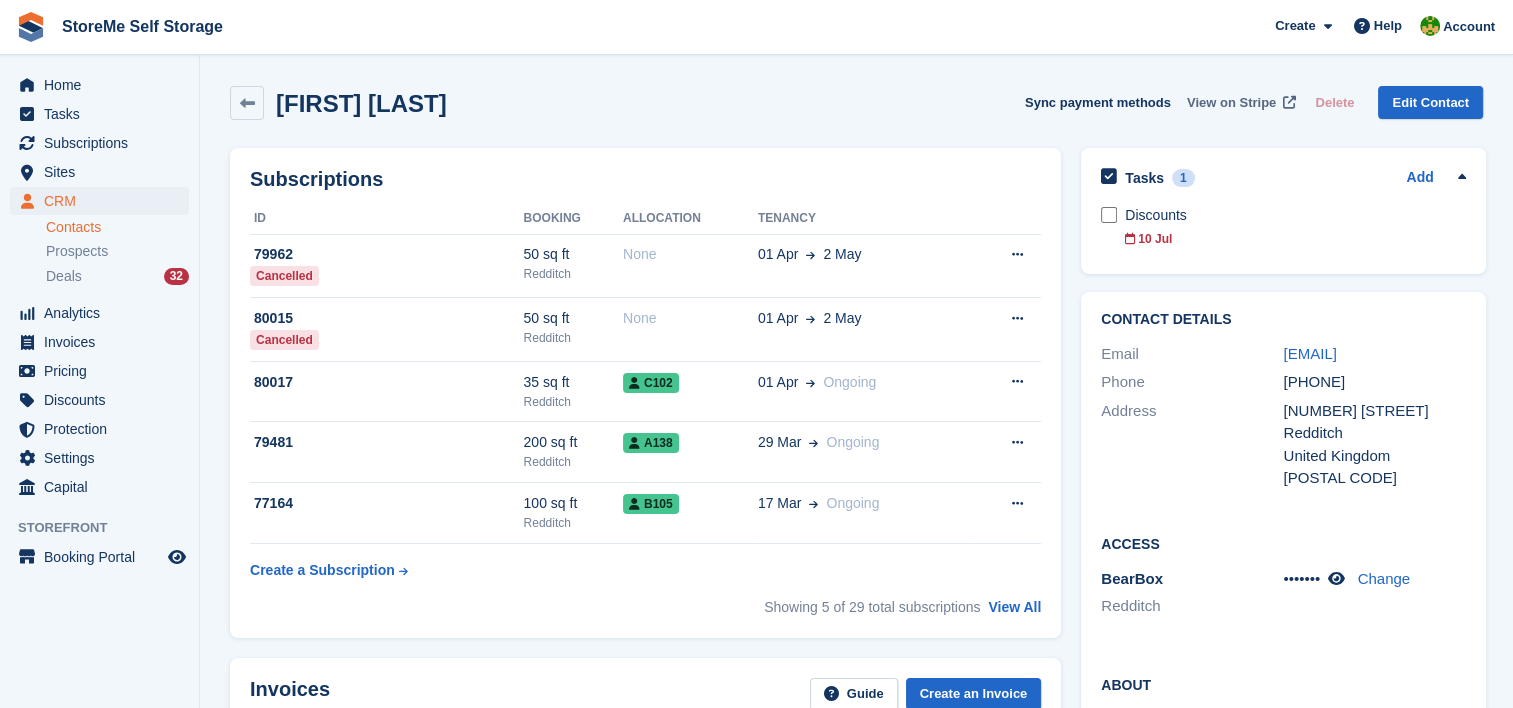 click on "View on Stripe" at bounding box center [1231, 103] 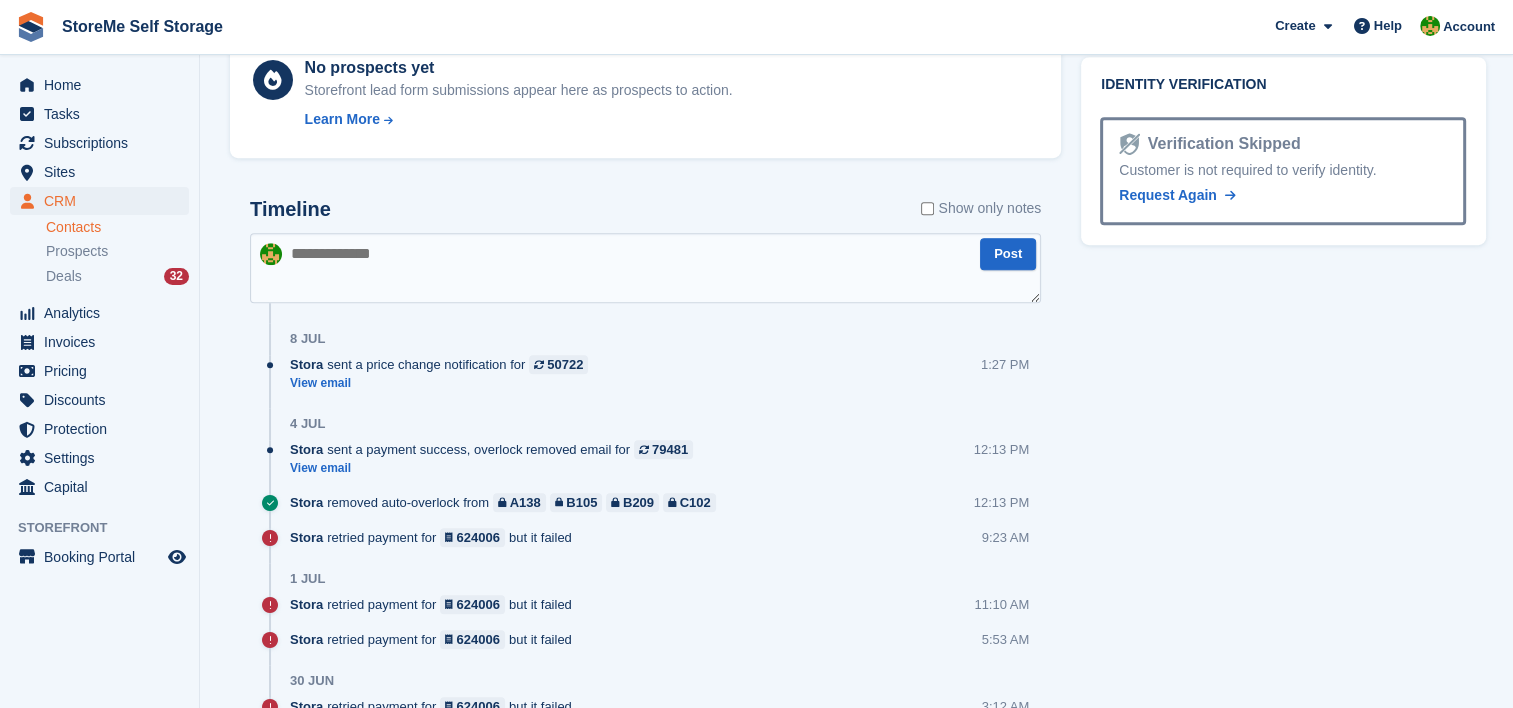 scroll, scrollTop: 1300, scrollLeft: 0, axis: vertical 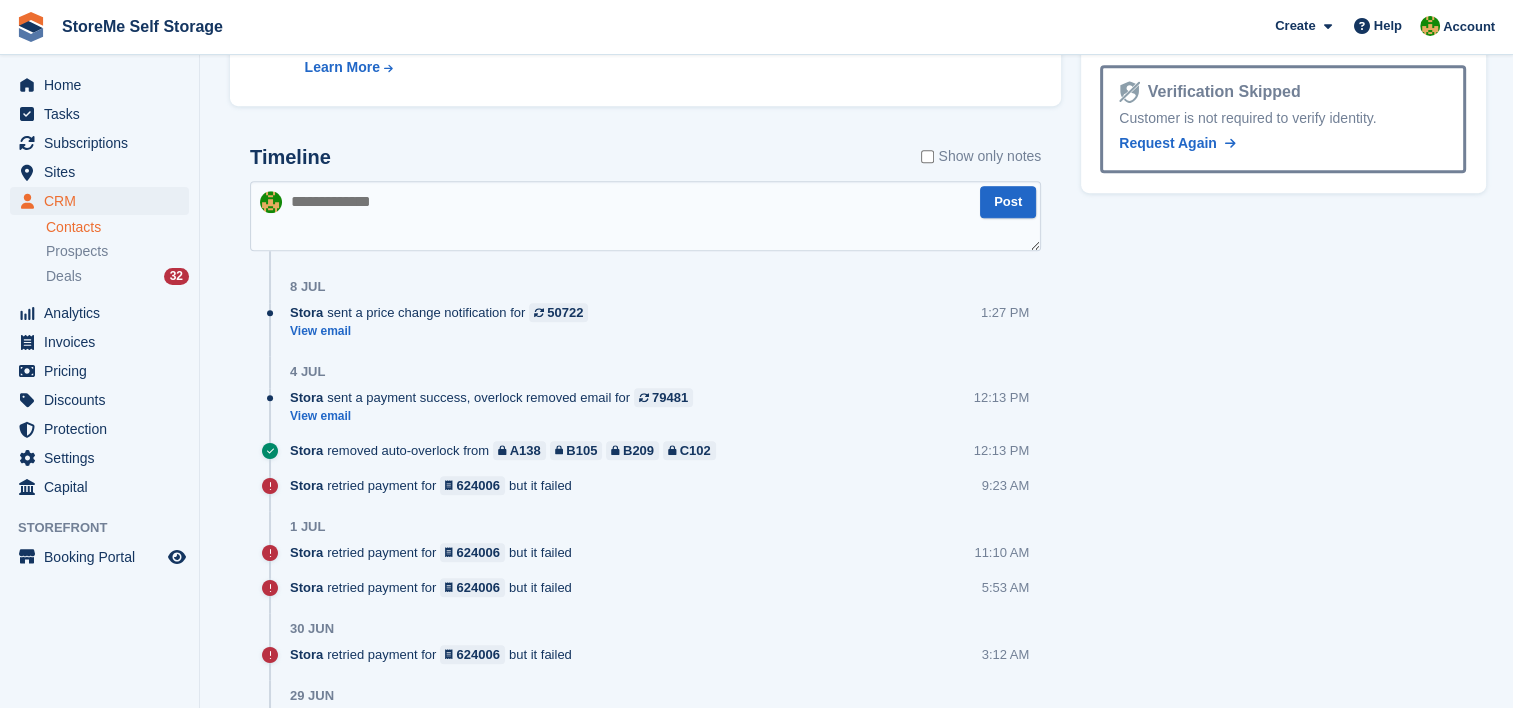 click at bounding box center (645, 216) 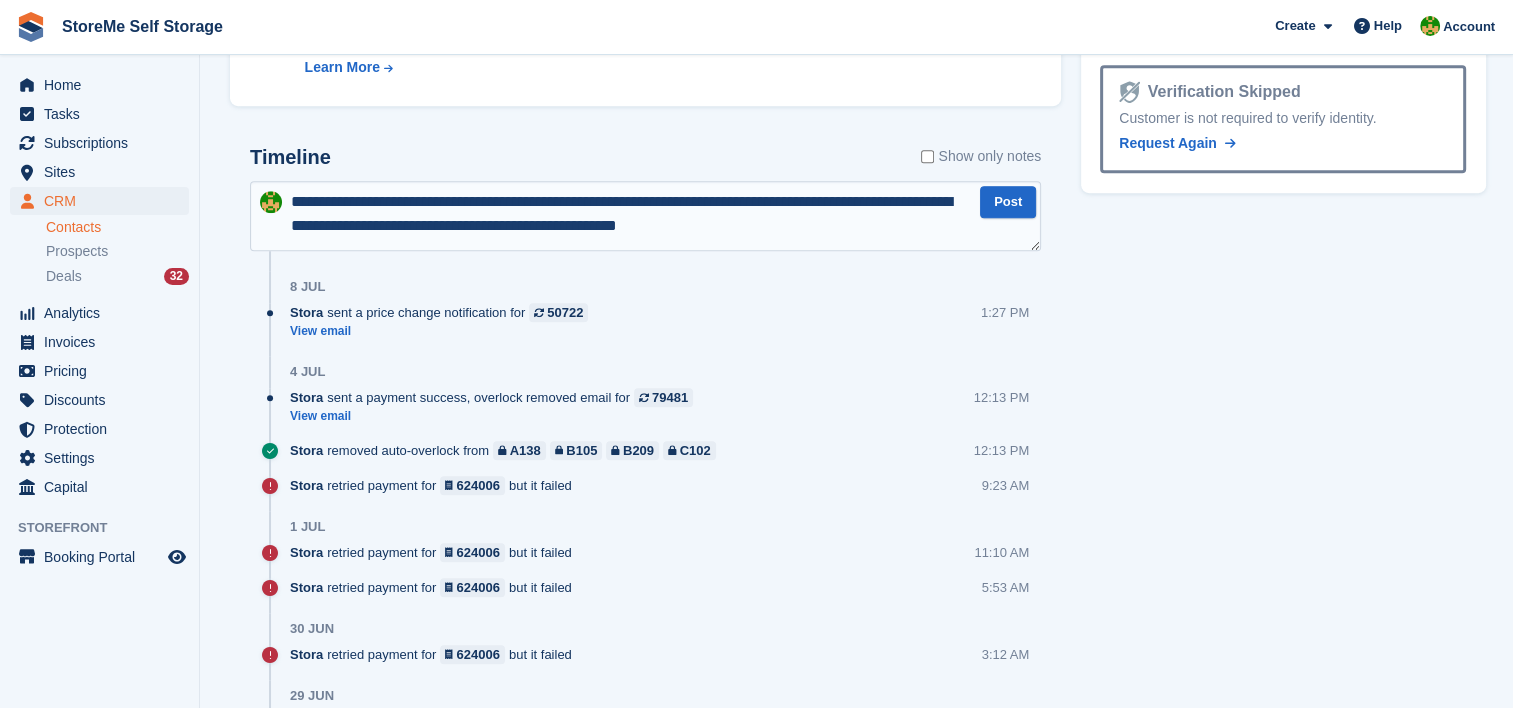 type on "**********" 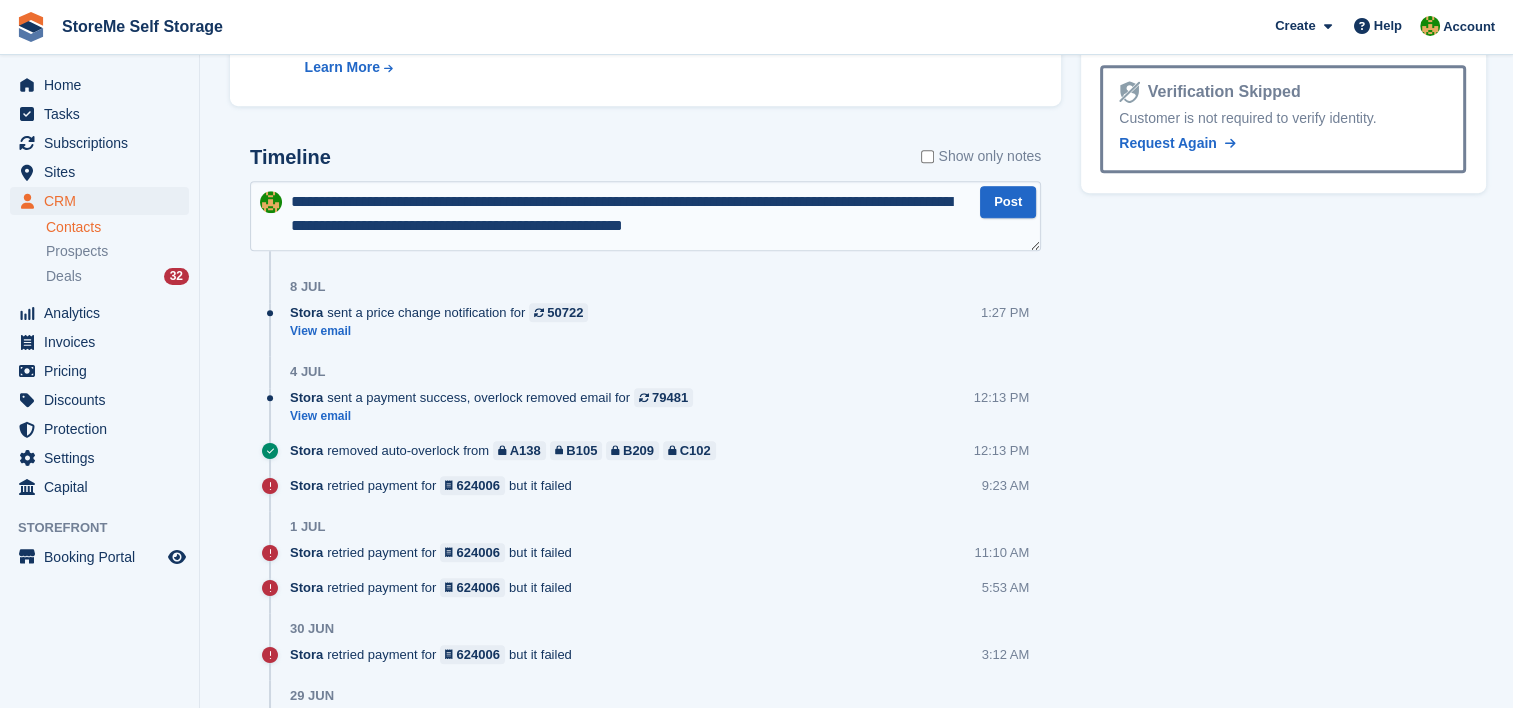type 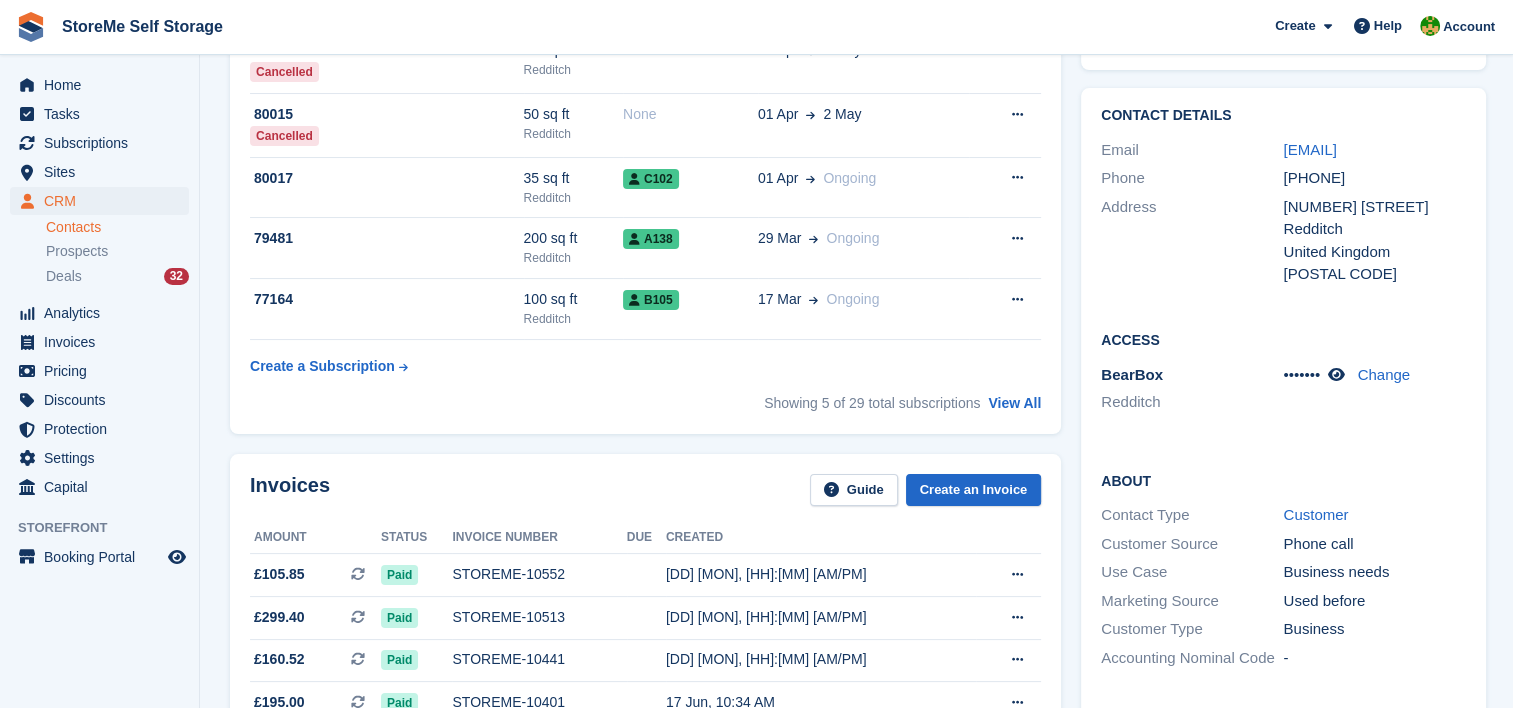 scroll, scrollTop: 0, scrollLeft: 0, axis: both 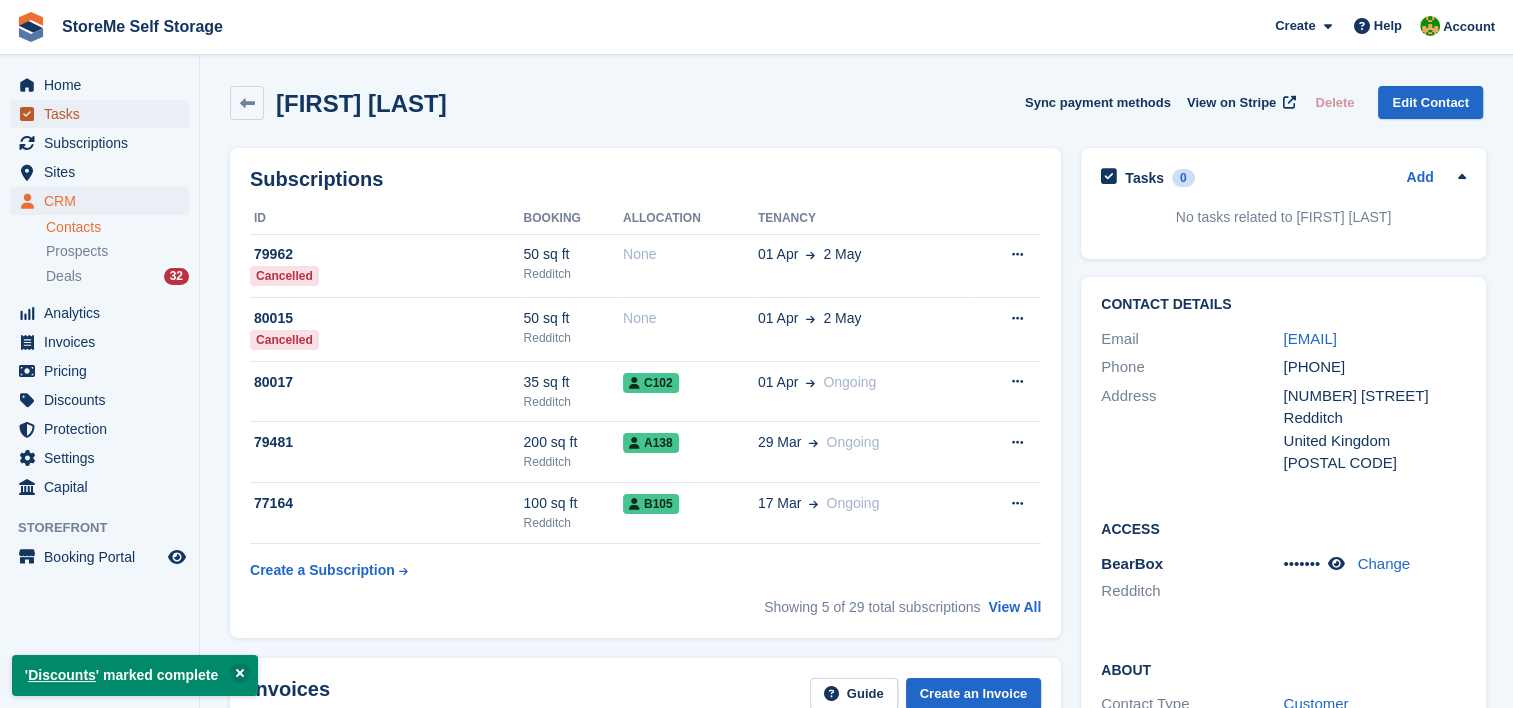 click on "Tasks" at bounding box center (104, 114) 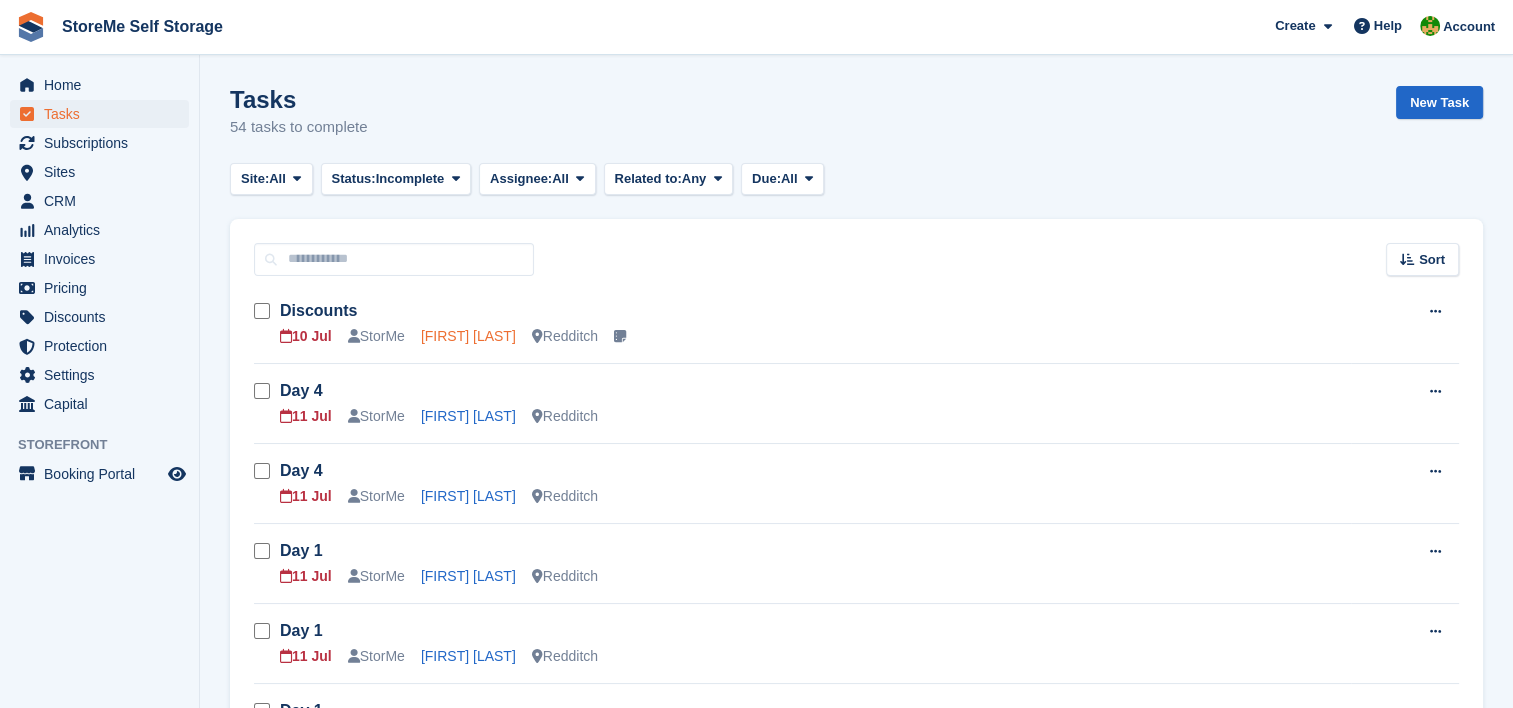 click on "[FIRST] [LAST]" at bounding box center (468, 336) 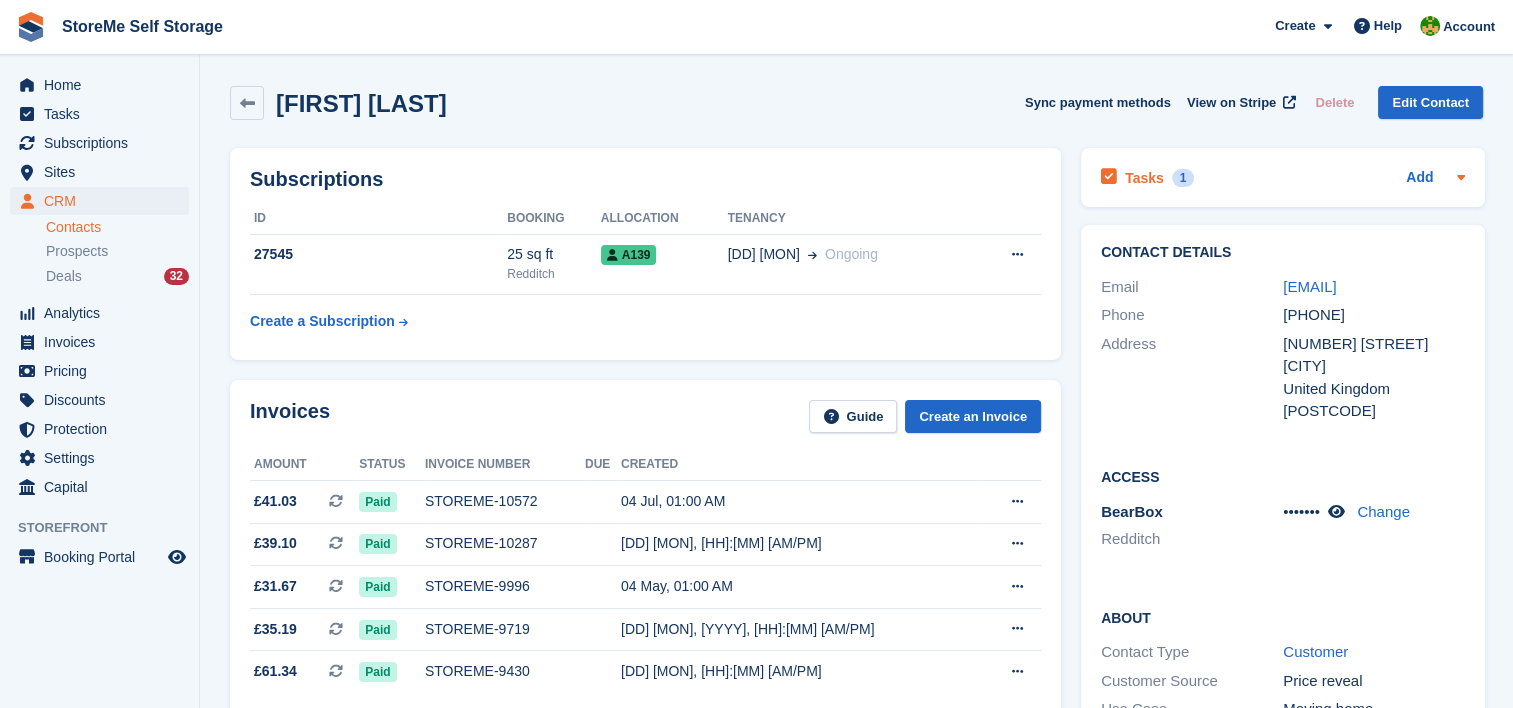 click on "Tasks" at bounding box center (1144, 178) 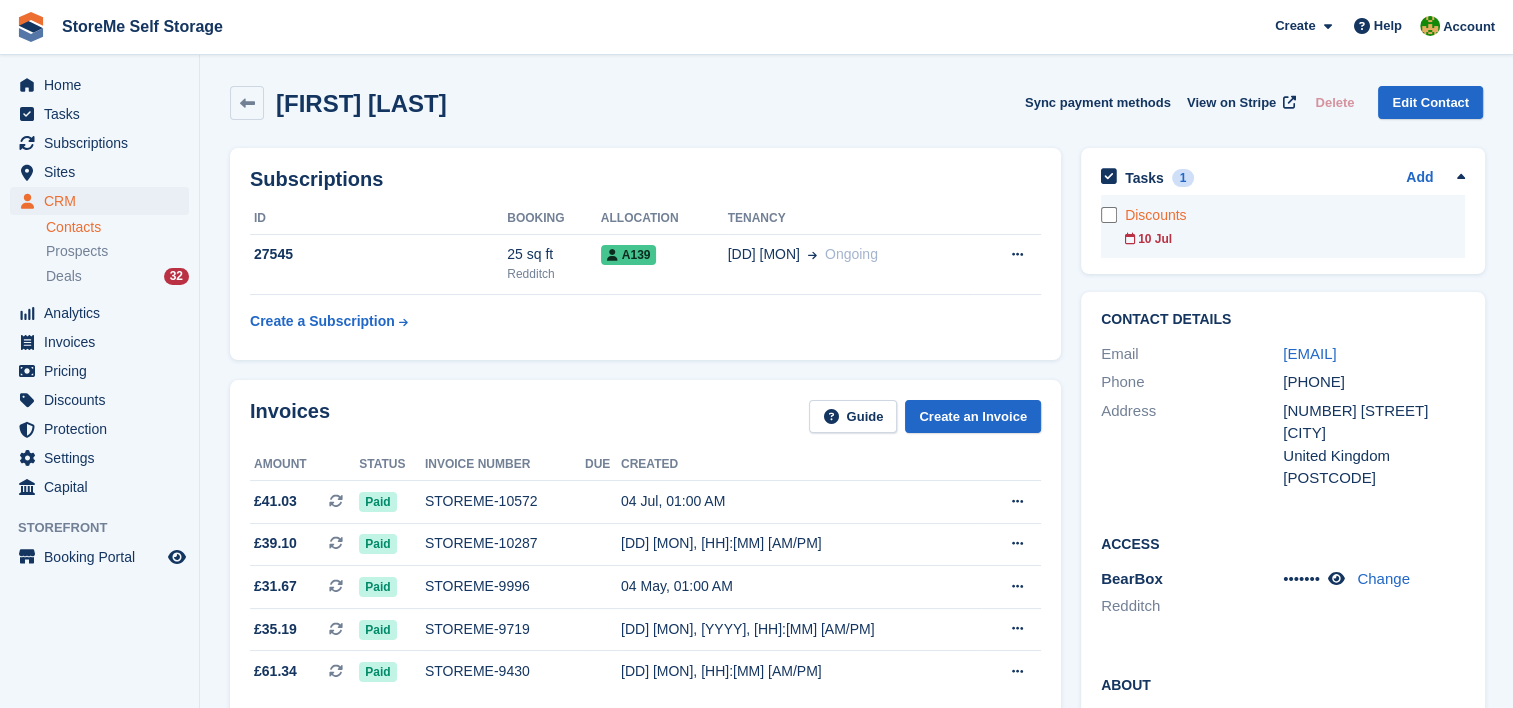 click on "10 Jul" at bounding box center (1295, 239) 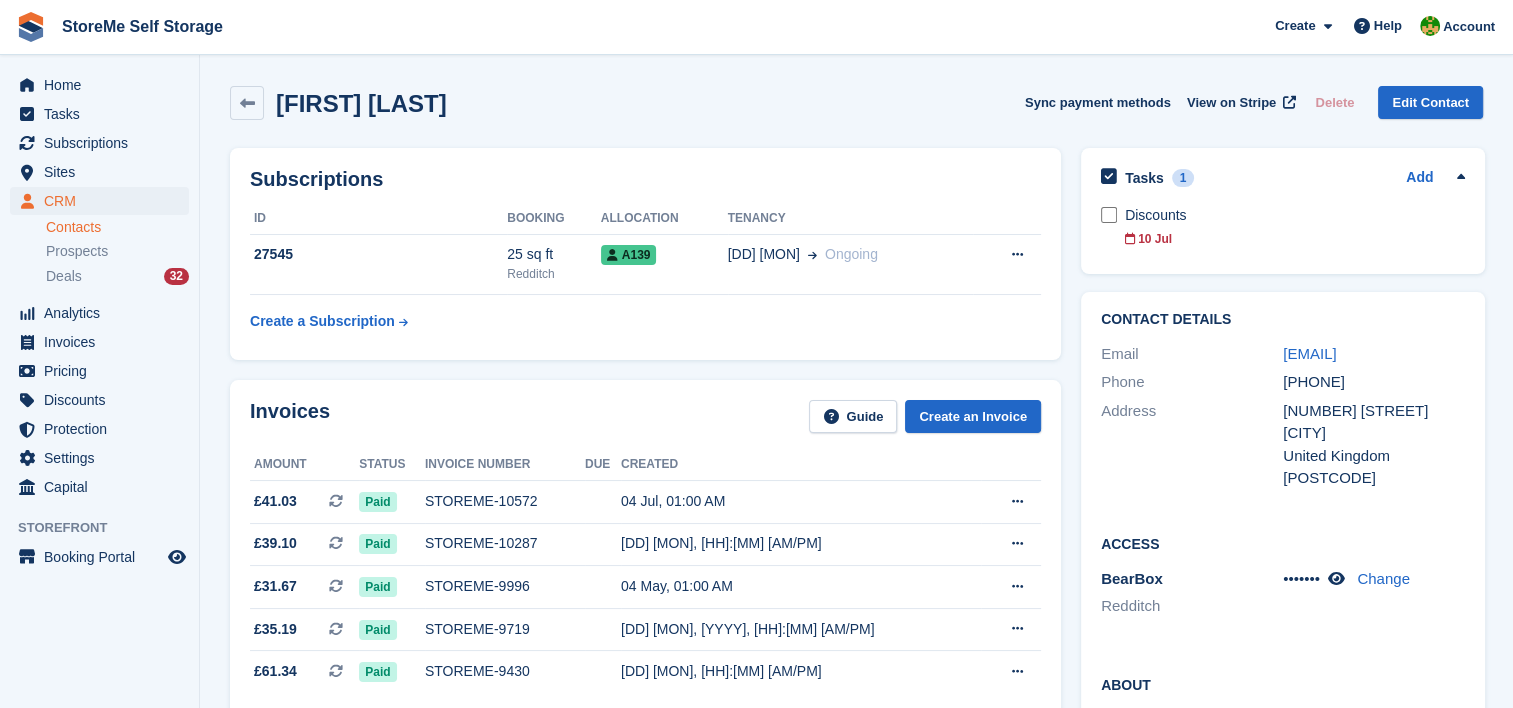 drag, startPoint x: 1301, startPoint y: 368, endPoint x: 1275, endPoint y: 366, distance: 26.076809 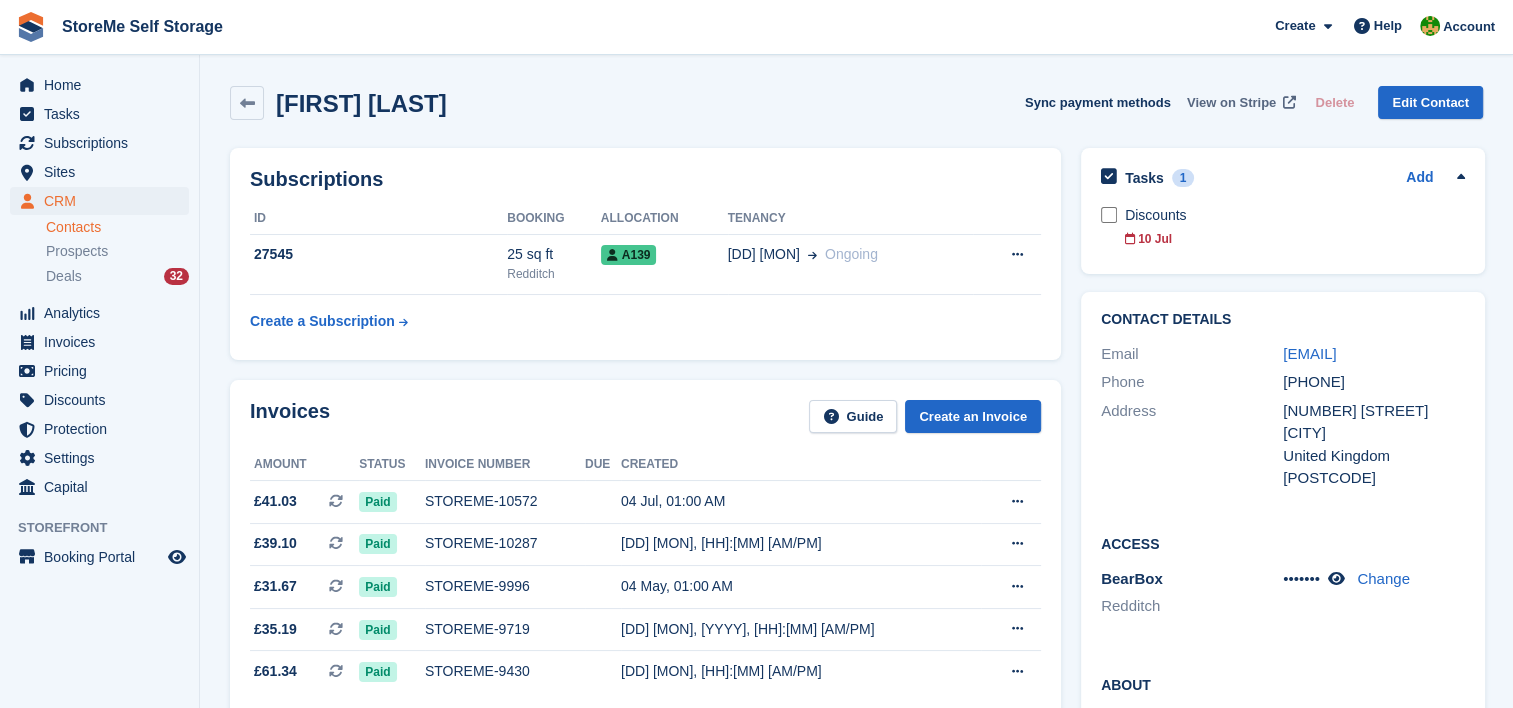 click on "View on Stripe" at bounding box center (1231, 103) 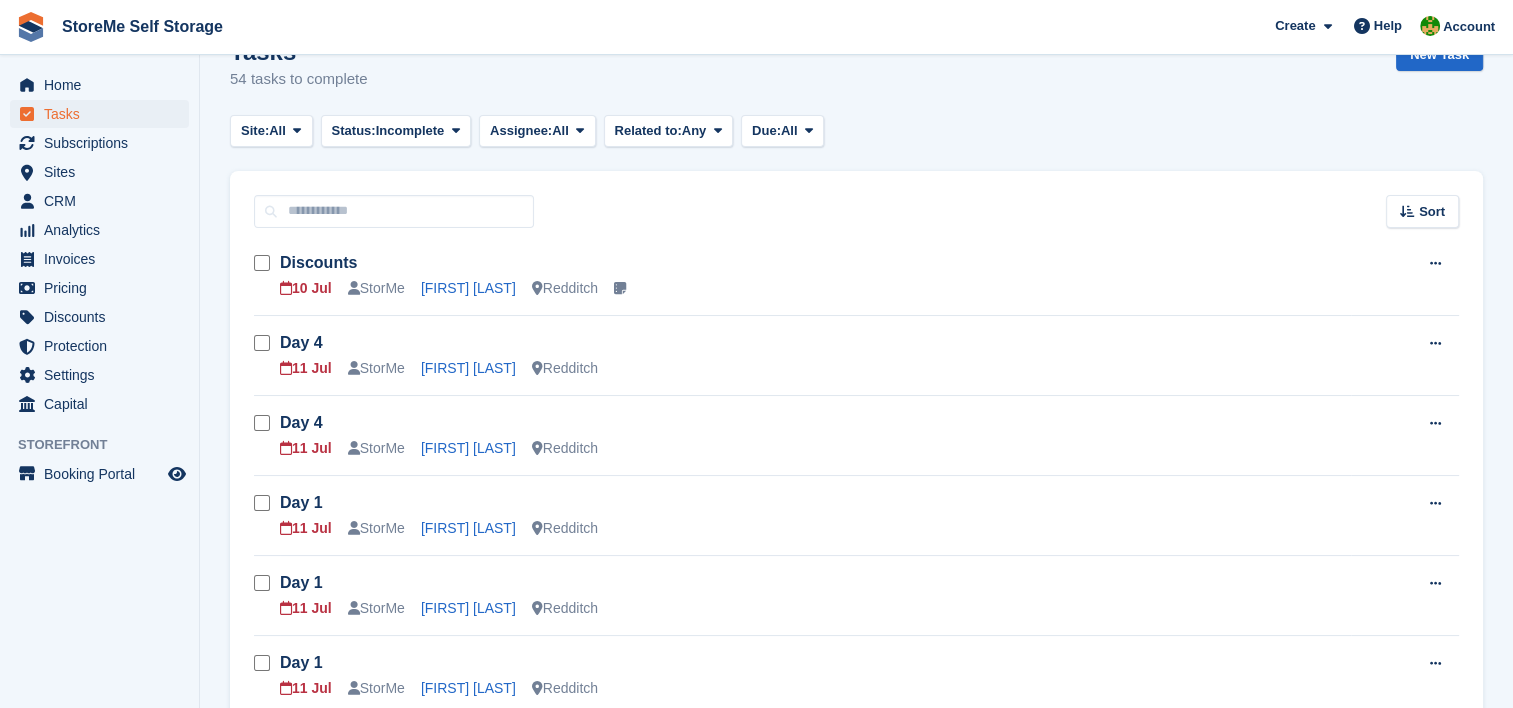 scroll, scrollTop: 0, scrollLeft: 0, axis: both 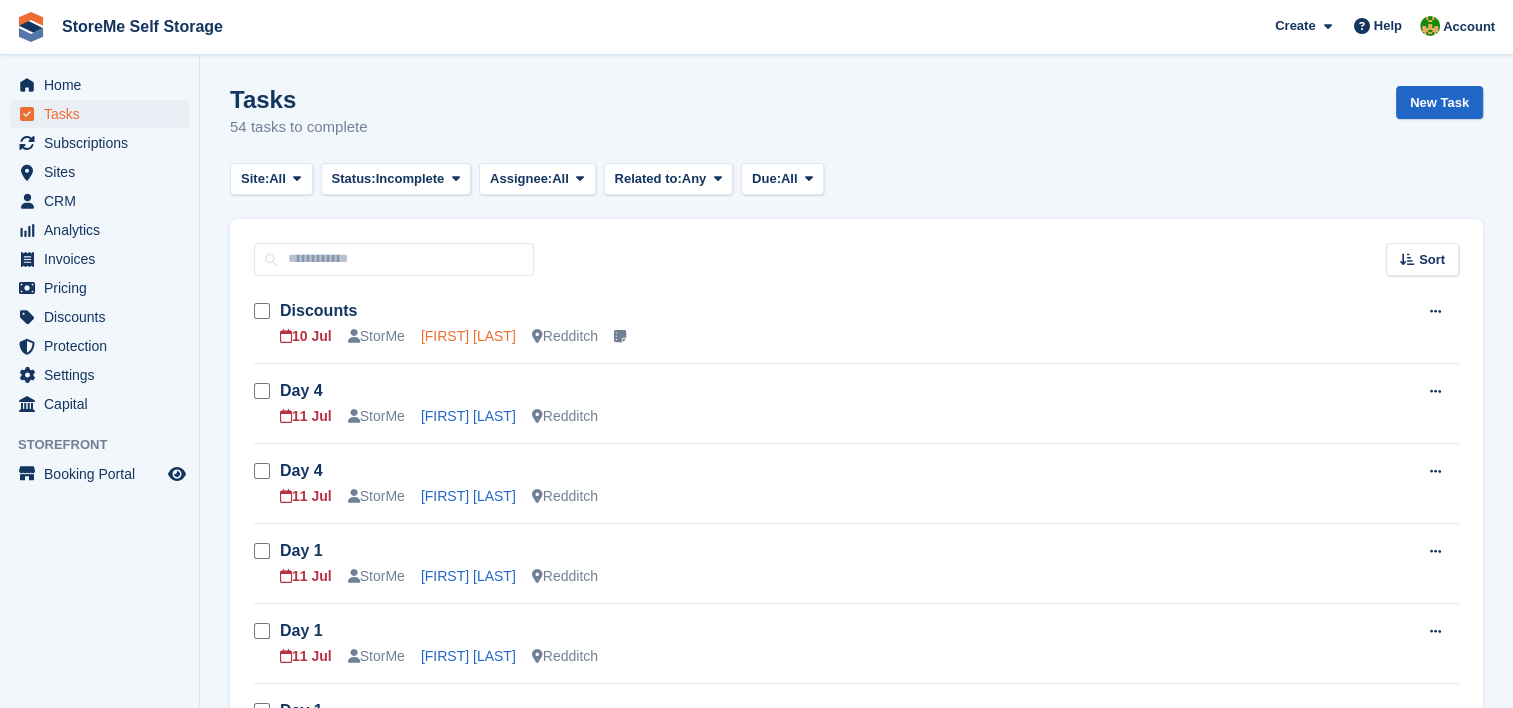 click on "[FIRST] [LAST]" at bounding box center [468, 336] 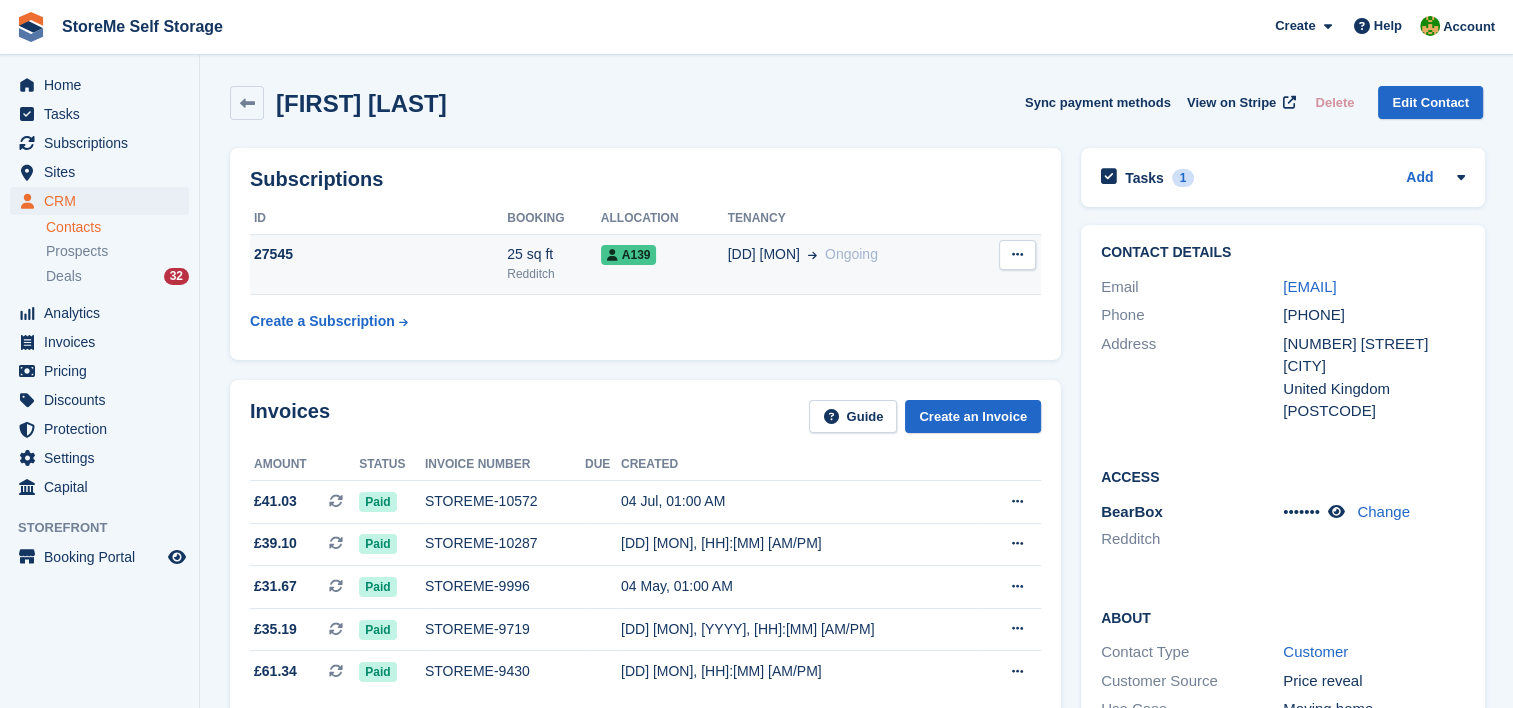 click on "A139" at bounding box center [664, 264] 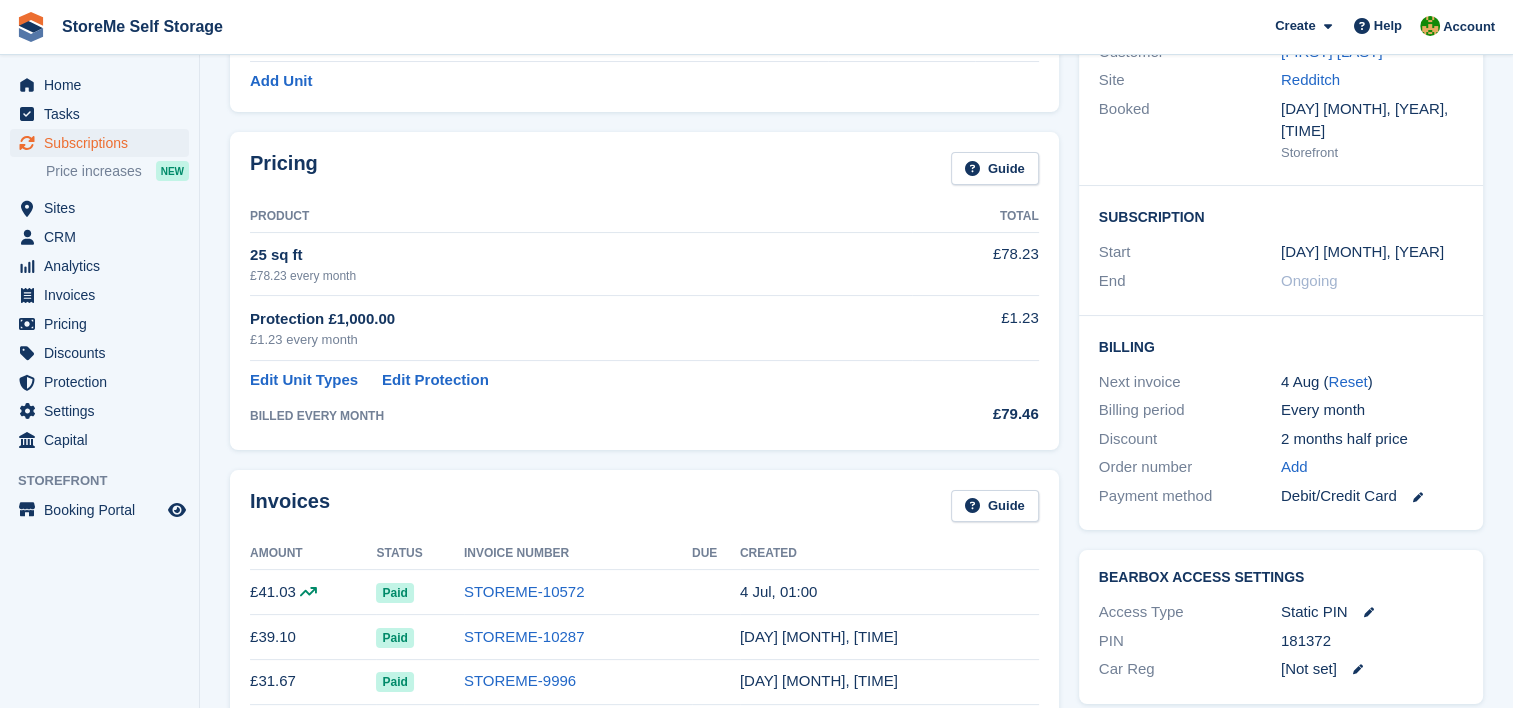 scroll, scrollTop: 0, scrollLeft: 0, axis: both 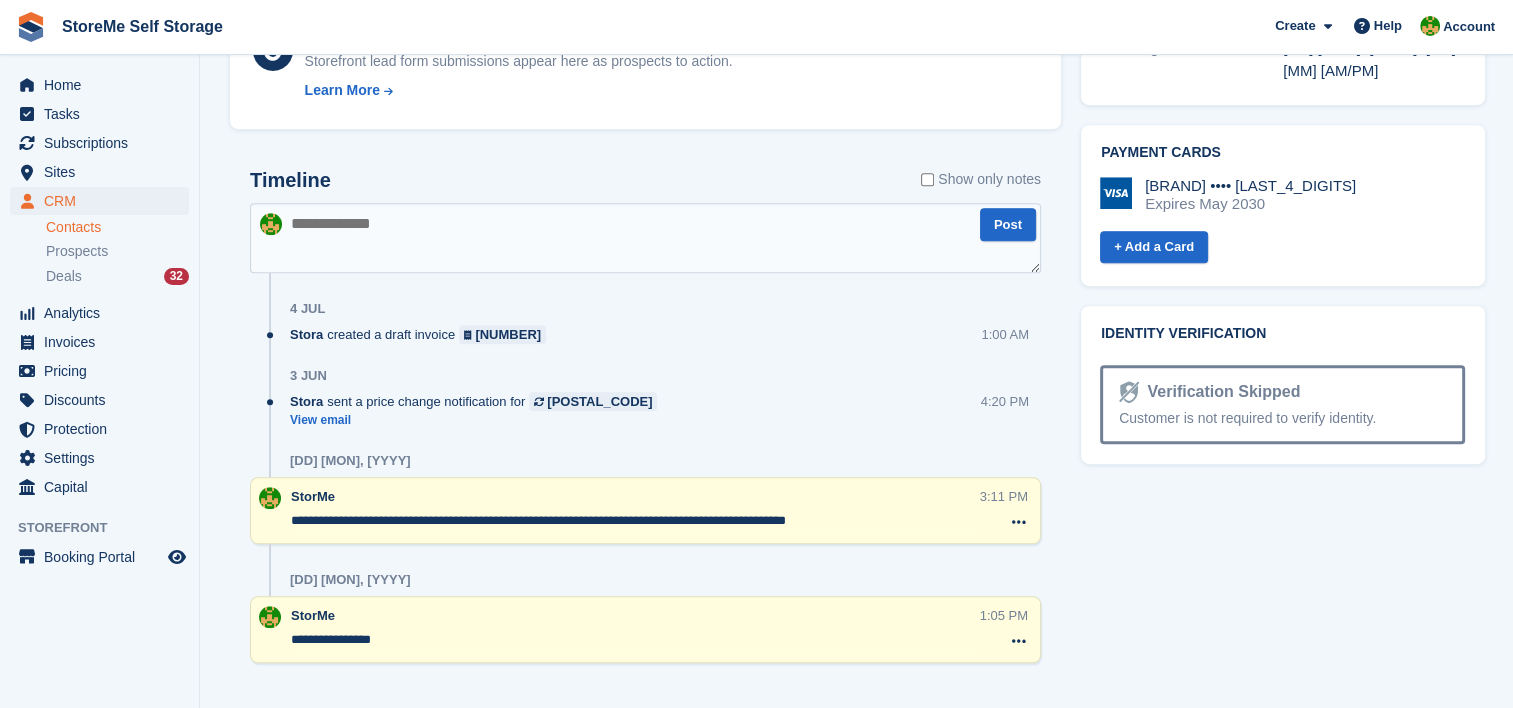 click at bounding box center (645, 238) 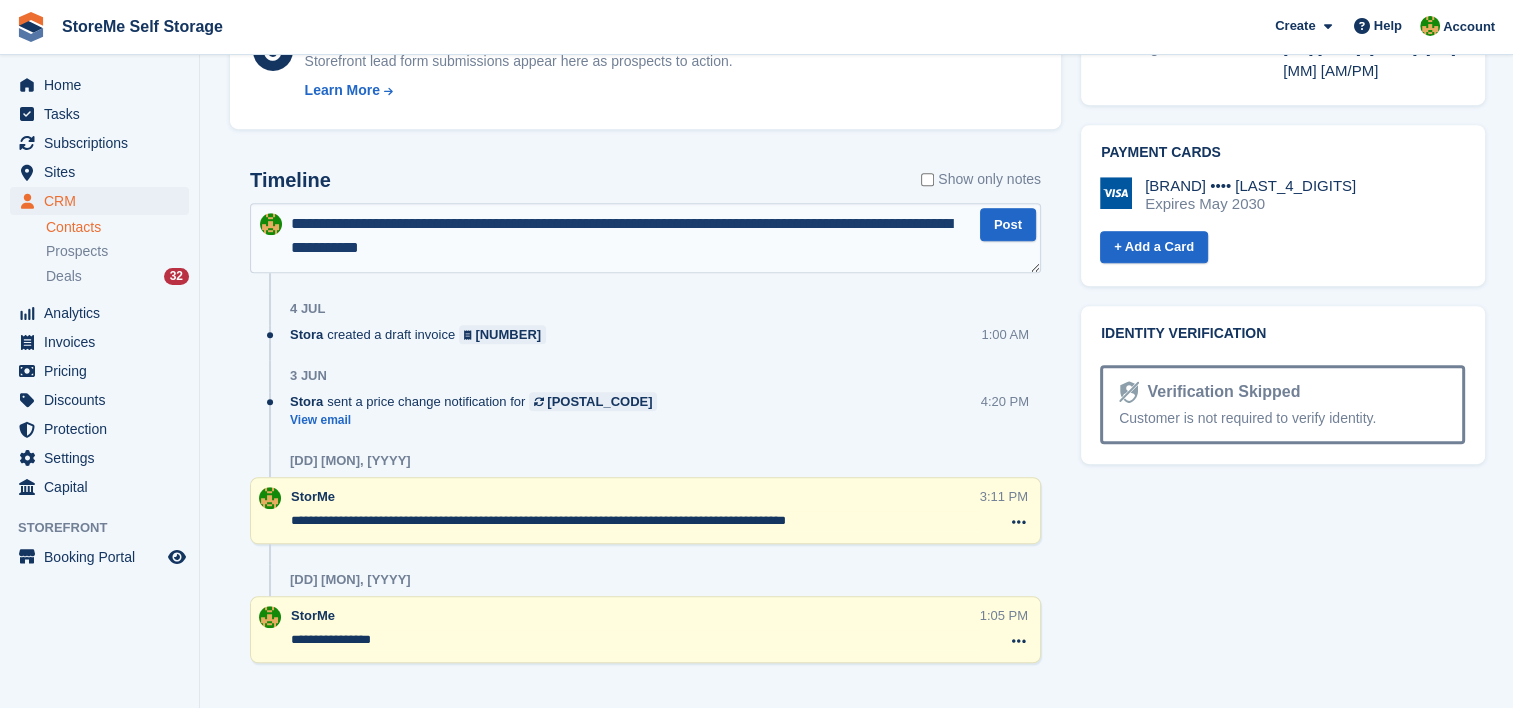 type on "**********" 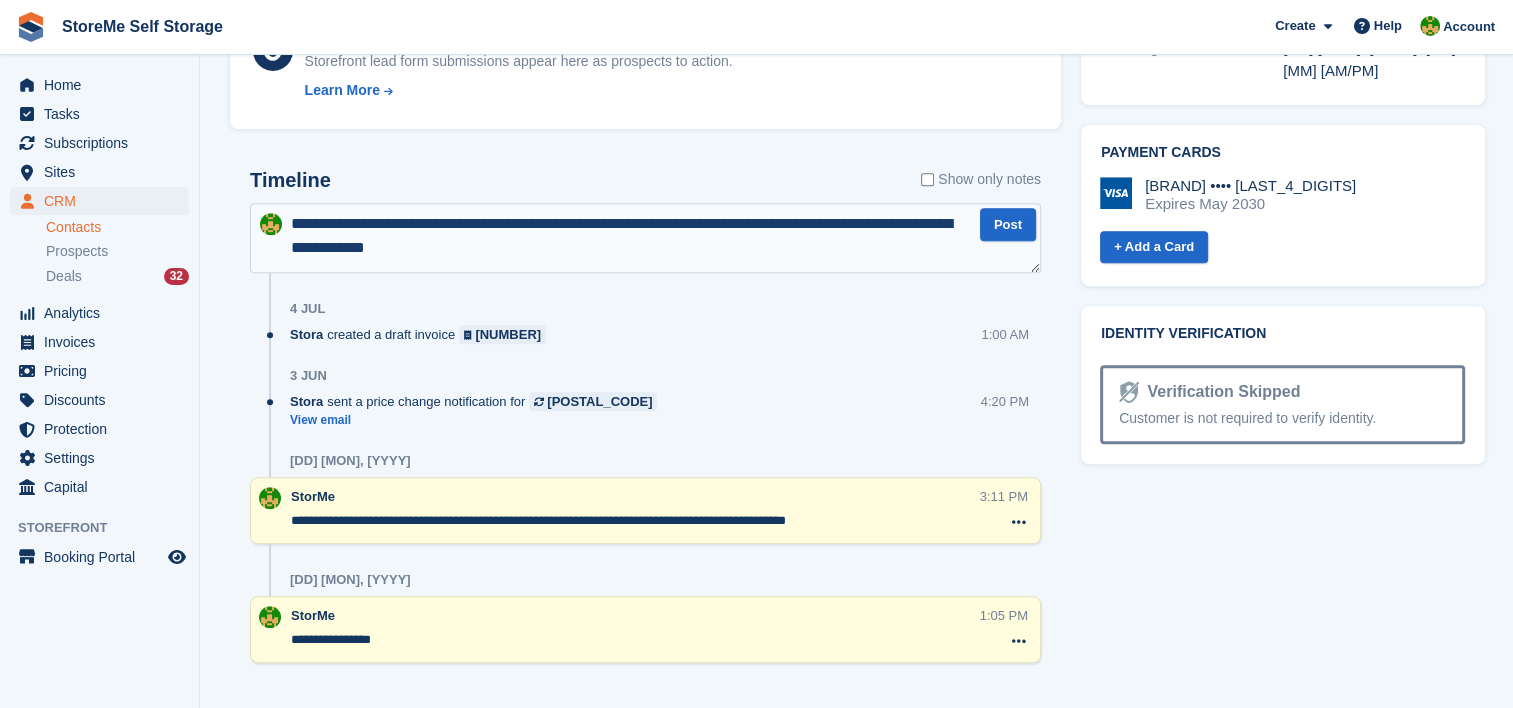 type 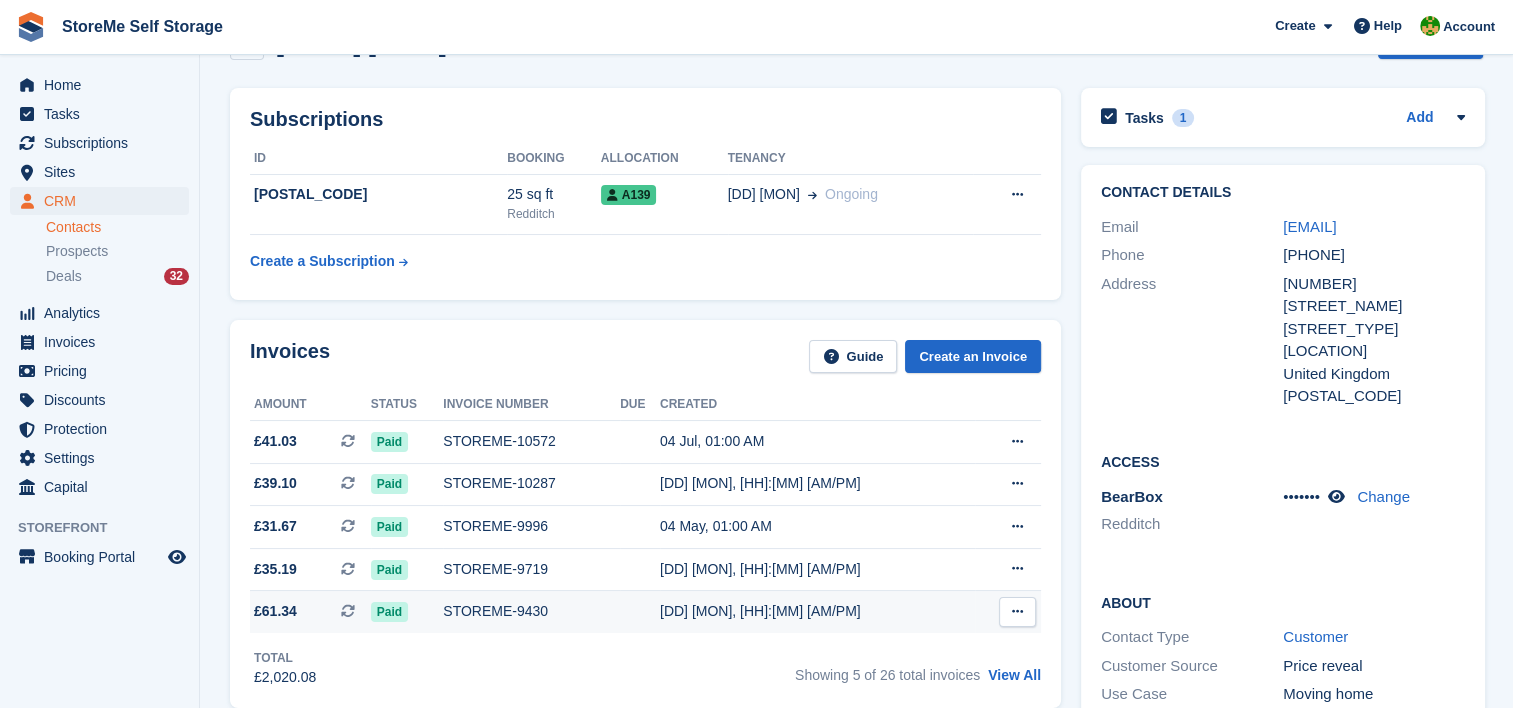 scroll, scrollTop: 0, scrollLeft: 0, axis: both 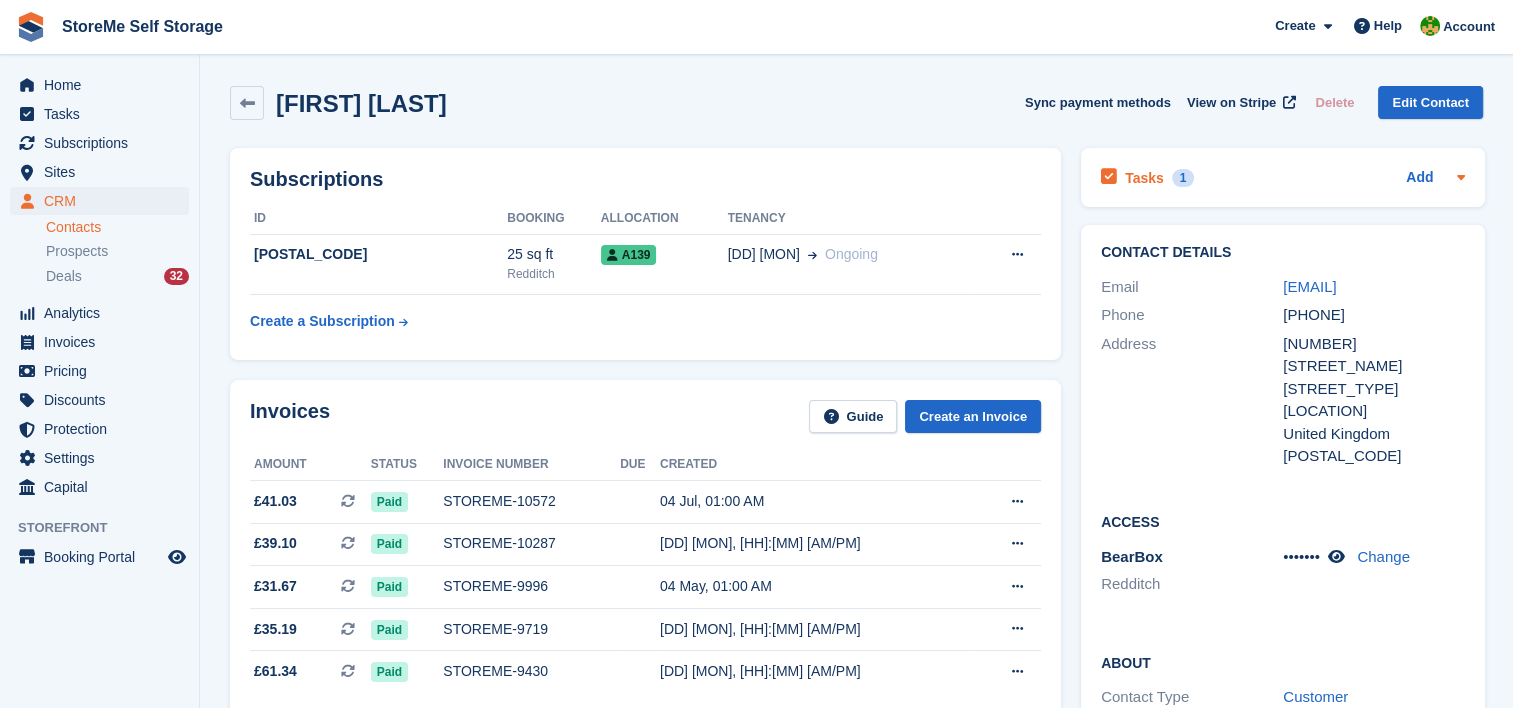 click on "Tasks" at bounding box center [1144, 178] 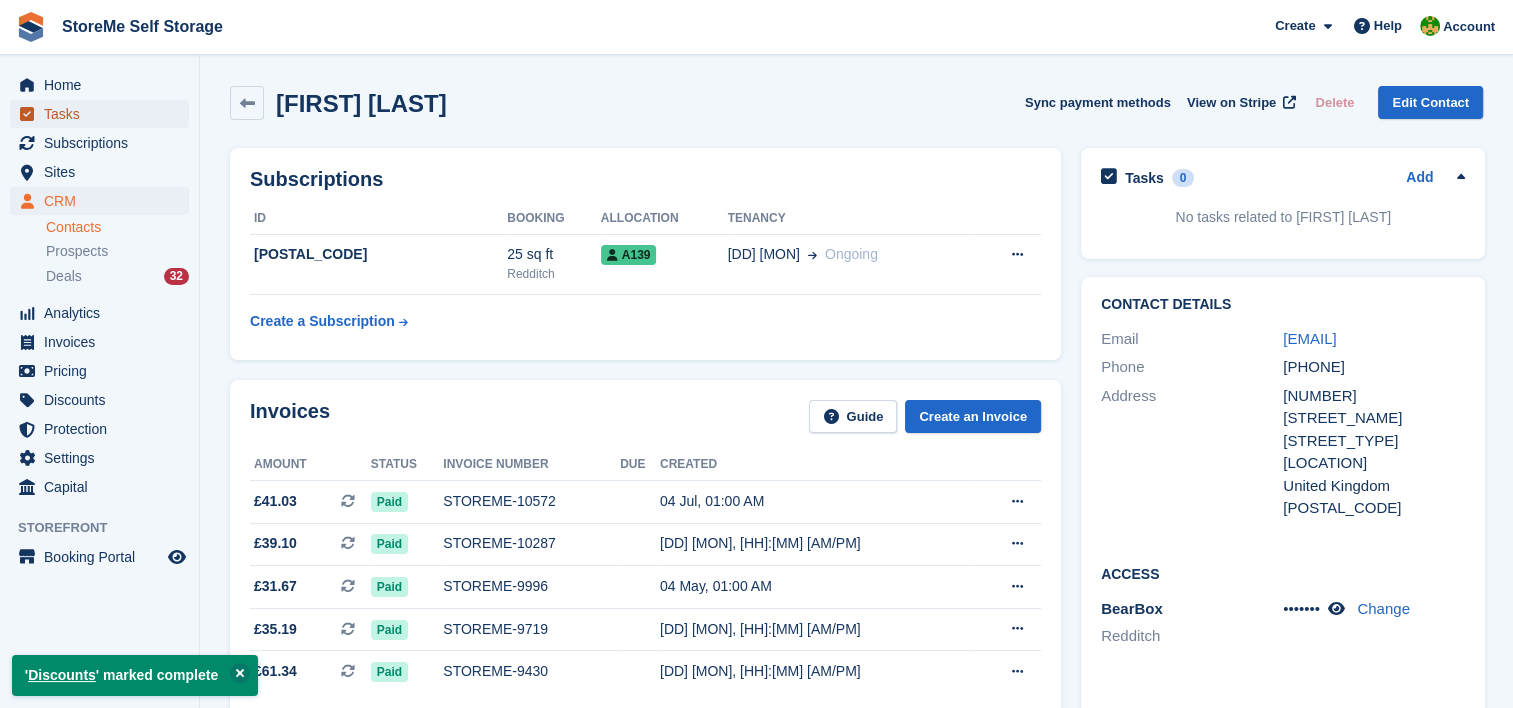click on "Tasks" at bounding box center (104, 114) 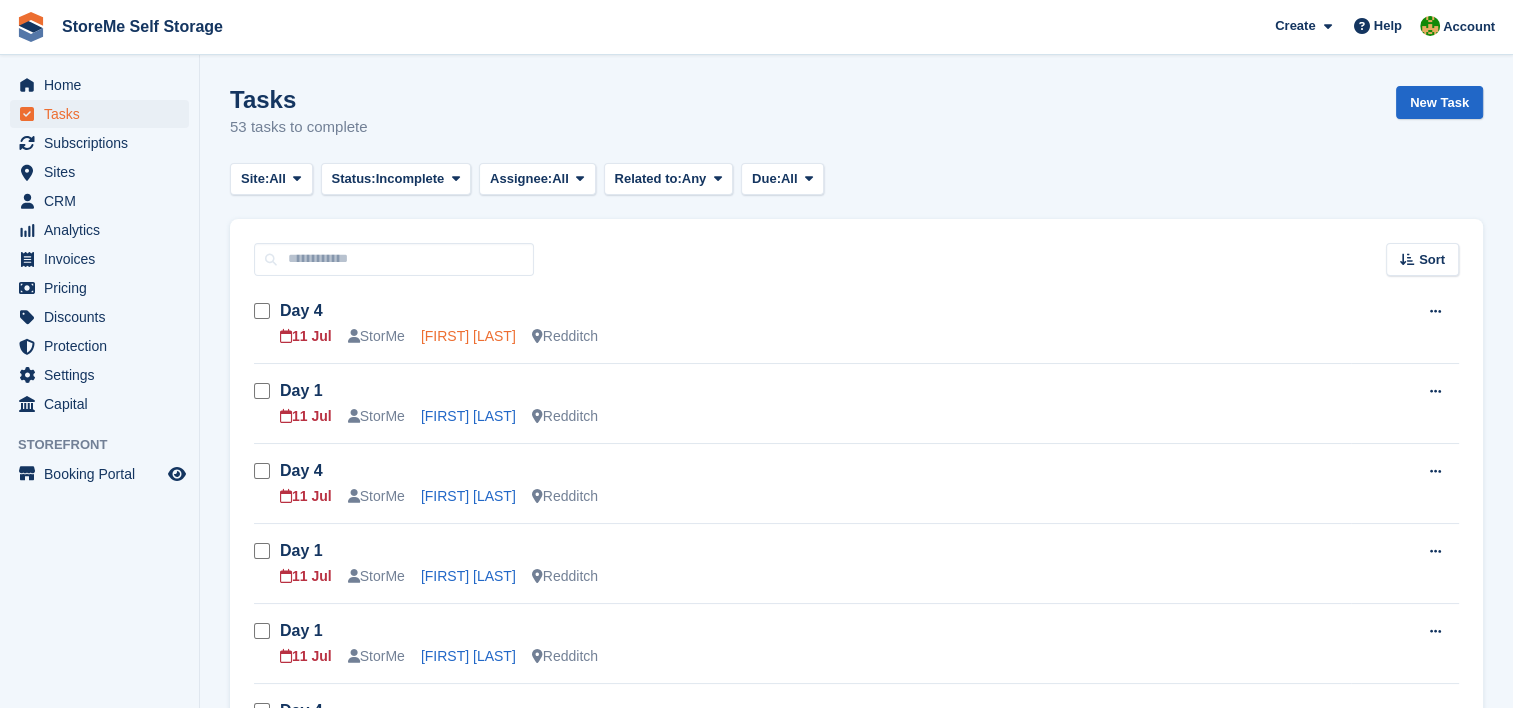 click on "[FIRST] [LAST]" at bounding box center [468, 336] 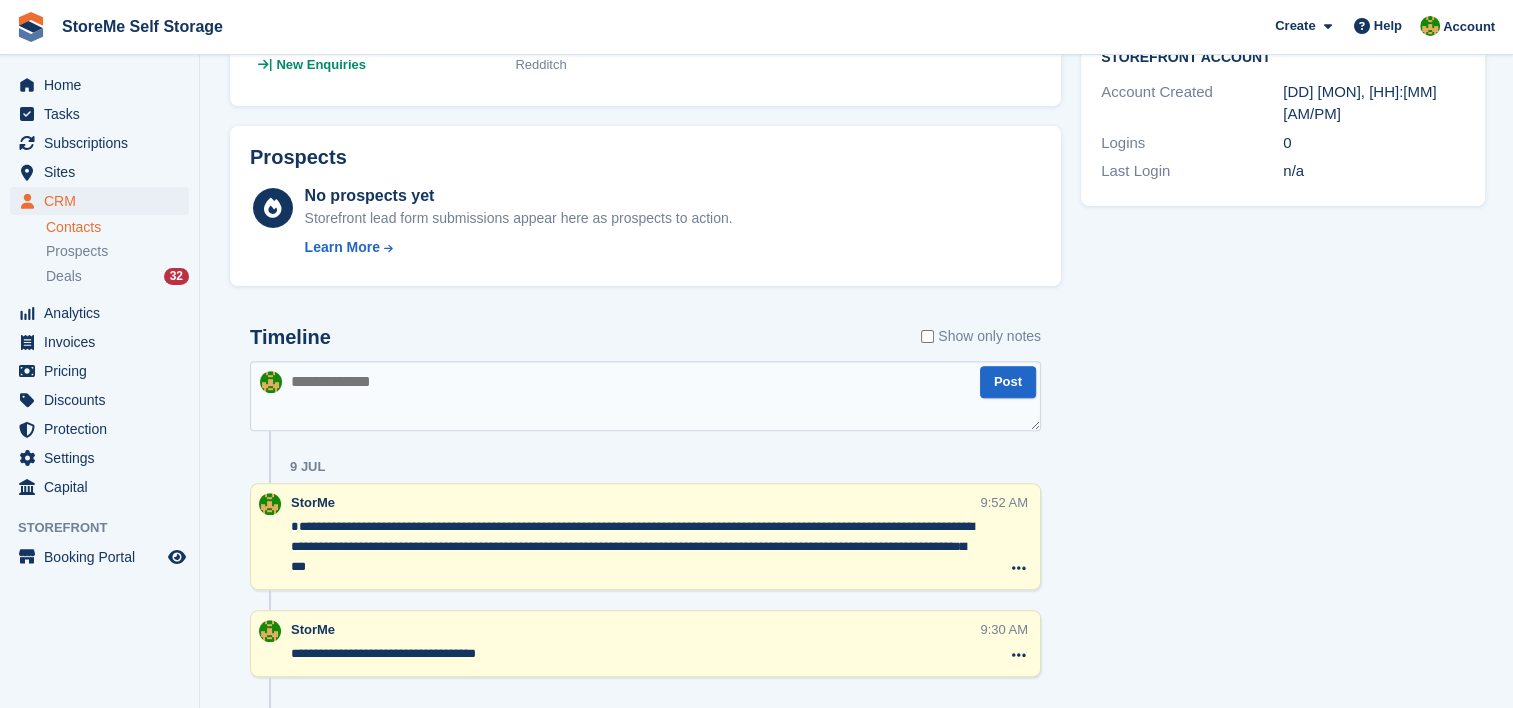 scroll, scrollTop: 600, scrollLeft: 0, axis: vertical 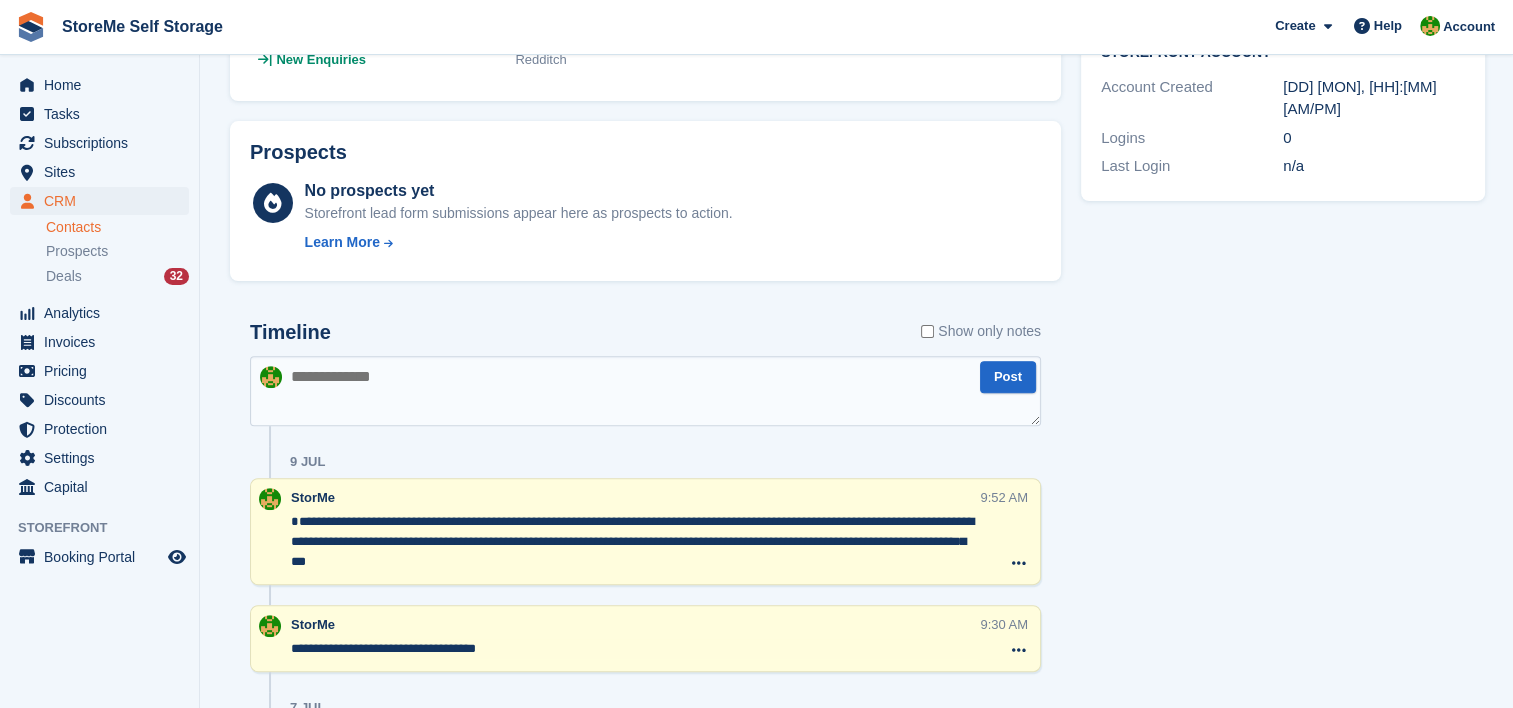 click at bounding box center (645, 391) 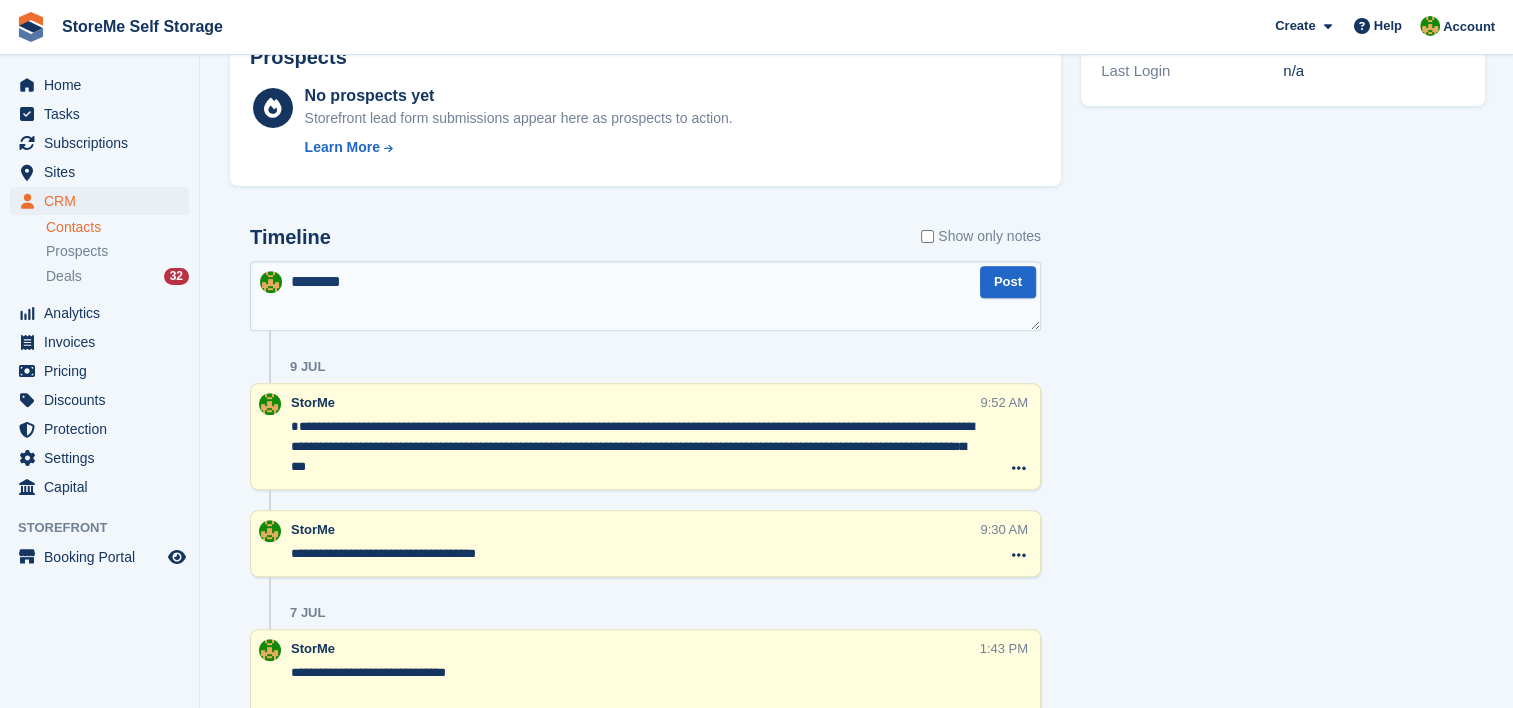 scroll, scrollTop: 700, scrollLeft: 0, axis: vertical 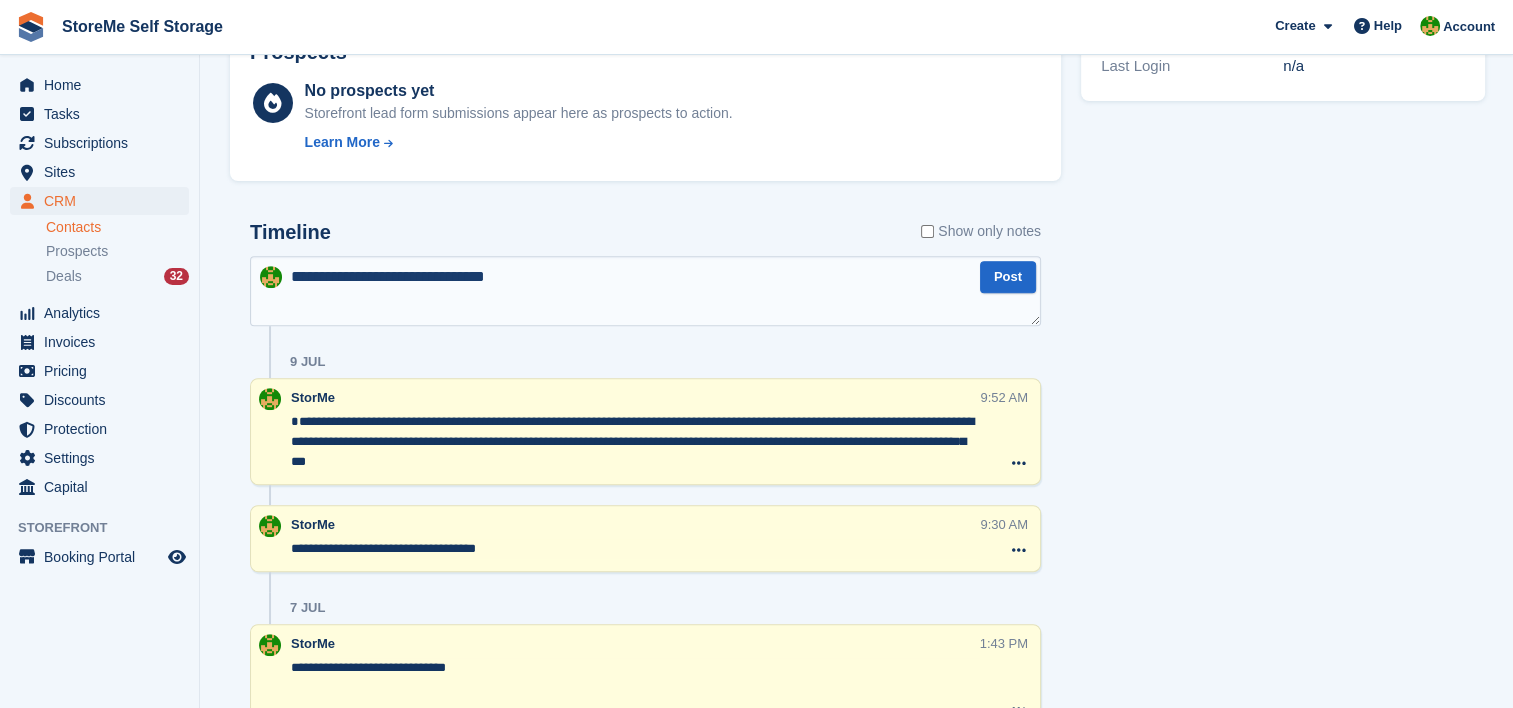 type on "**********" 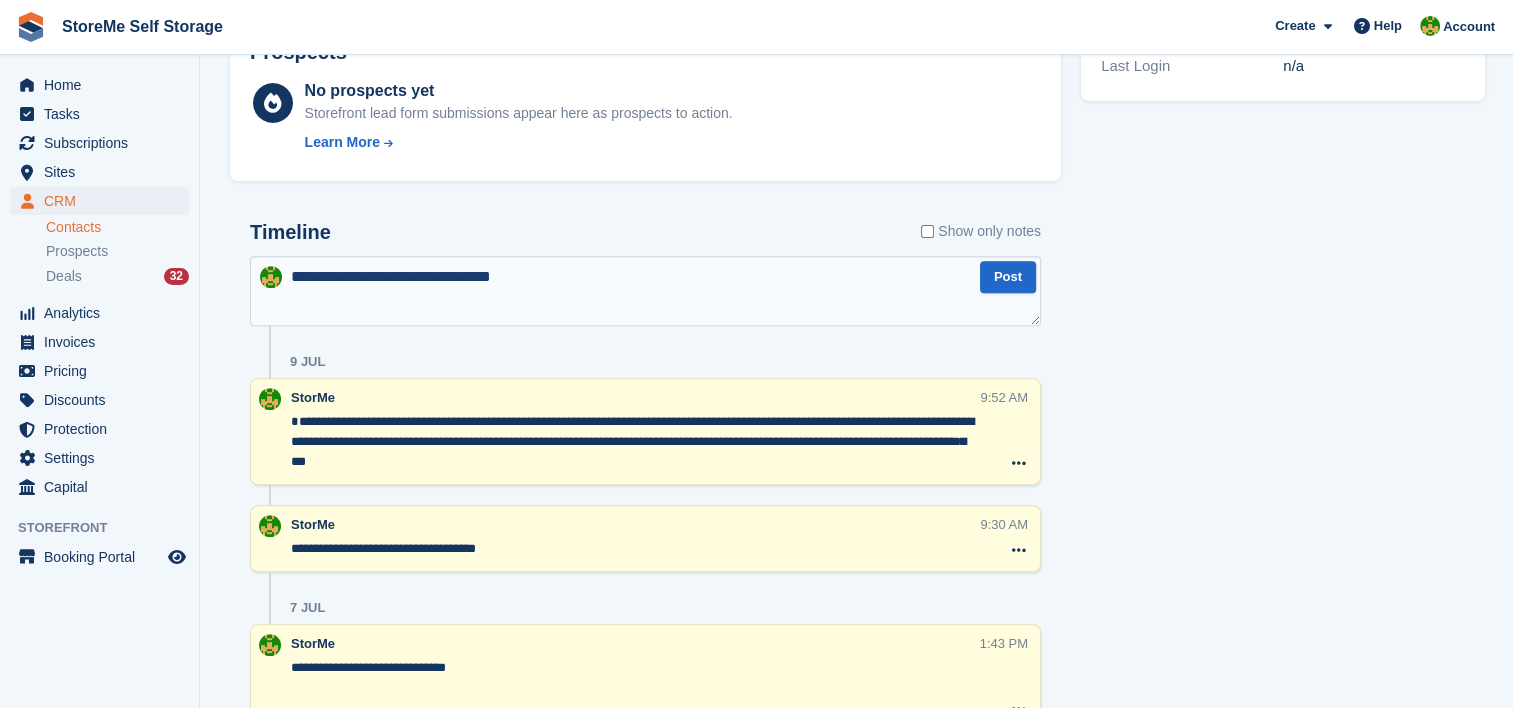 type 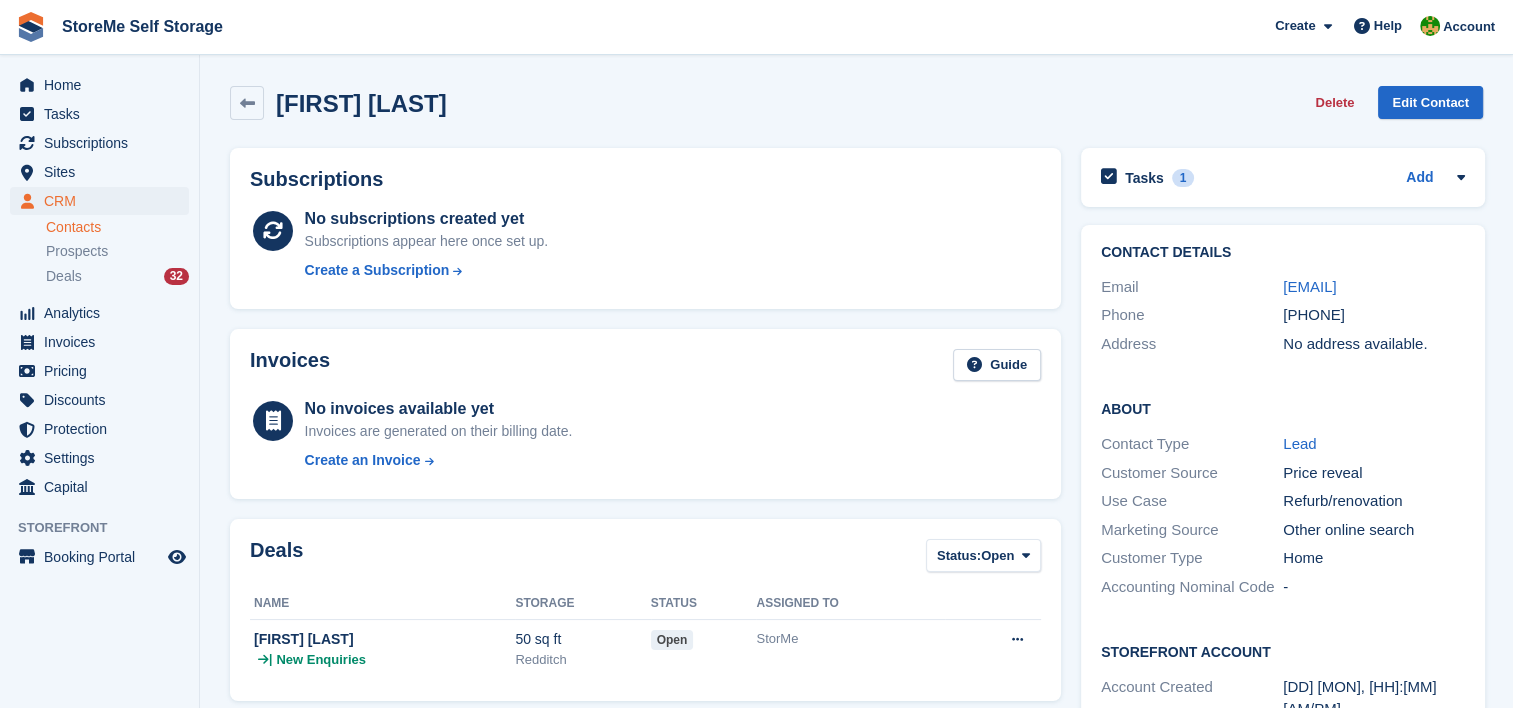 scroll, scrollTop: 0, scrollLeft: 0, axis: both 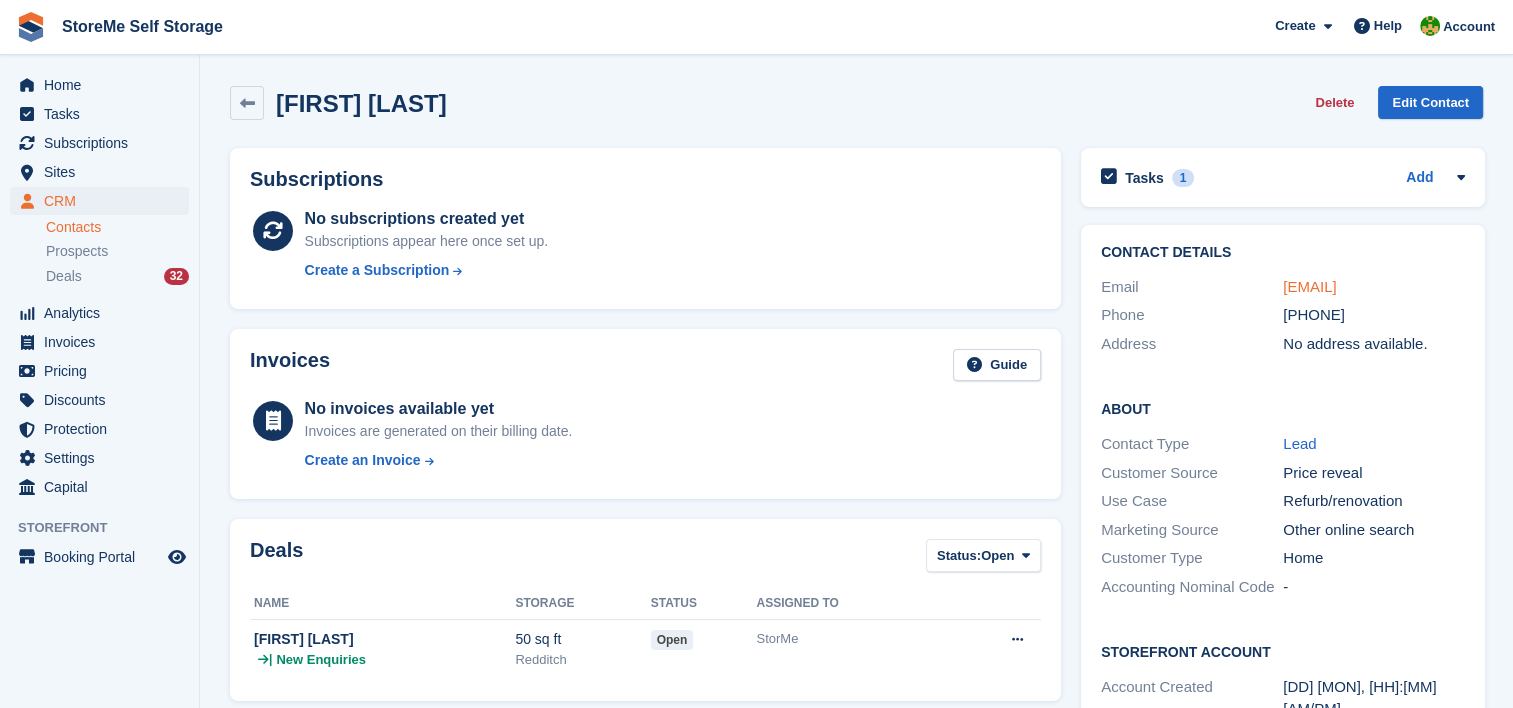 drag, startPoint x: 1439, startPoint y: 281, endPoint x: 1282, endPoint y: 284, distance: 157.02866 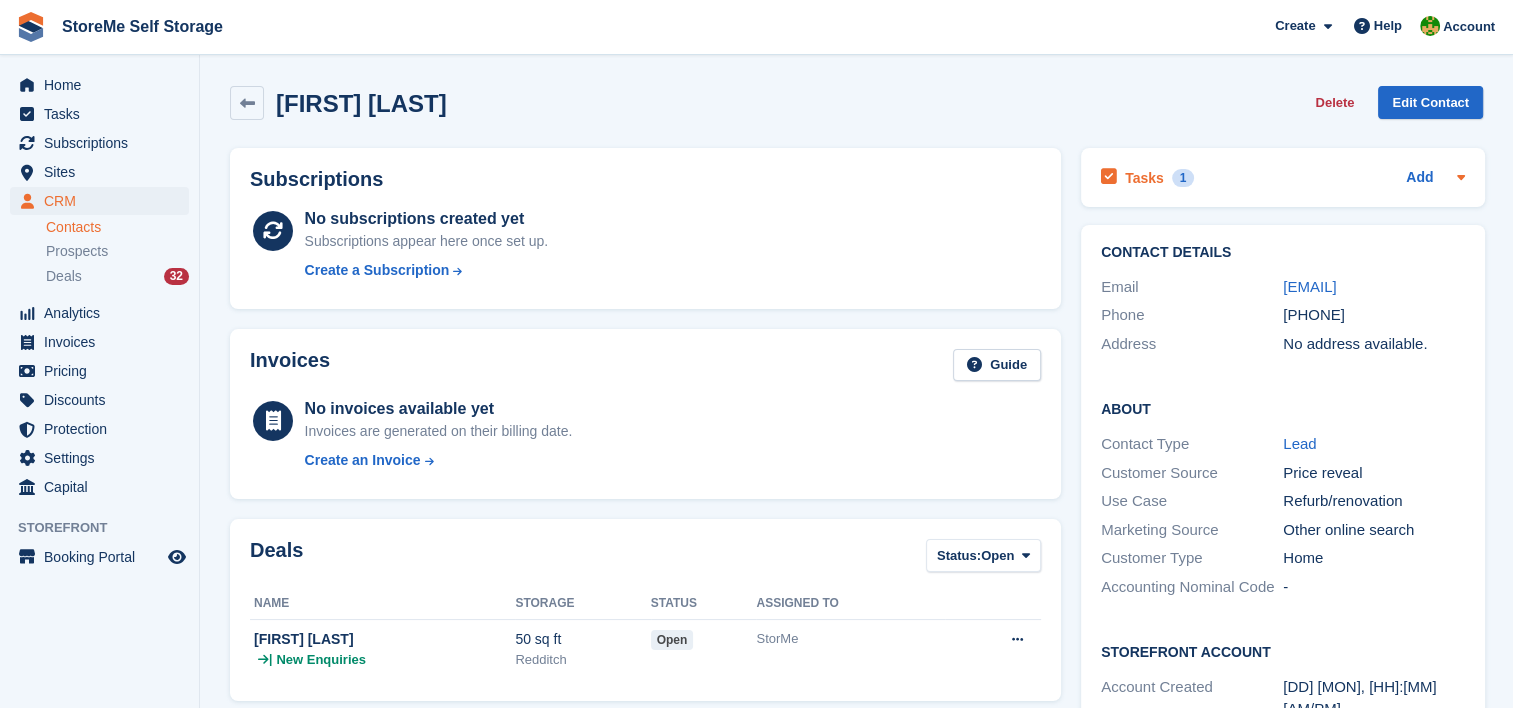click on "Tasks" at bounding box center (1144, 178) 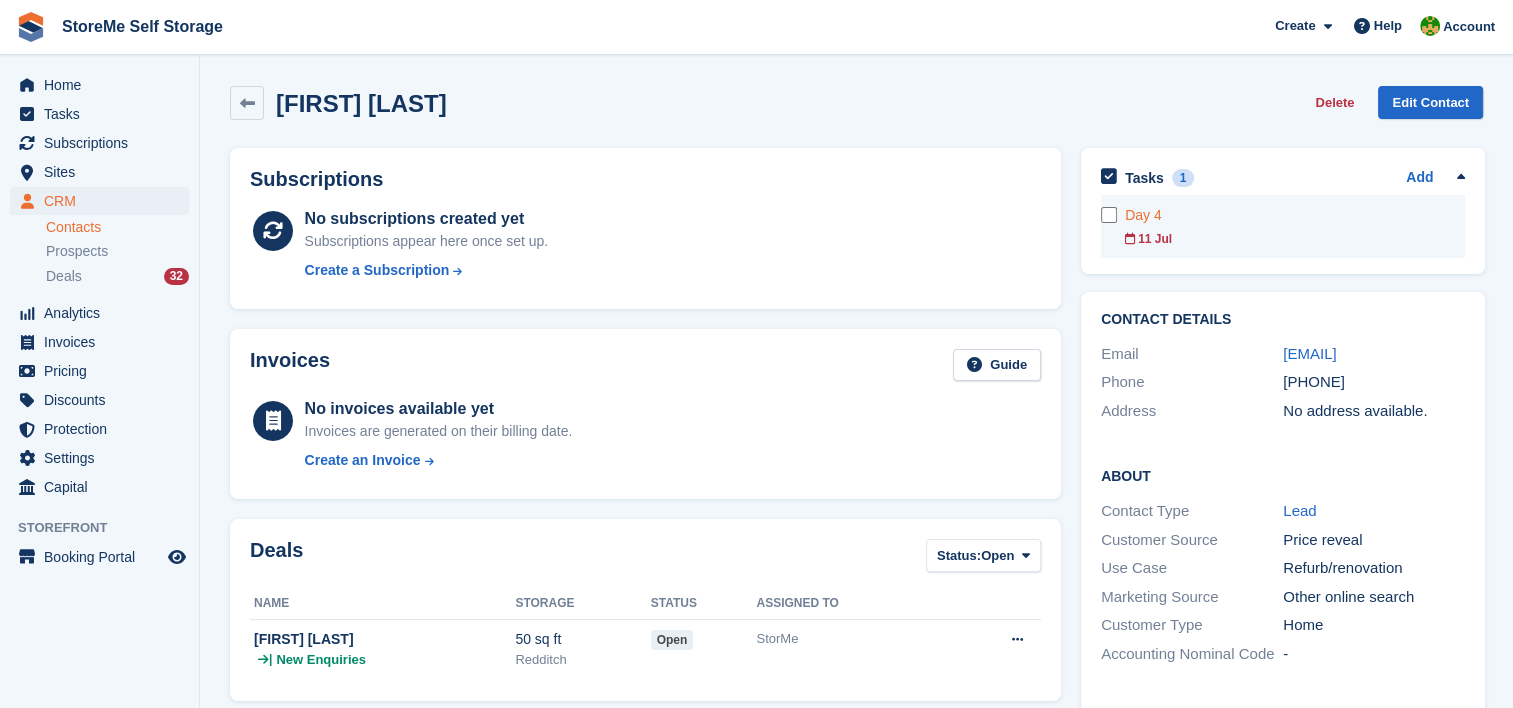 click on "Day 4" at bounding box center (1295, 215) 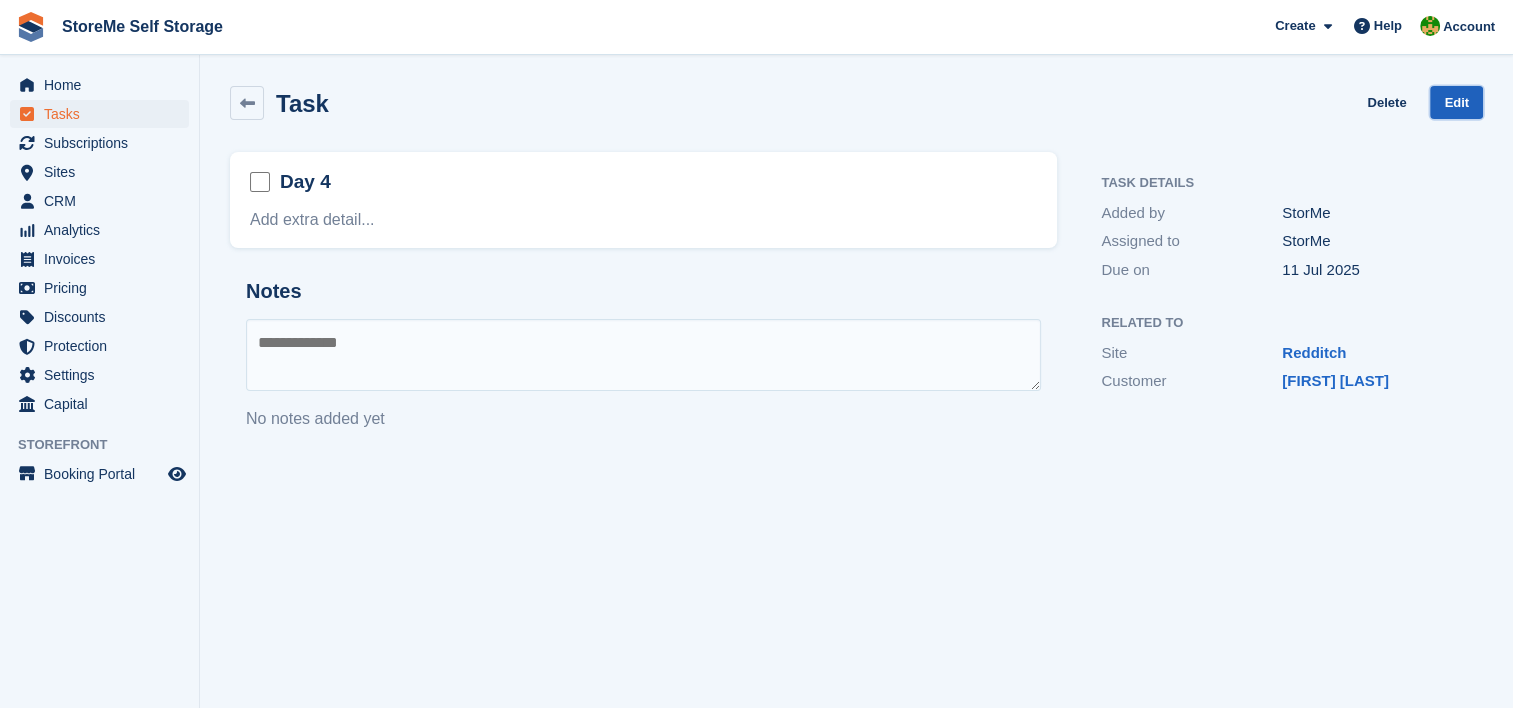 click on "Edit" at bounding box center (1456, 102) 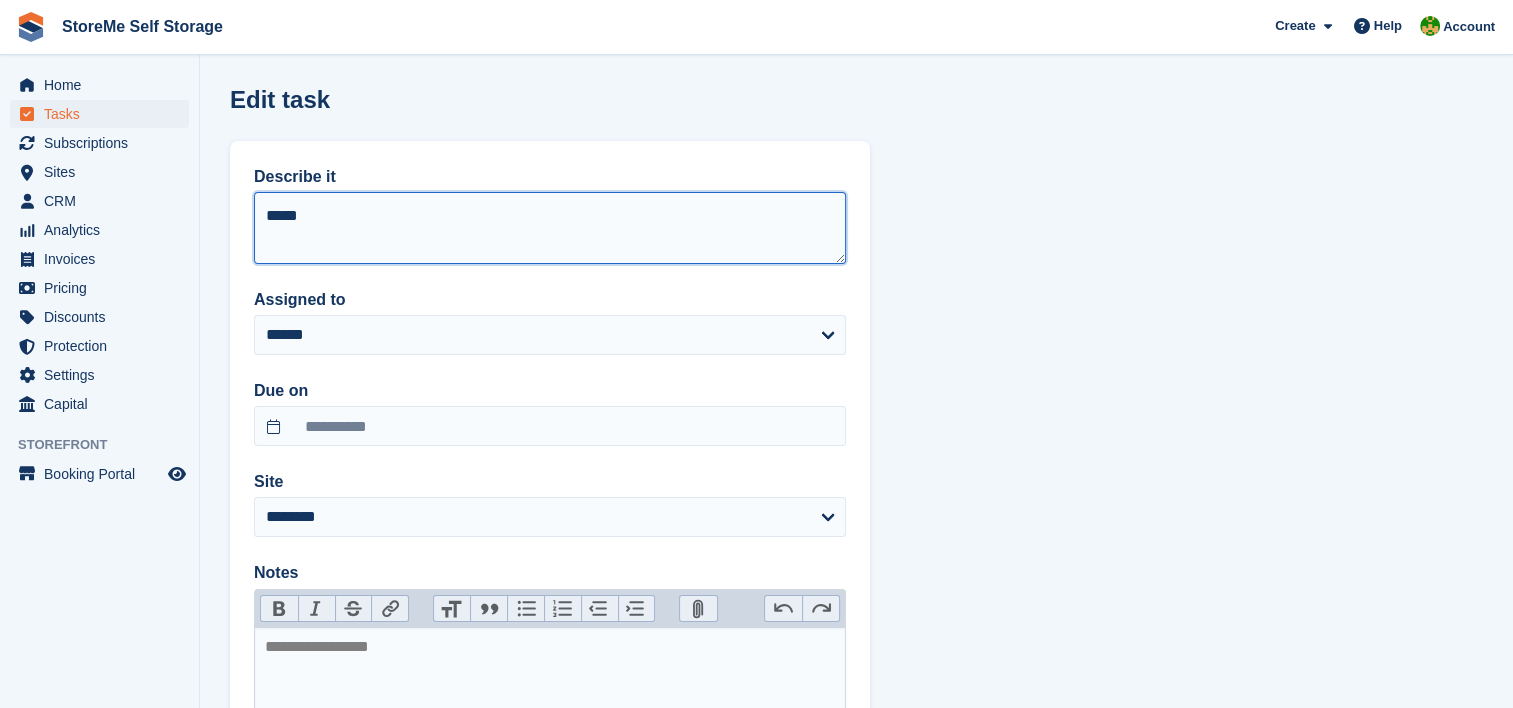 click on "*****" at bounding box center (550, 228) 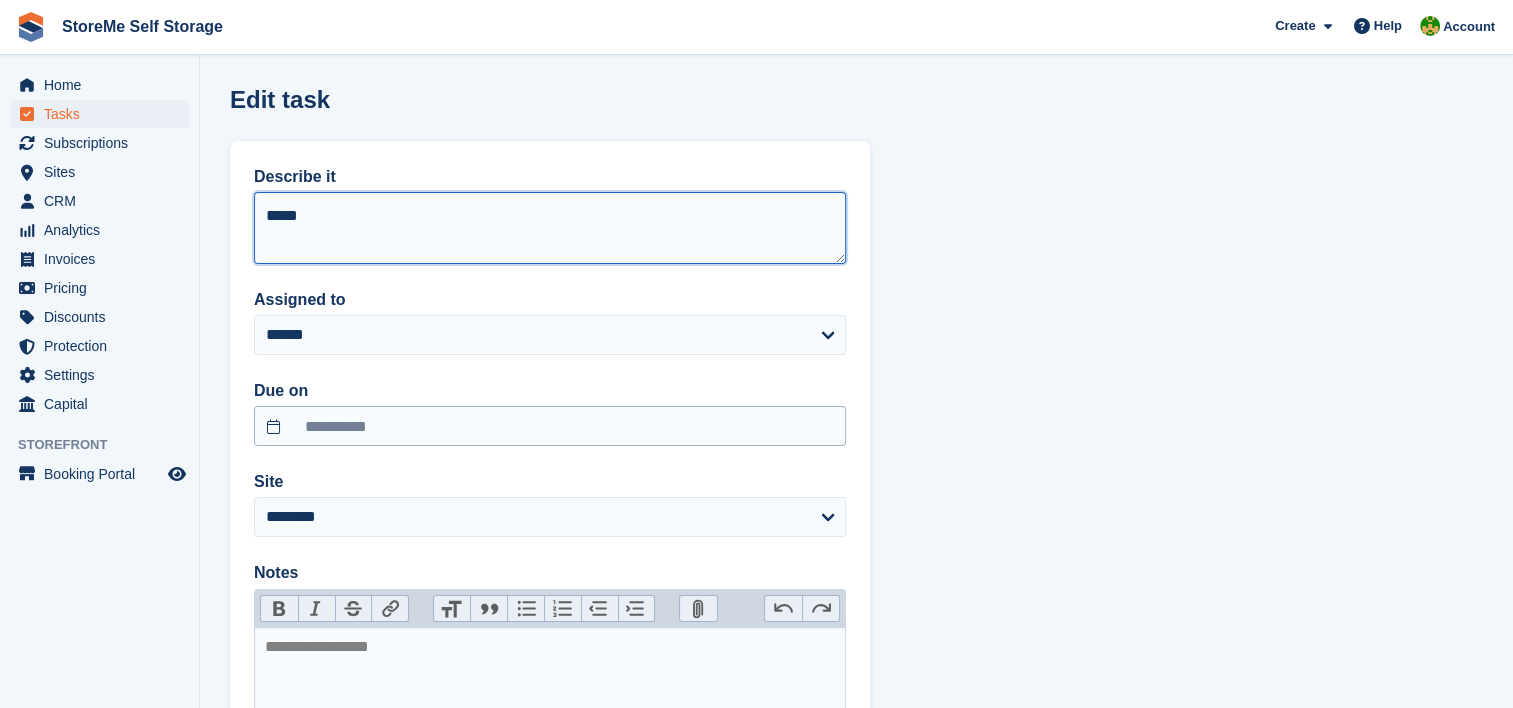 type on "*****" 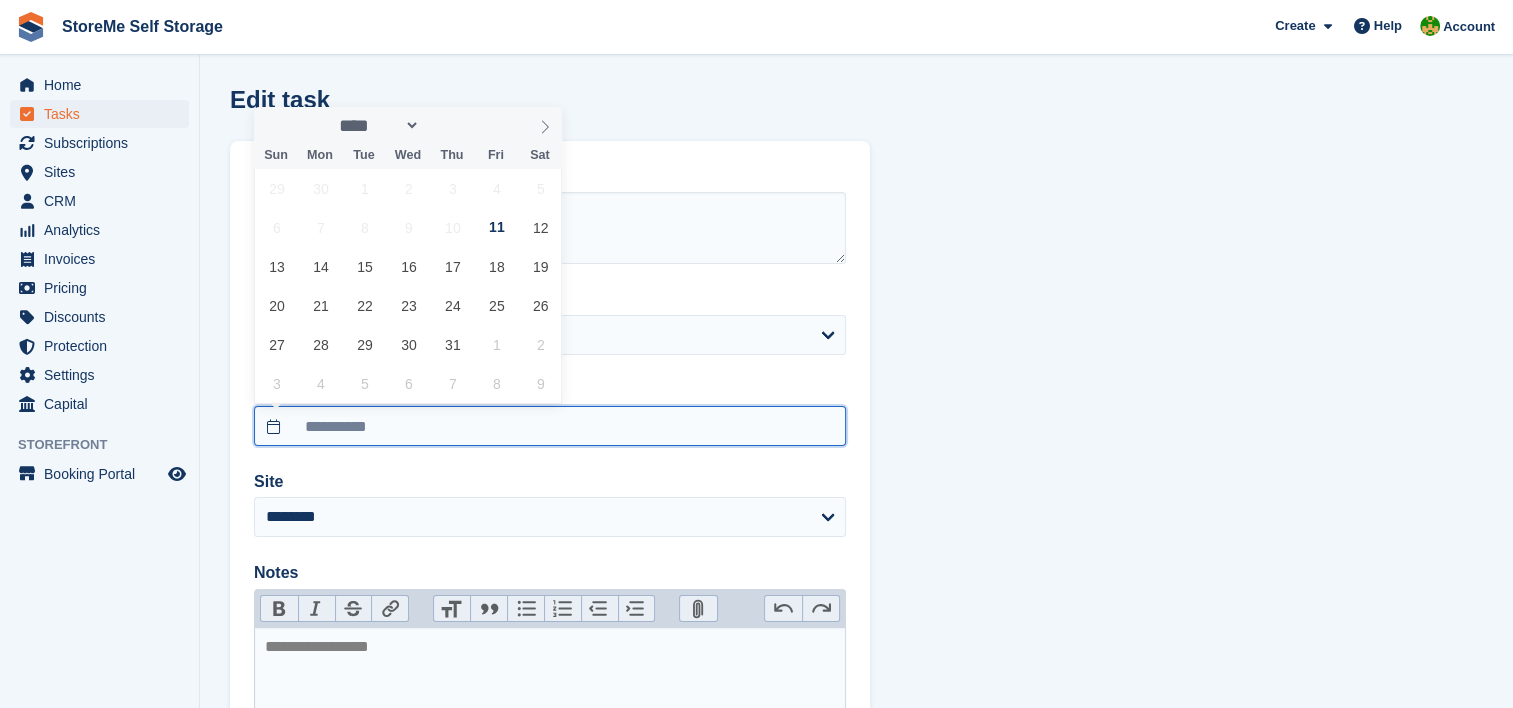 click on "**********" at bounding box center [550, 426] 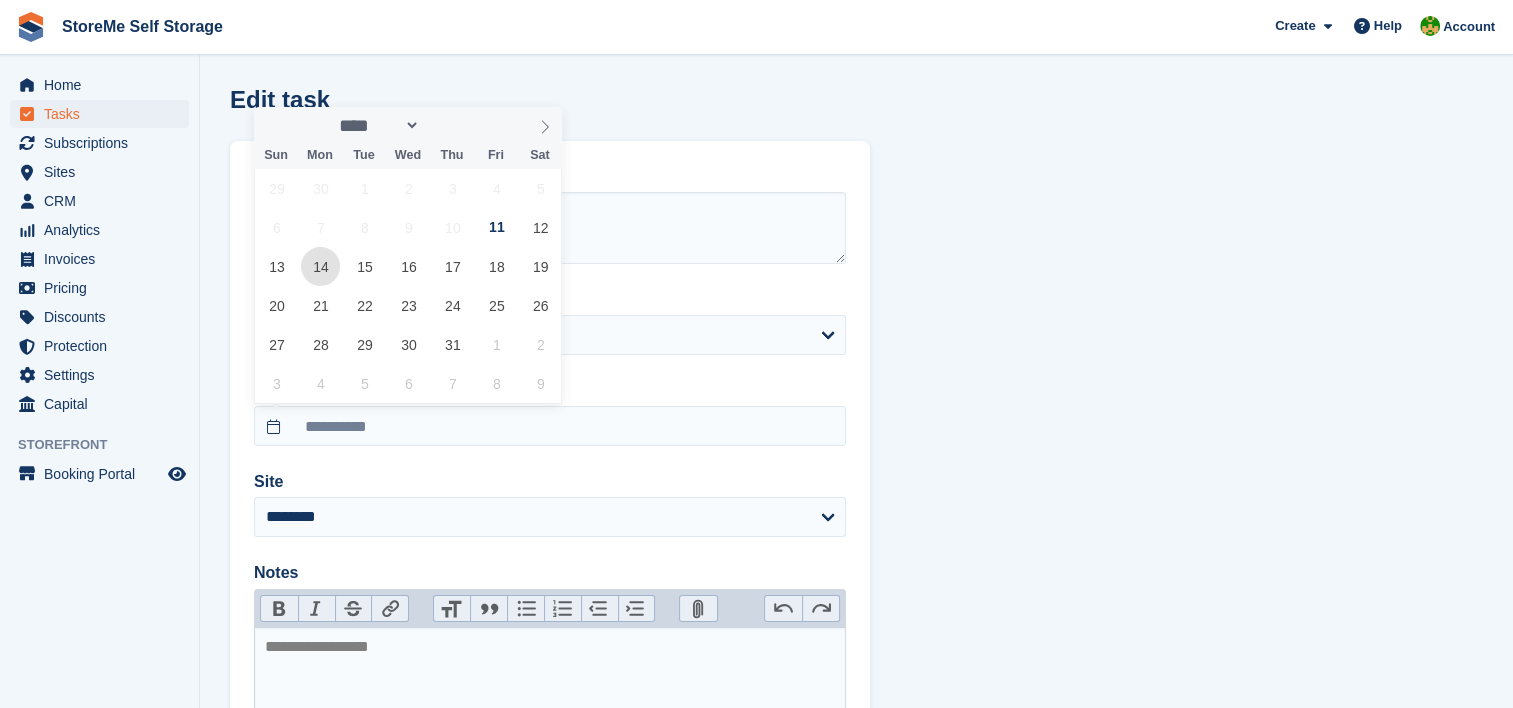 click on "14" at bounding box center (320, 266) 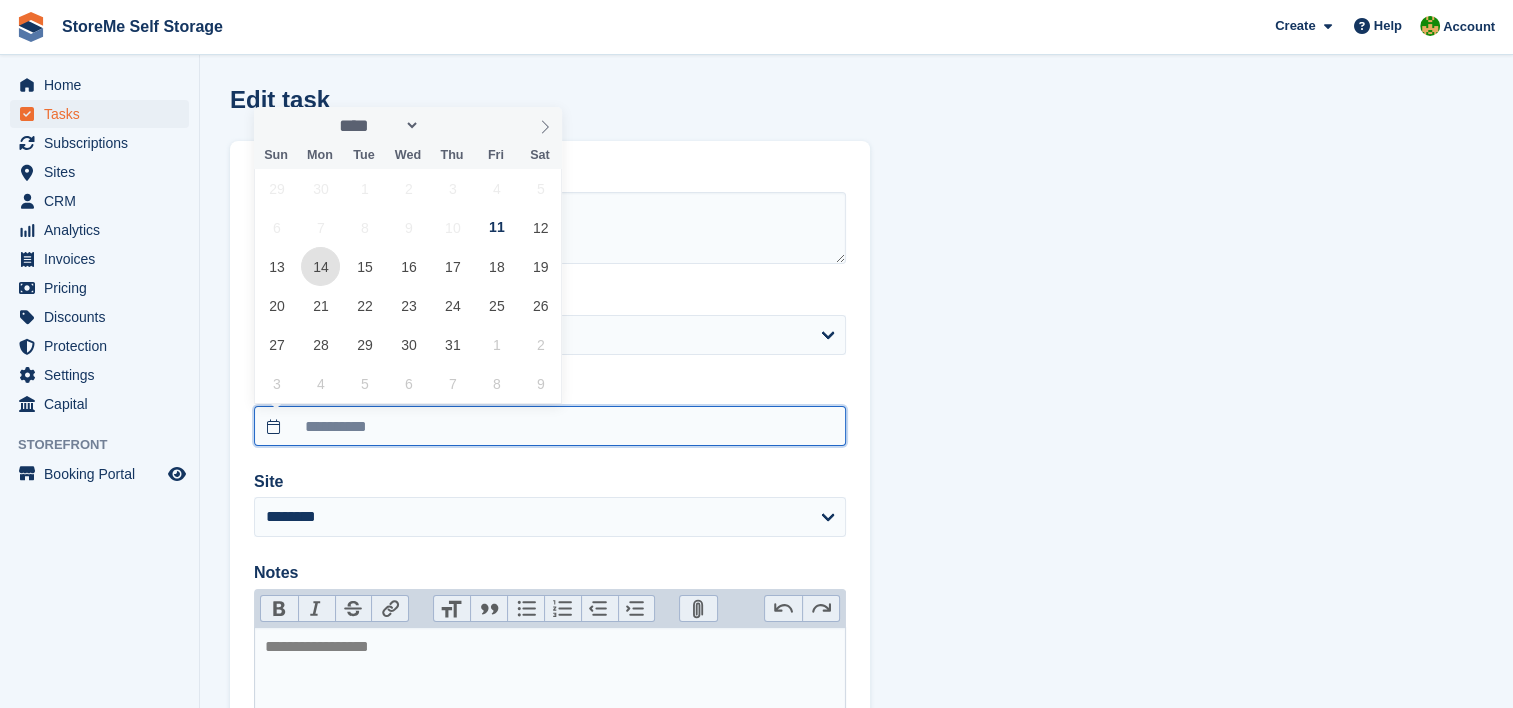 type on "**********" 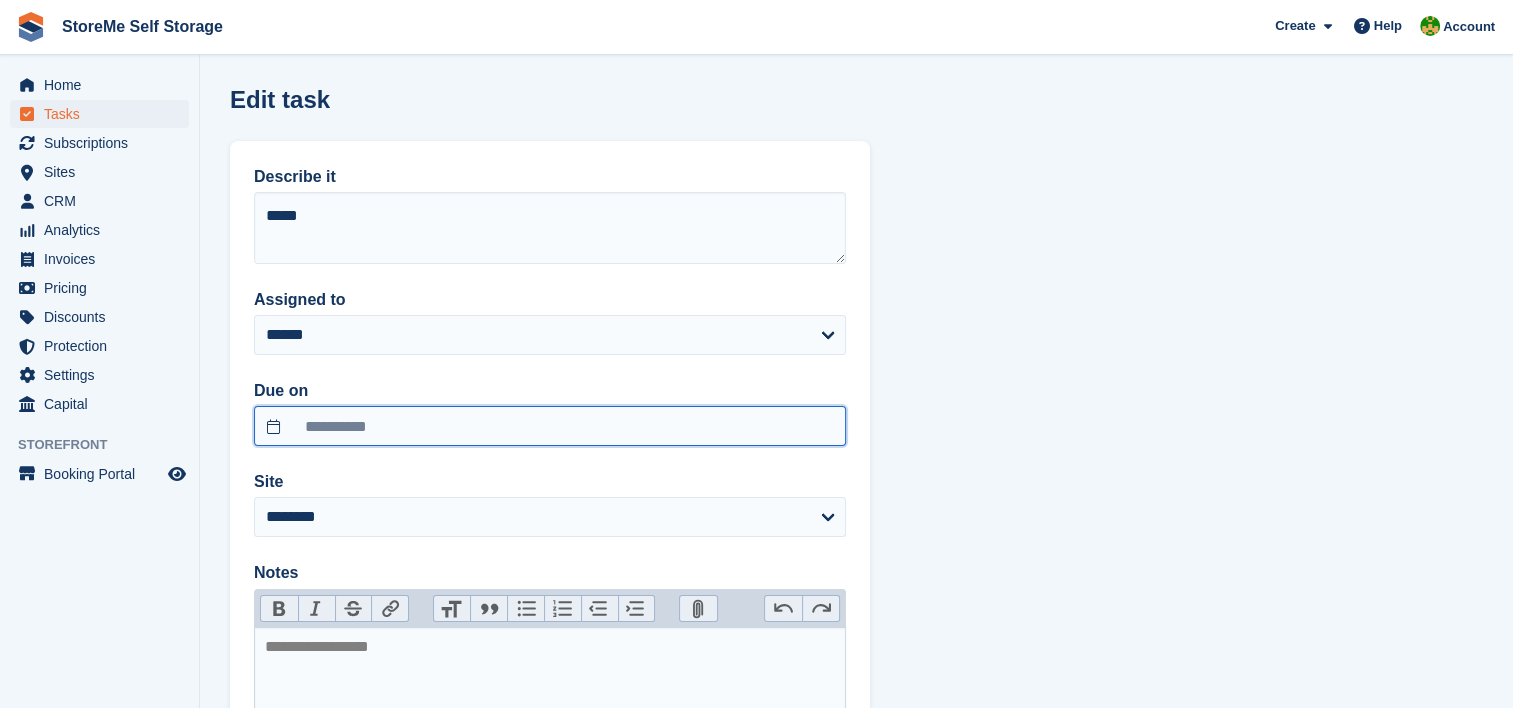 scroll, scrollTop: 260, scrollLeft: 0, axis: vertical 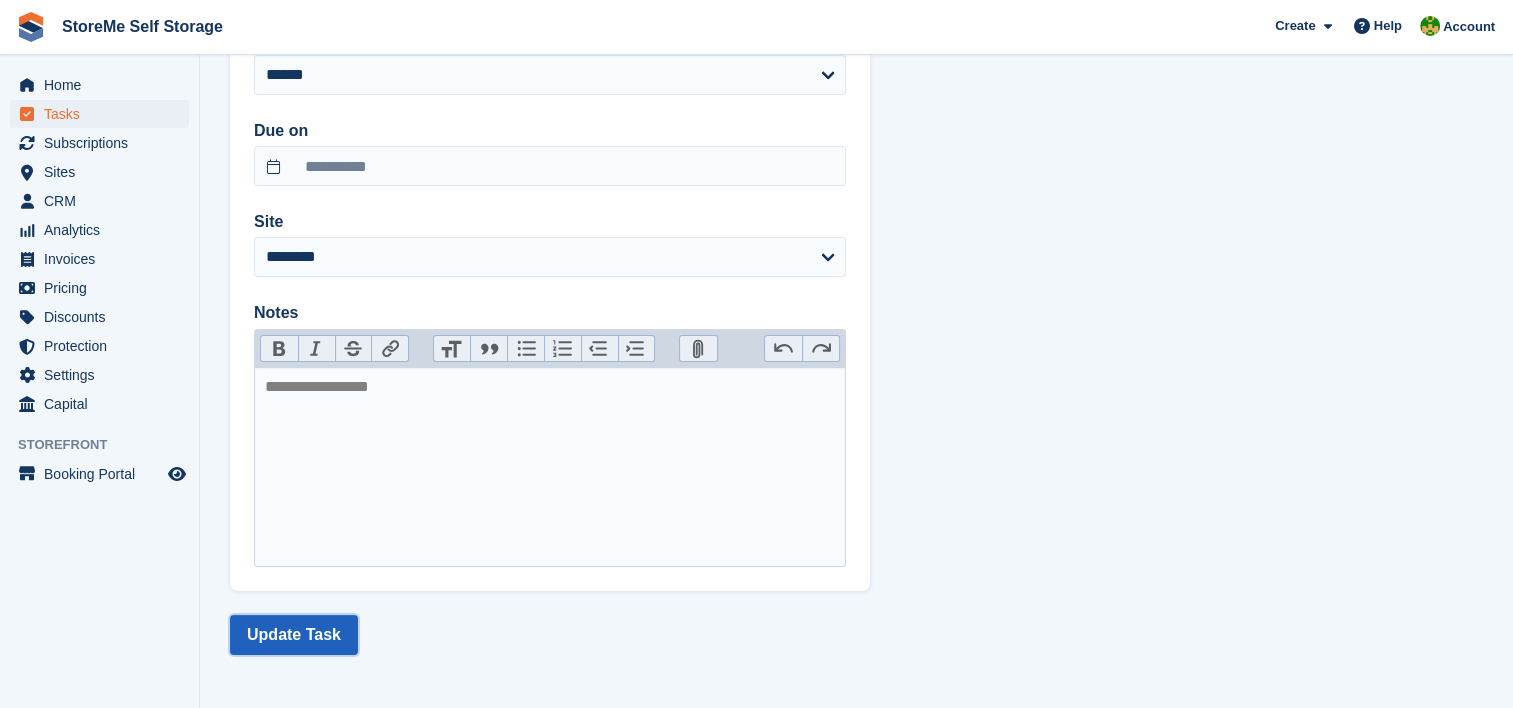 click on "Update Task" at bounding box center [294, 635] 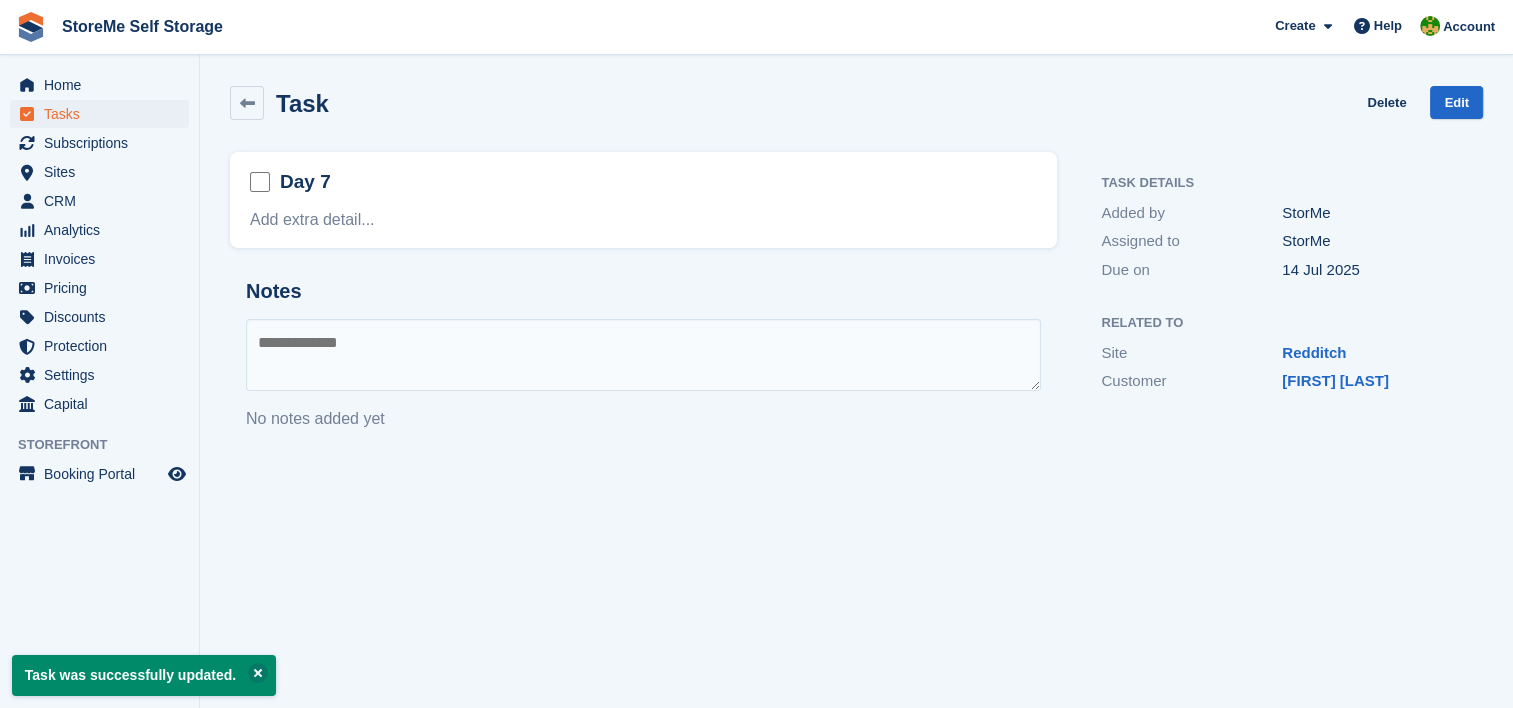 scroll, scrollTop: 0, scrollLeft: 0, axis: both 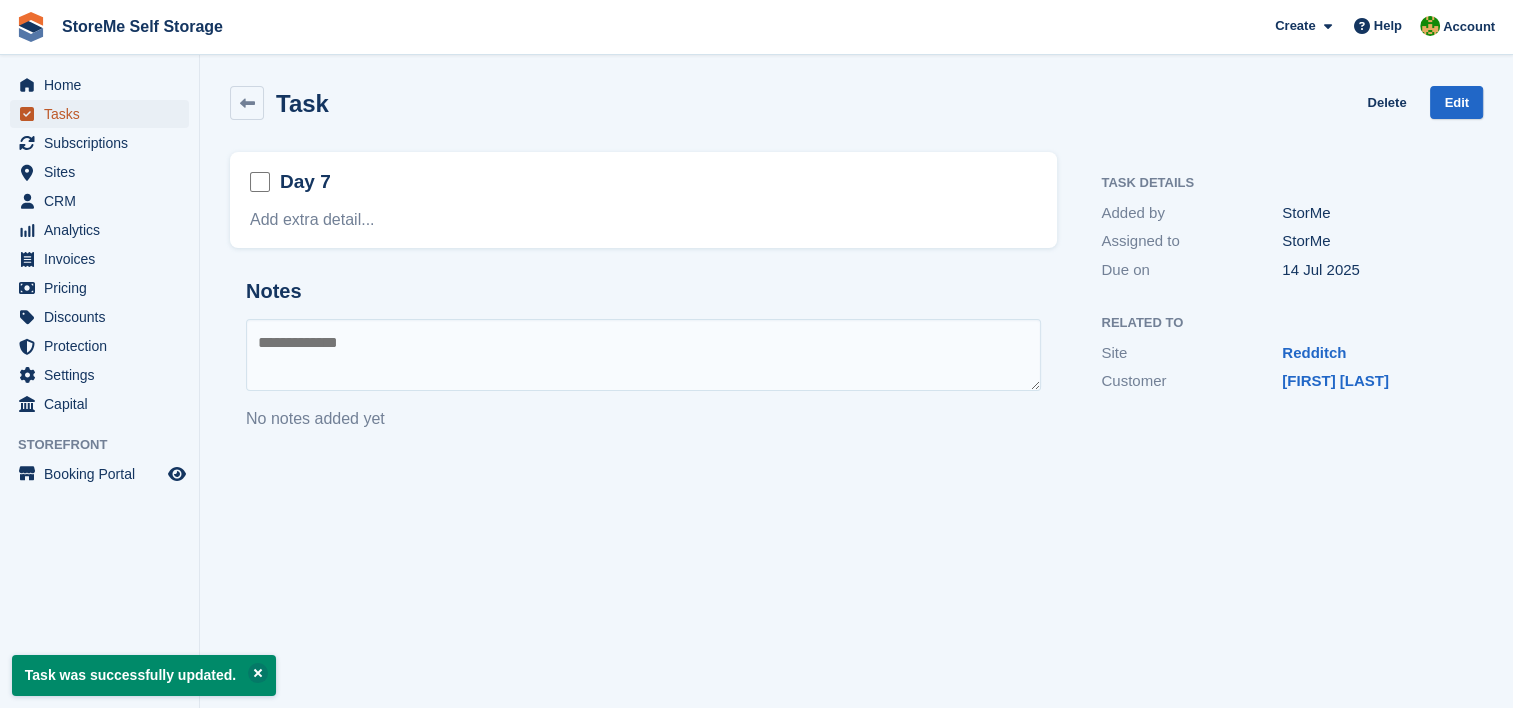 click on "Tasks" at bounding box center [104, 114] 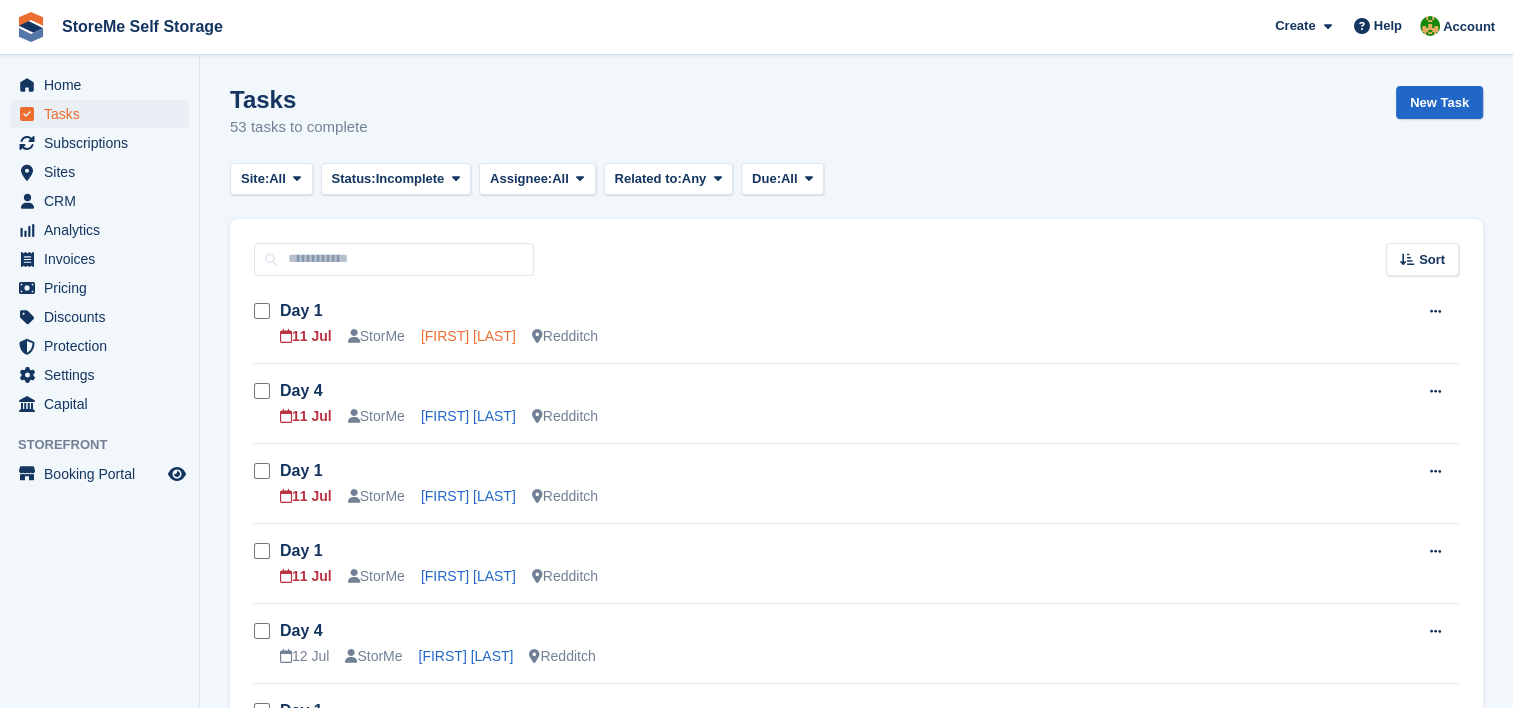 click on "regan pulford" at bounding box center [468, 336] 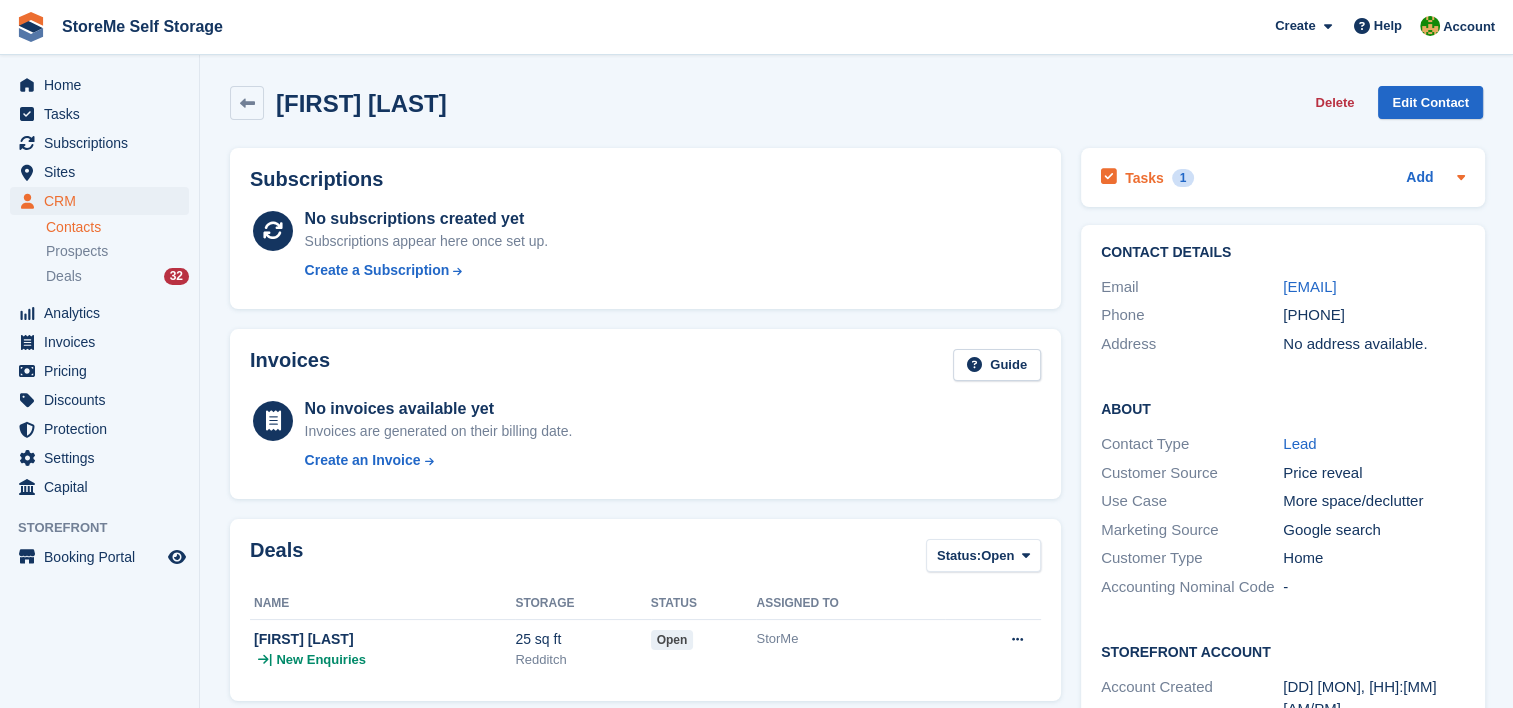 click on "Tasks" at bounding box center (1144, 178) 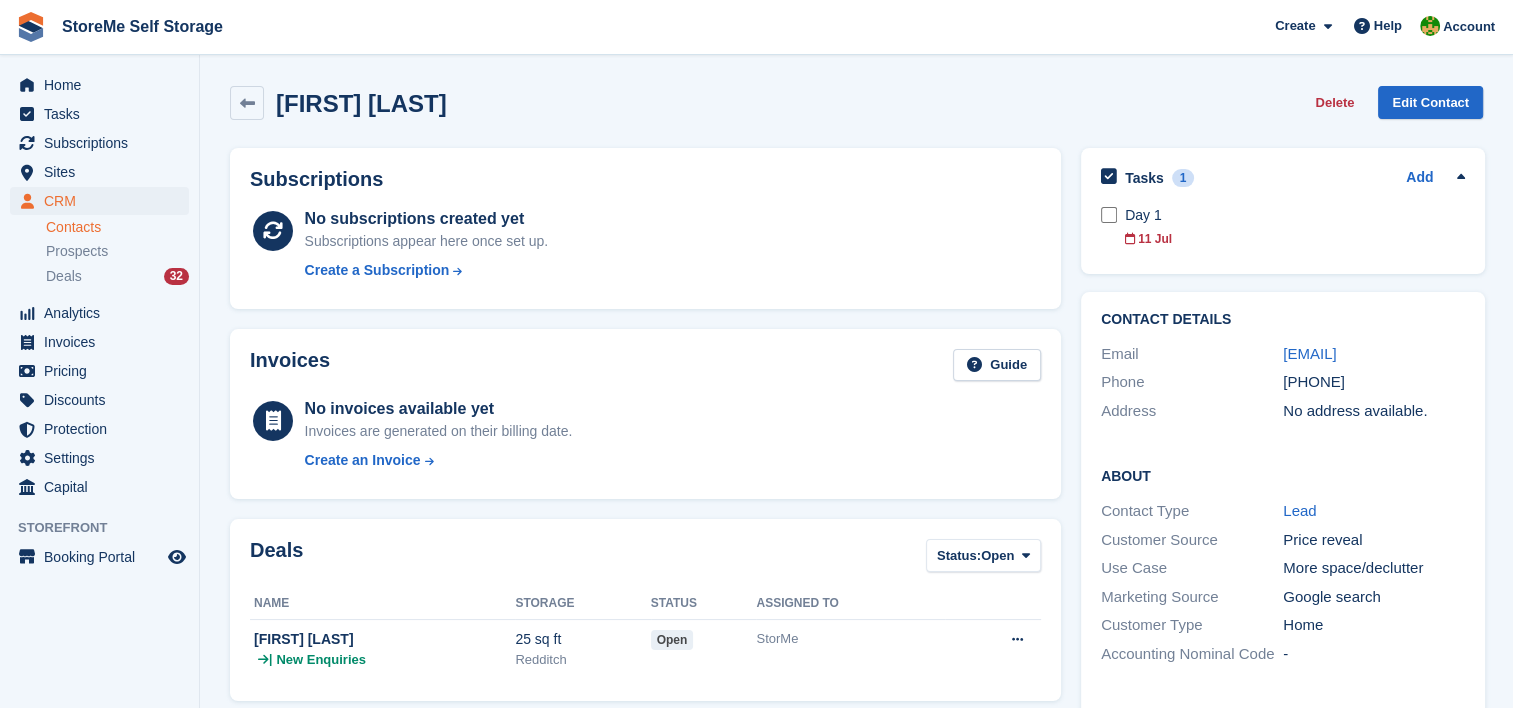 click on "Tasks" at bounding box center [1144, 178] 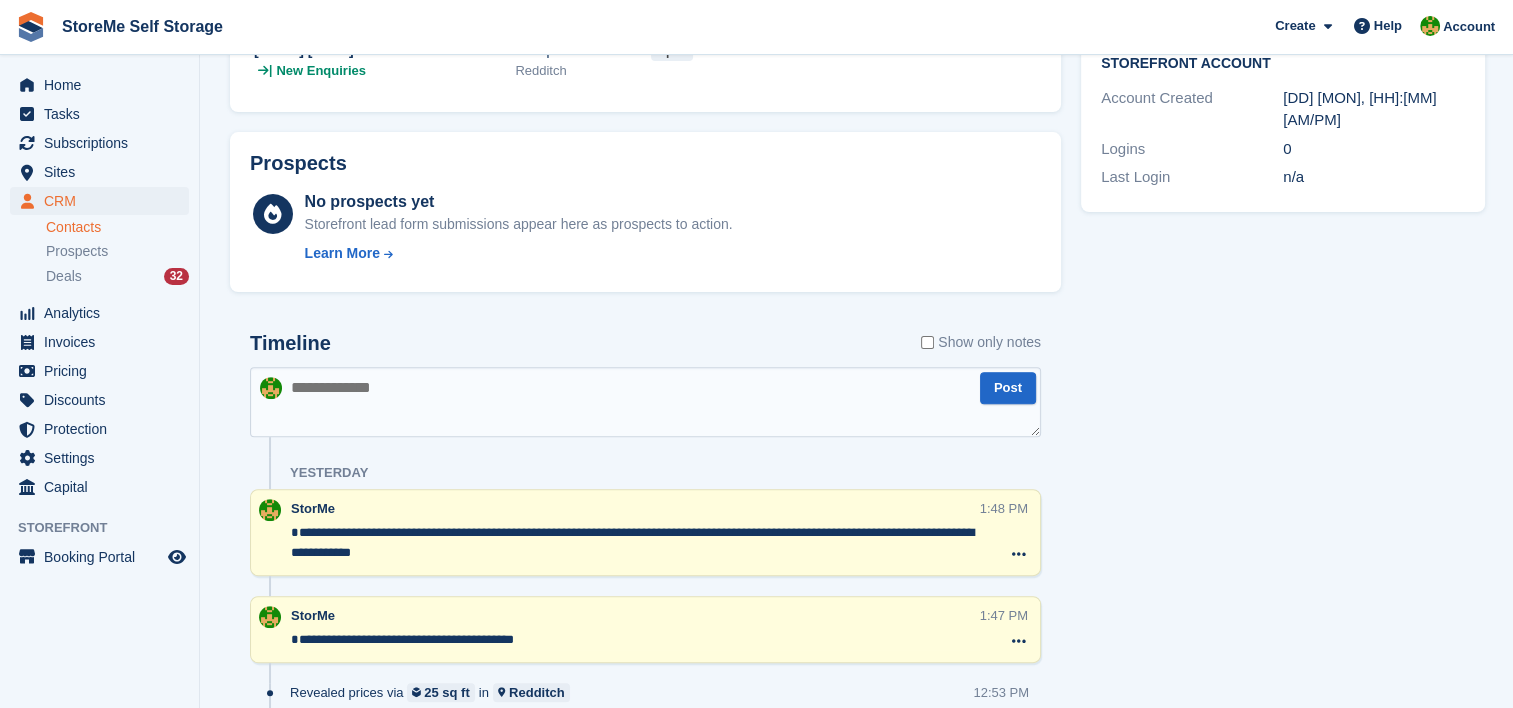 scroll, scrollTop: 600, scrollLeft: 0, axis: vertical 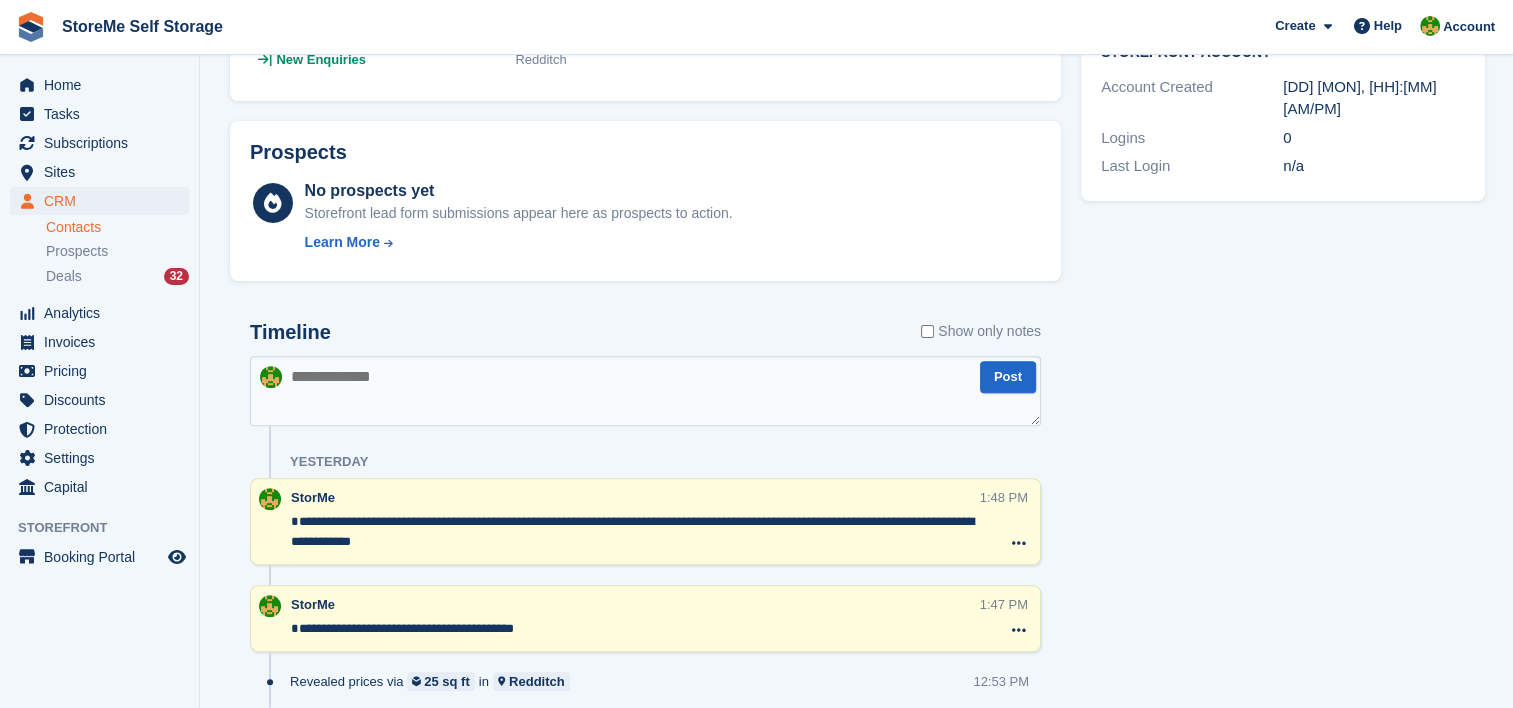 click at bounding box center [645, 391] 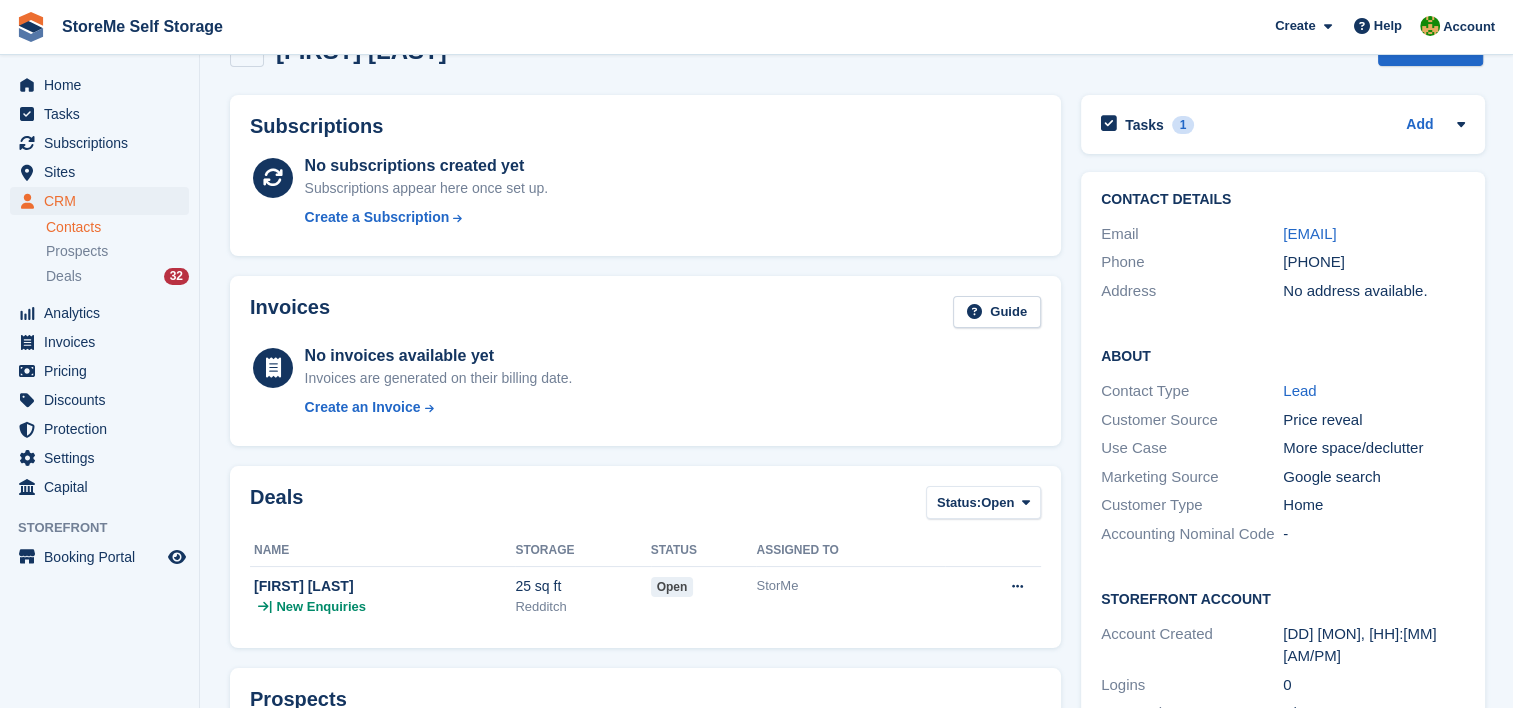 scroll, scrollTop: 0, scrollLeft: 0, axis: both 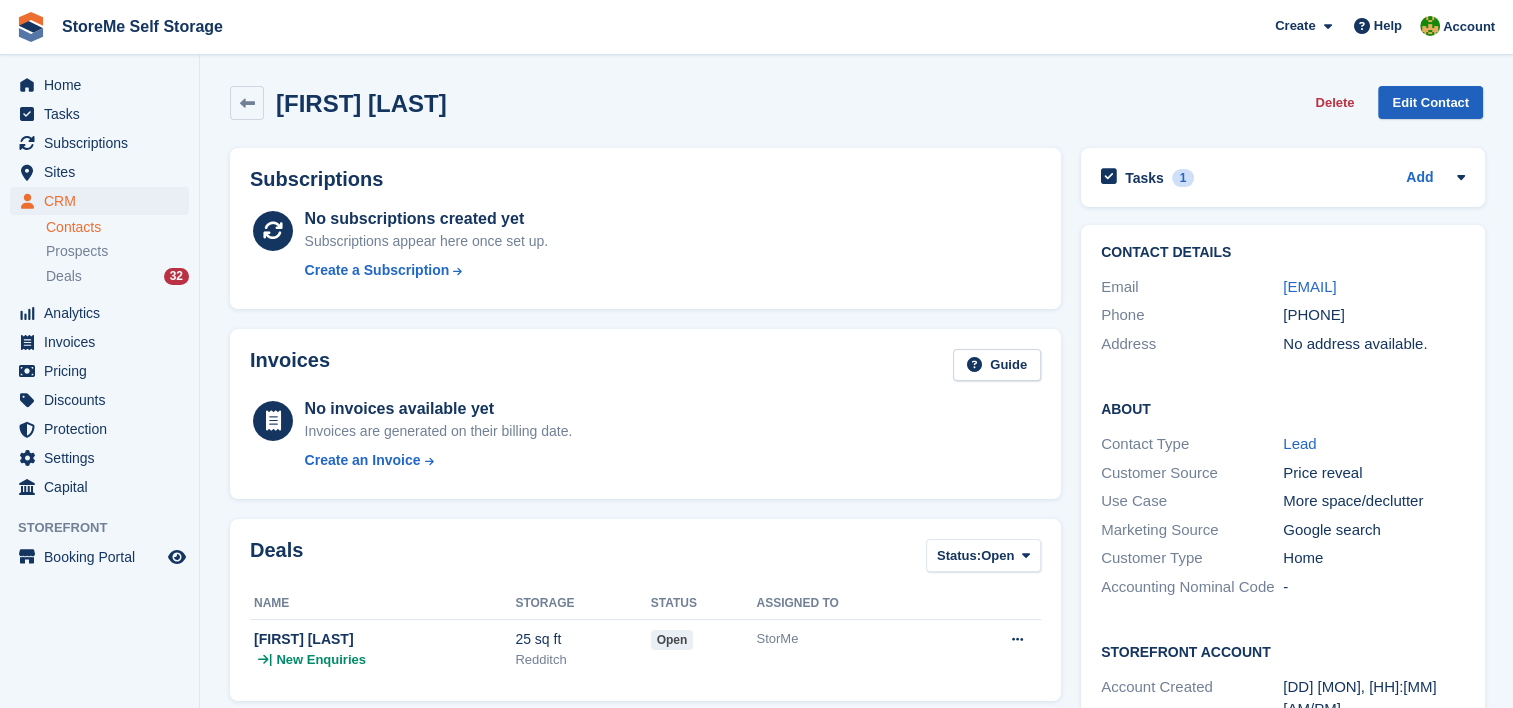 type on "*******" 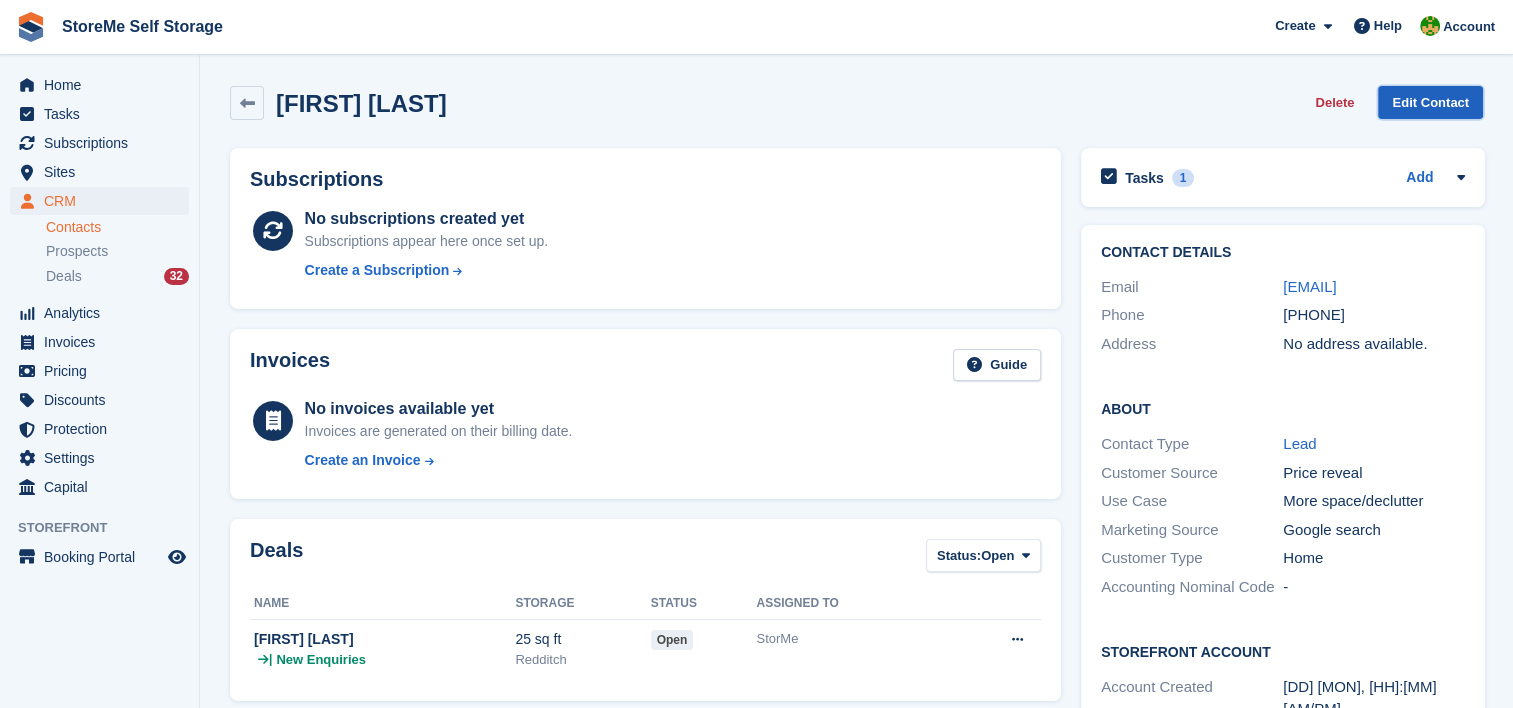 click on "Edit Contact" at bounding box center (1430, 102) 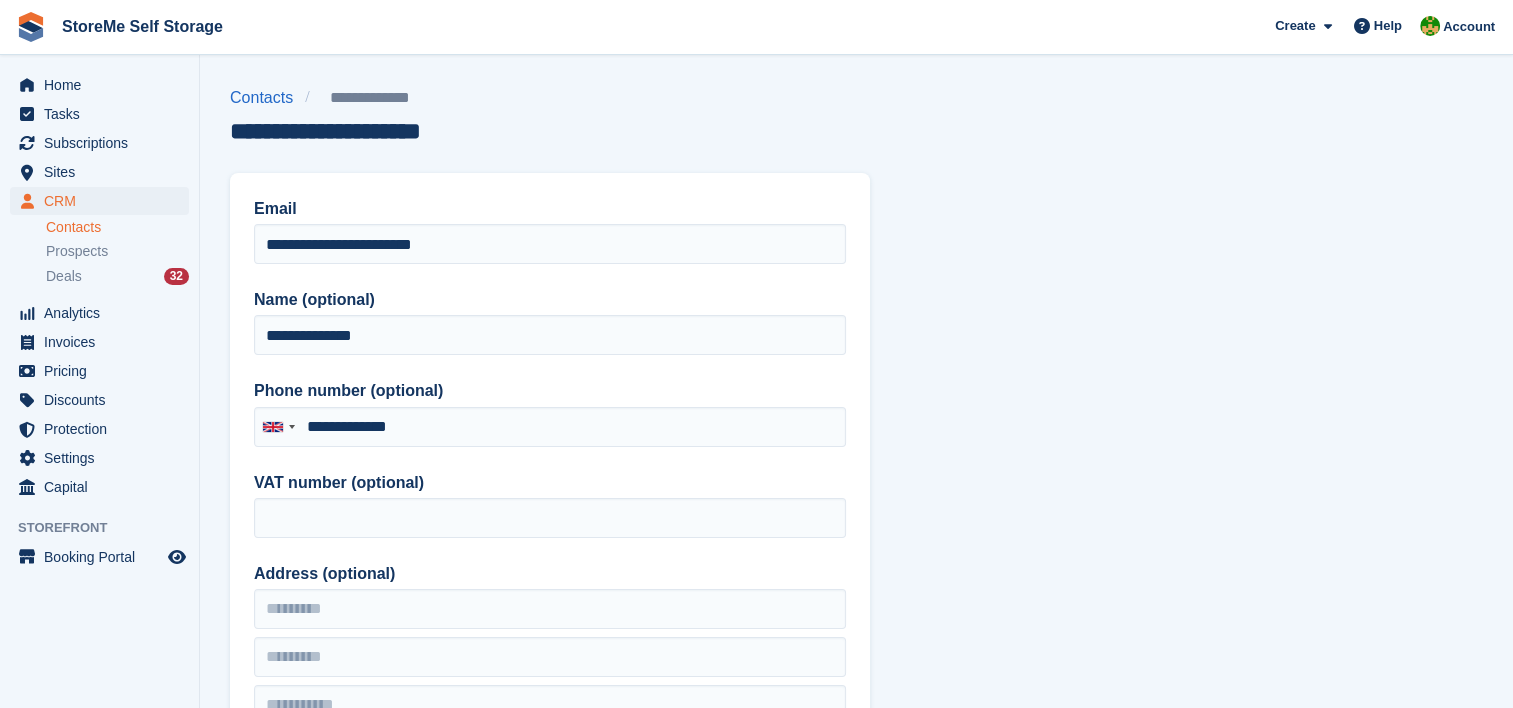 type on "**********" 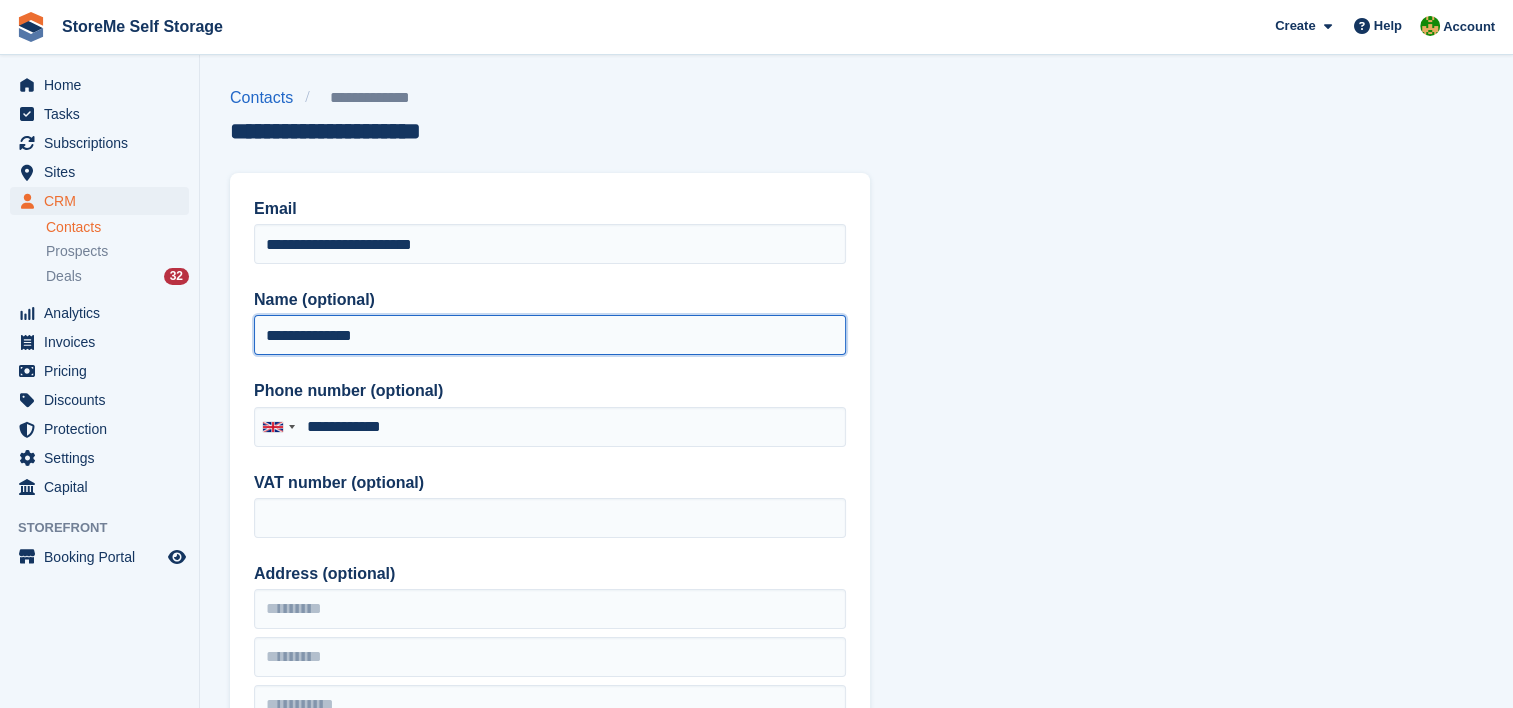 click on "**********" at bounding box center [550, 335] 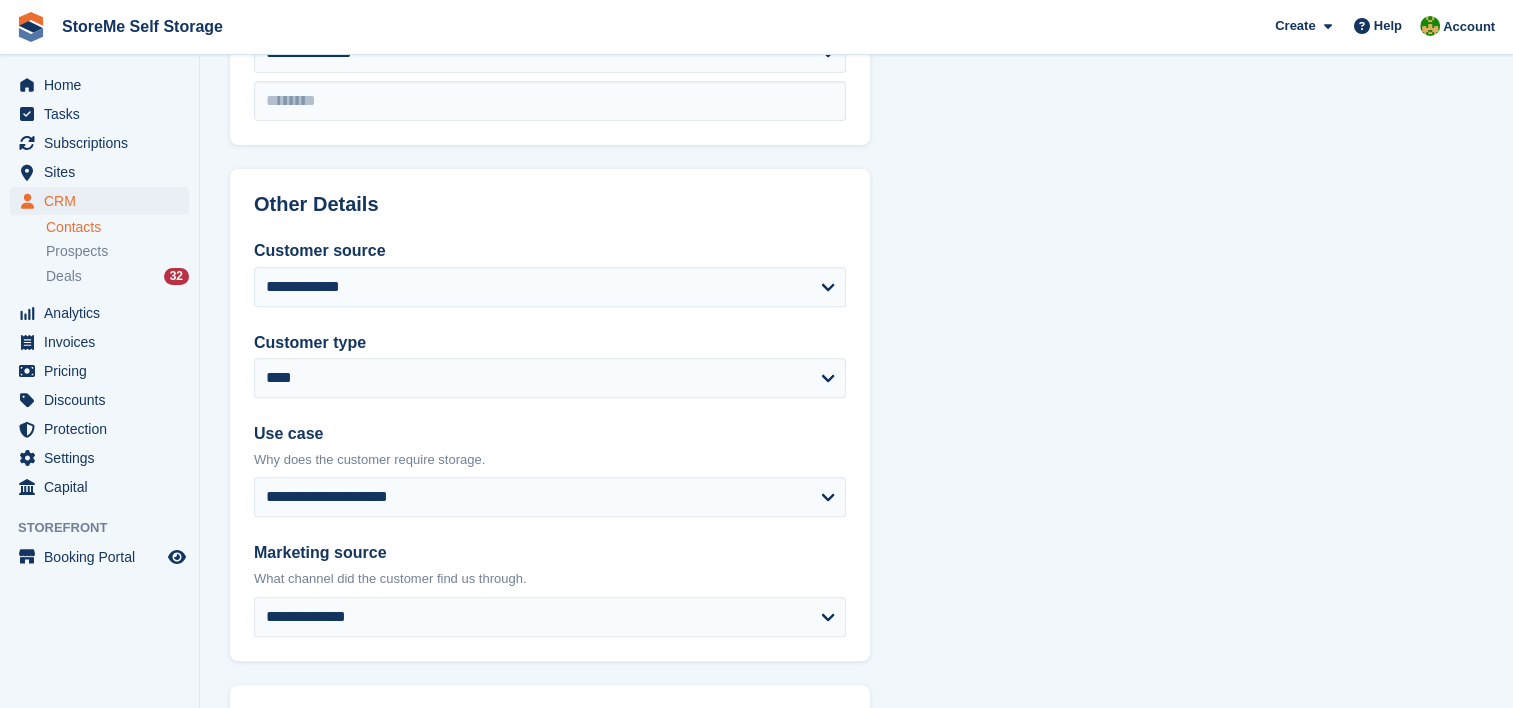 scroll, scrollTop: 996, scrollLeft: 0, axis: vertical 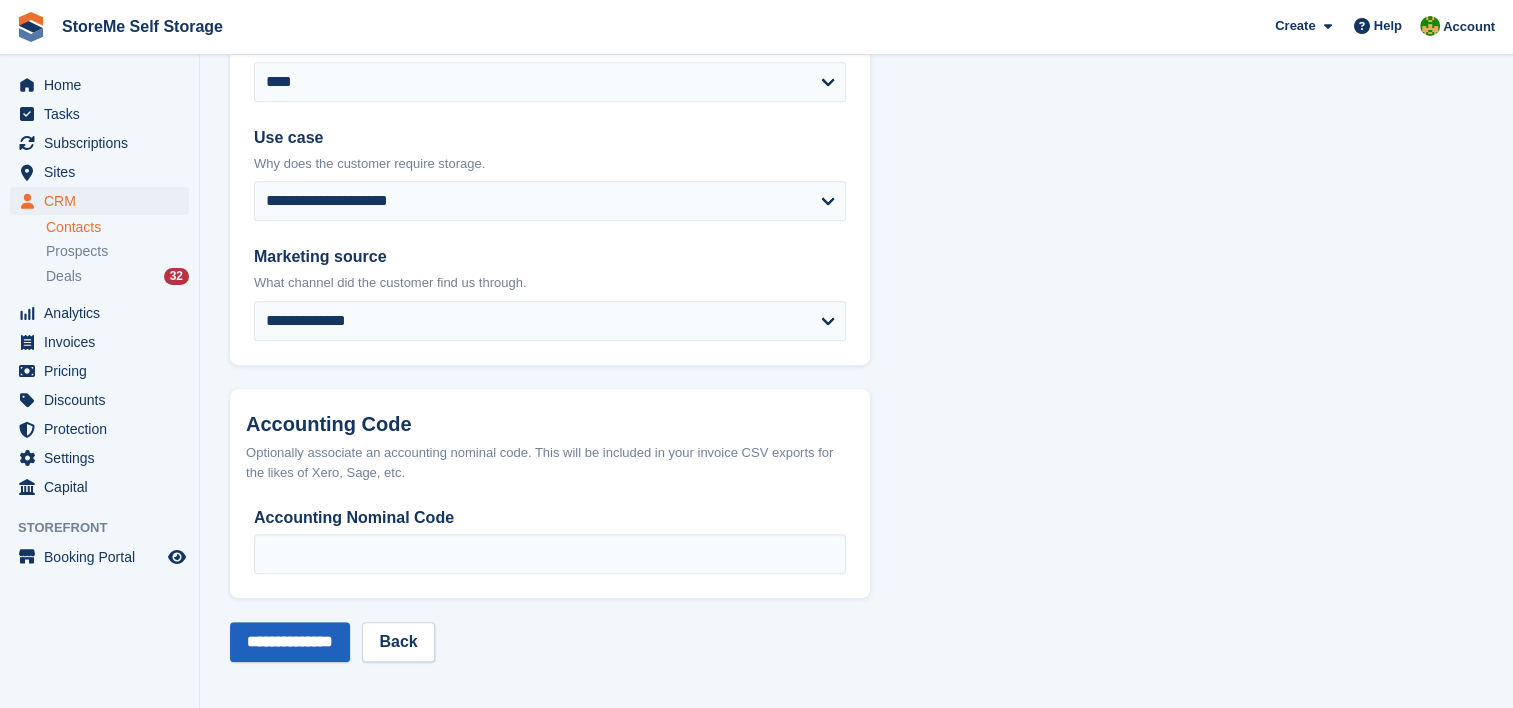 type on "**********" 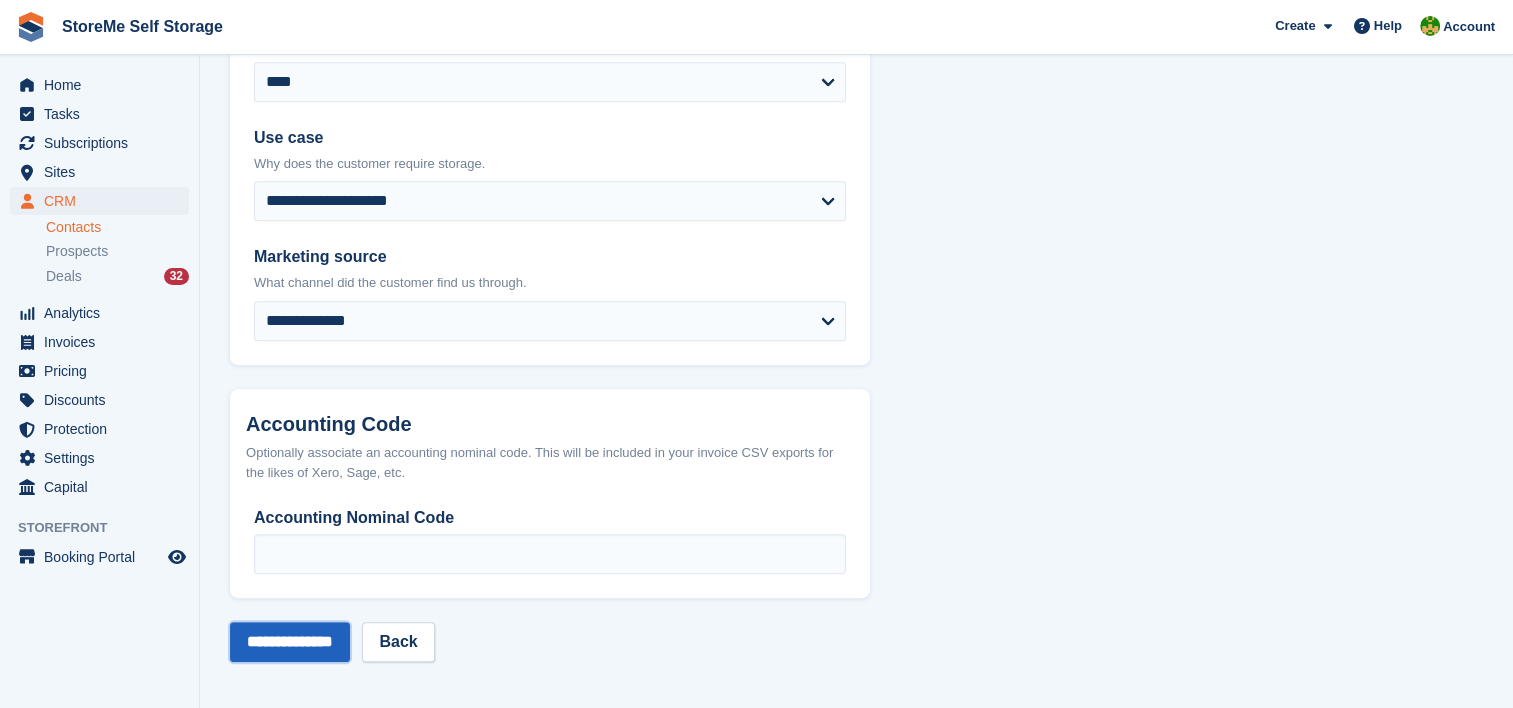 click on "**********" at bounding box center (290, 642) 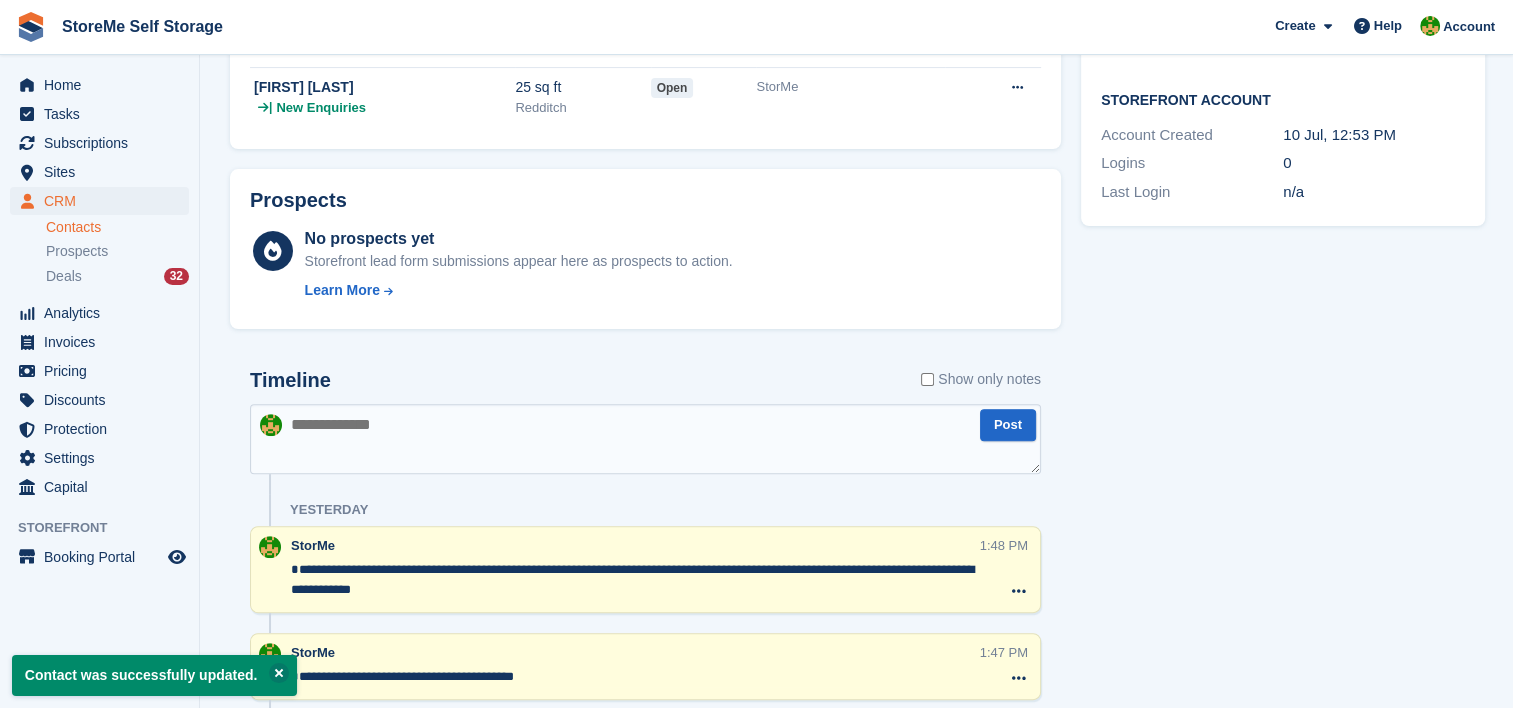 scroll, scrollTop: 600, scrollLeft: 0, axis: vertical 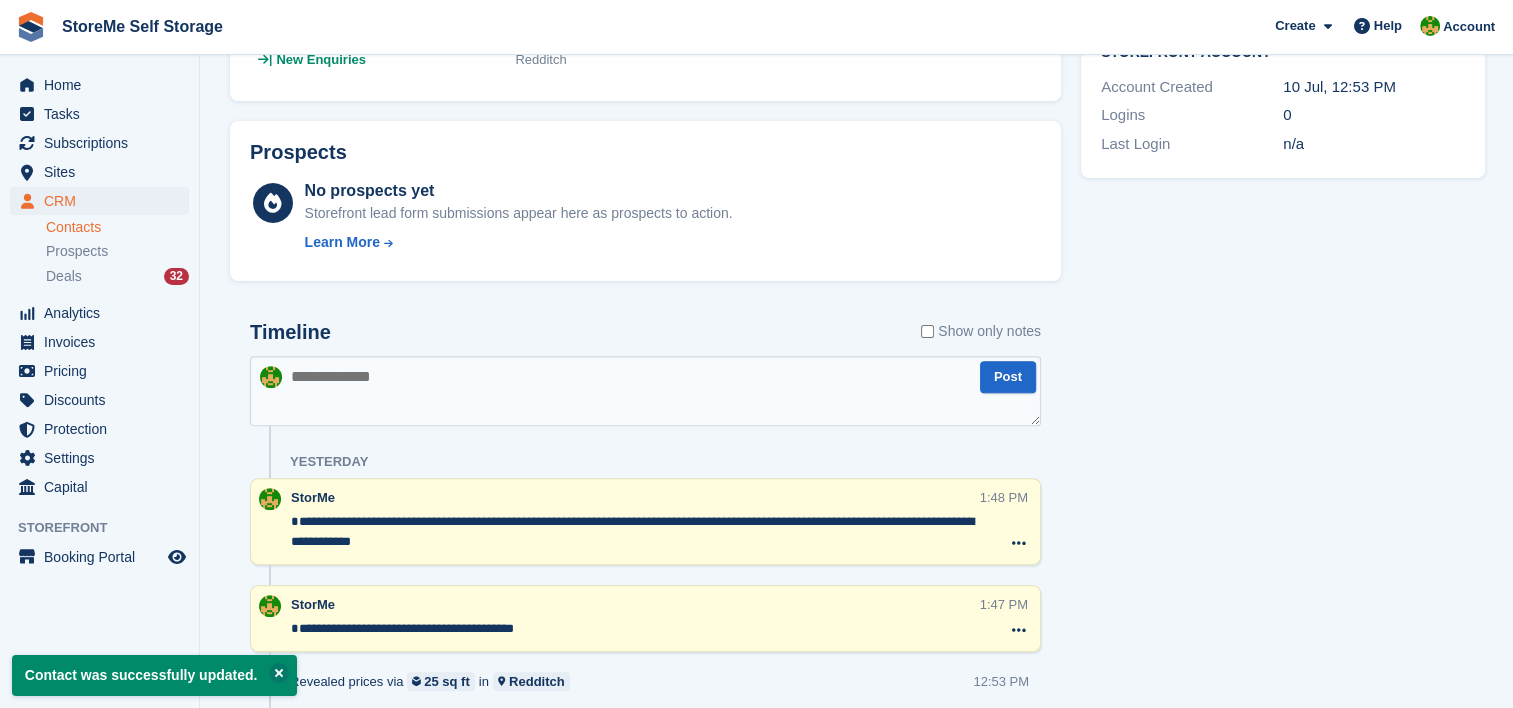 click at bounding box center (645, 391) 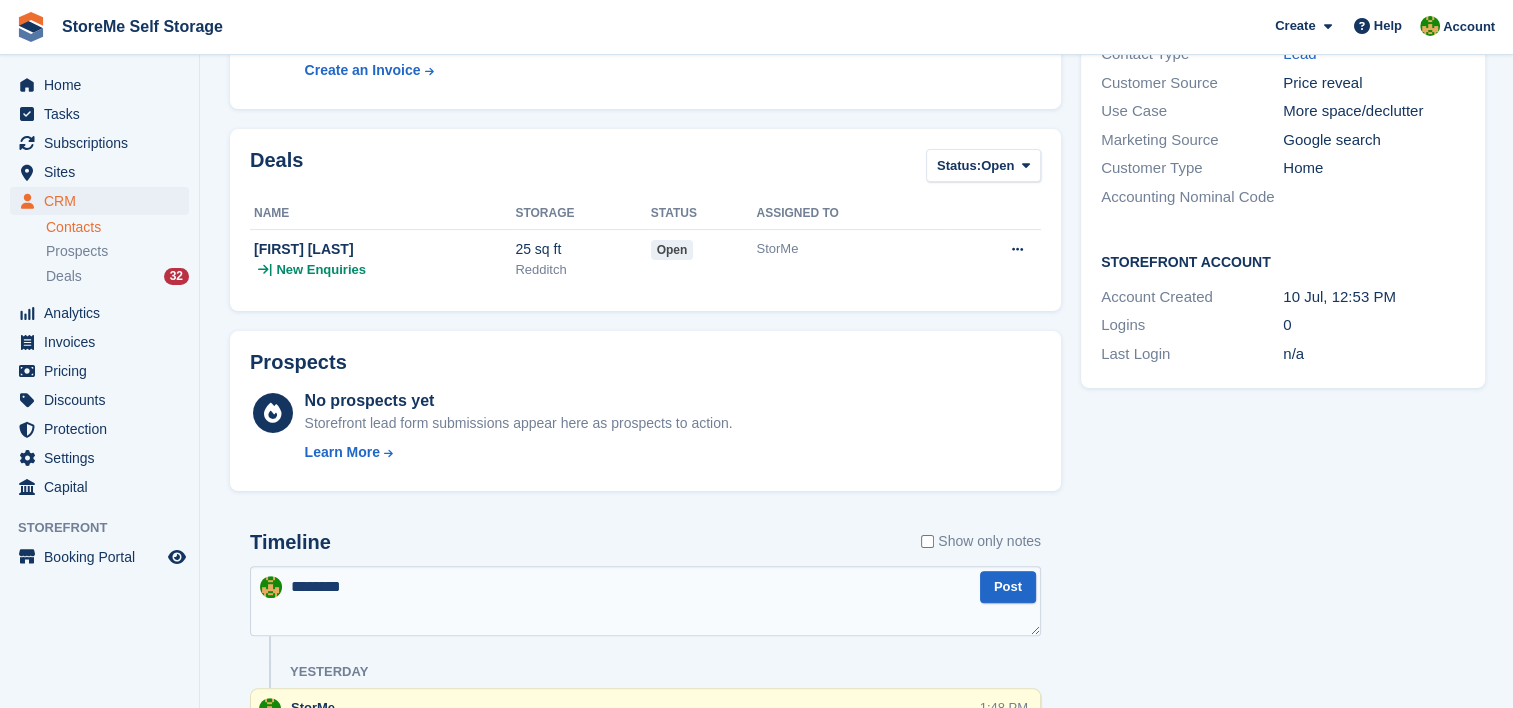 scroll, scrollTop: 0, scrollLeft: 0, axis: both 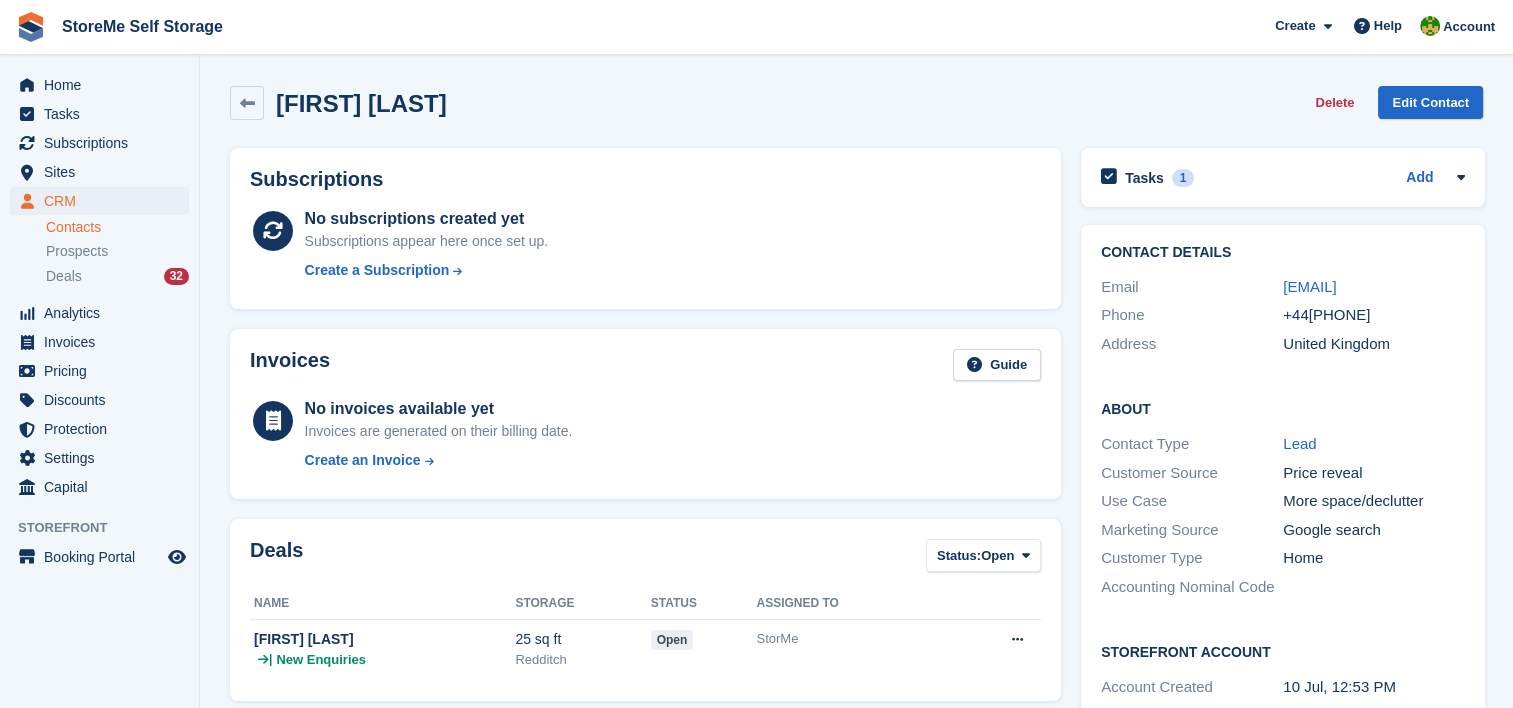 drag, startPoint x: 1400, startPoint y: 339, endPoint x: 1307, endPoint y: 332, distance: 93.26307 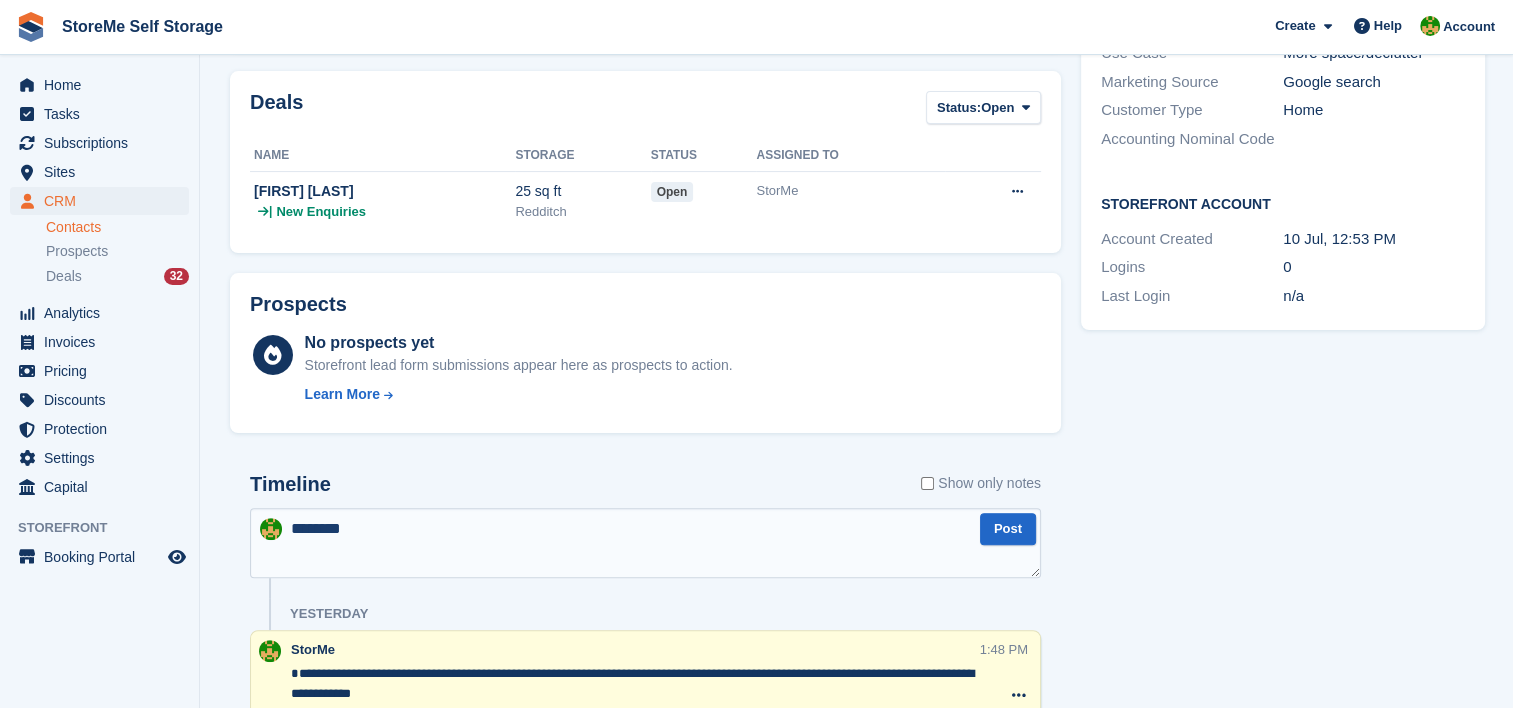 scroll, scrollTop: 600, scrollLeft: 0, axis: vertical 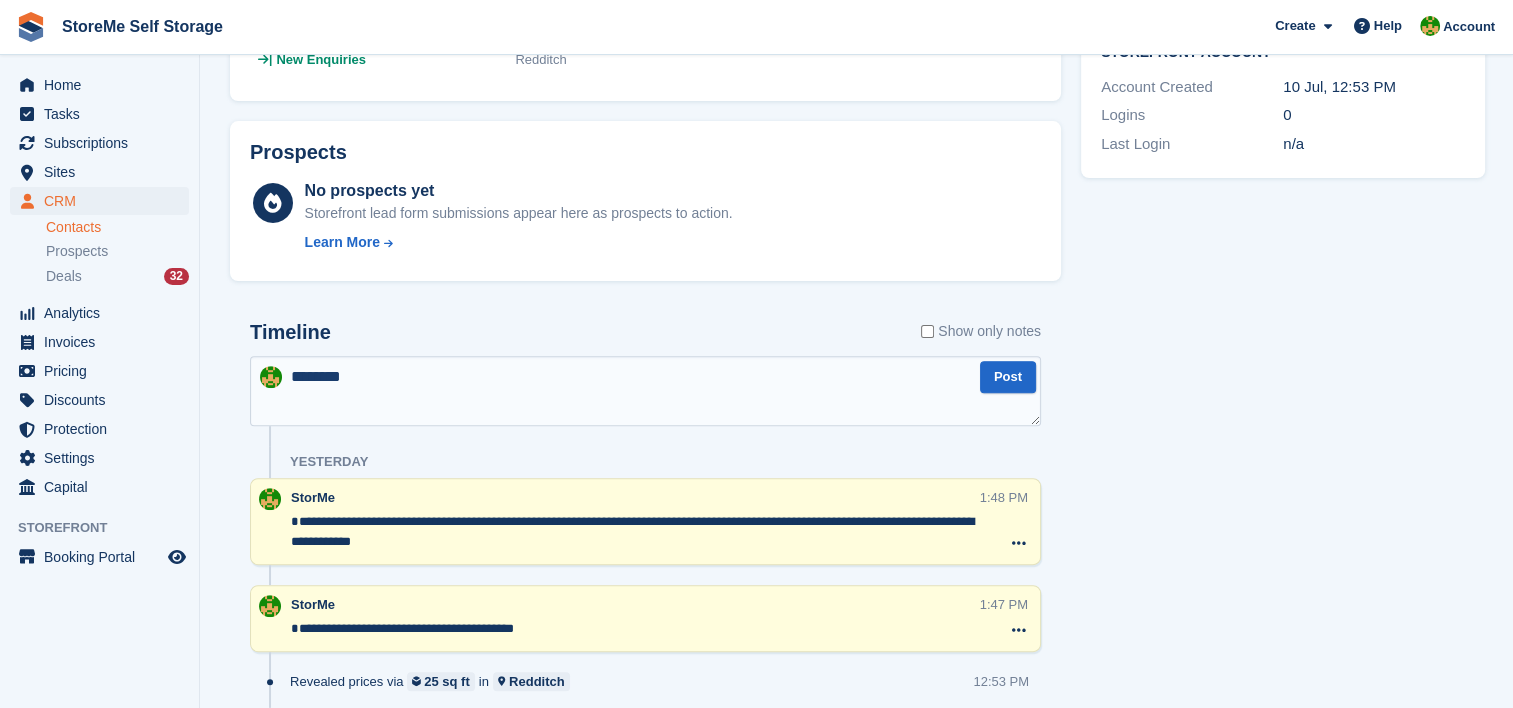 click on "*******" at bounding box center (645, 391) 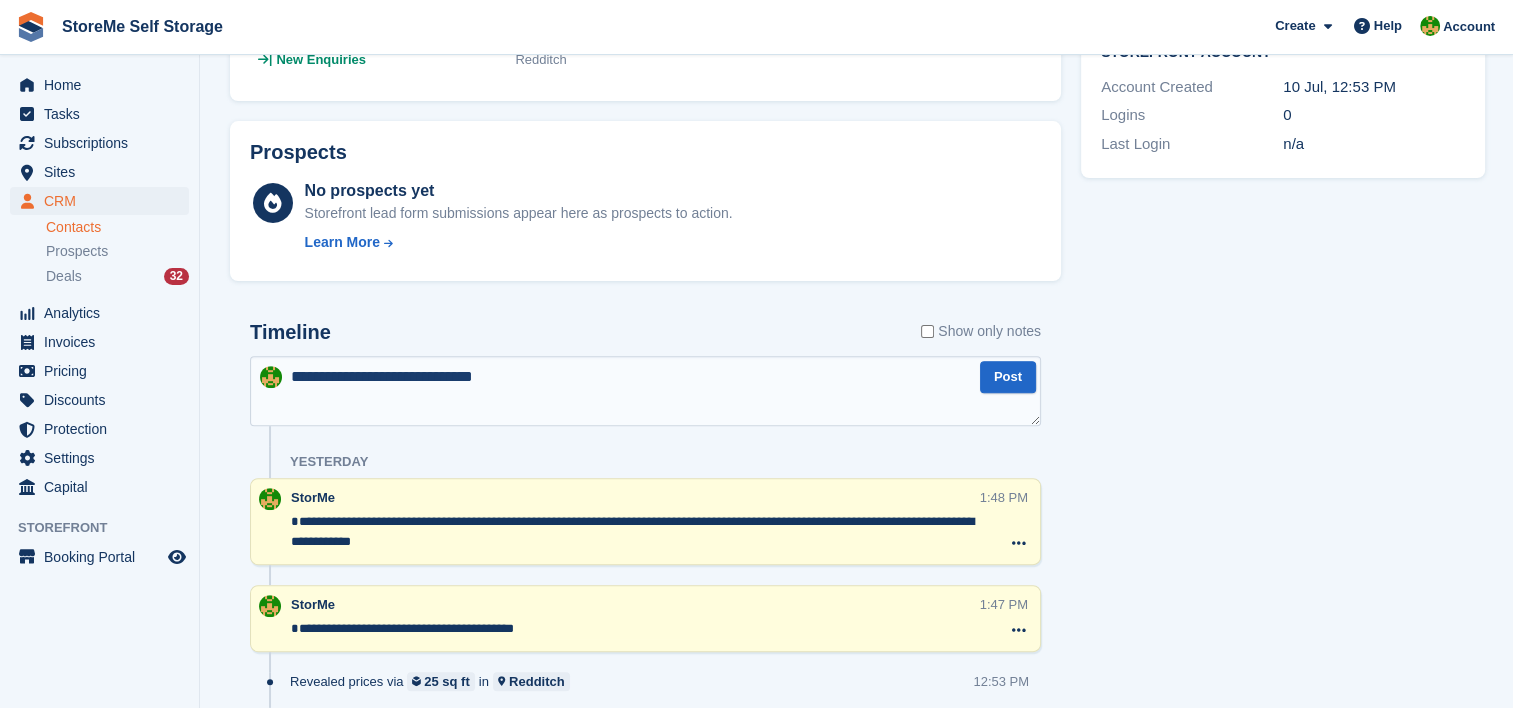 type on "**********" 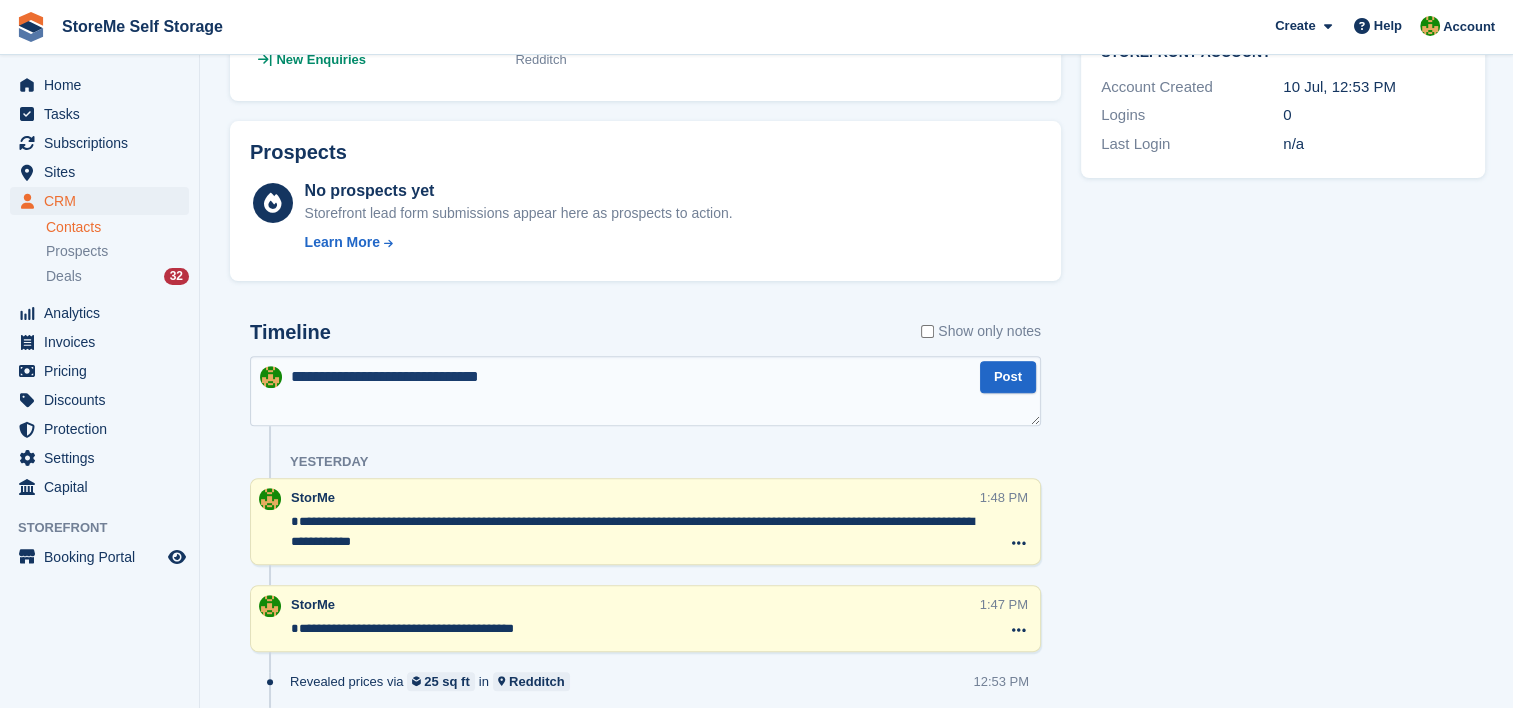 type 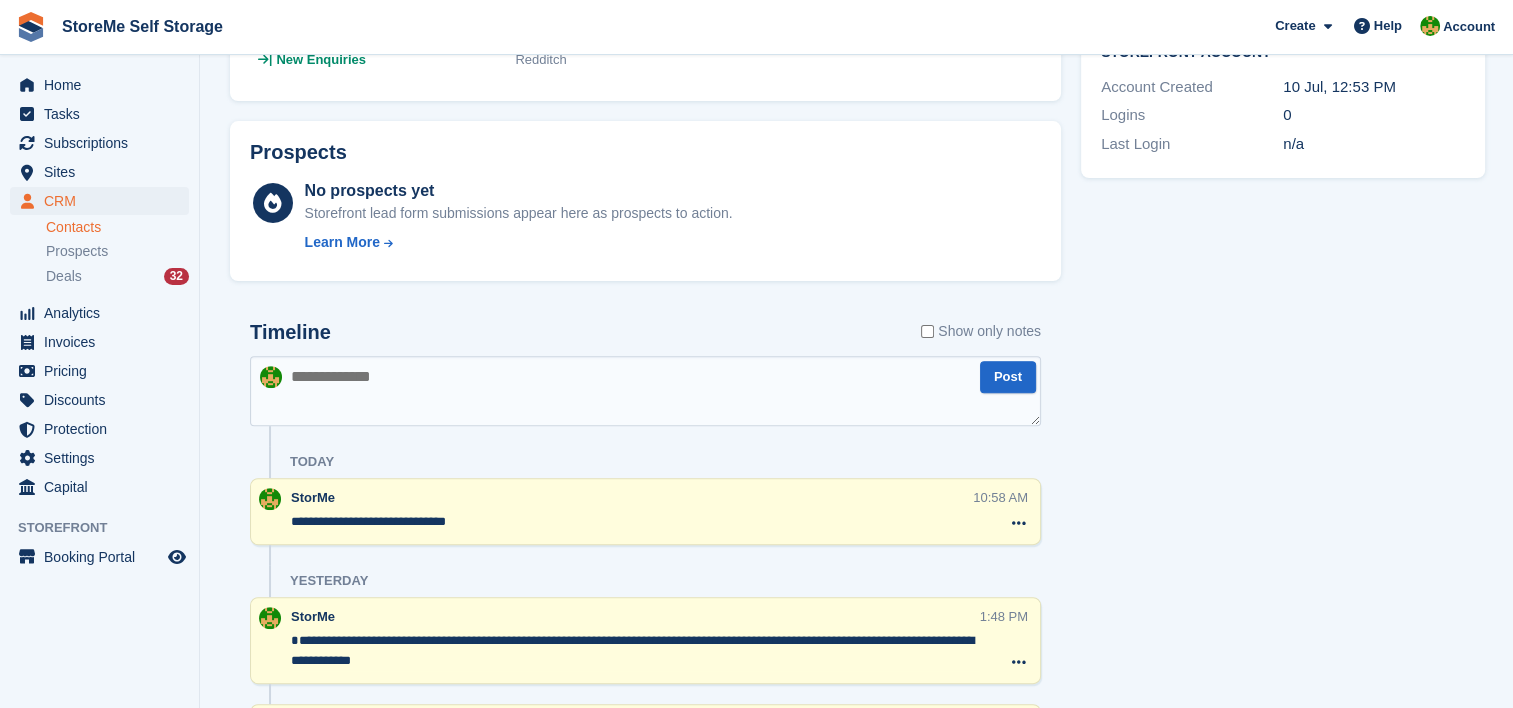 scroll, scrollTop: 0, scrollLeft: 0, axis: both 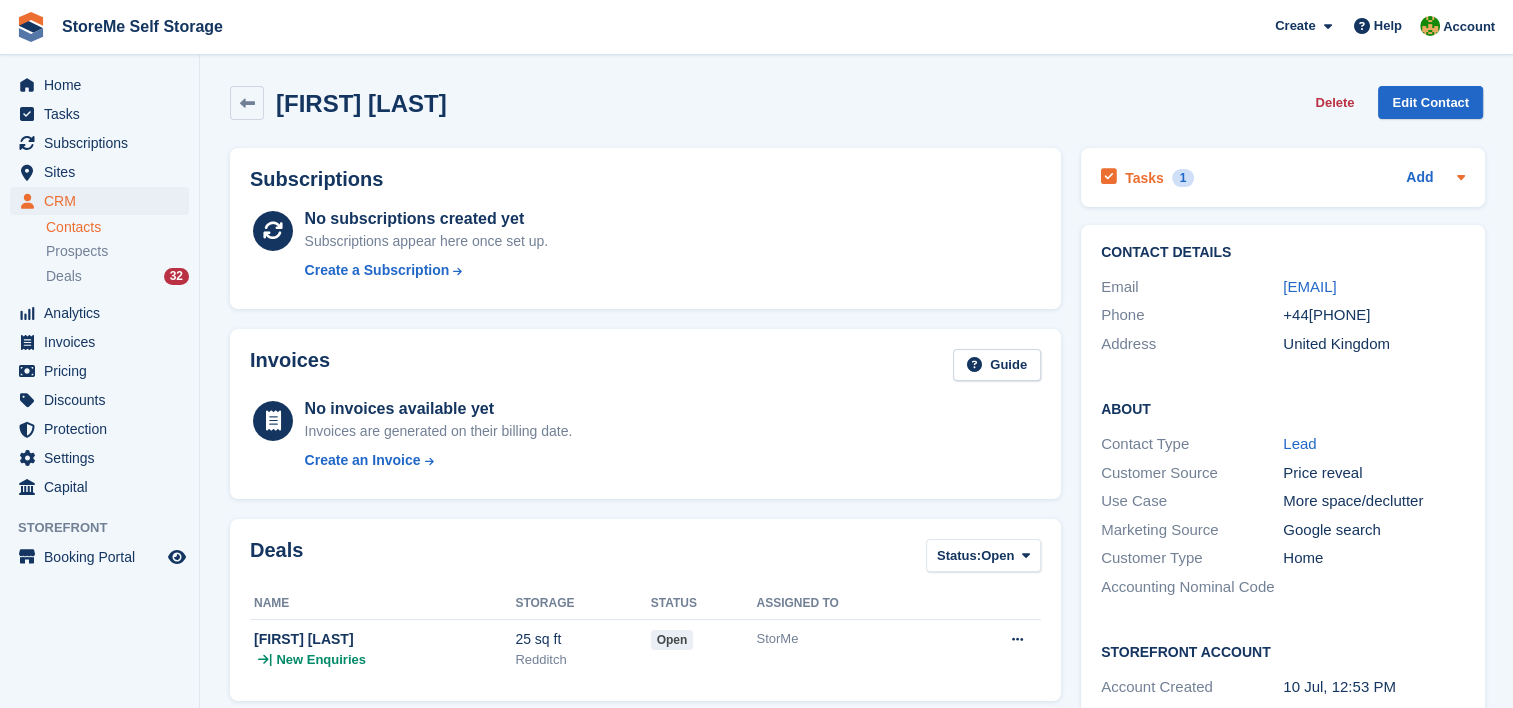 click on "Tasks" at bounding box center (1144, 178) 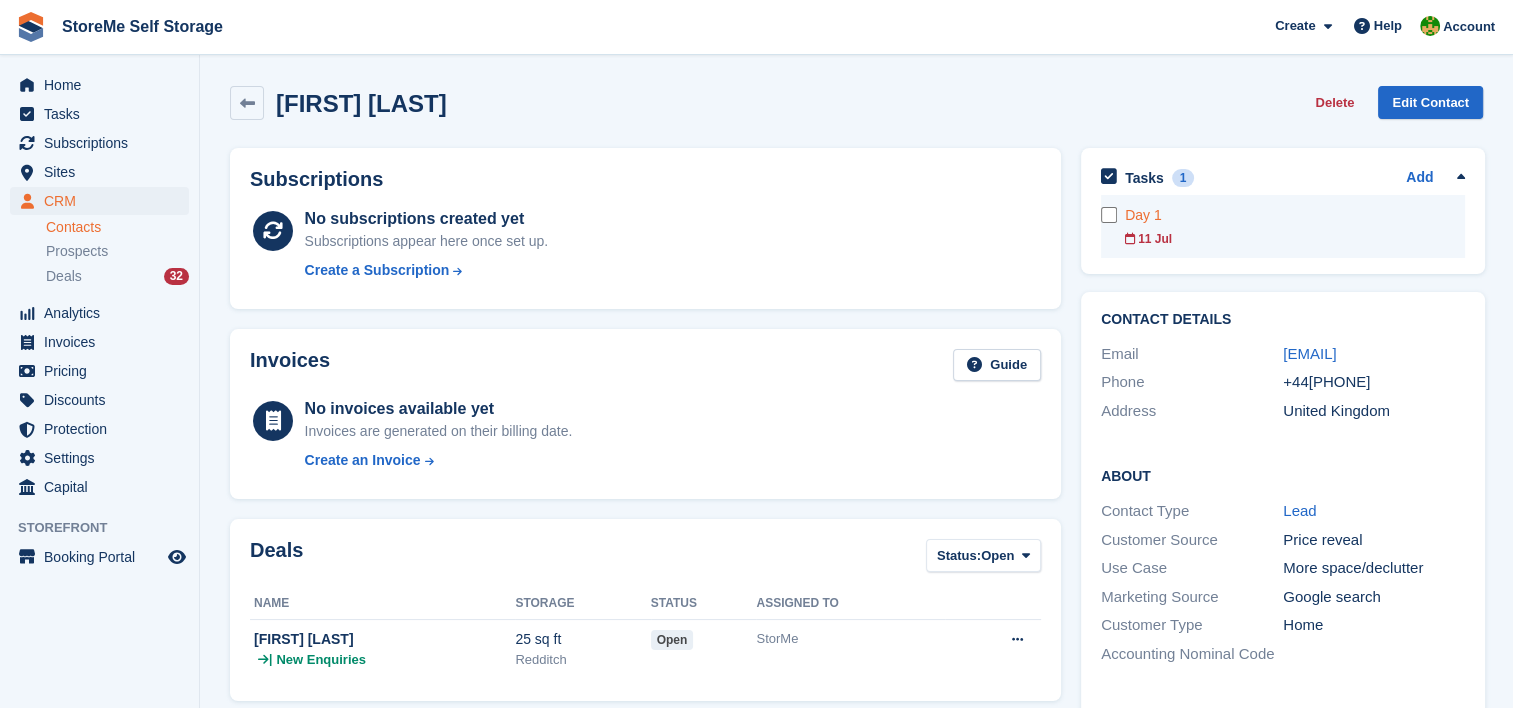 click on "Day 1" at bounding box center (1295, 215) 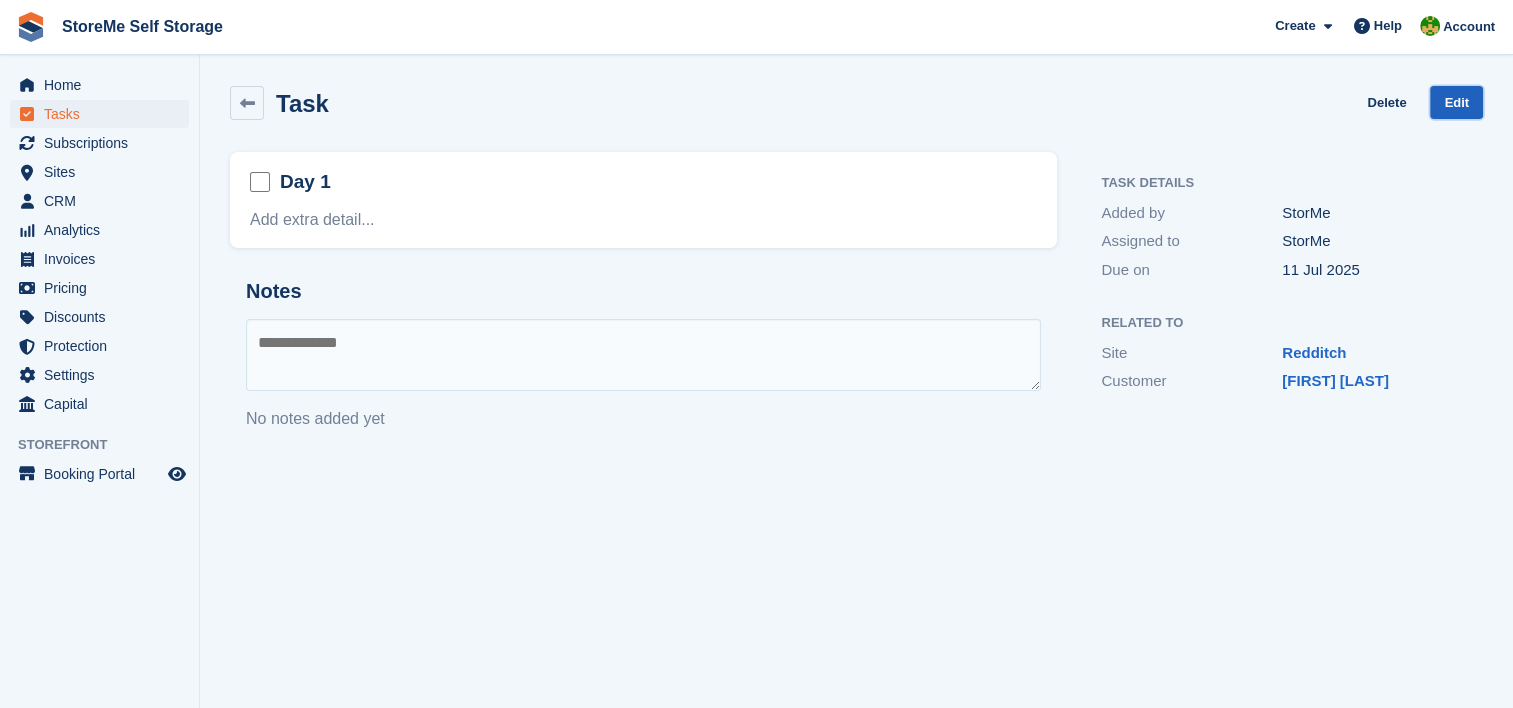 click on "Edit" at bounding box center [1456, 102] 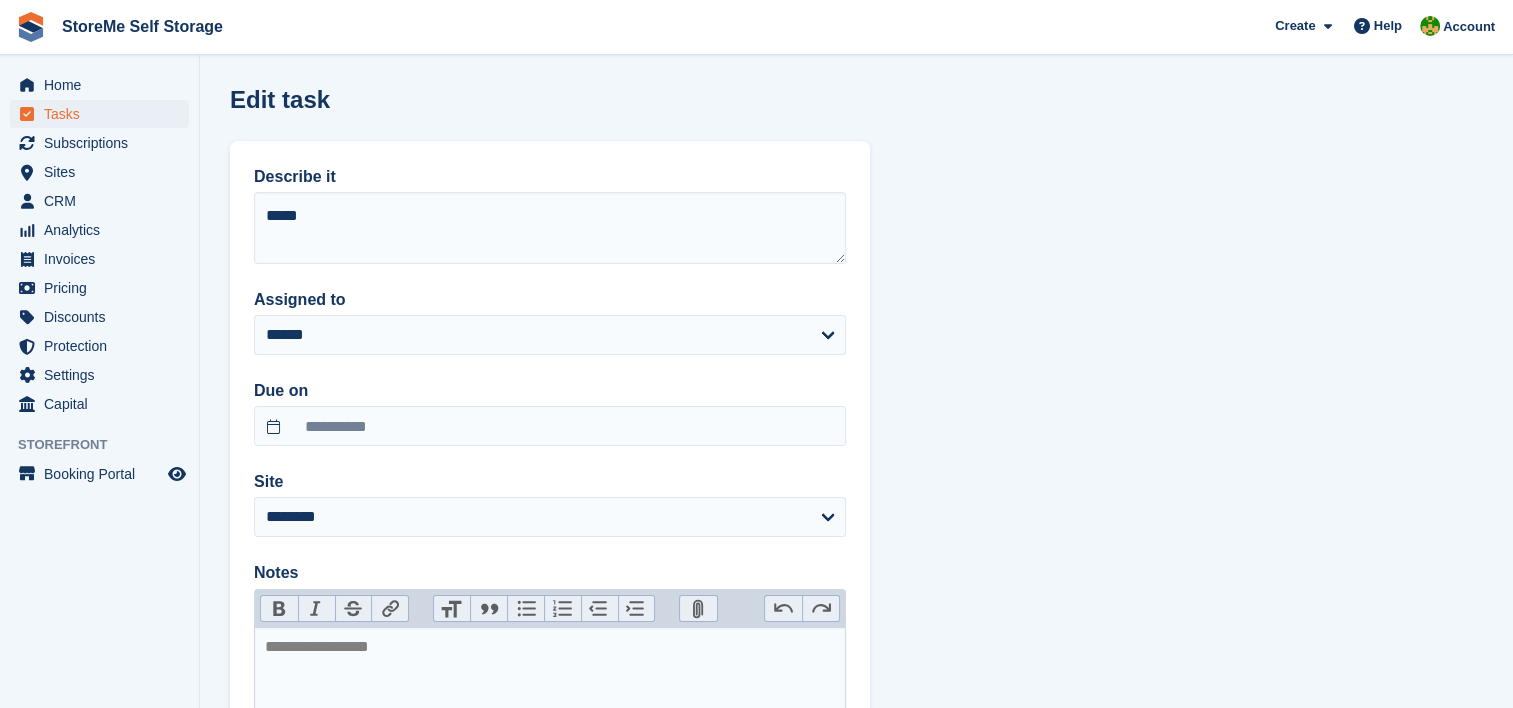 click on "Describe it
*****" at bounding box center (550, 214) 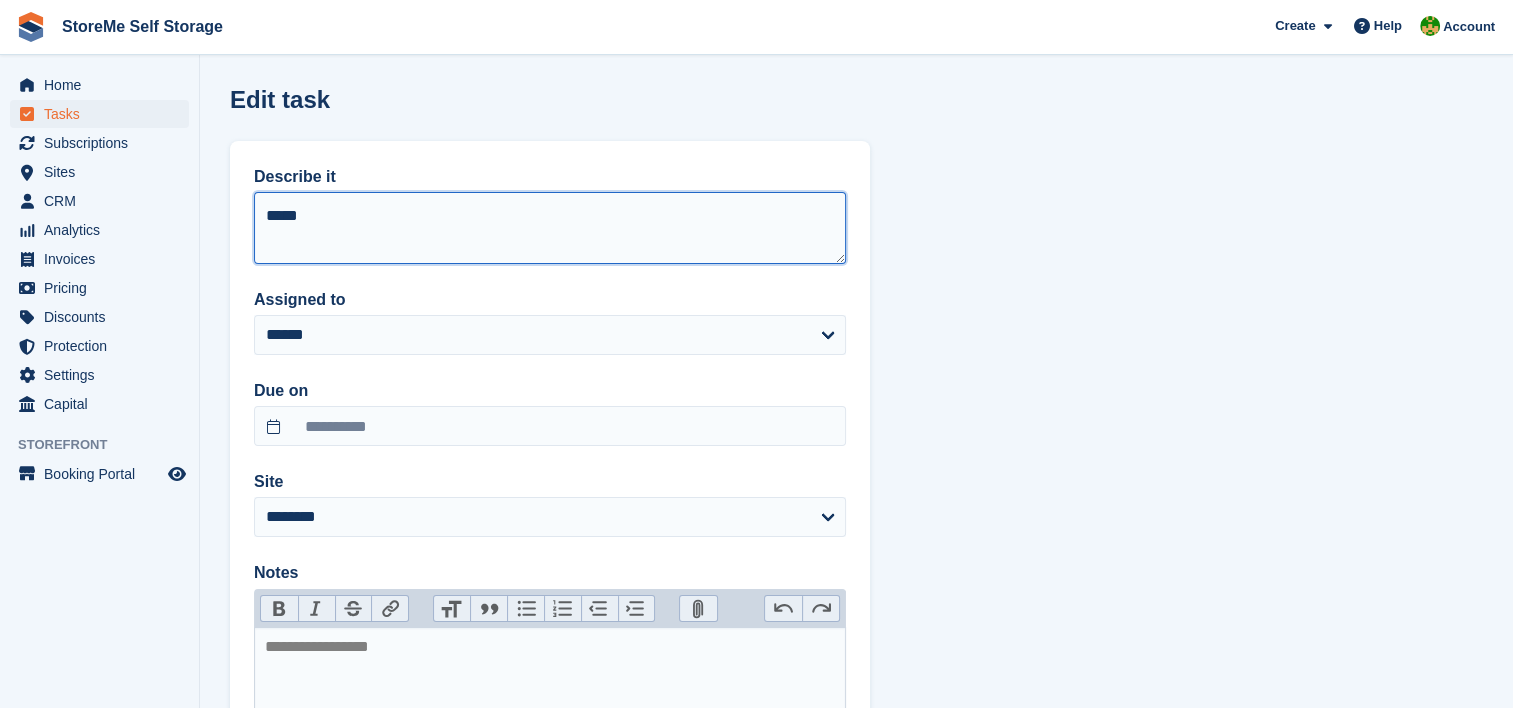 click on "*****" at bounding box center (550, 228) 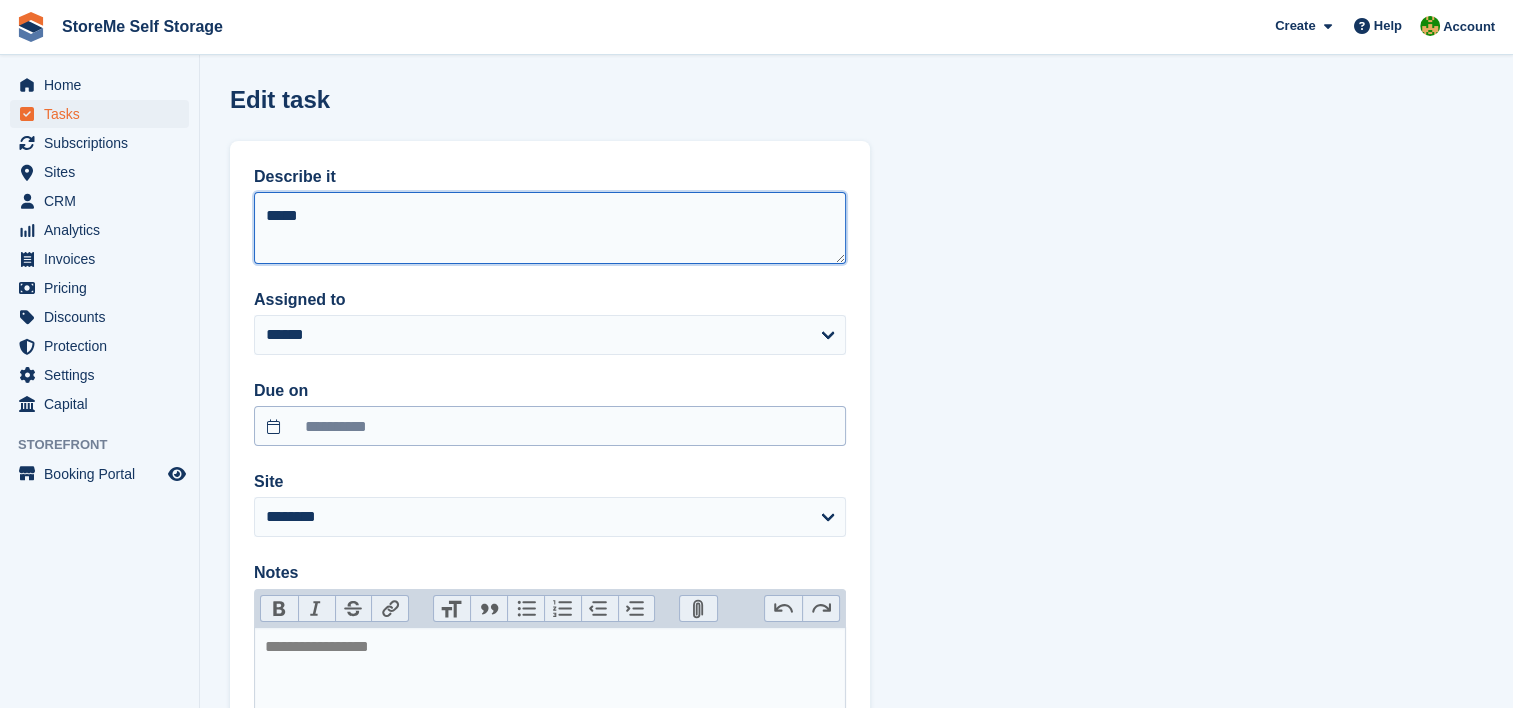 type on "*****" 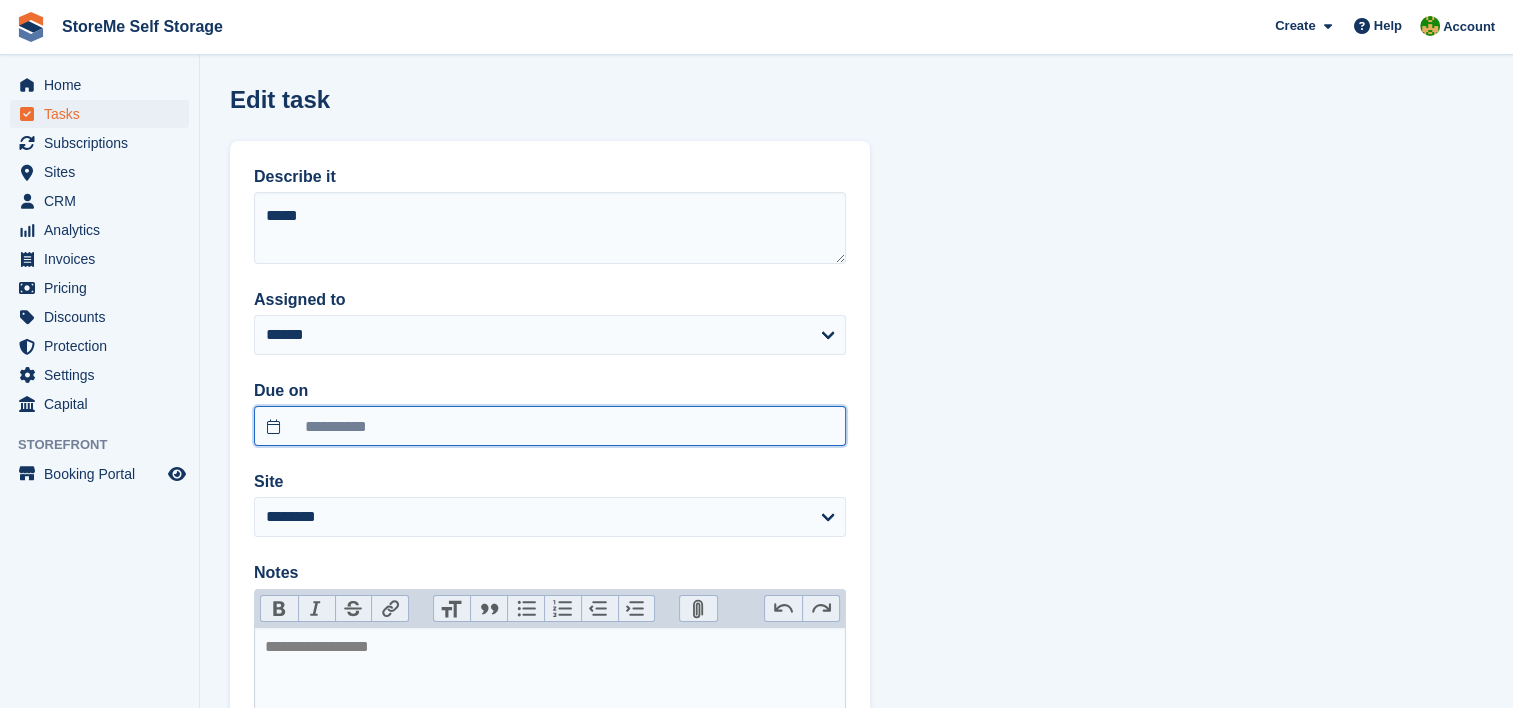 click on "**********" at bounding box center (550, 426) 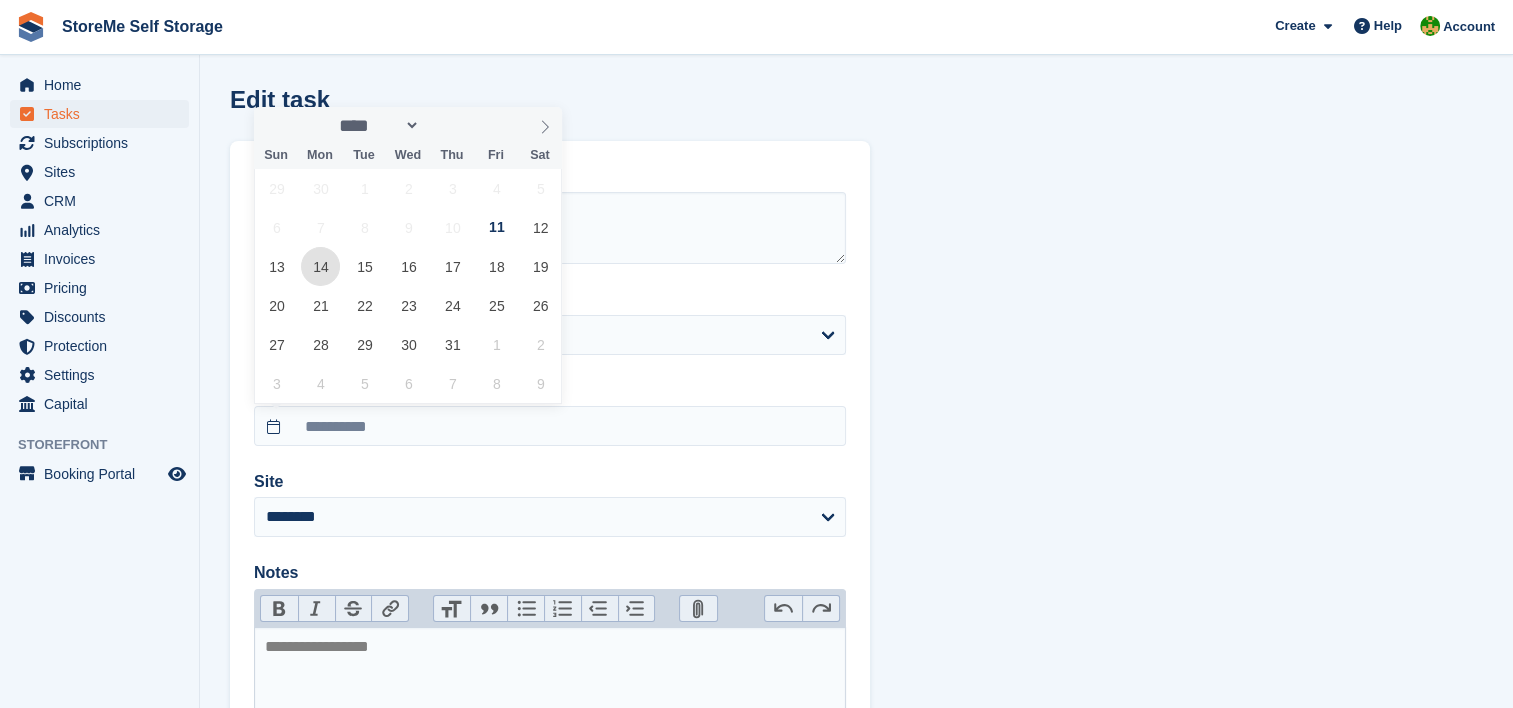 click on "14" at bounding box center [320, 266] 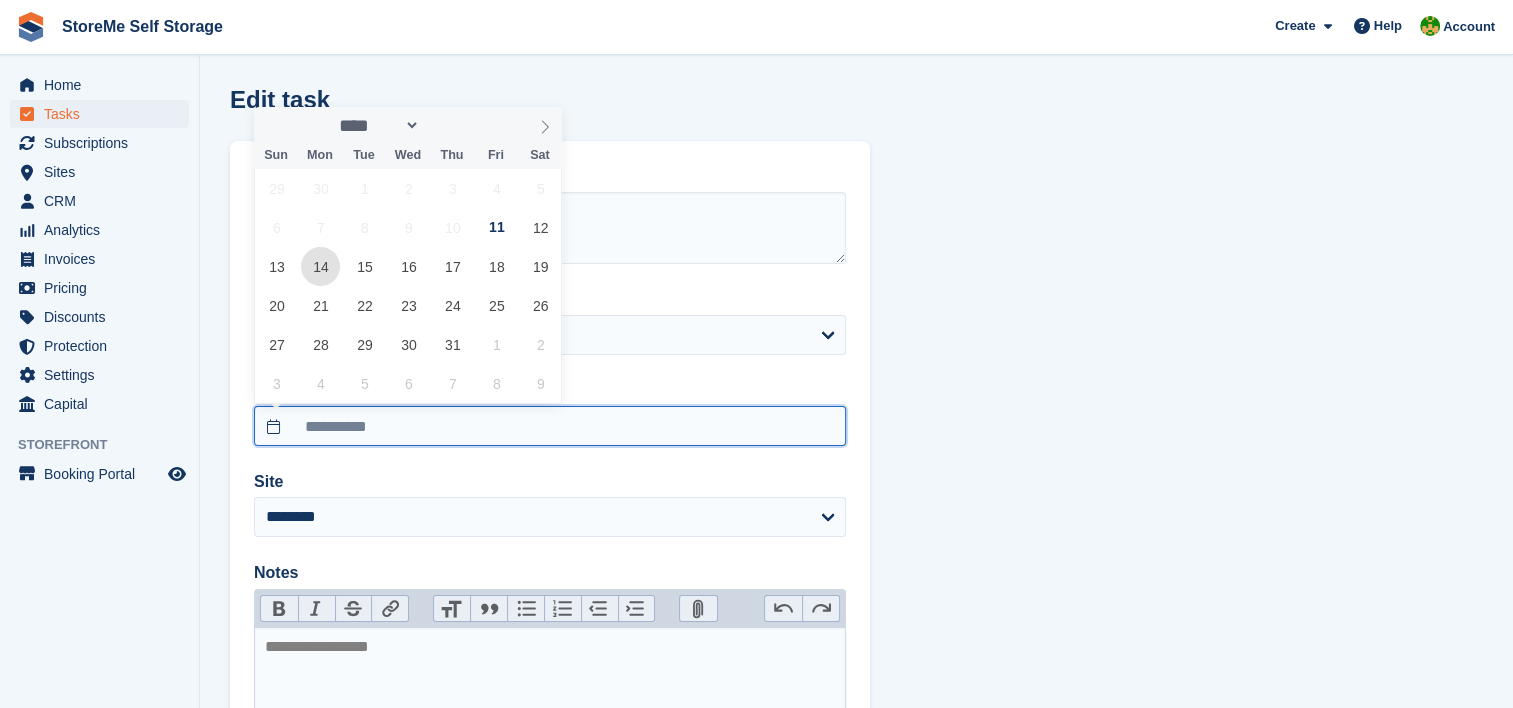 type on "**********" 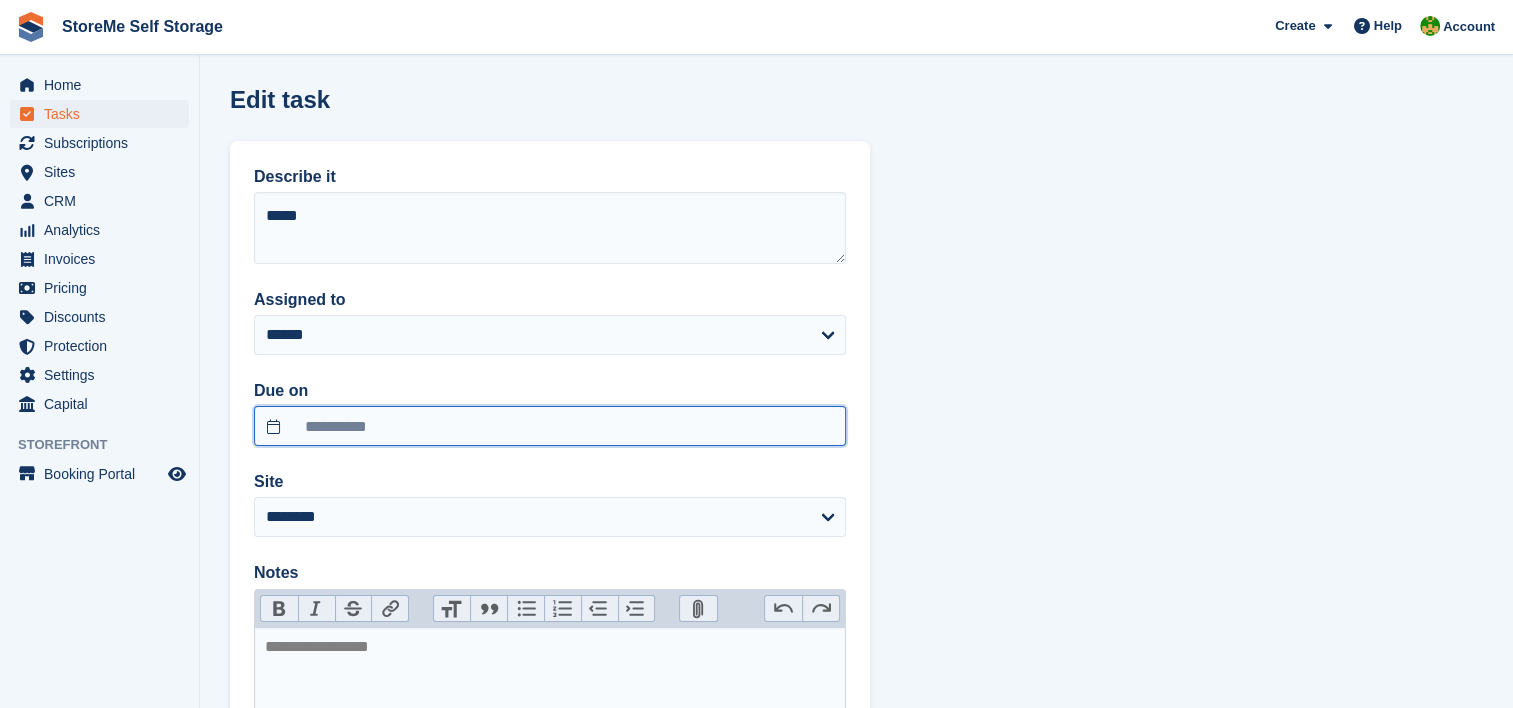 scroll, scrollTop: 260, scrollLeft: 0, axis: vertical 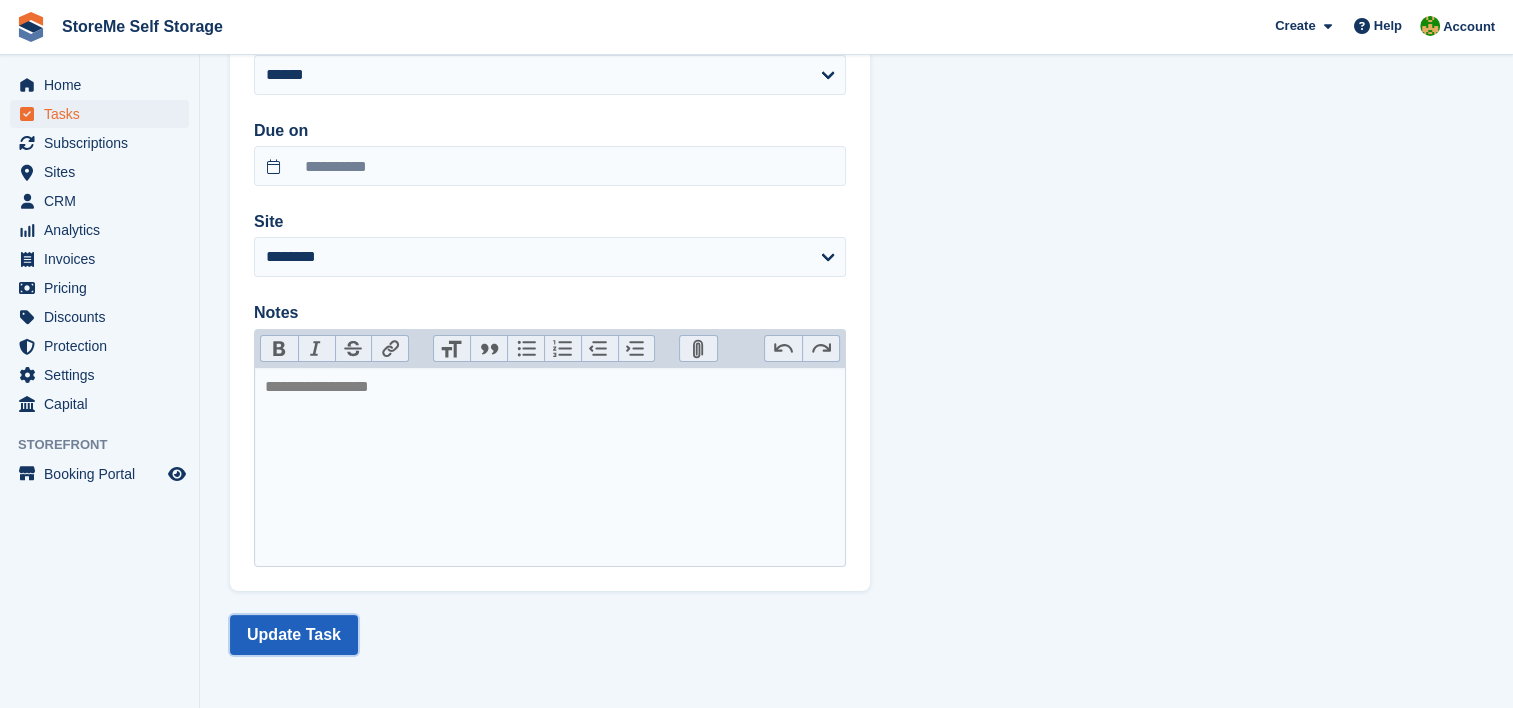 click on "Update Task" at bounding box center [294, 635] 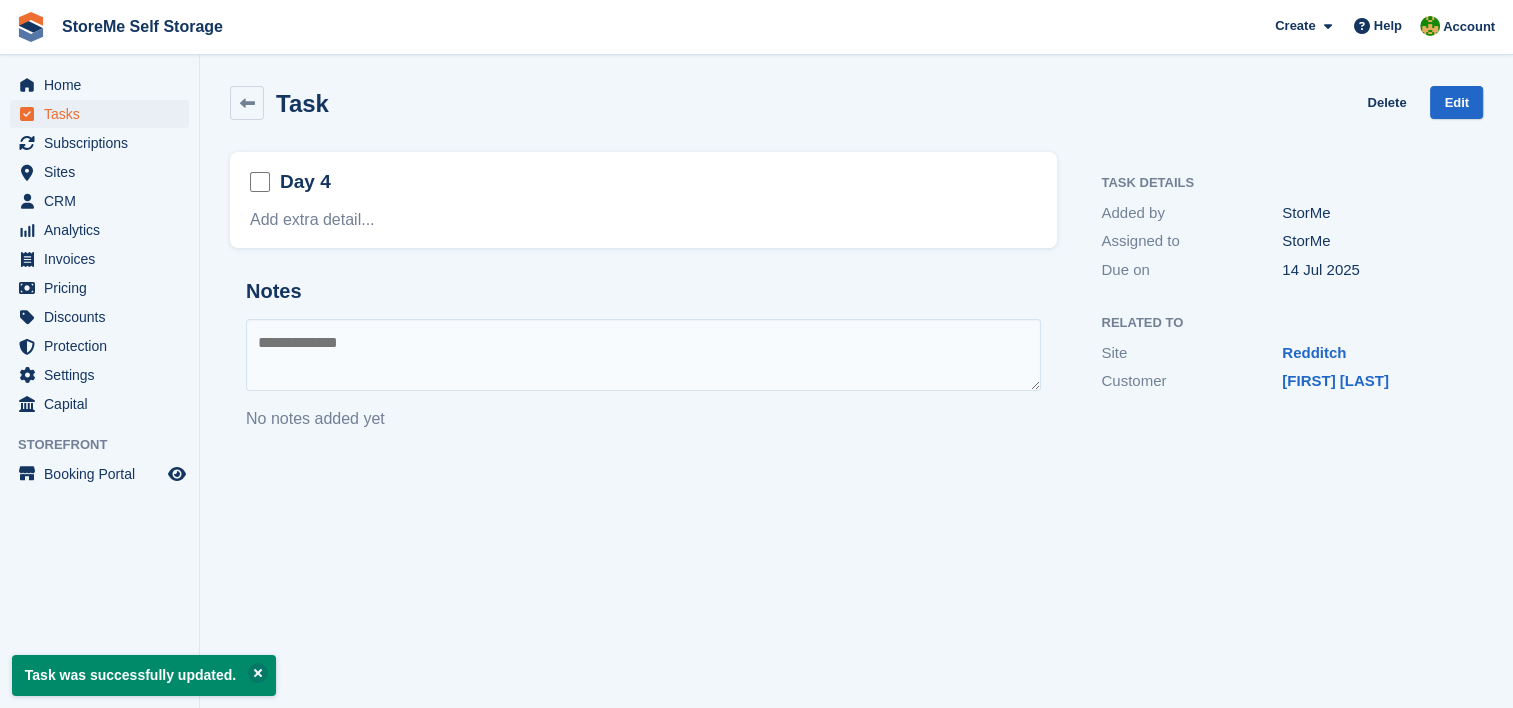scroll, scrollTop: 0, scrollLeft: 0, axis: both 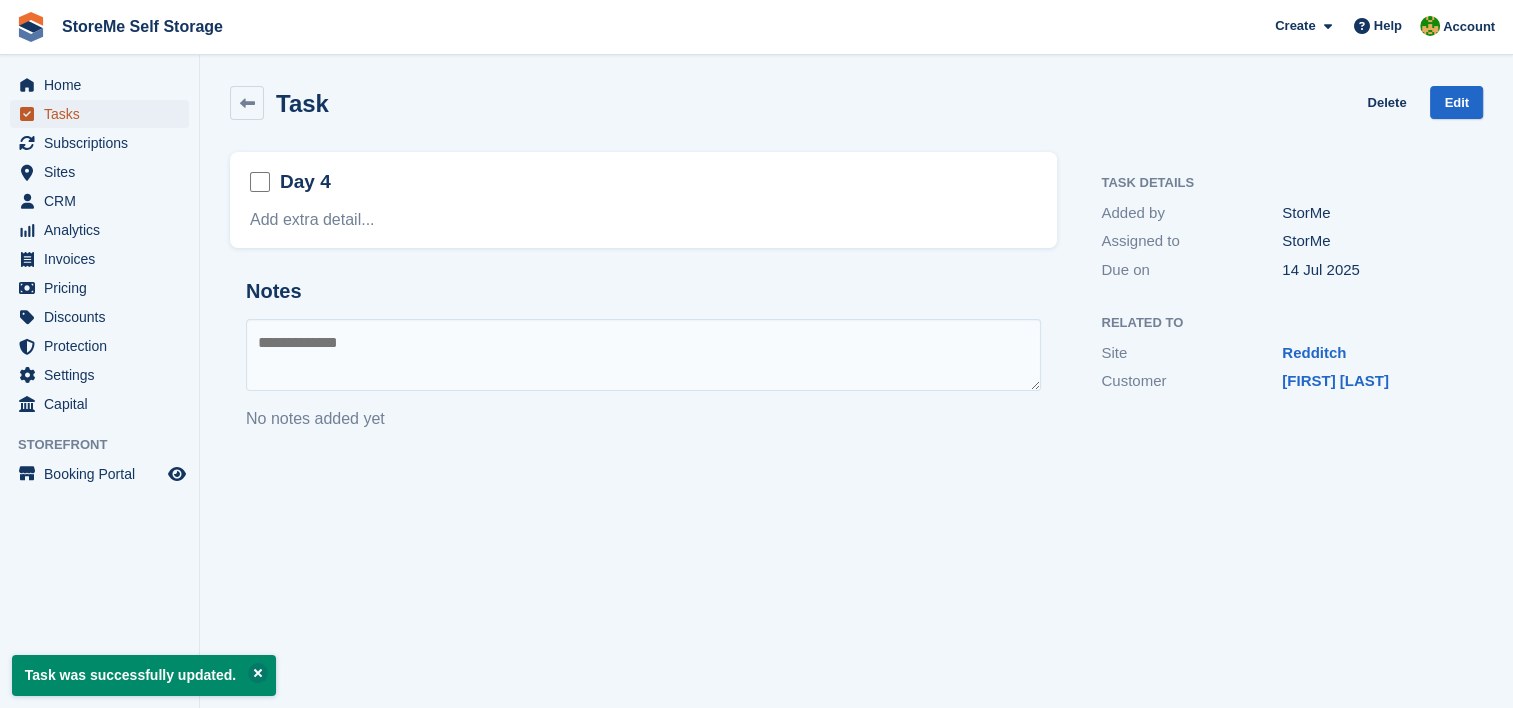 click on "Tasks" at bounding box center (104, 114) 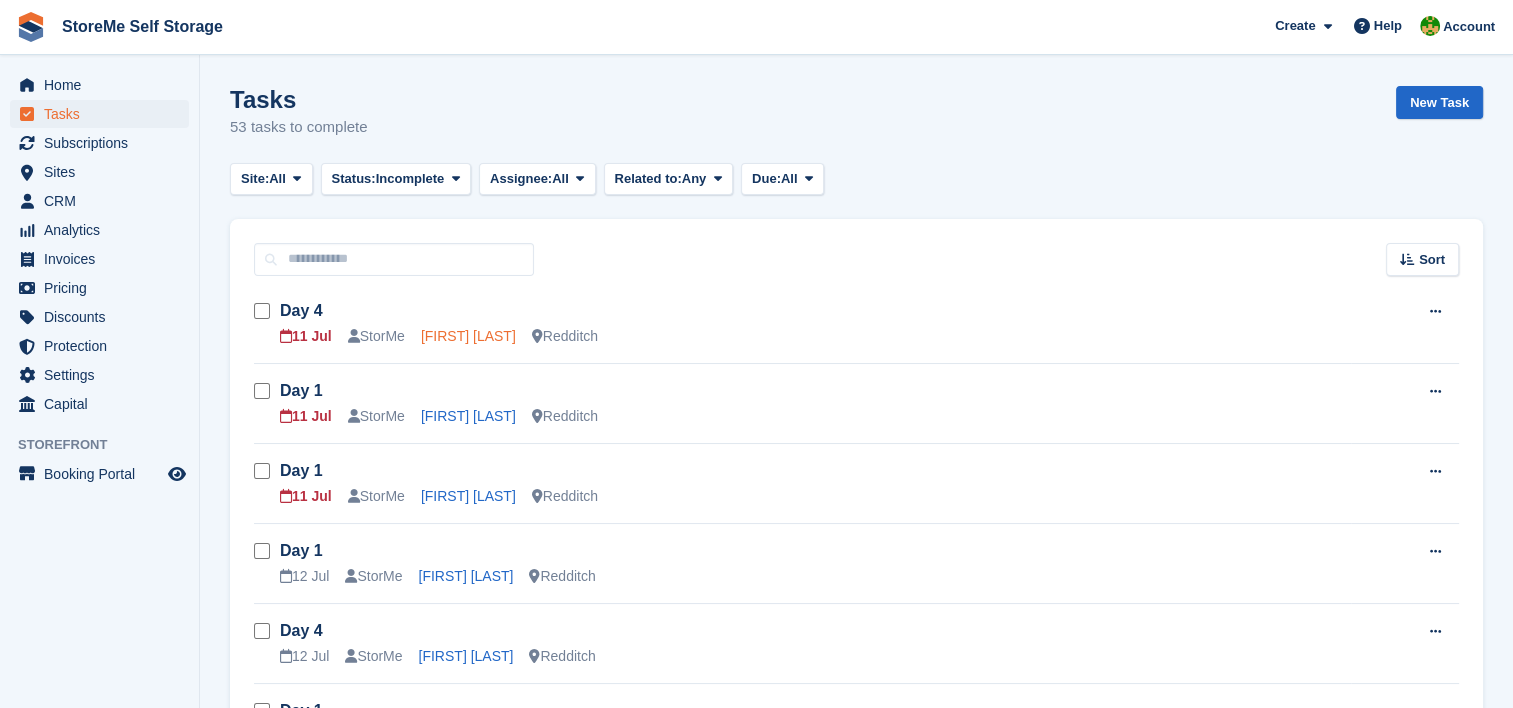 click on "[FIRST] [LAST]" at bounding box center [468, 336] 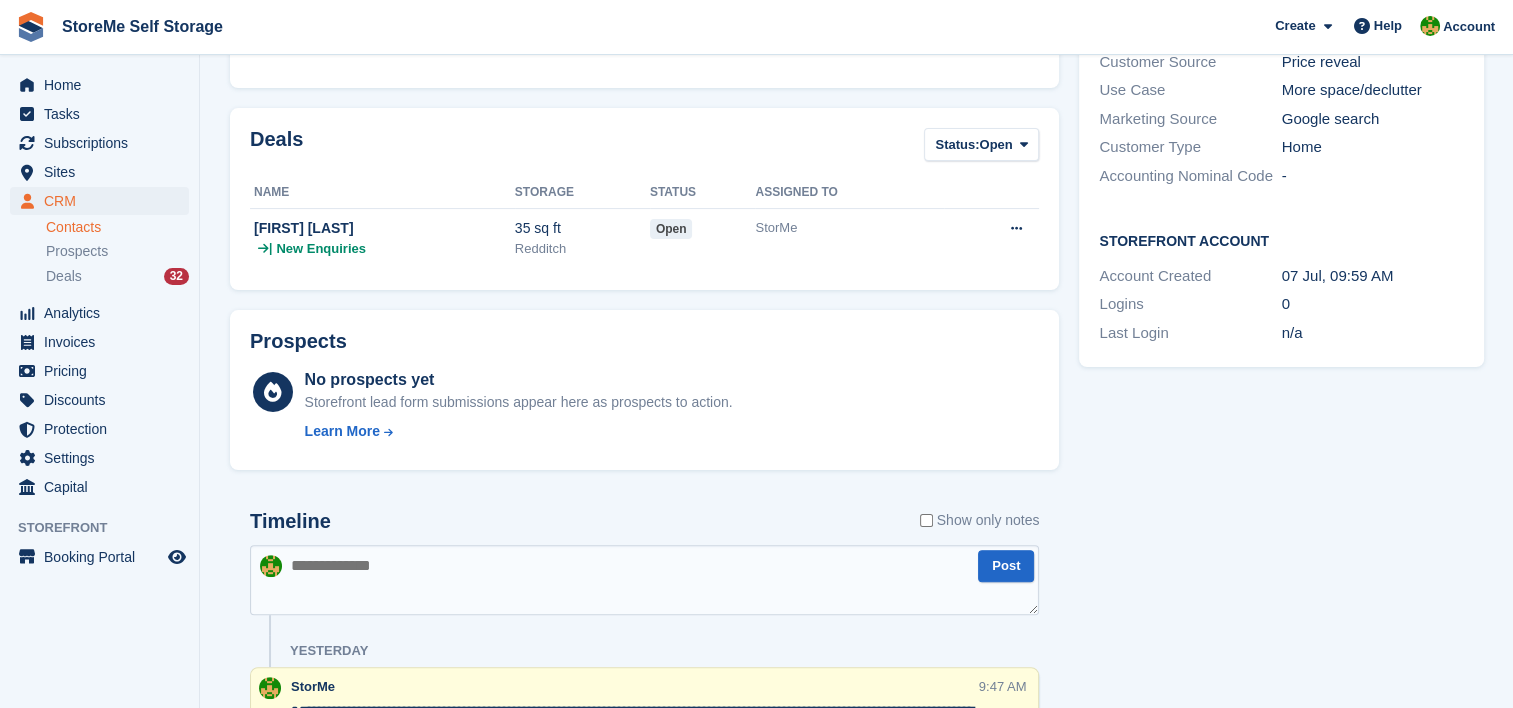 scroll, scrollTop: 500, scrollLeft: 0, axis: vertical 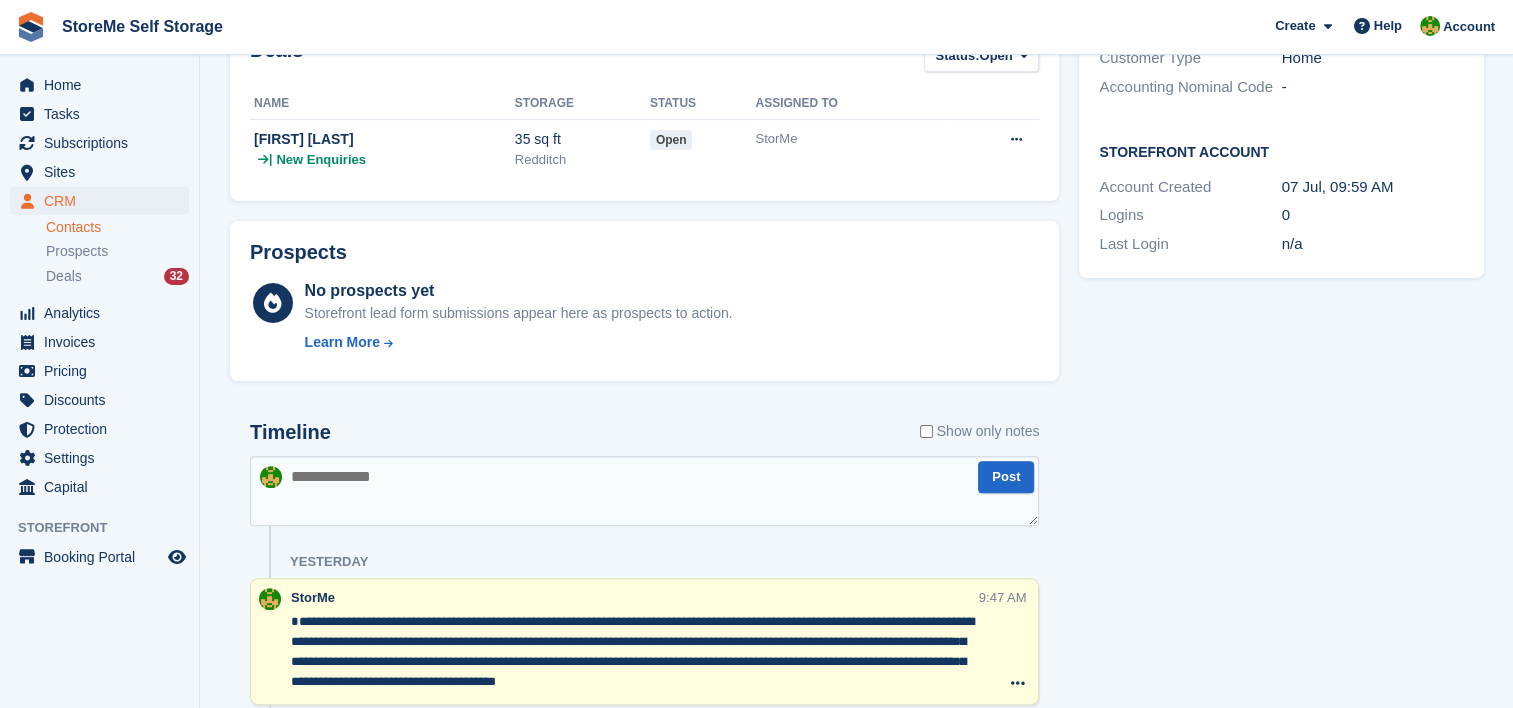 click at bounding box center (644, 491) 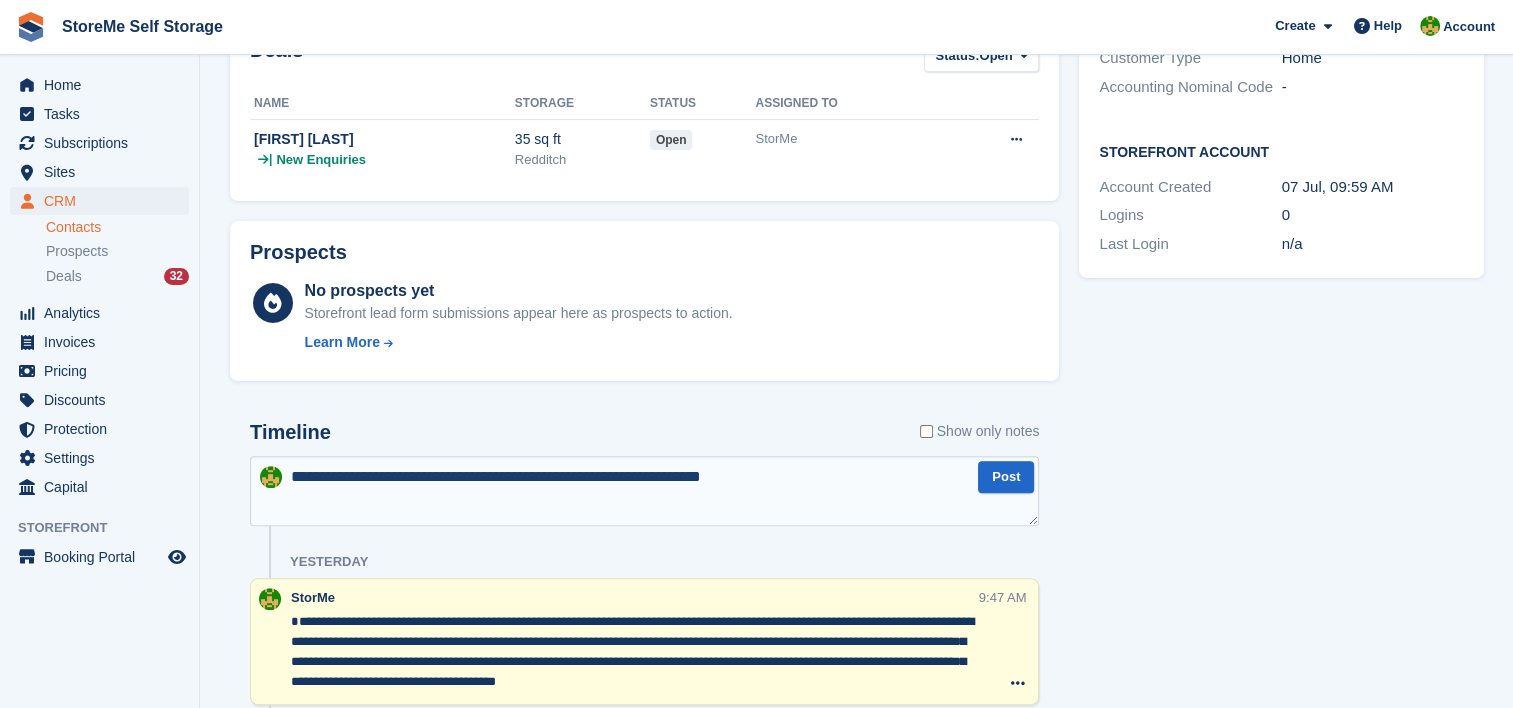 type on "**********" 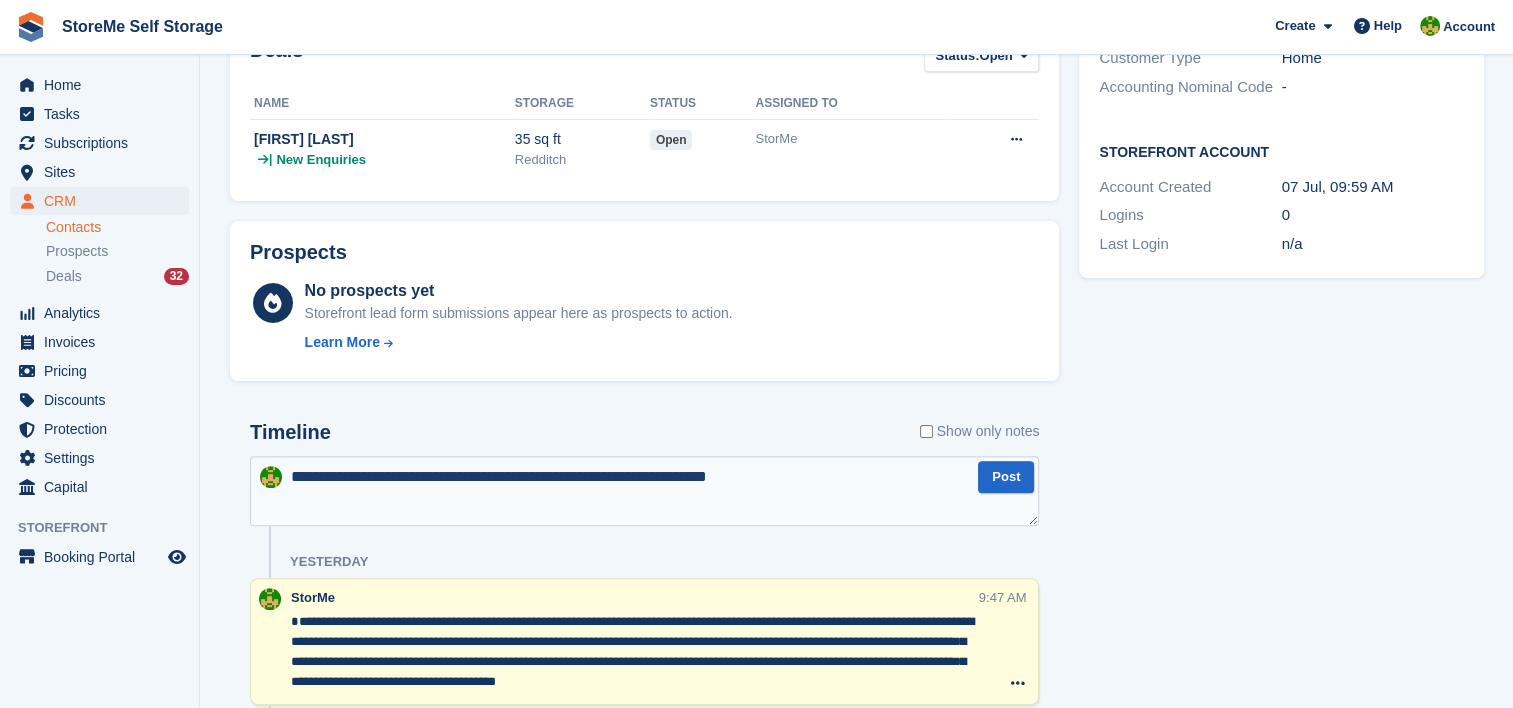 type 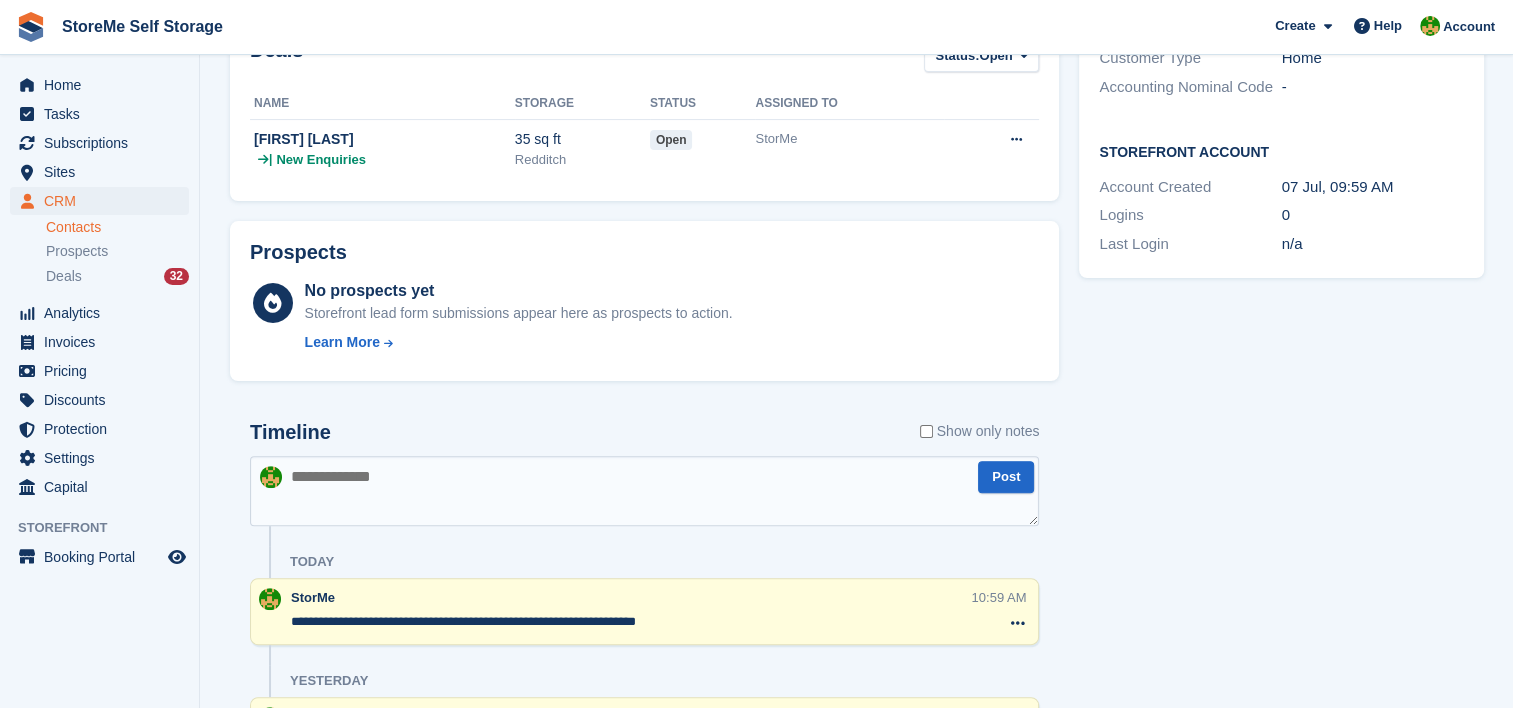 scroll, scrollTop: 0, scrollLeft: 0, axis: both 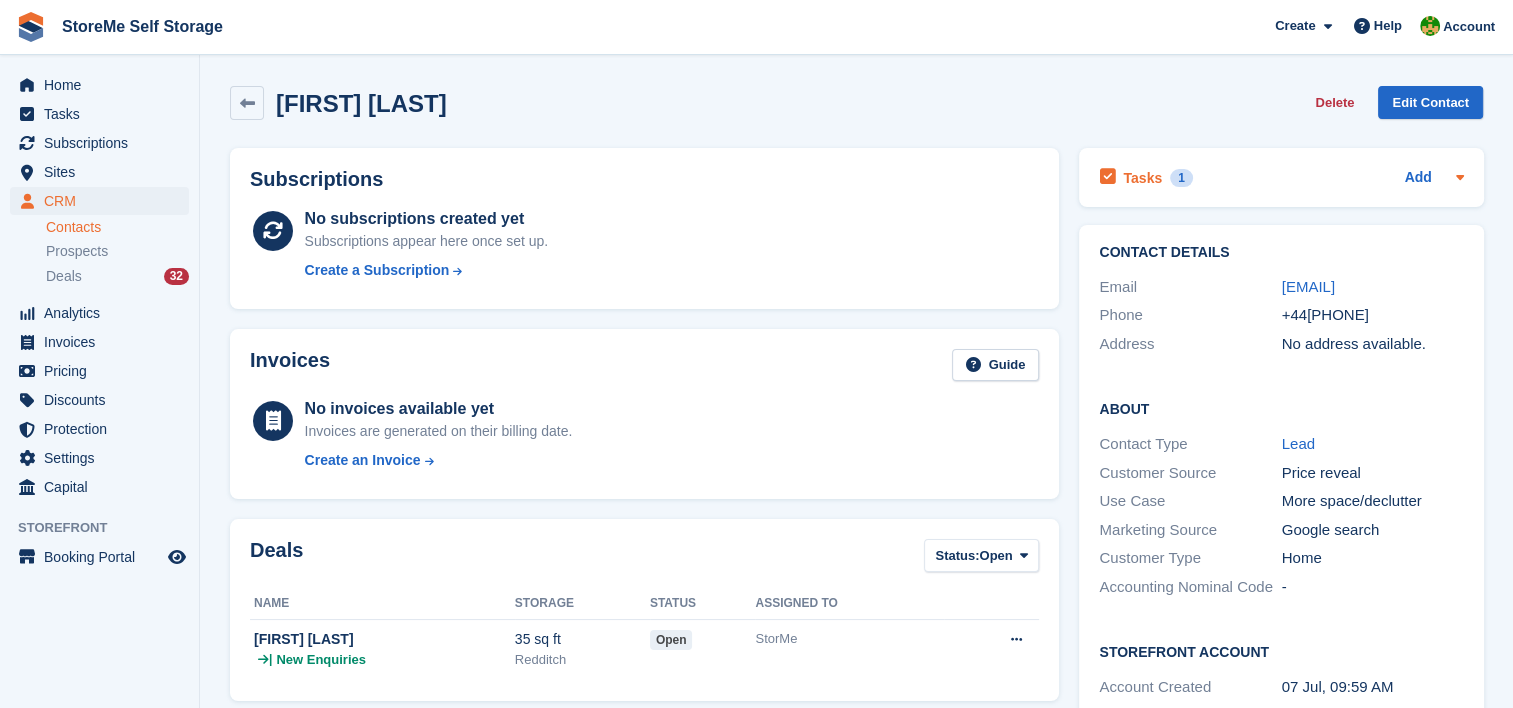 click on "Tasks" at bounding box center (1142, 178) 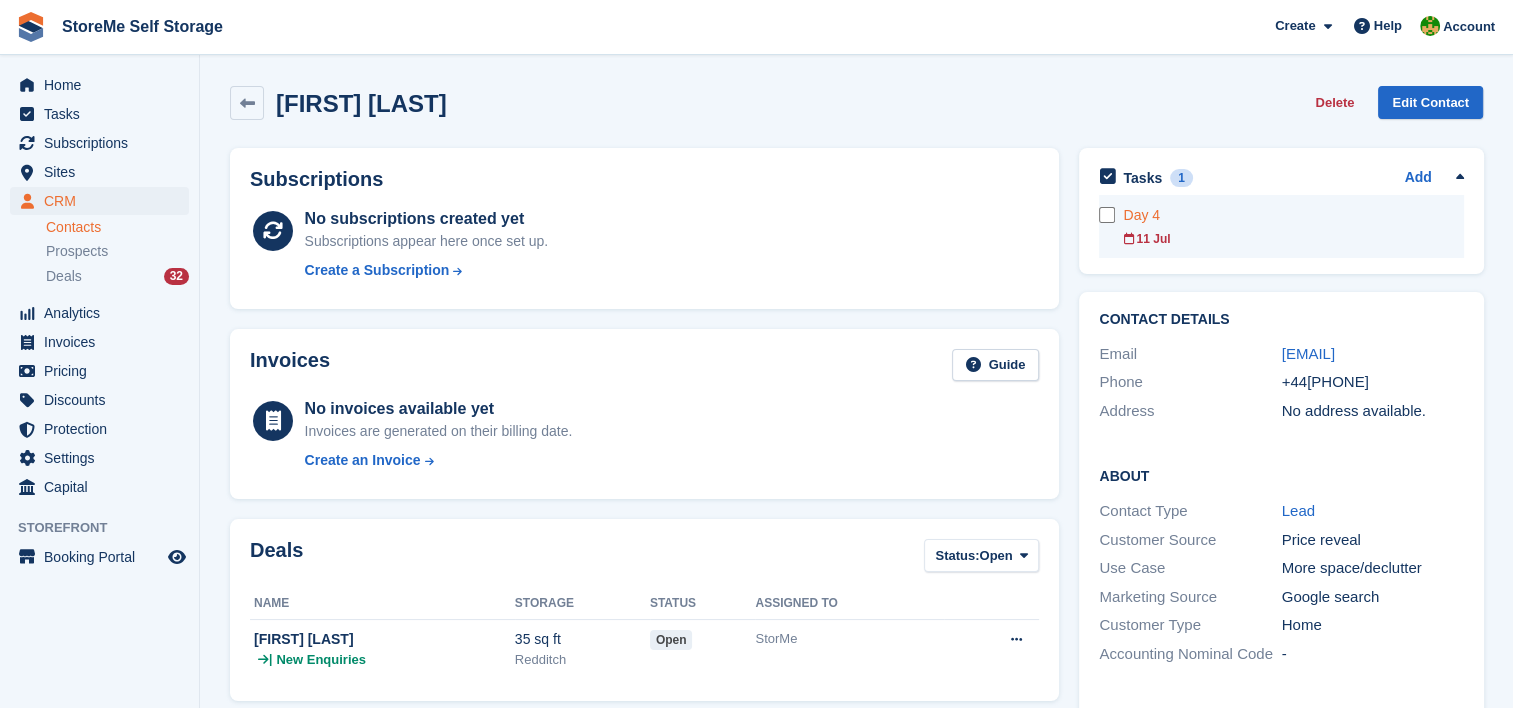 click on "11 Jul" at bounding box center [1293, 239] 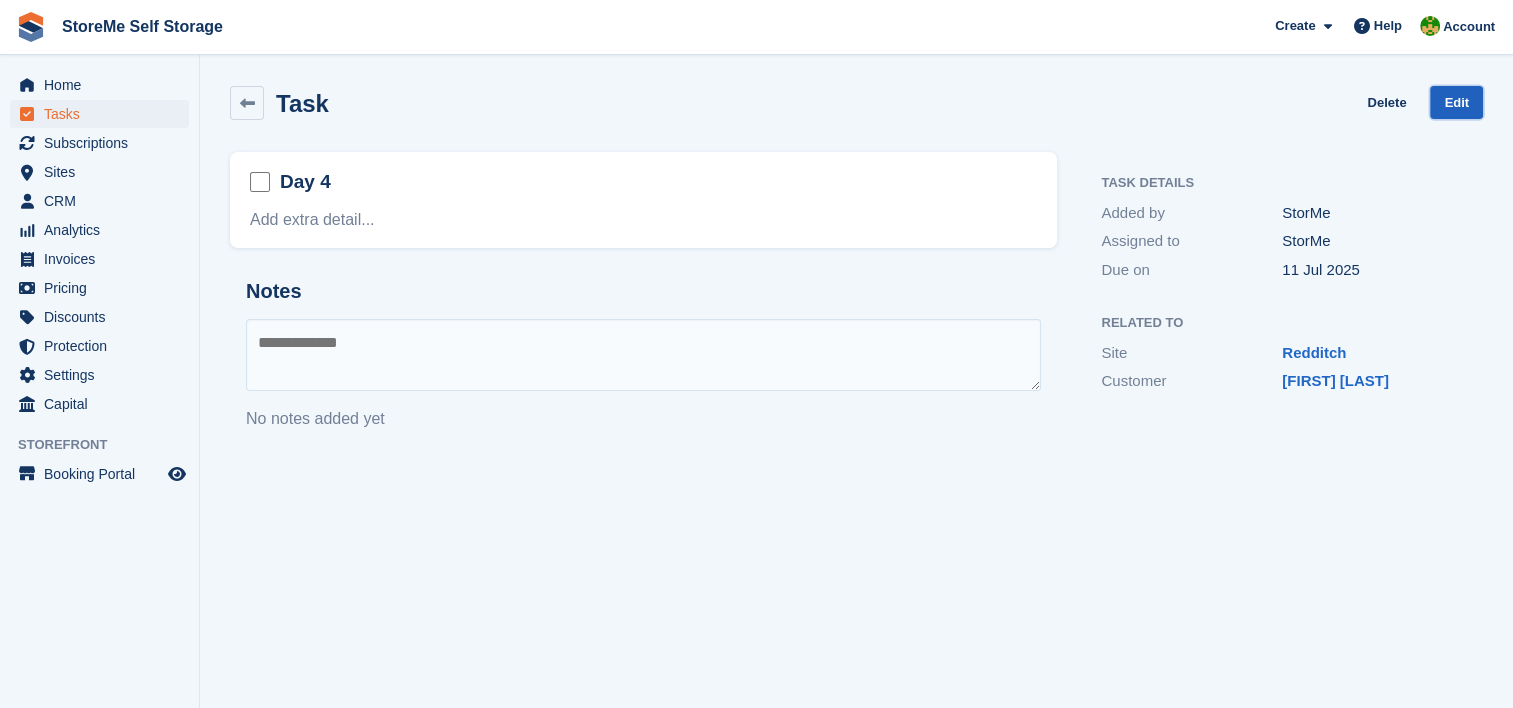 click on "Edit" at bounding box center [1456, 102] 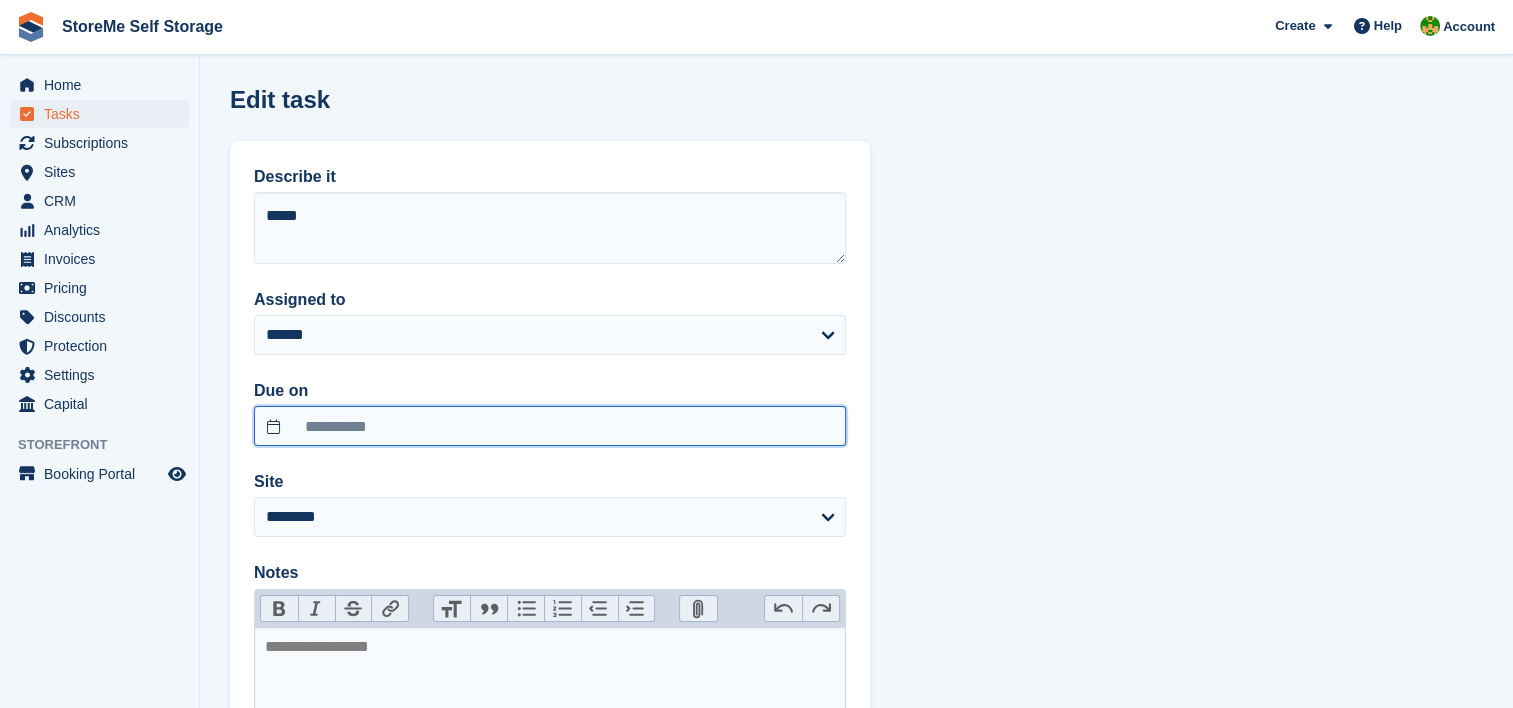 click on "**********" at bounding box center (550, 426) 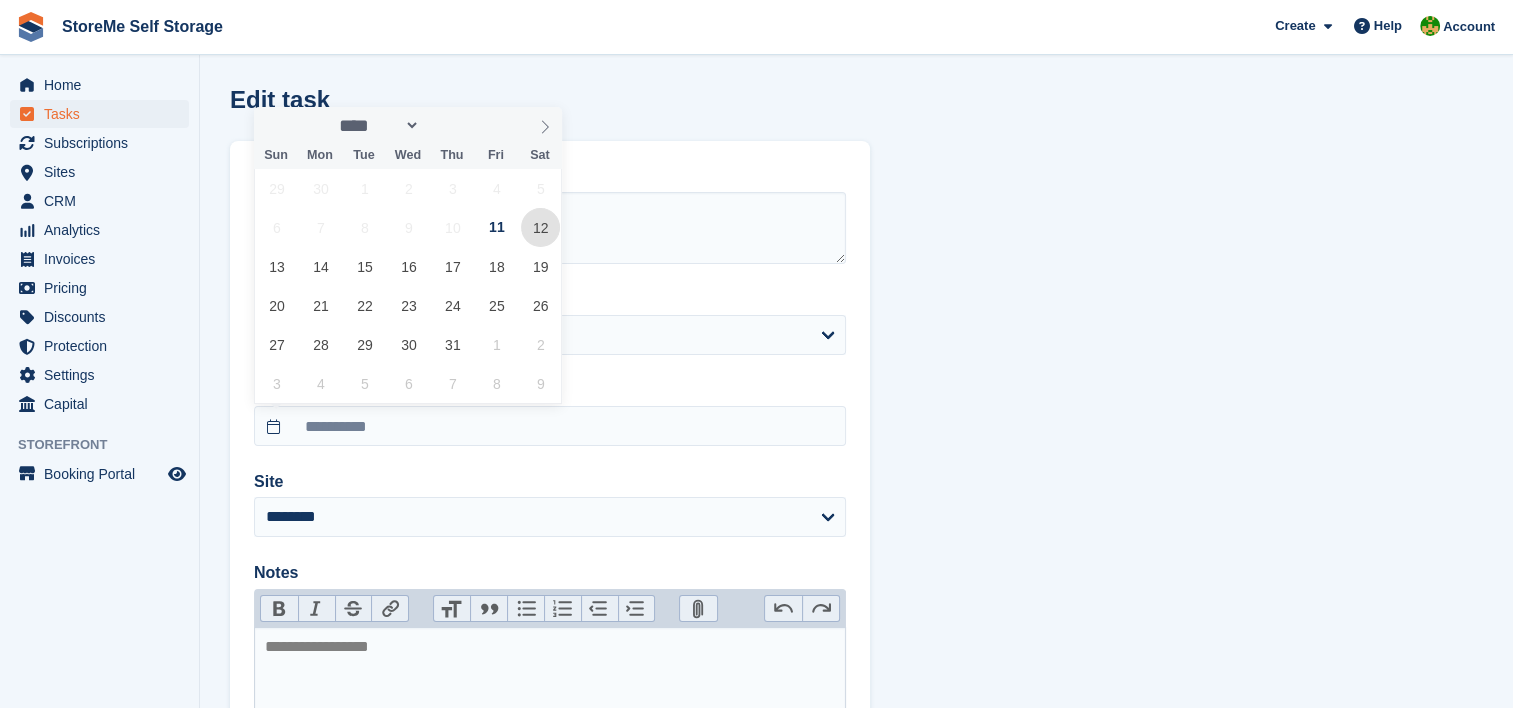 click on "12" at bounding box center [540, 227] 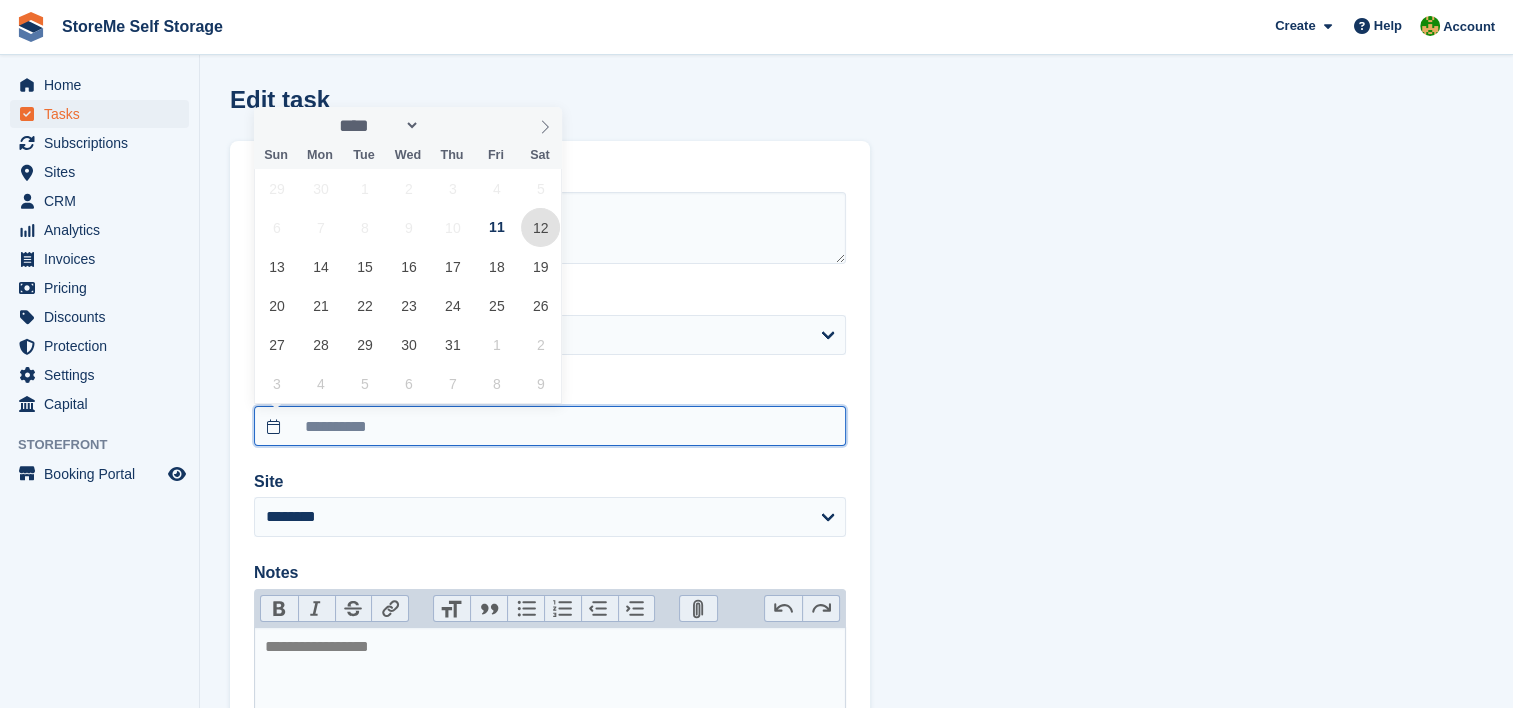 type on "**********" 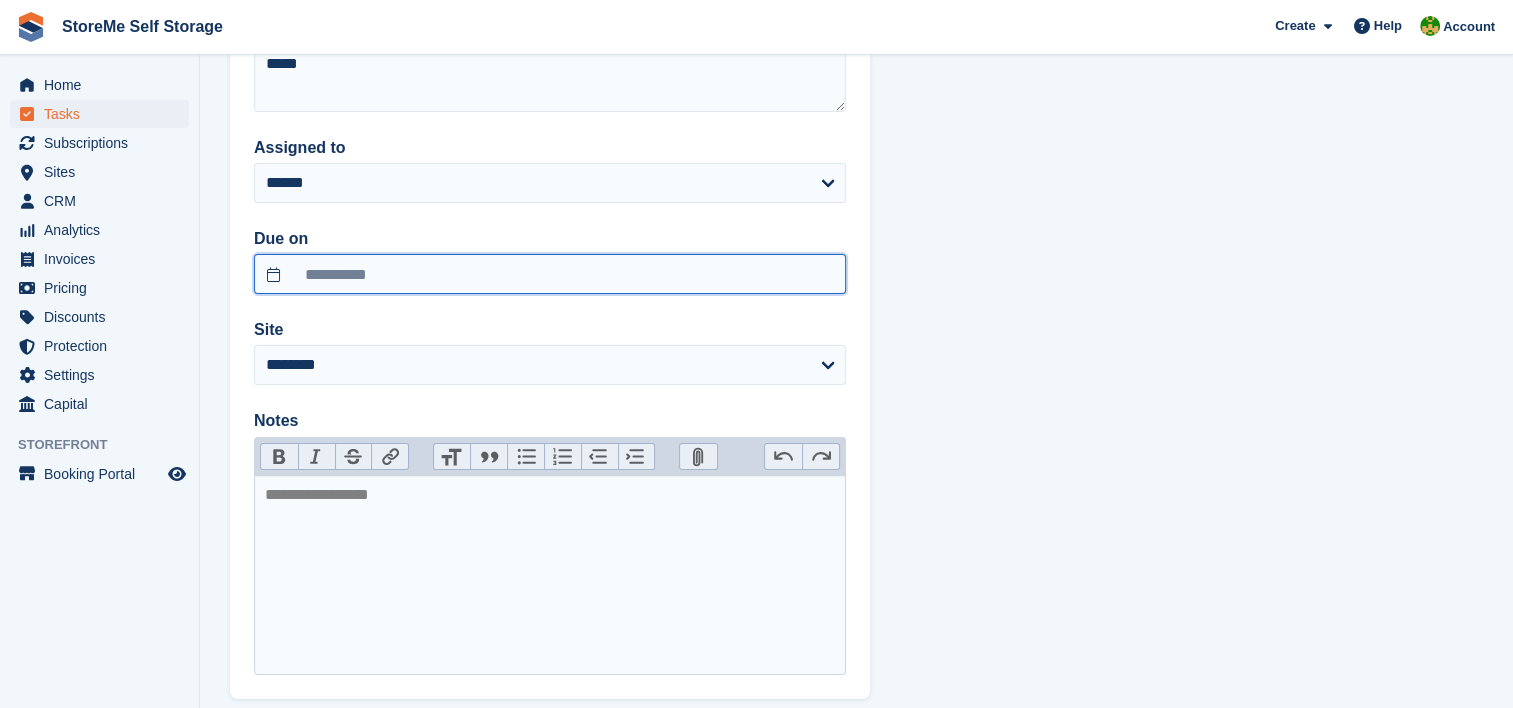 scroll, scrollTop: 260, scrollLeft: 0, axis: vertical 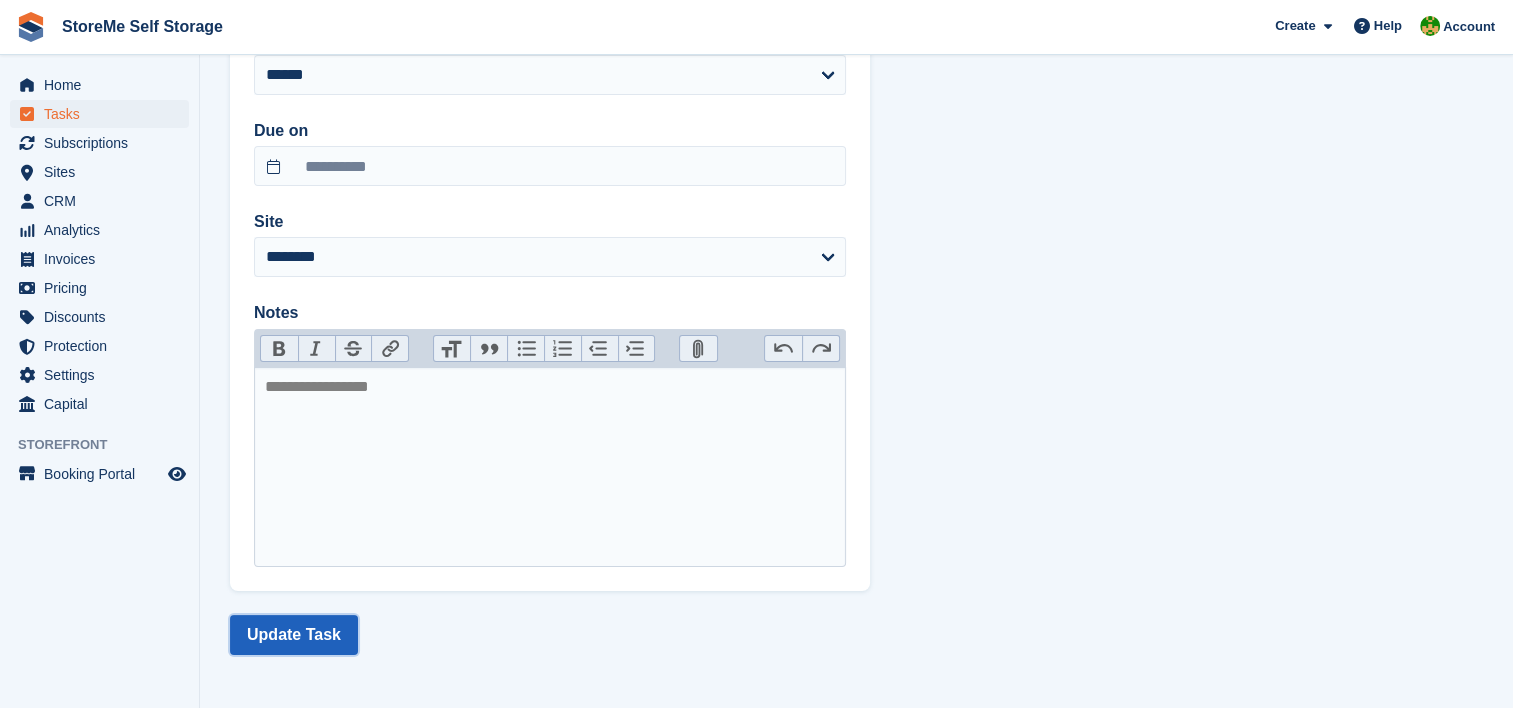 click on "Update Task" at bounding box center (294, 635) 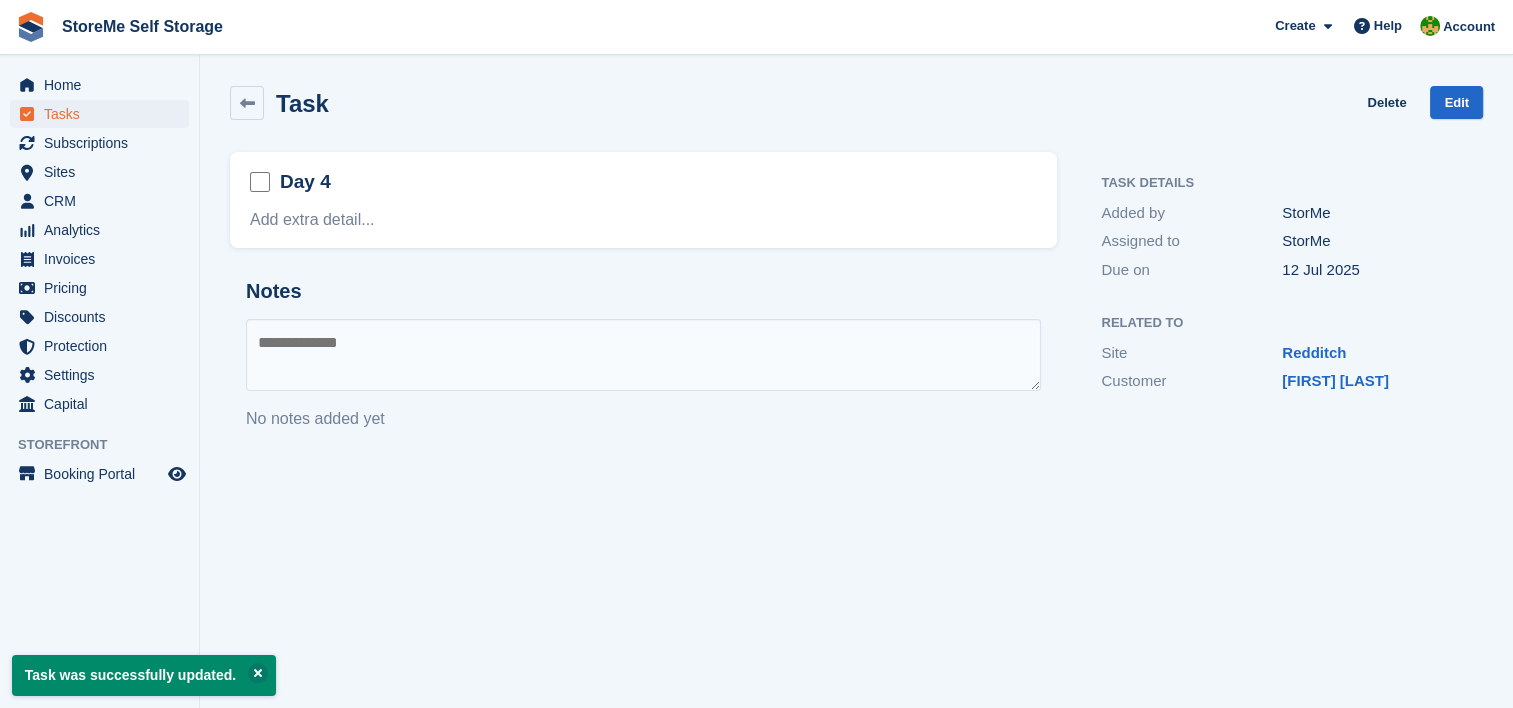 scroll, scrollTop: 0, scrollLeft: 0, axis: both 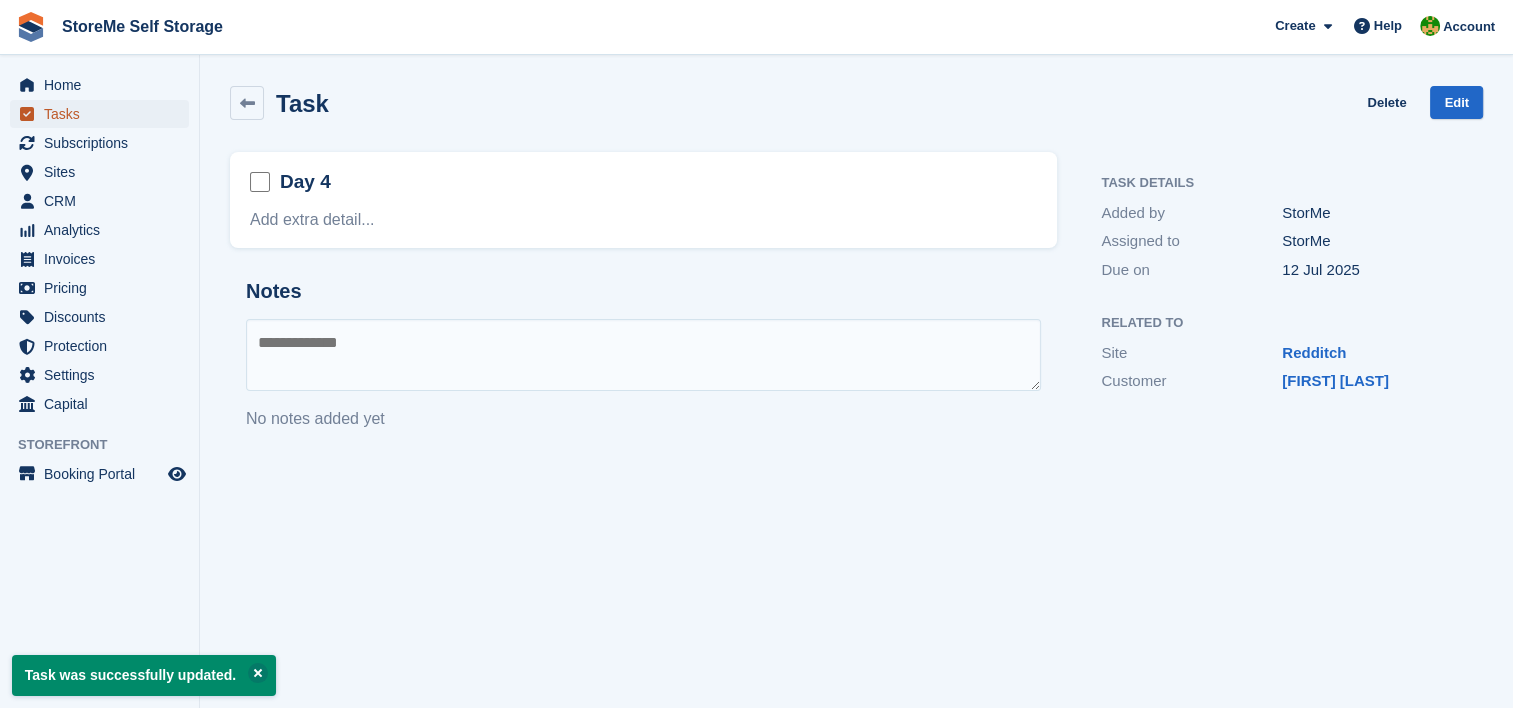 click on "Tasks" at bounding box center (104, 114) 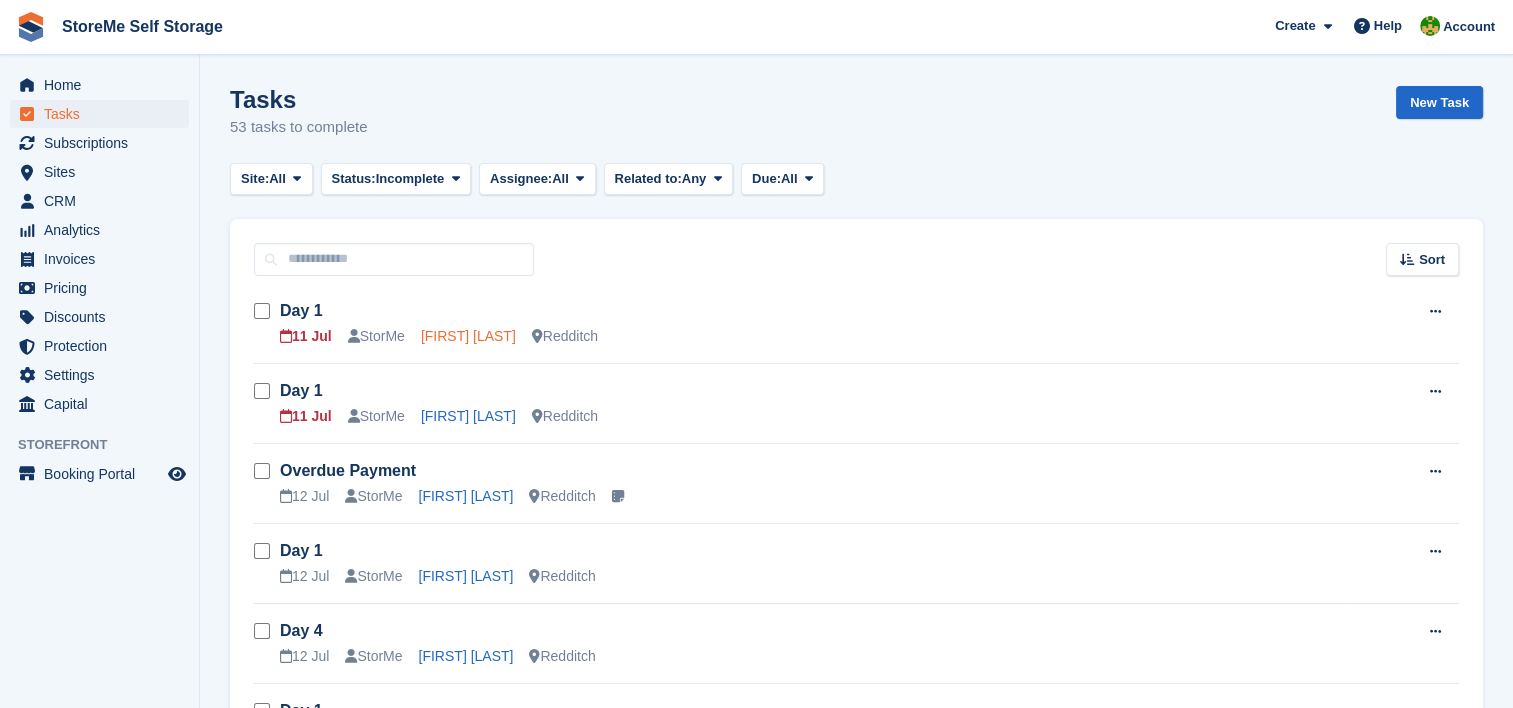 click on "Amanda Clark" at bounding box center [468, 336] 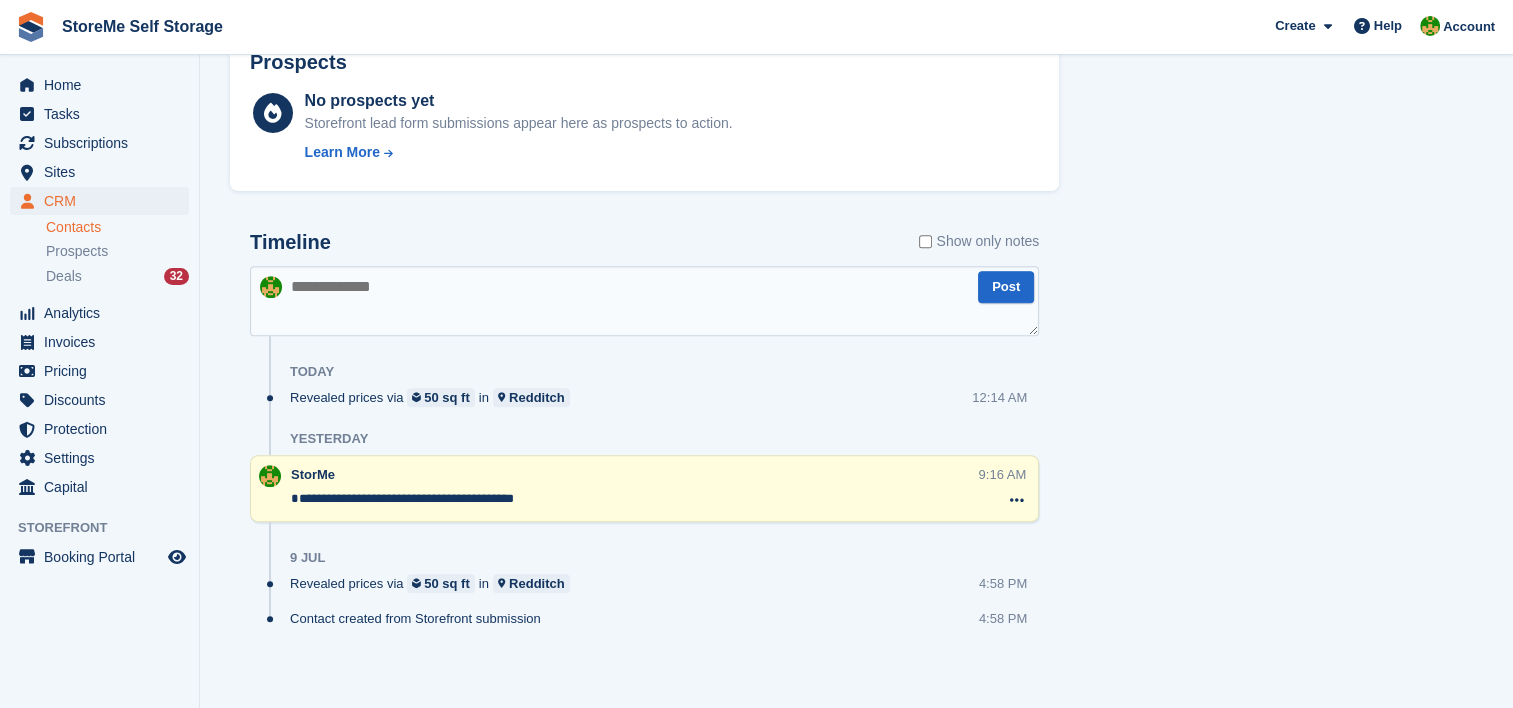 scroll, scrollTop: 758, scrollLeft: 0, axis: vertical 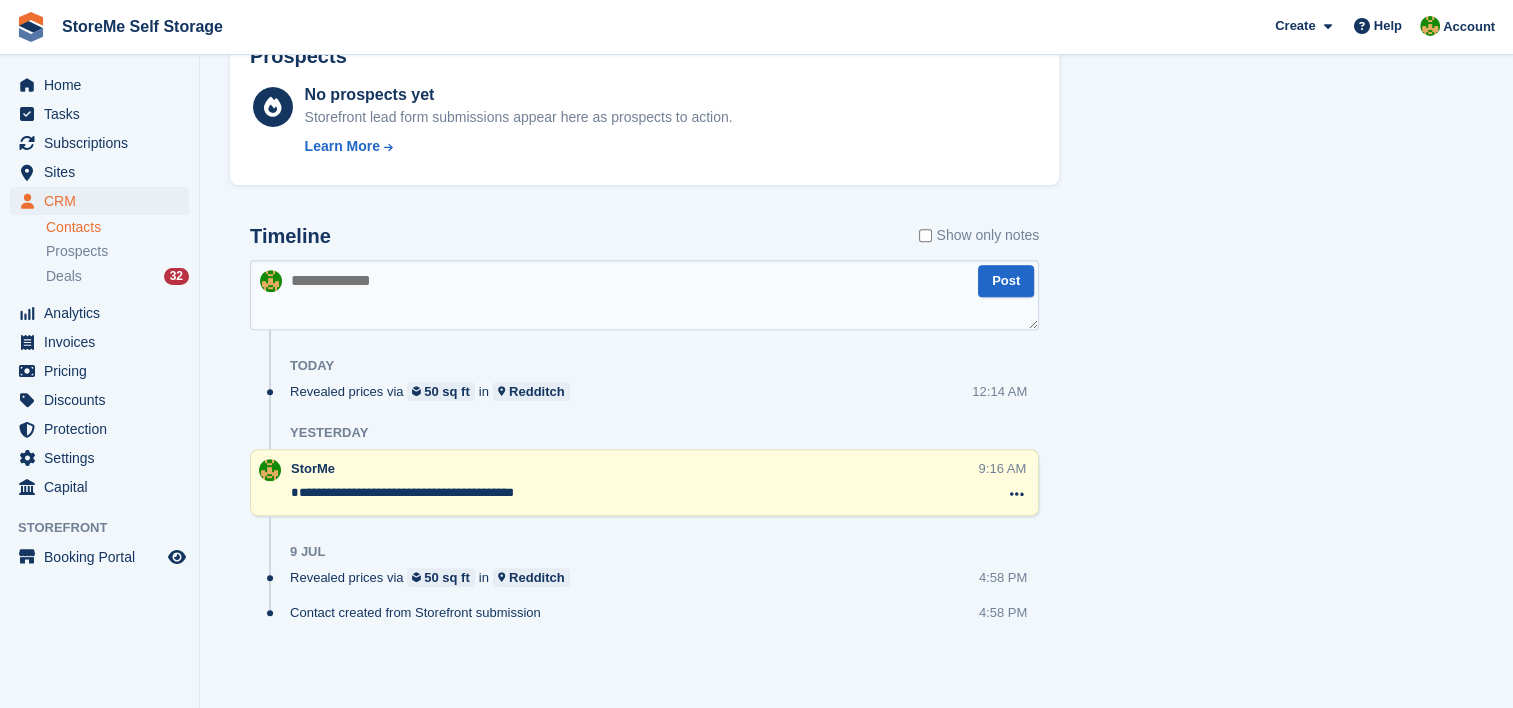 click at bounding box center (644, 295) 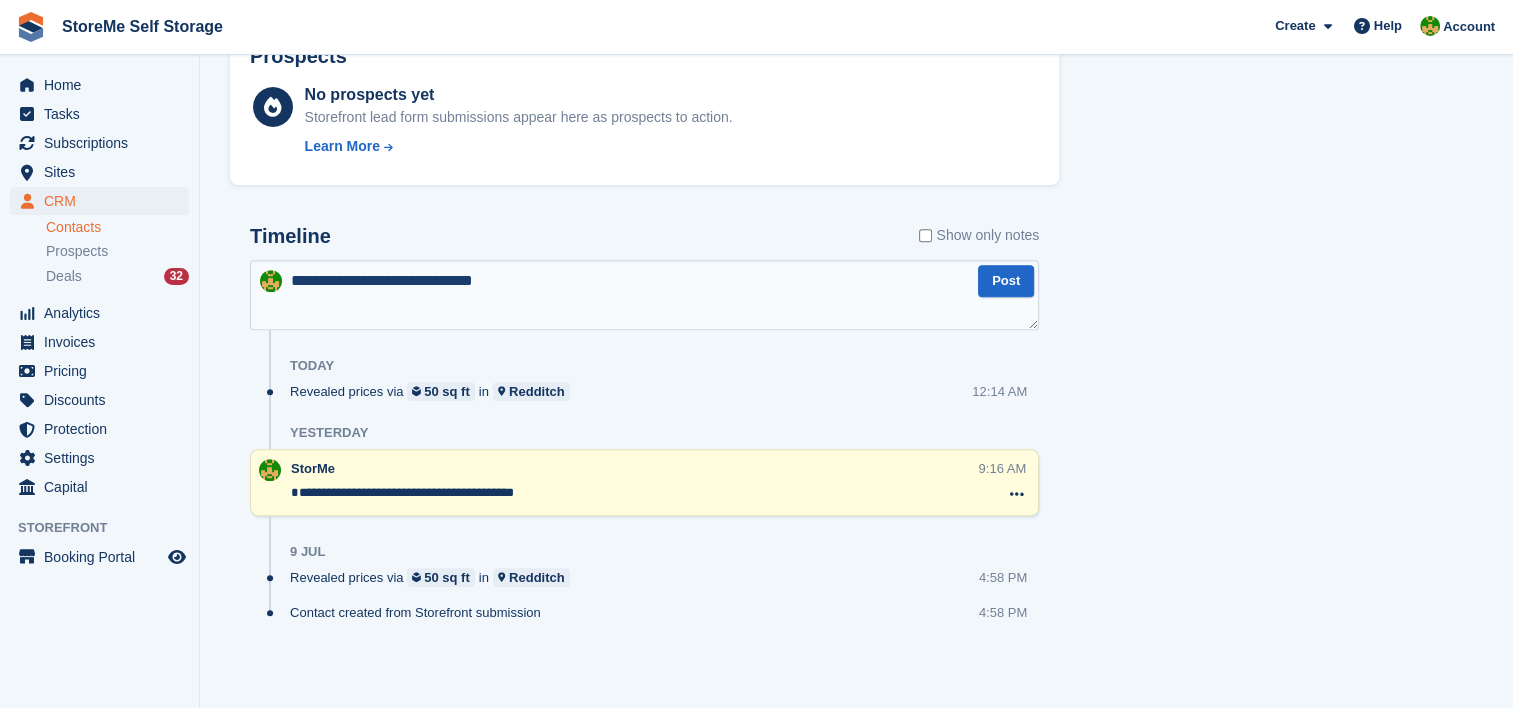 type on "**********" 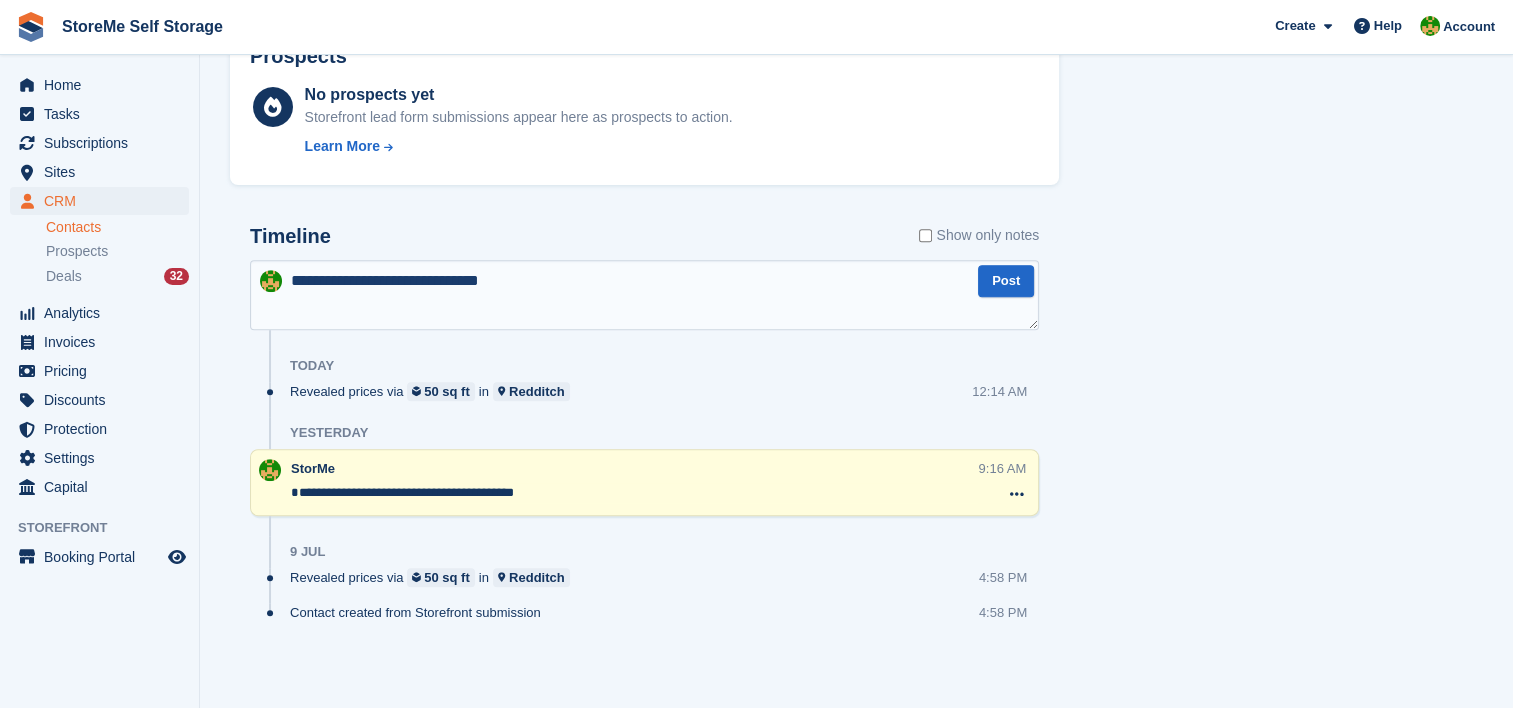type 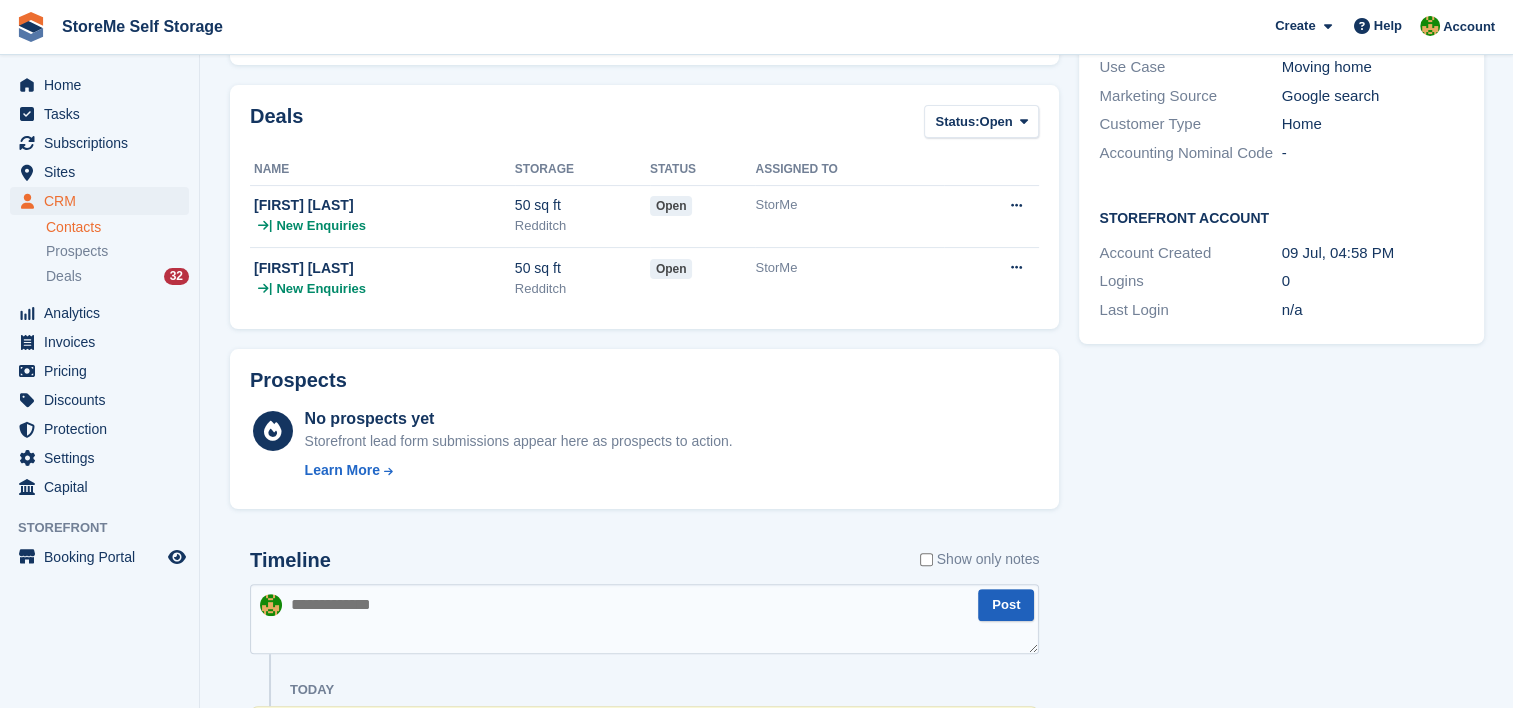 scroll, scrollTop: 0, scrollLeft: 0, axis: both 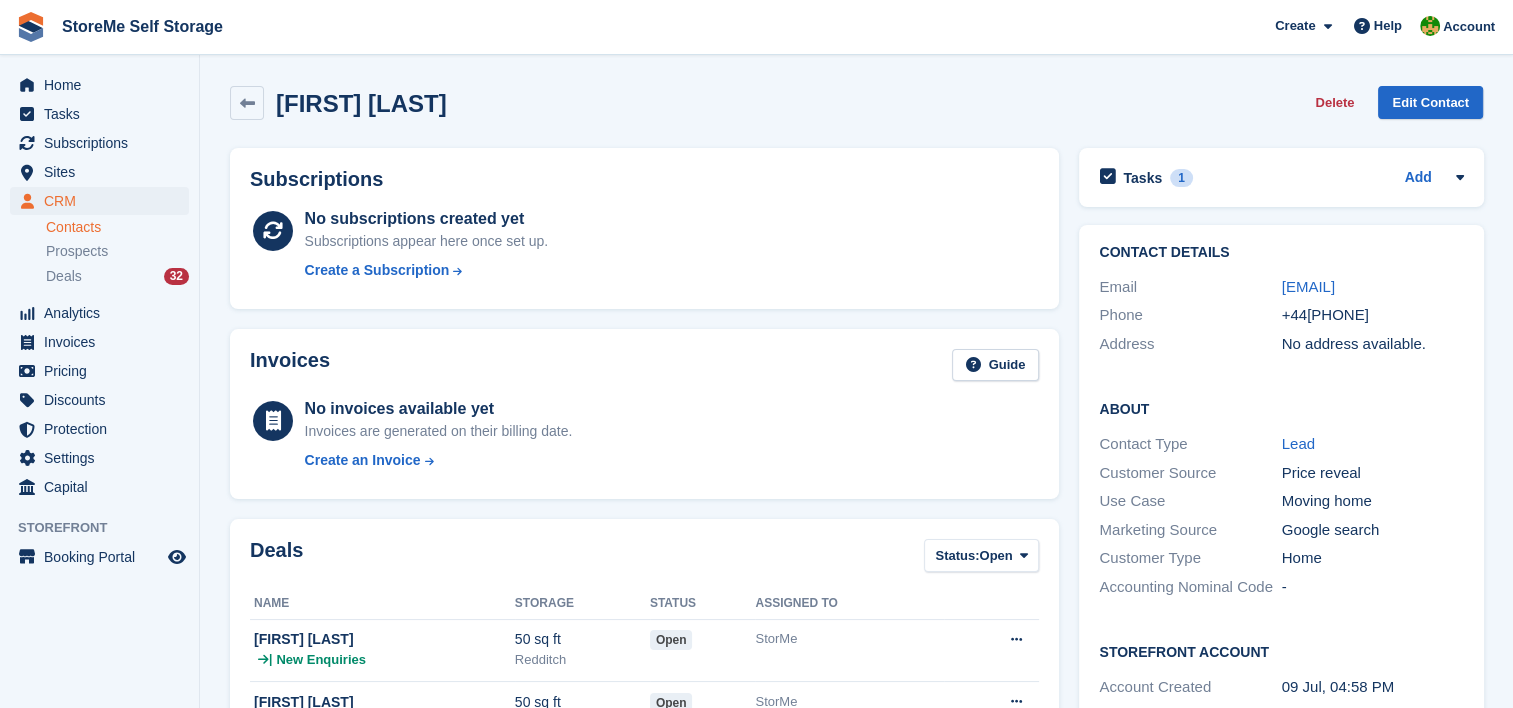 drag, startPoint x: 1405, startPoint y: 331, endPoint x: 1304, endPoint y: 328, distance: 101.04455 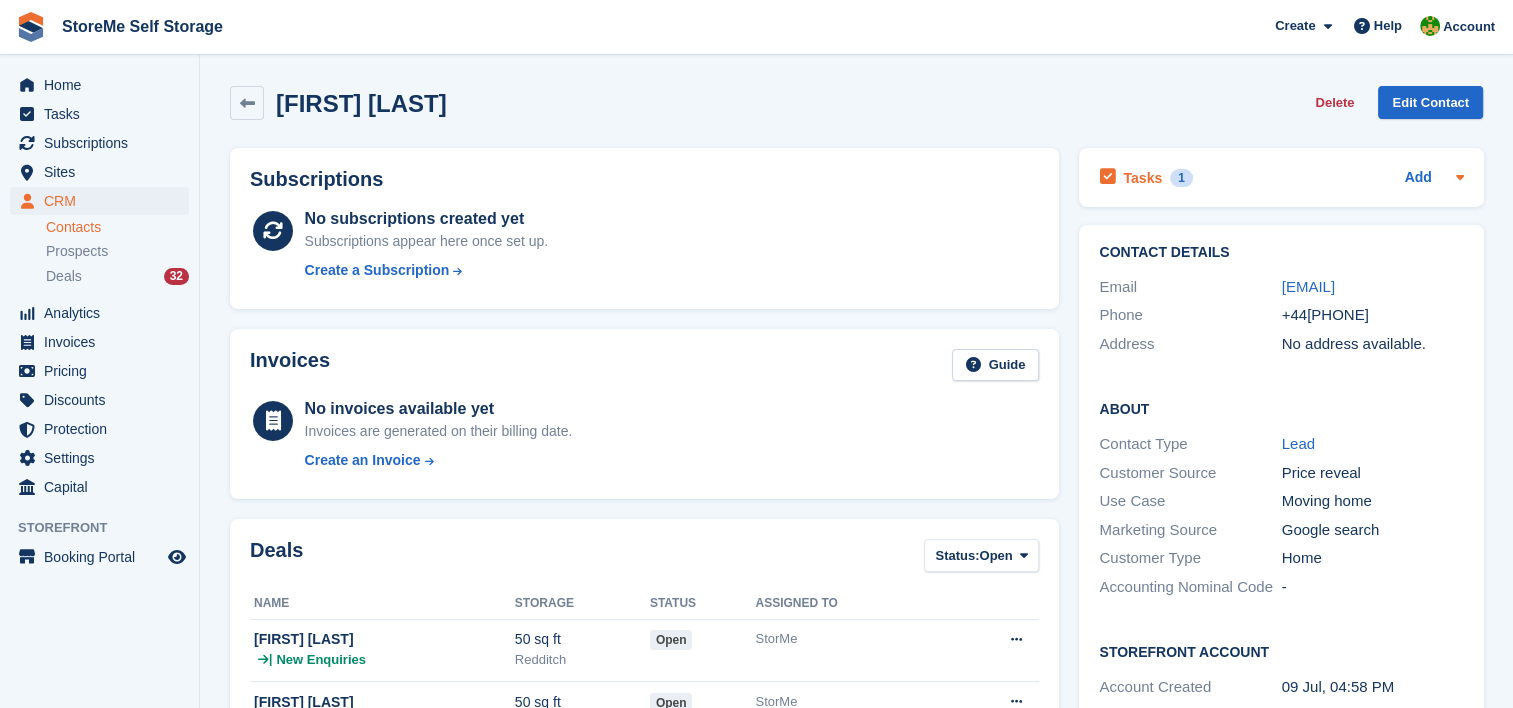 click on "Tasks
1" at bounding box center (1145, 177) 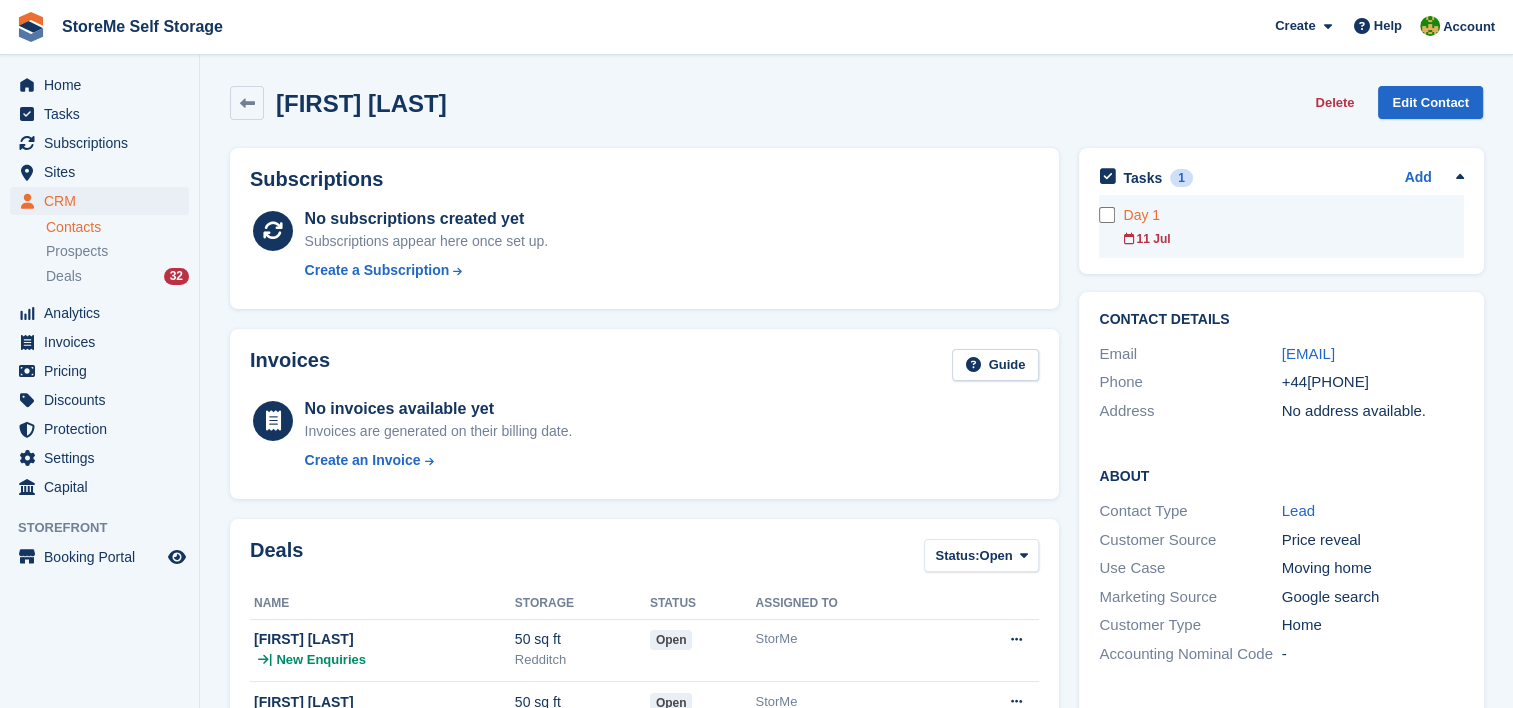 click on "11 Jul" at bounding box center [1293, 239] 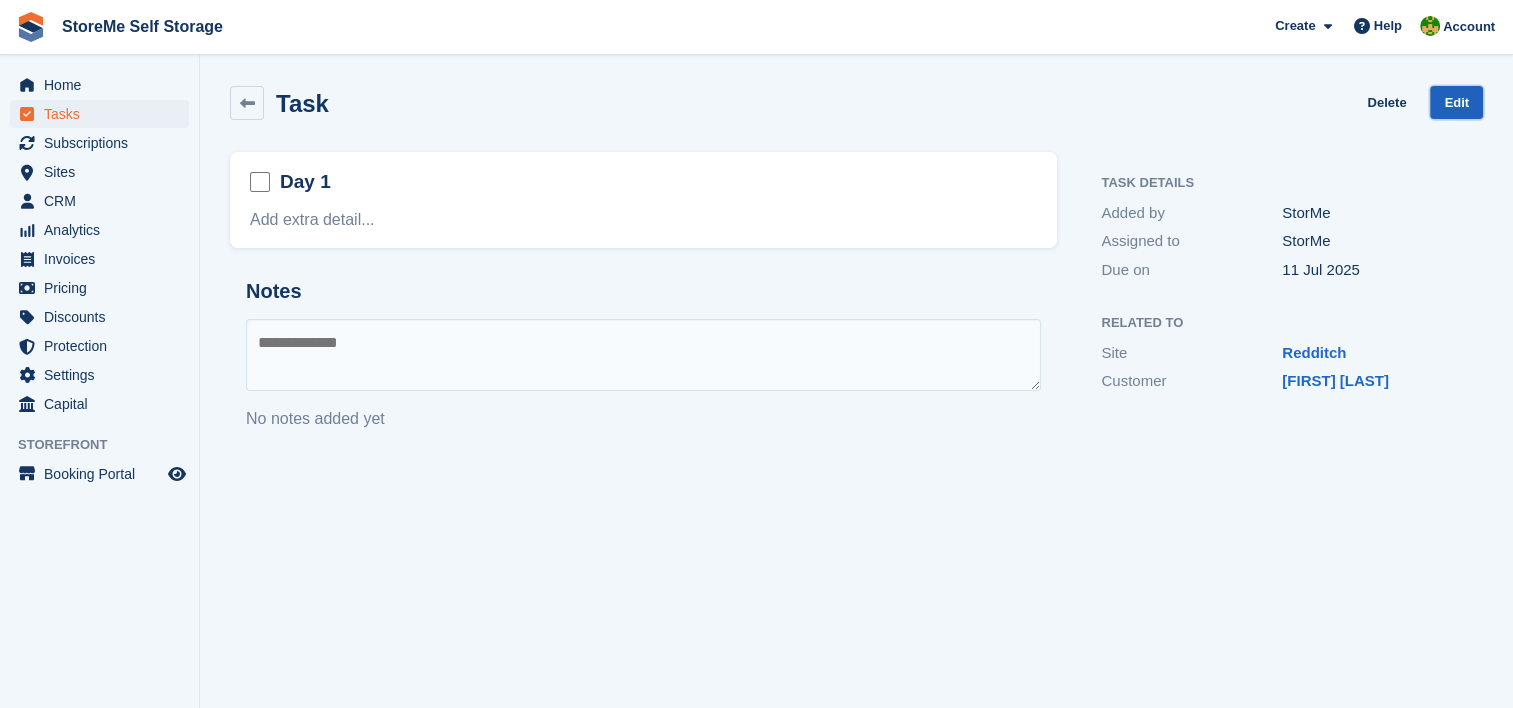 click on "Edit" at bounding box center (1456, 102) 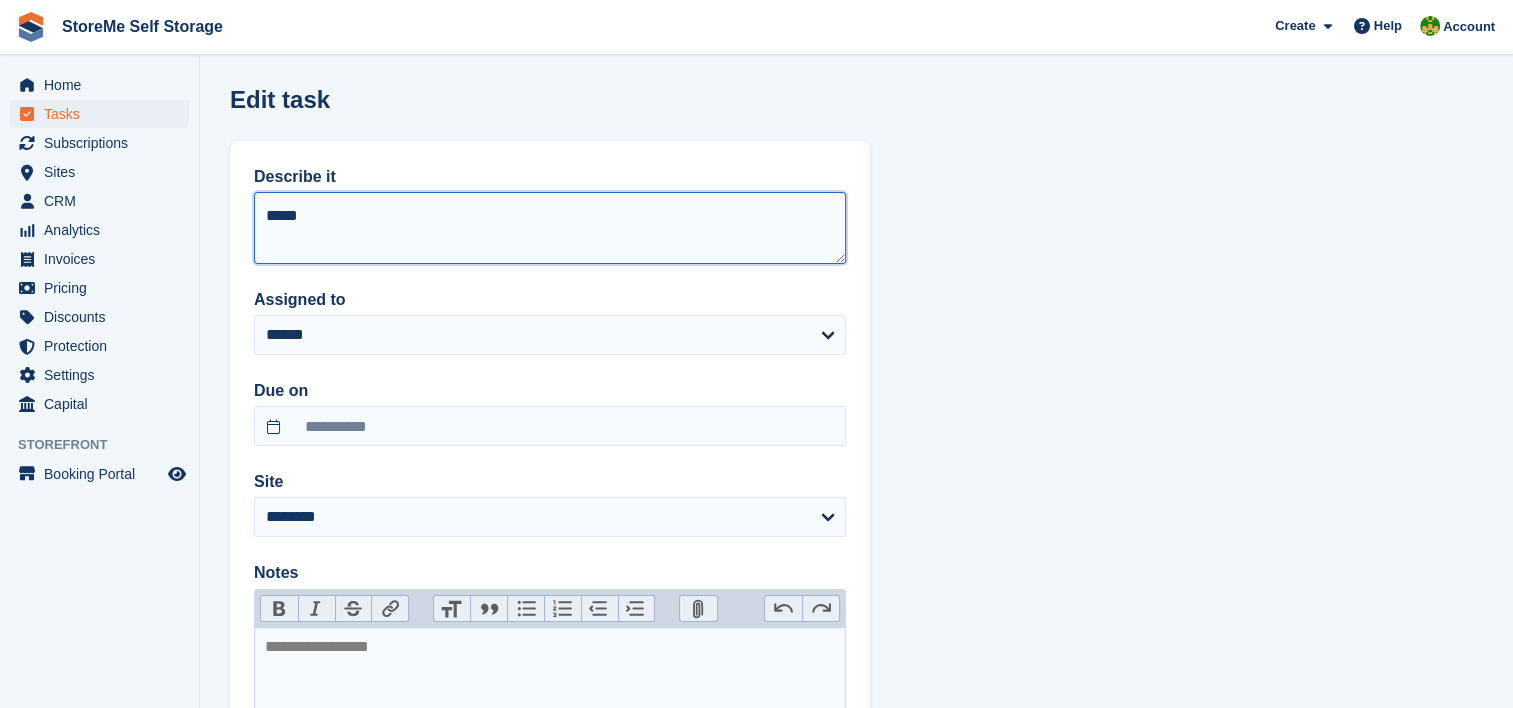 click on "*****" at bounding box center [550, 228] 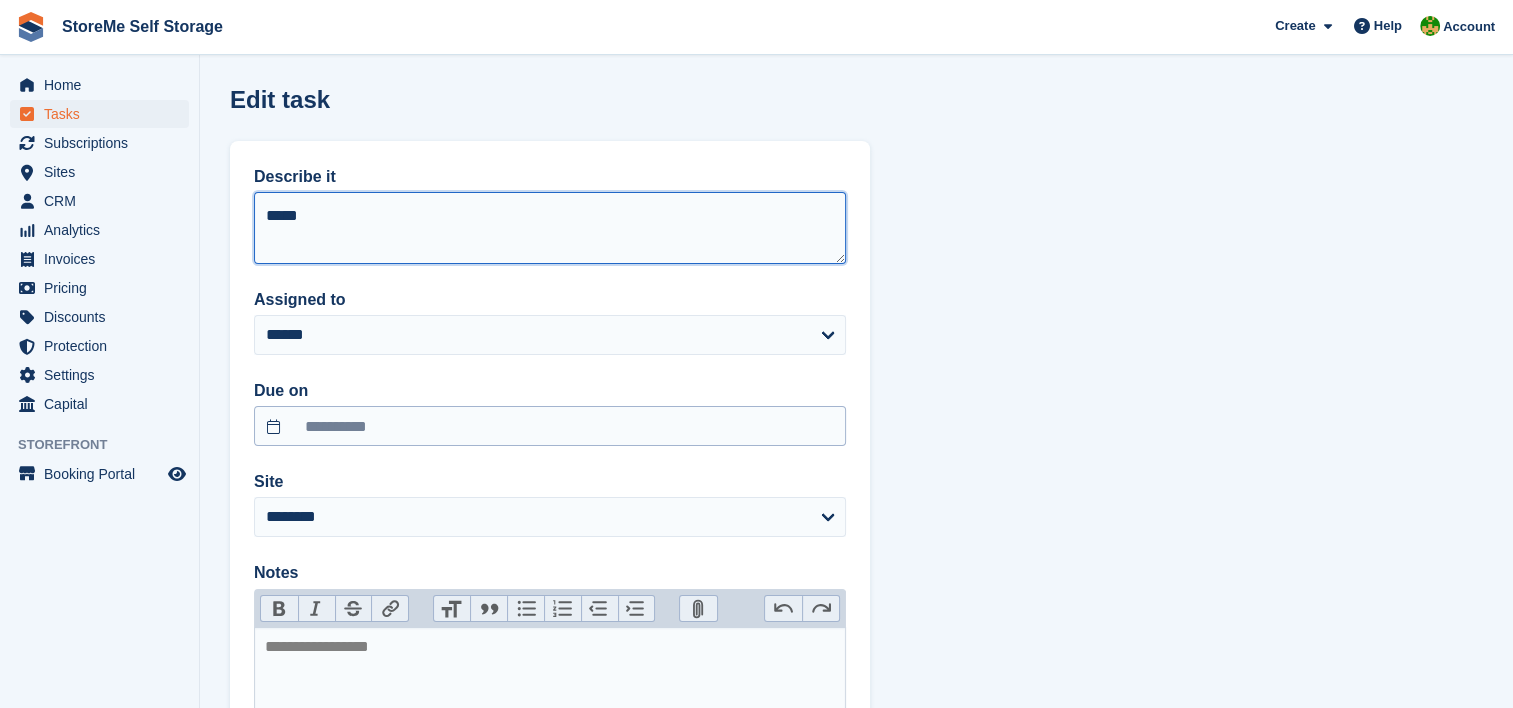 type on "*****" 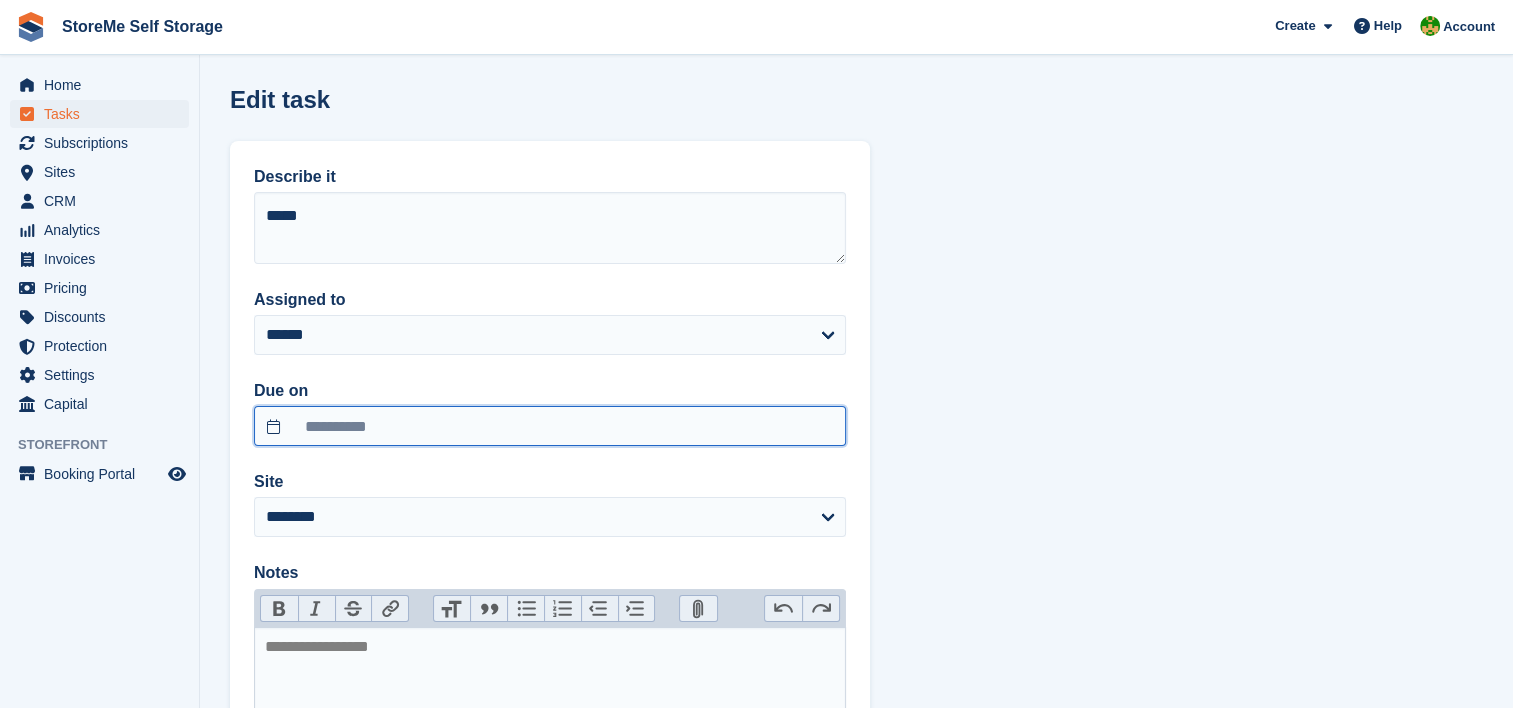 click on "**********" at bounding box center [550, 426] 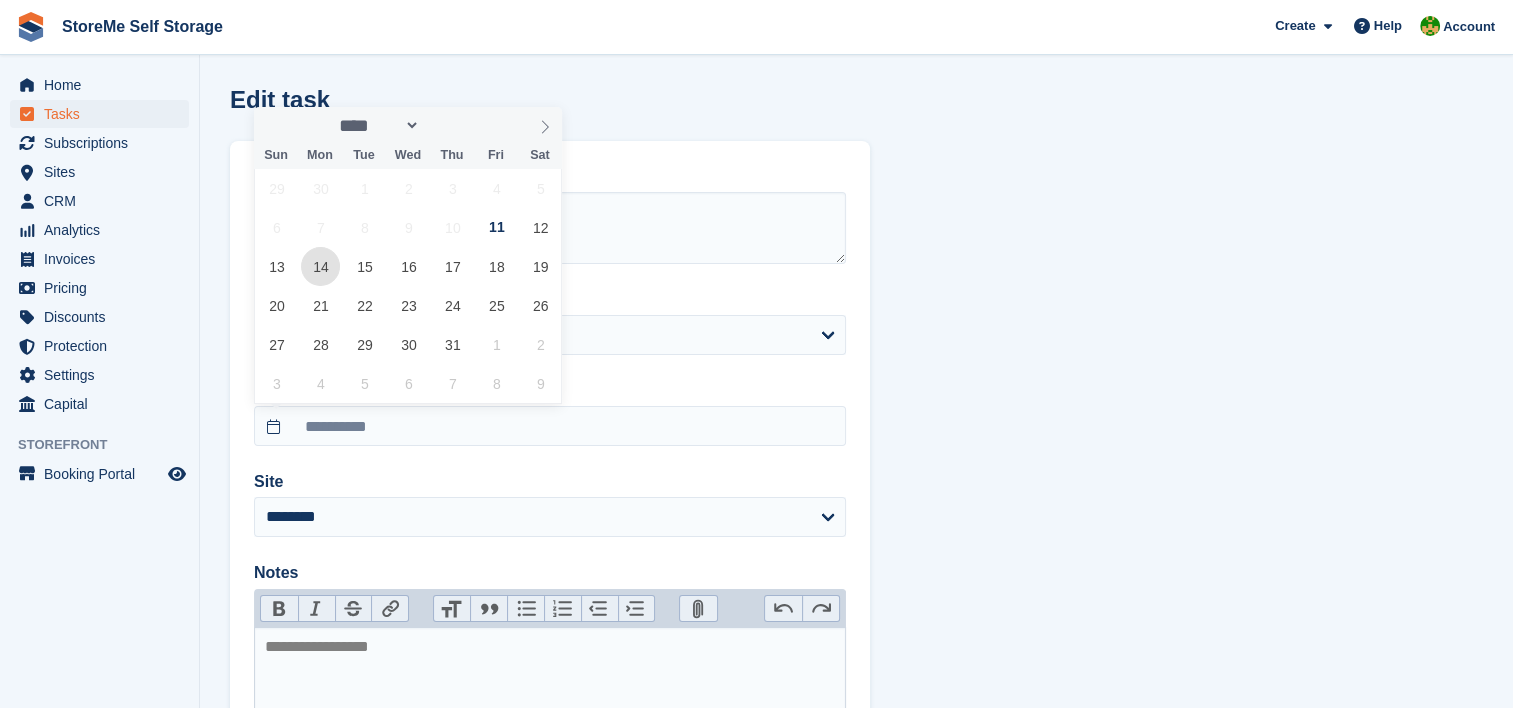 click on "14" at bounding box center (320, 266) 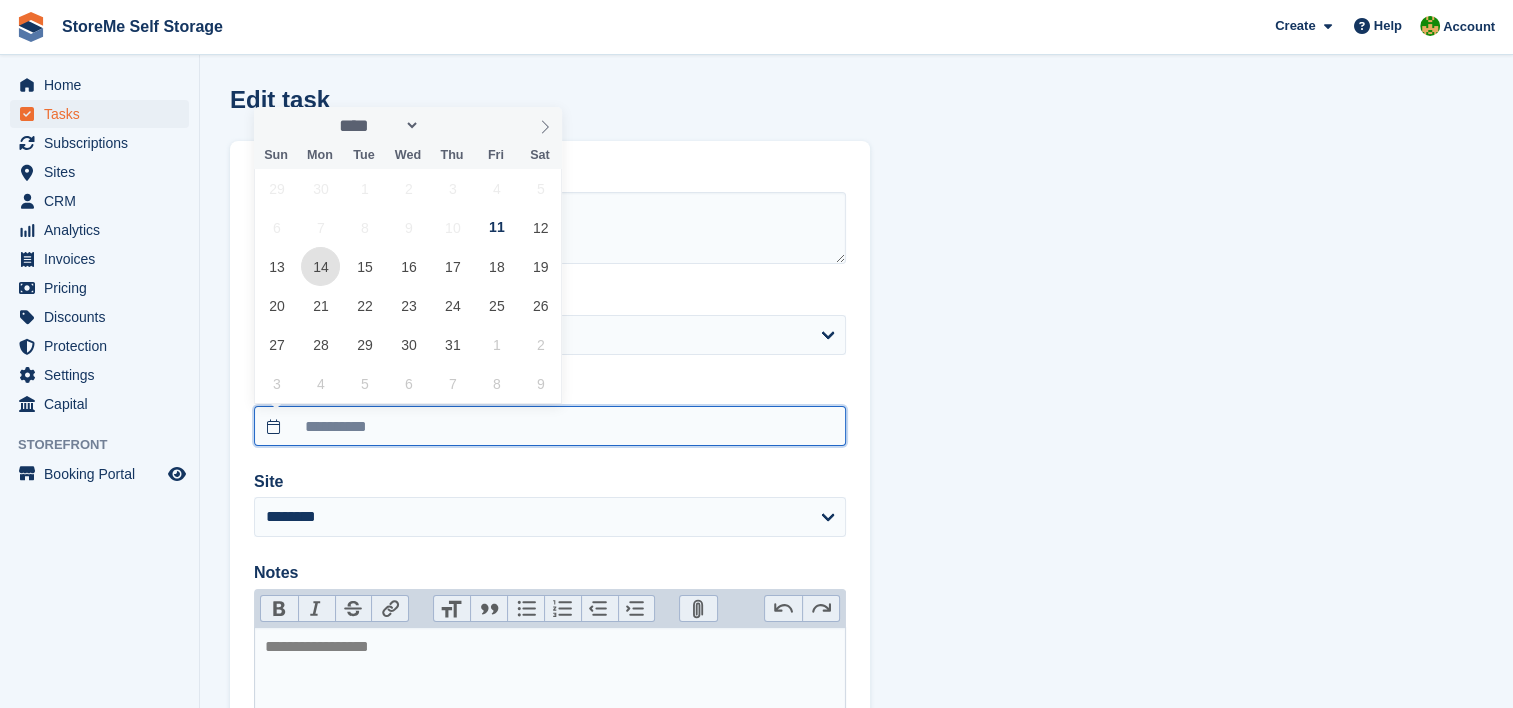 type on "**********" 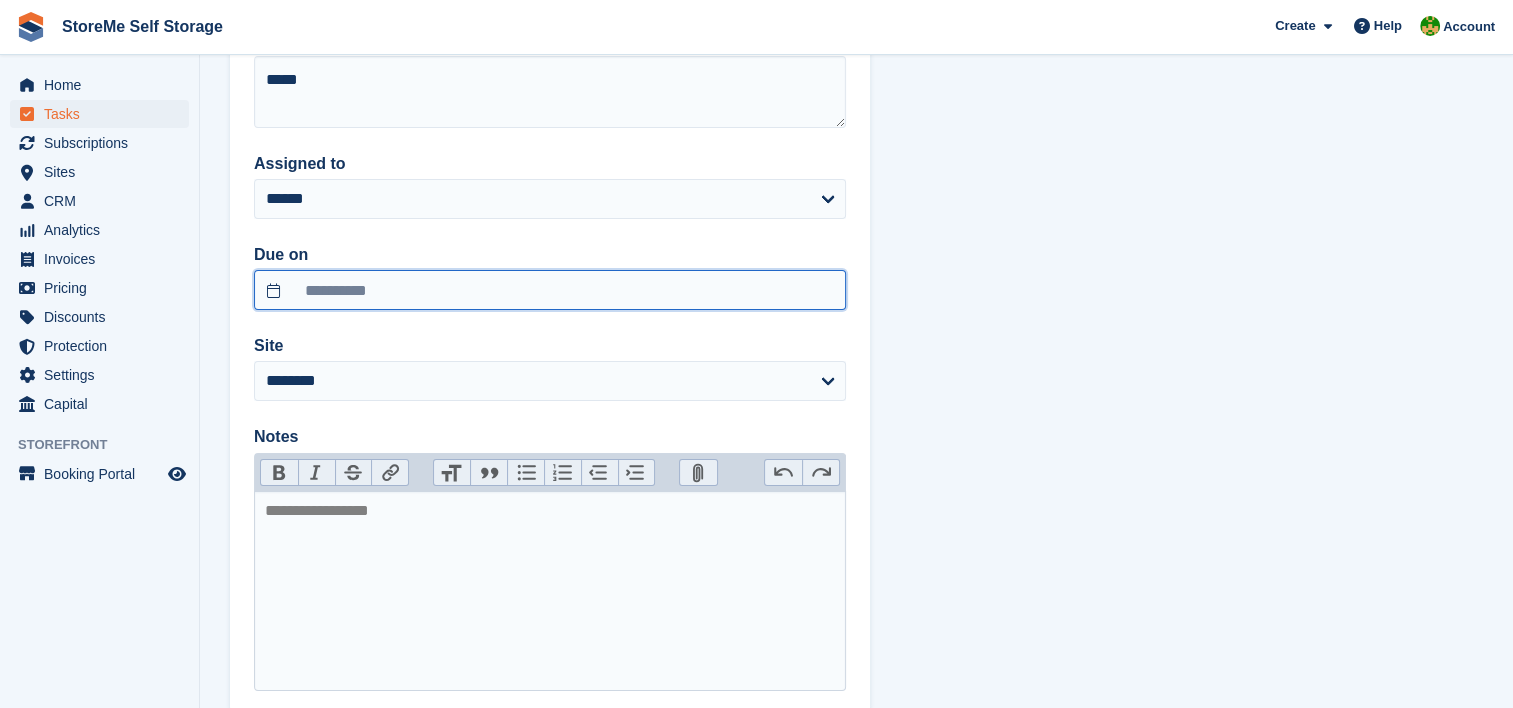 scroll, scrollTop: 260, scrollLeft: 0, axis: vertical 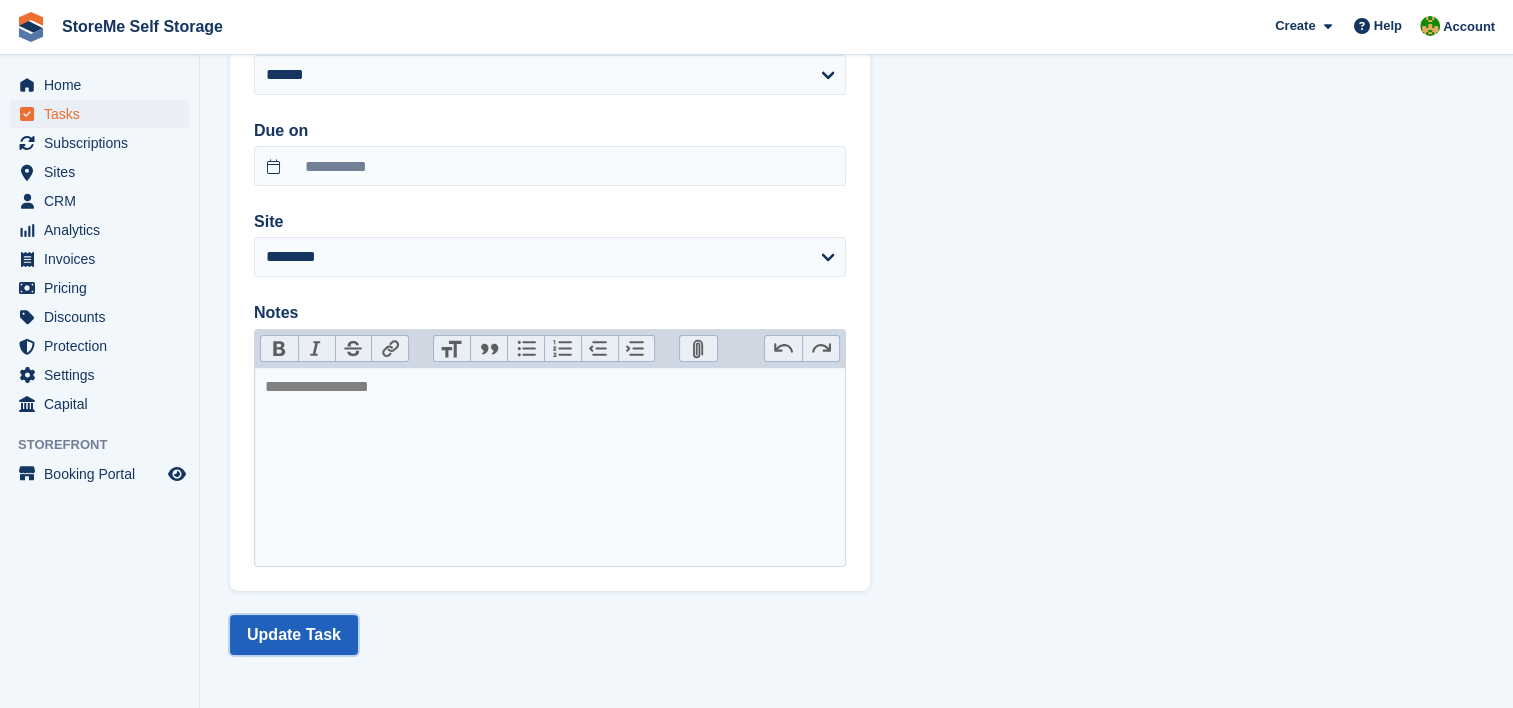 click on "Update Task" at bounding box center (294, 635) 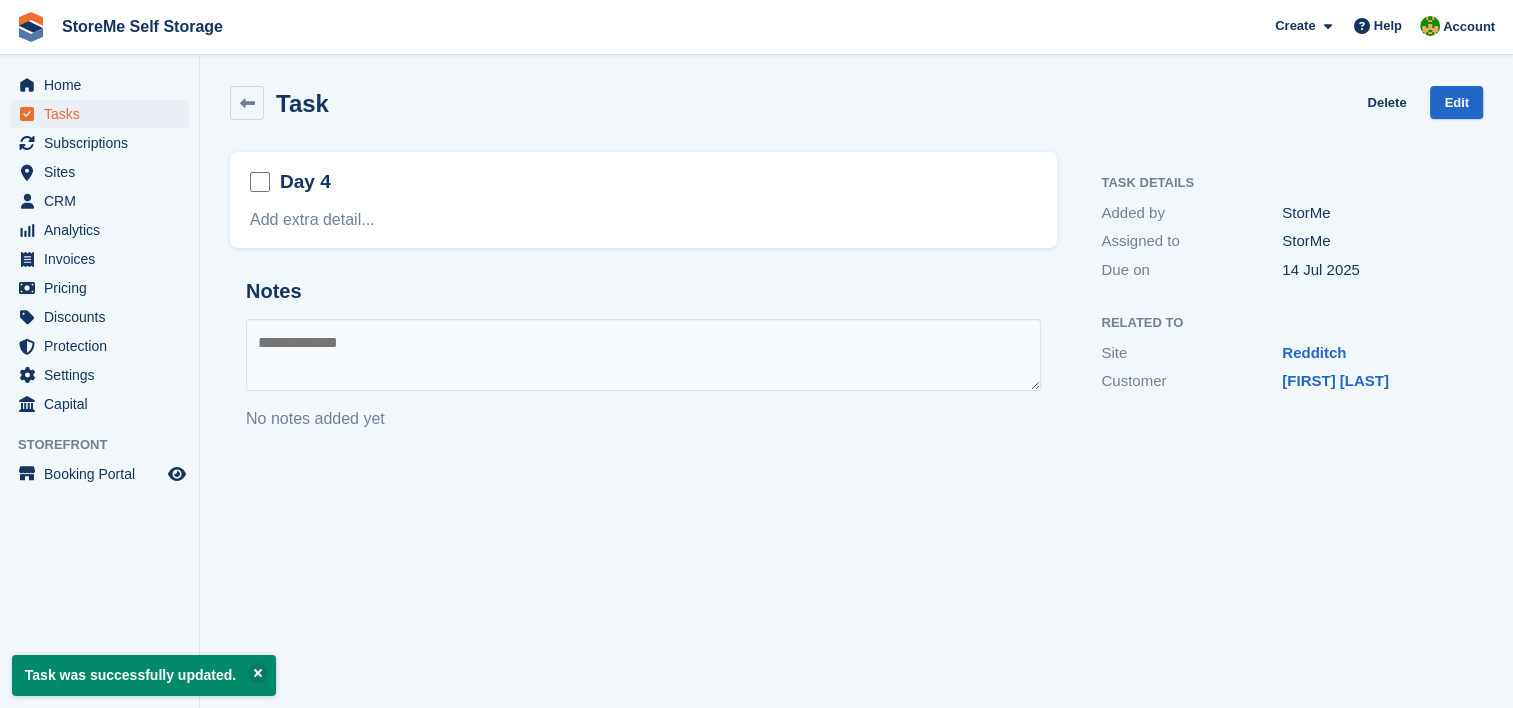 scroll, scrollTop: 0, scrollLeft: 0, axis: both 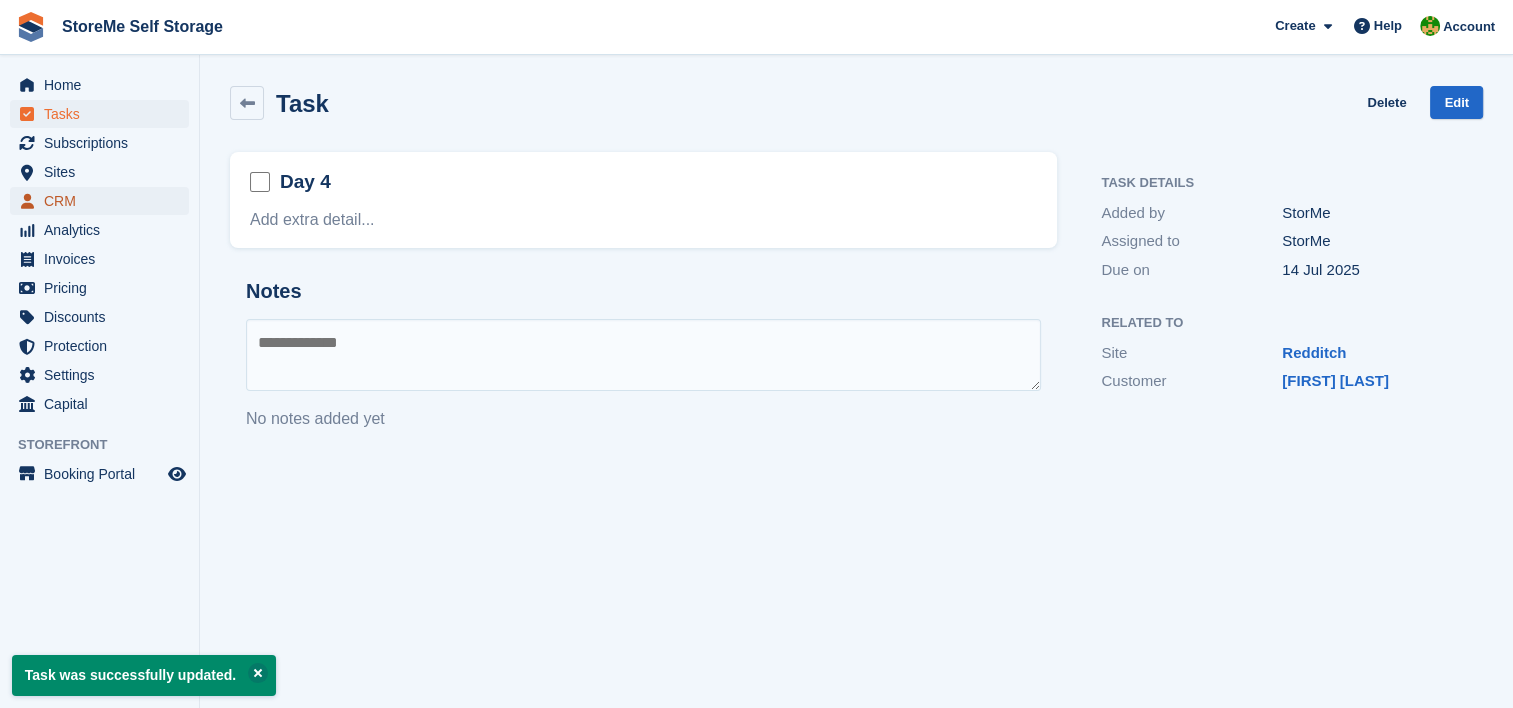 click on "CRM" at bounding box center (104, 201) 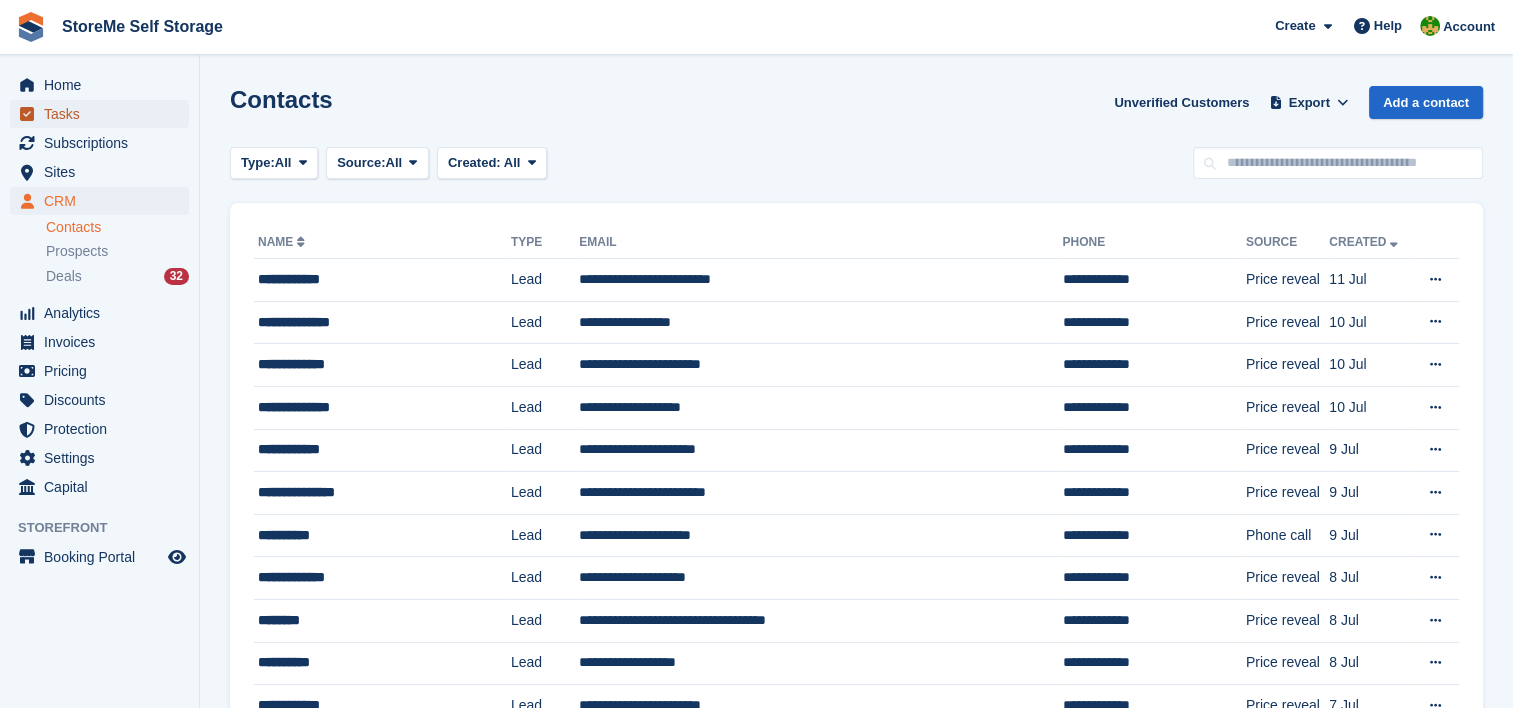 click on "Tasks" at bounding box center (104, 114) 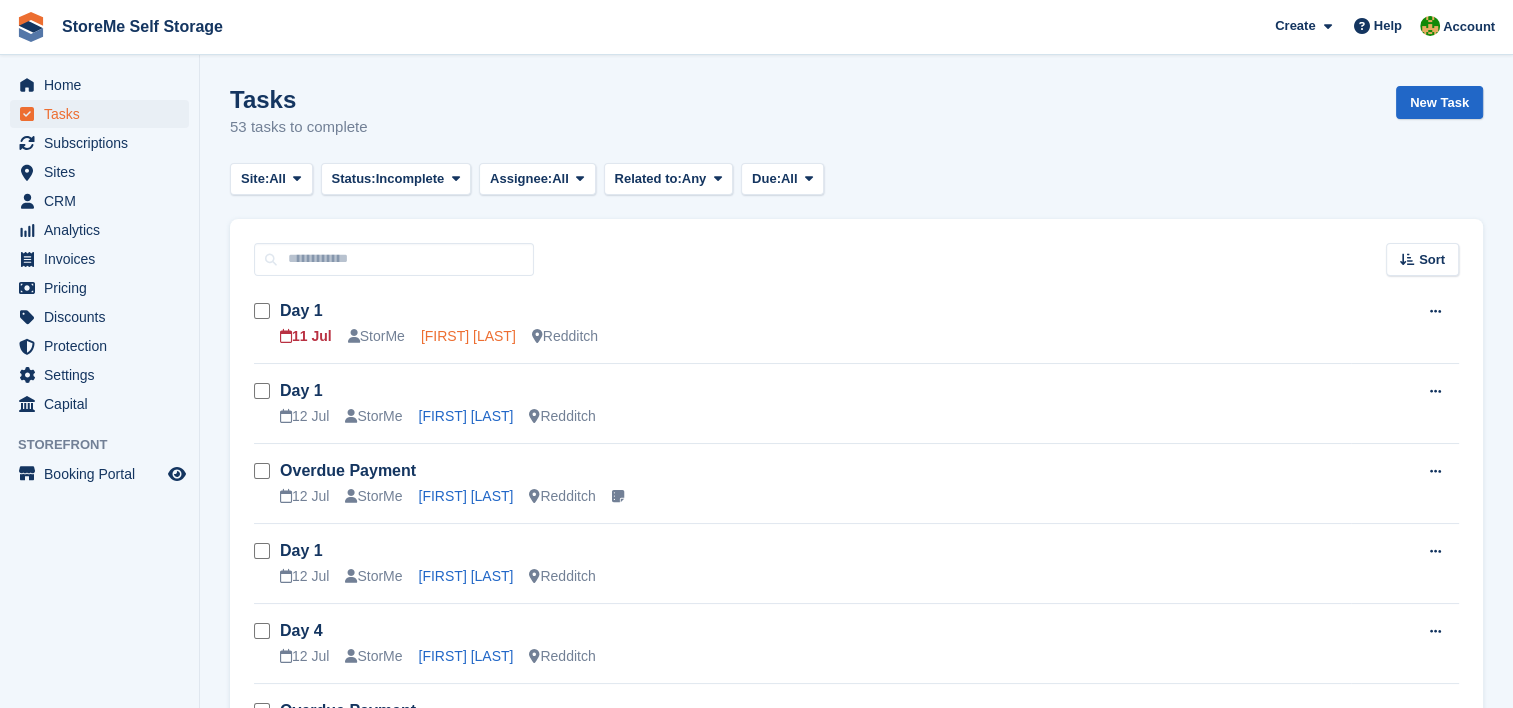 click on "Anbreen haider" at bounding box center (468, 336) 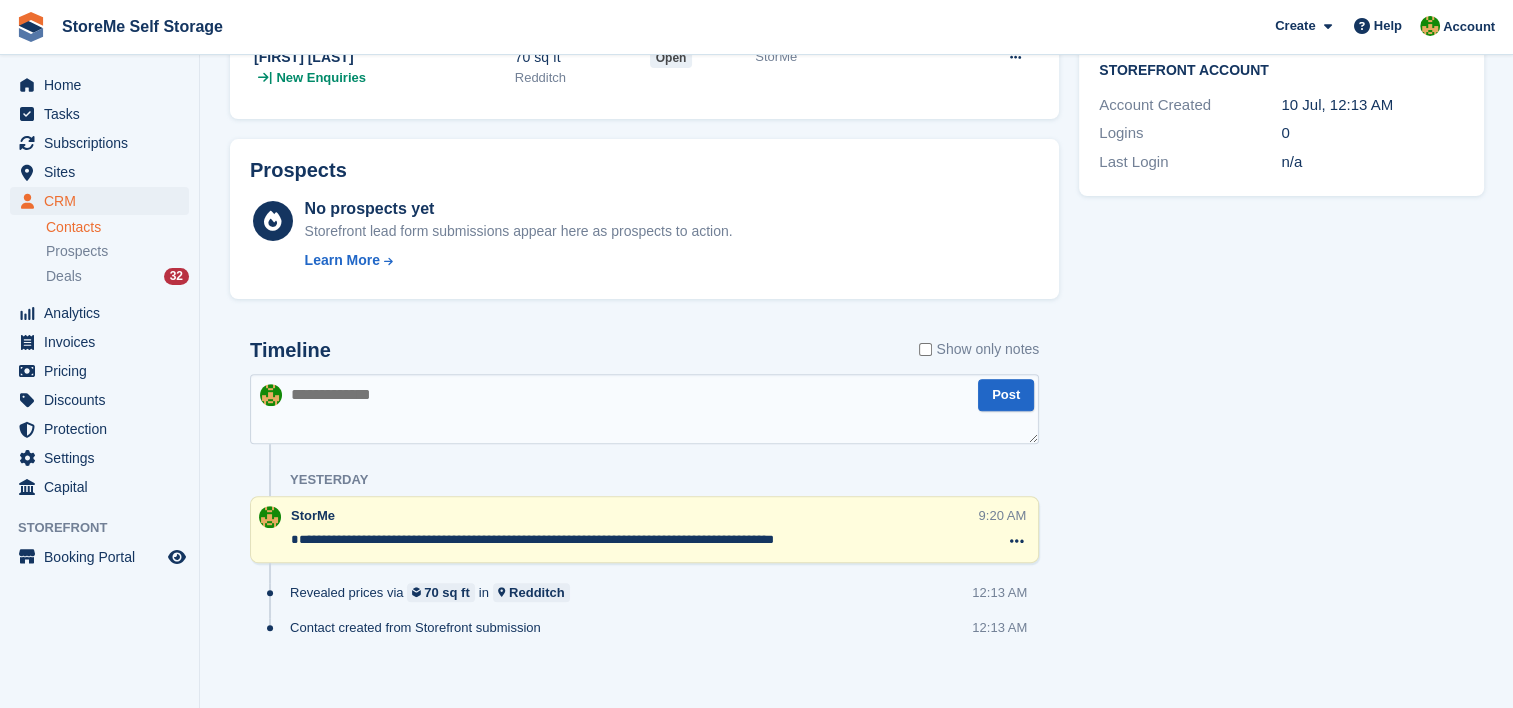 scroll, scrollTop: 597, scrollLeft: 0, axis: vertical 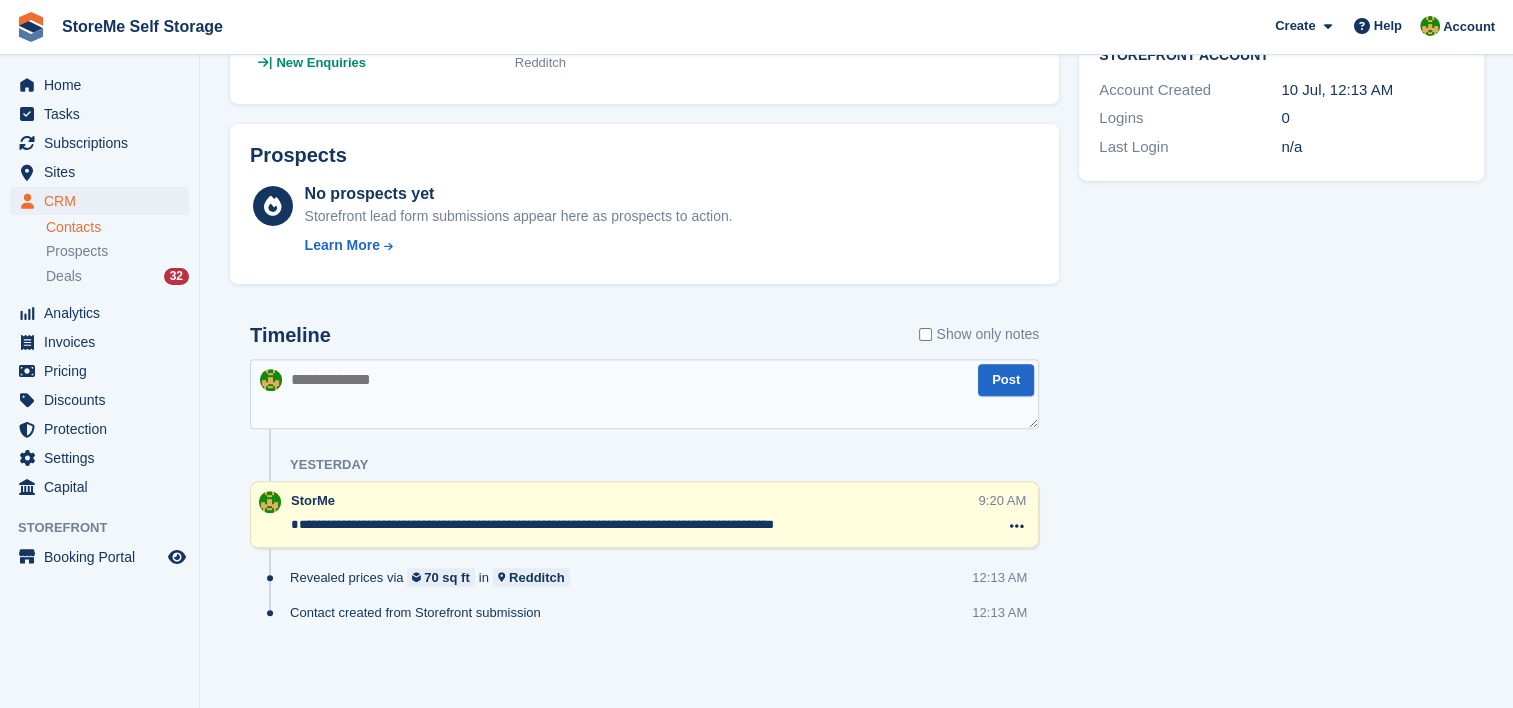 click at bounding box center [644, 394] 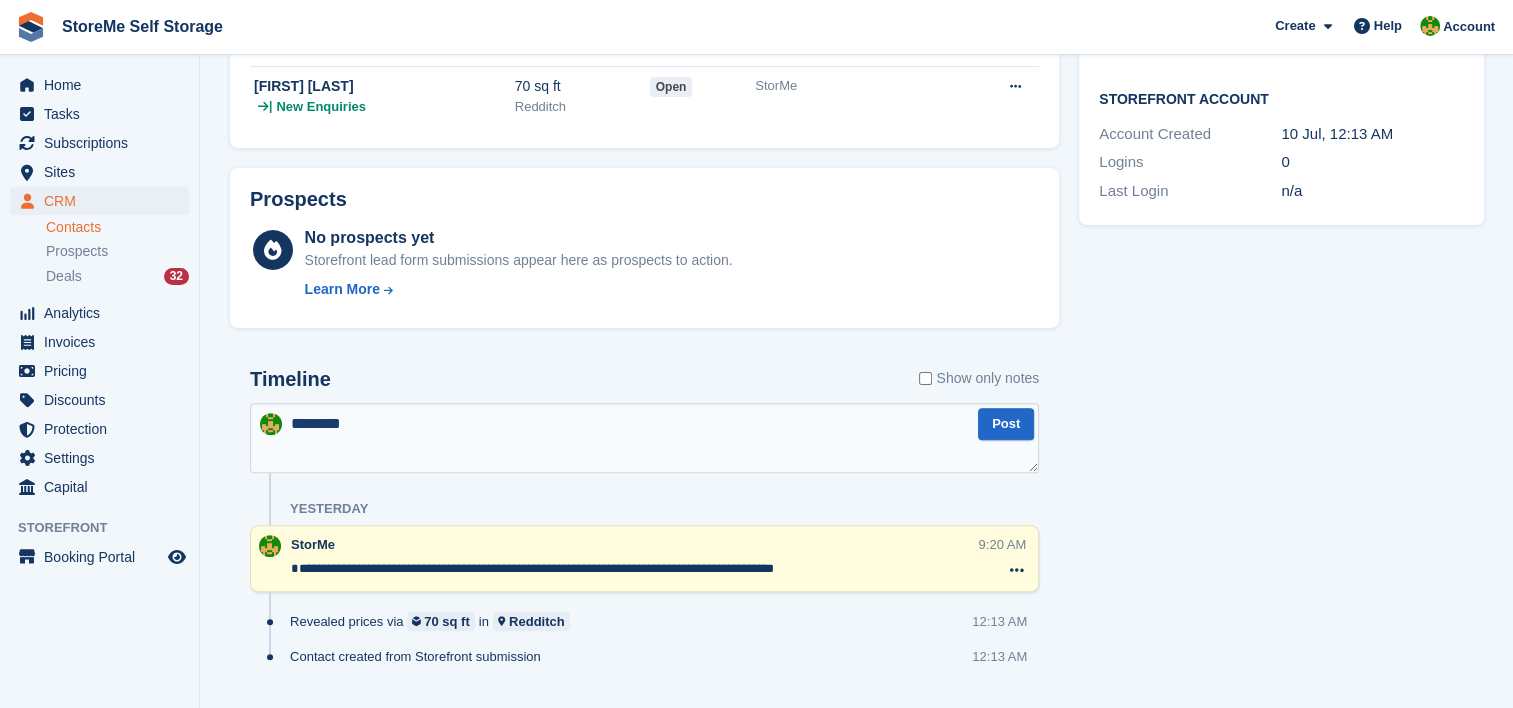 scroll, scrollTop: 597, scrollLeft: 0, axis: vertical 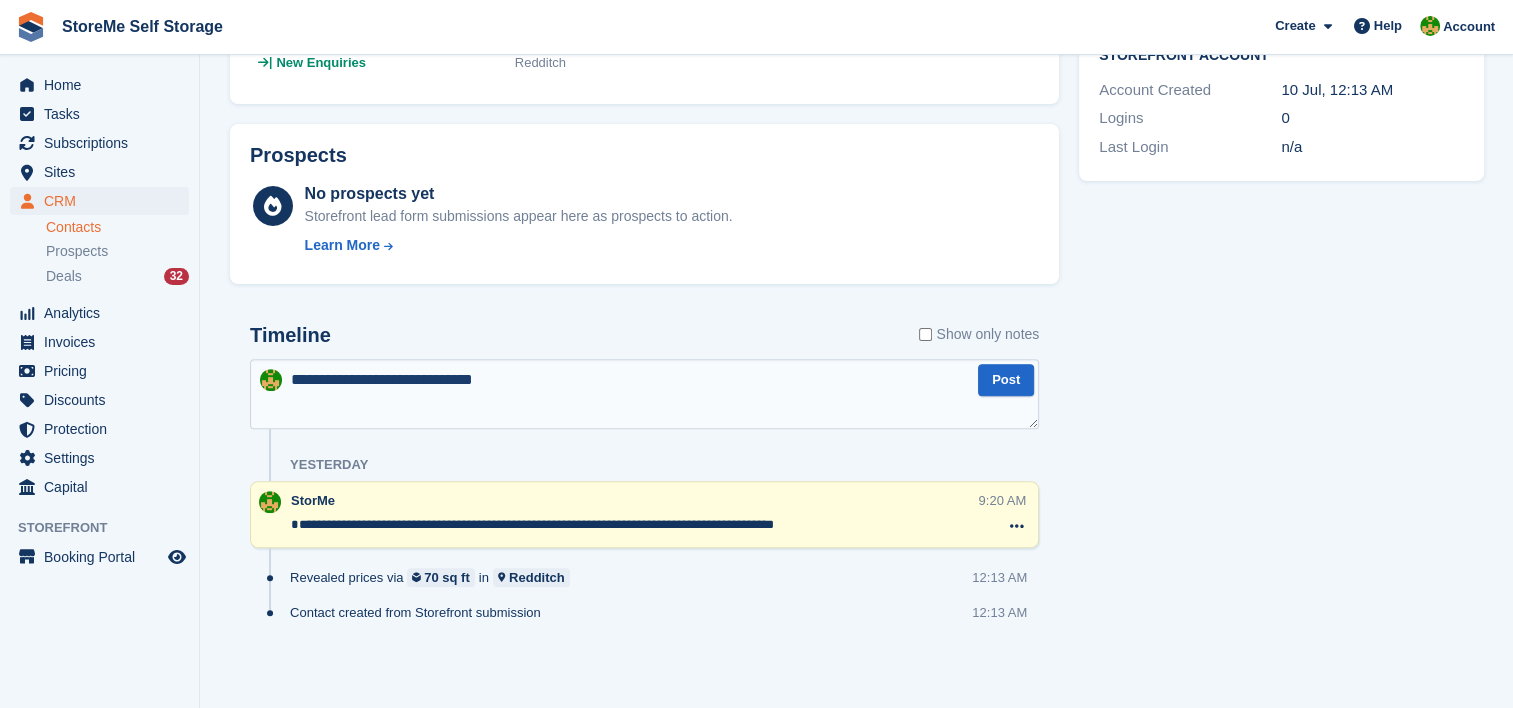 type on "**********" 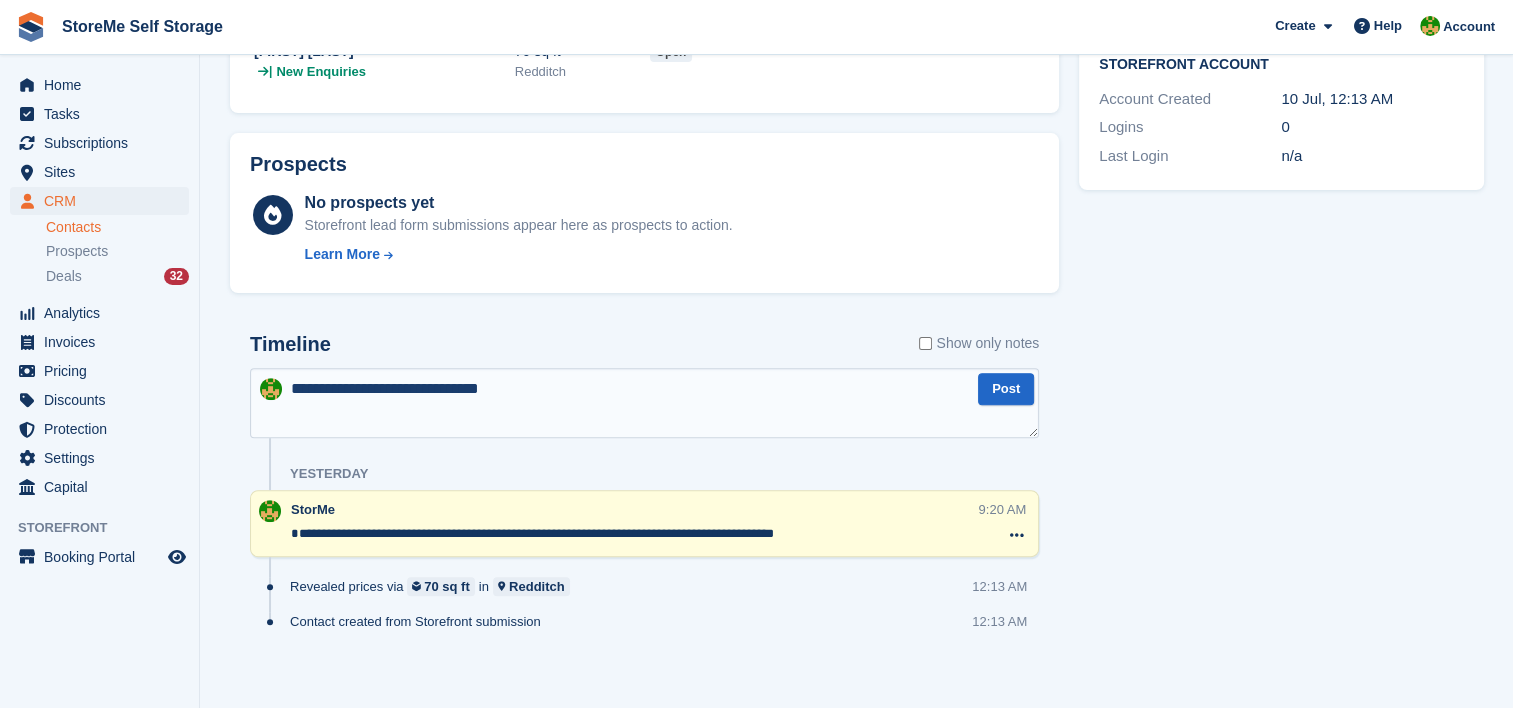 scroll, scrollTop: 597, scrollLeft: 0, axis: vertical 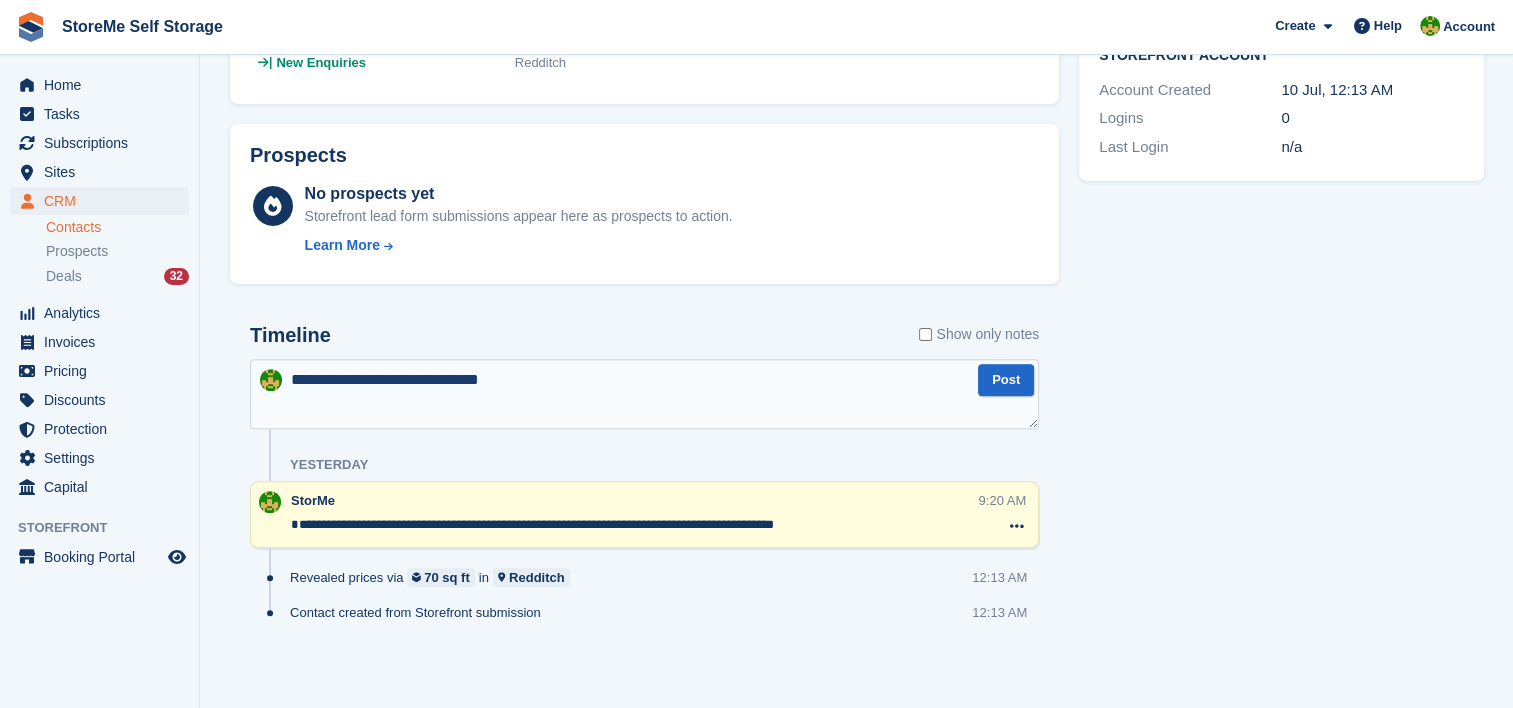 type 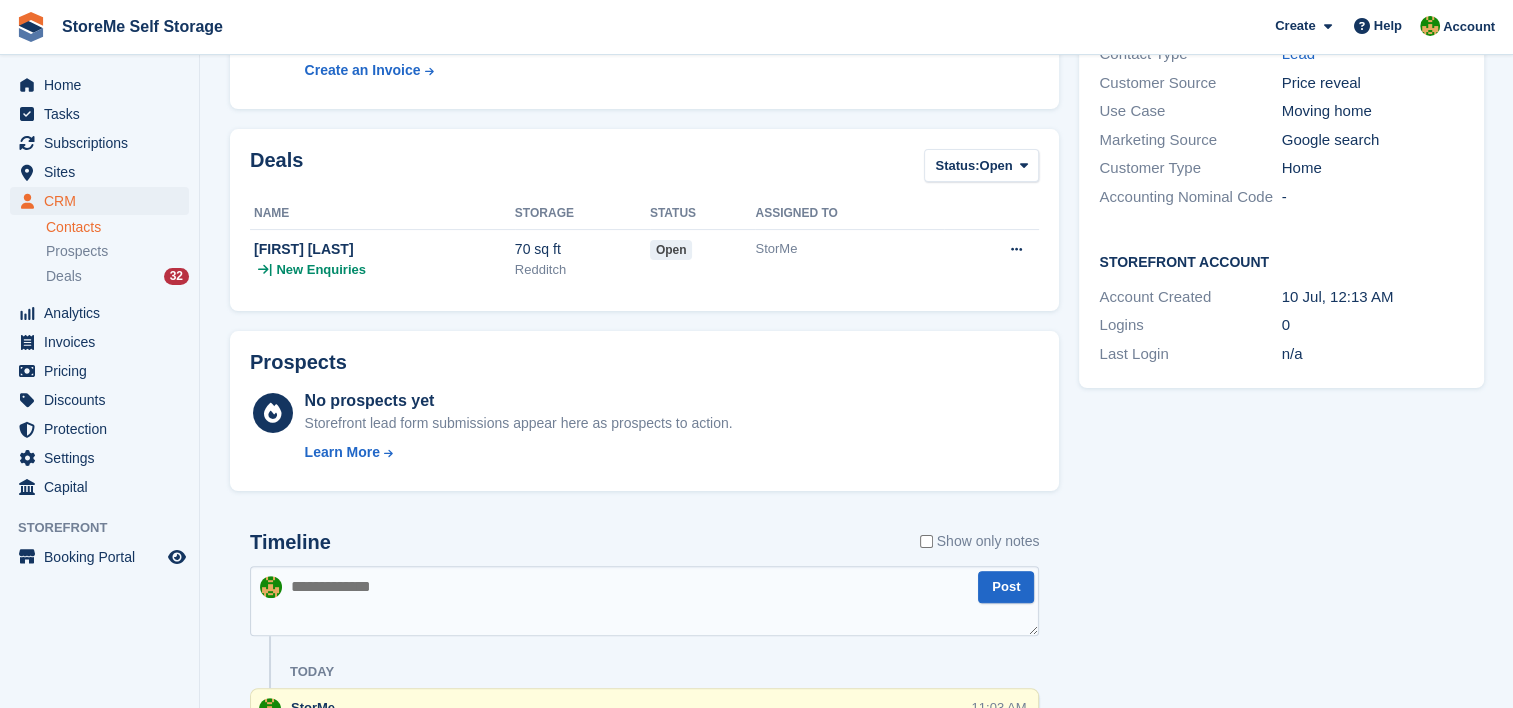 scroll, scrollTop: 0, scrollLeft: 0, axis: both 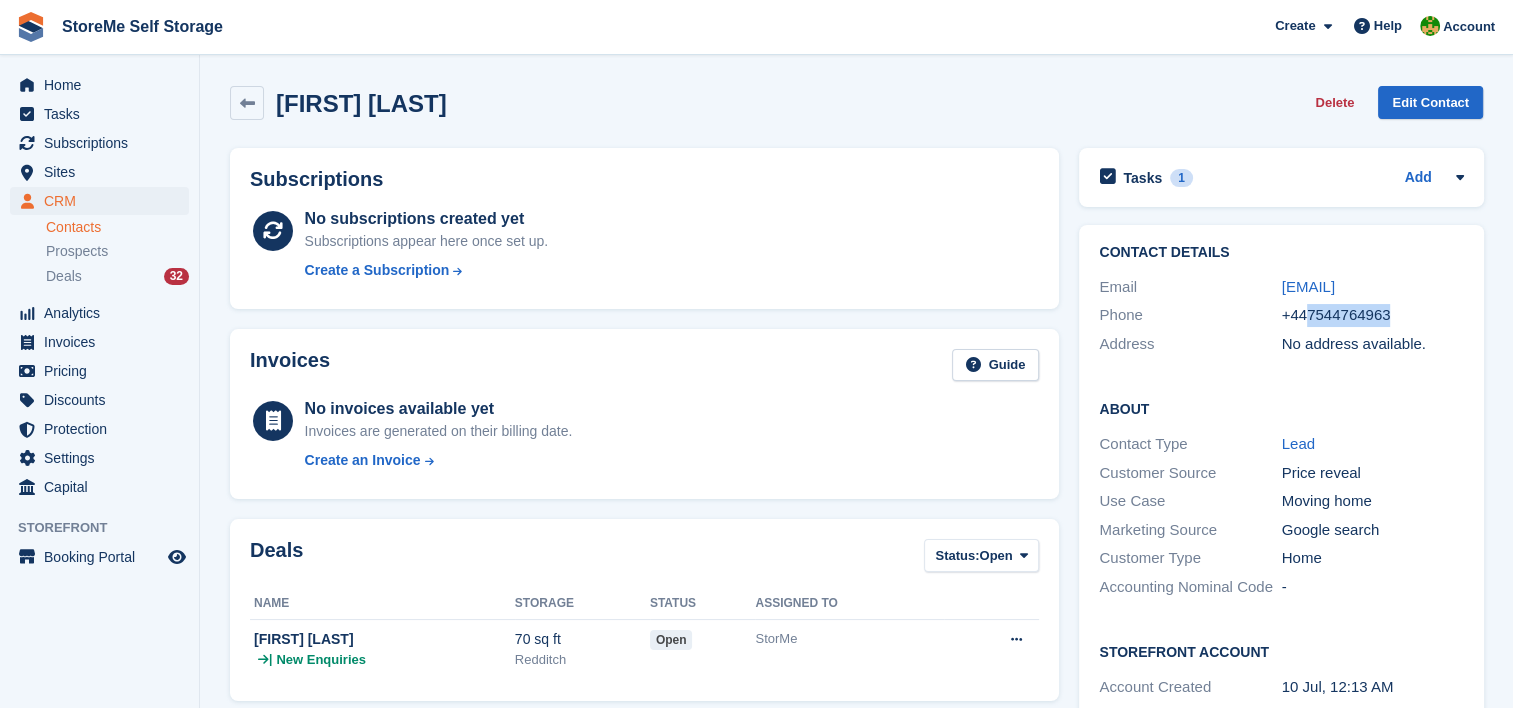 drag, startPoint x: 1412, startPoint y: 316, endPoint x: 1304, endPoint y: 312, distance: 108.07405 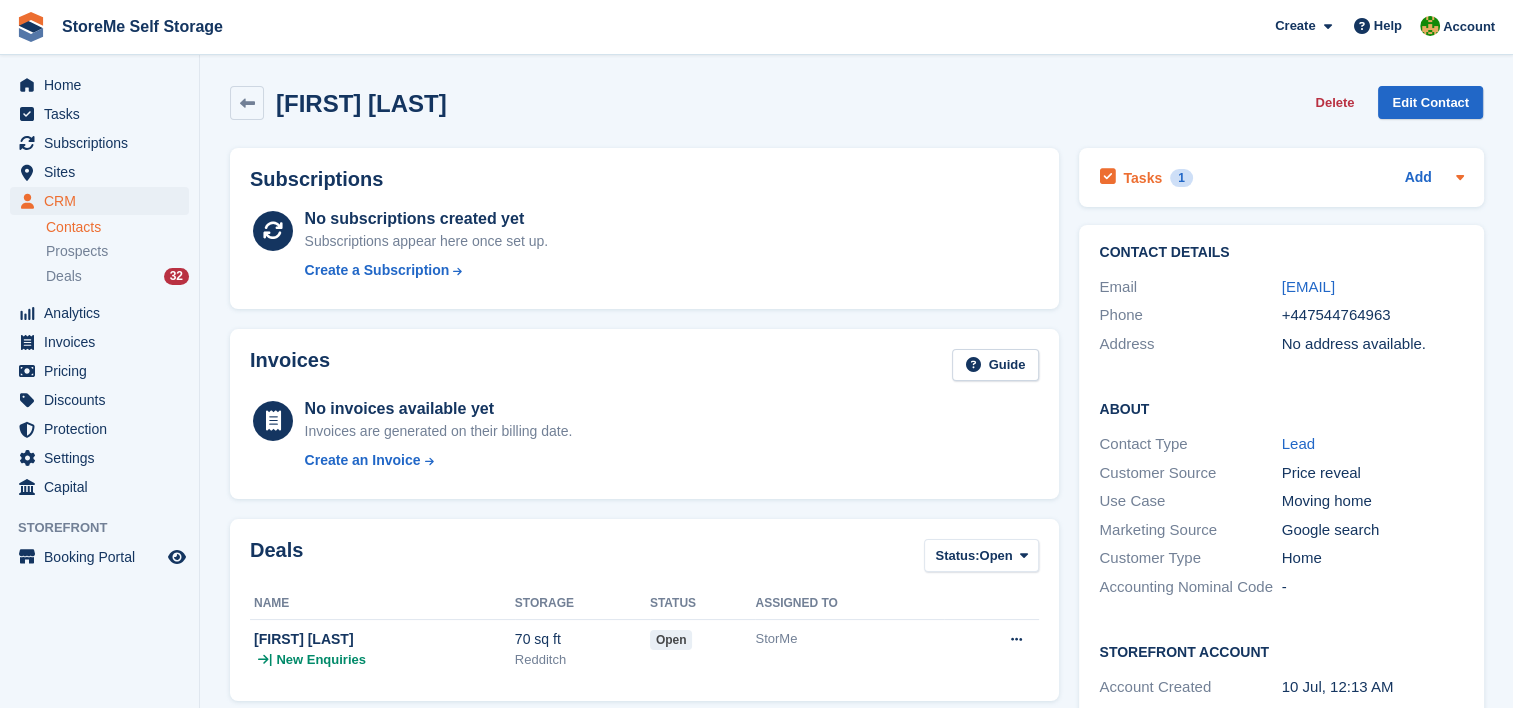 click on "Tasks" at bounding box center [1142, 178] 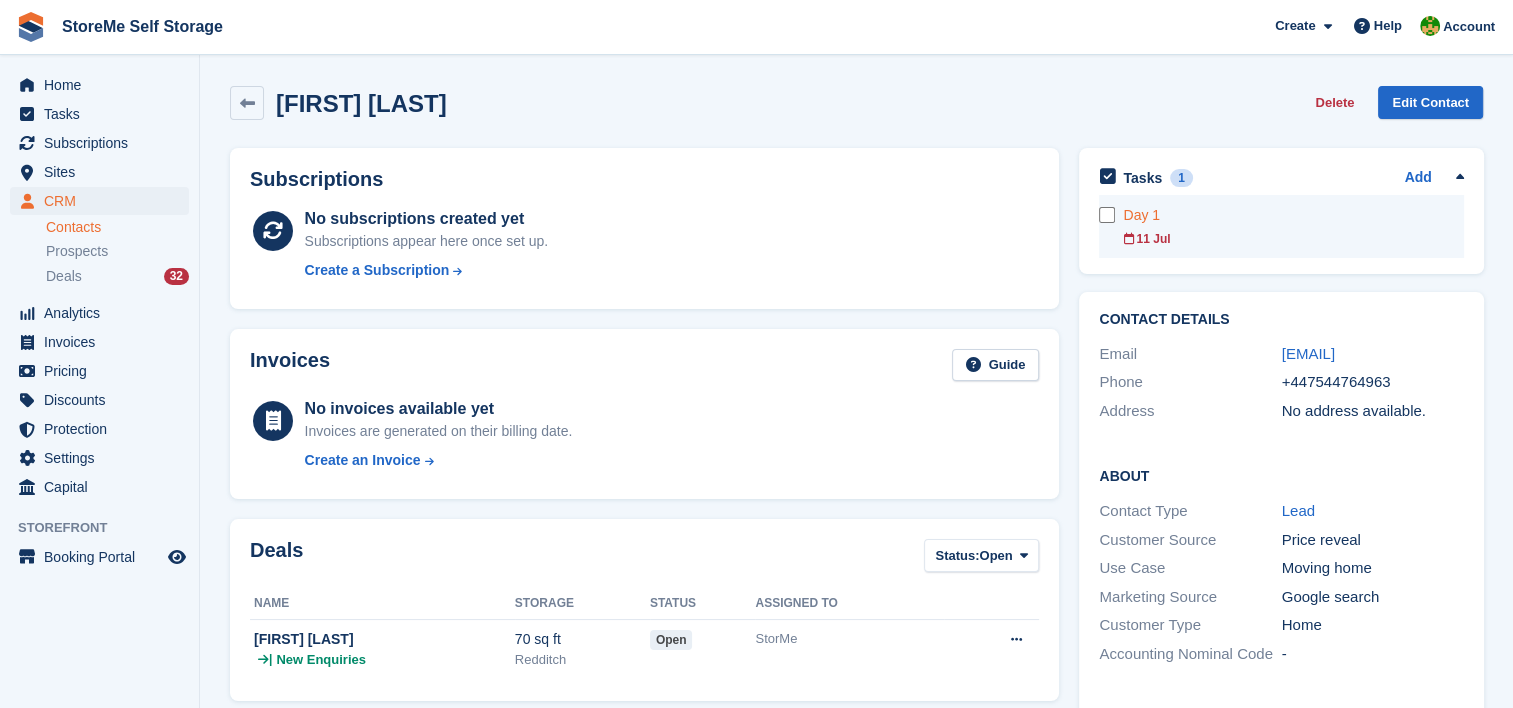 click on "11 Jul" at bounding box center (1293, 239) 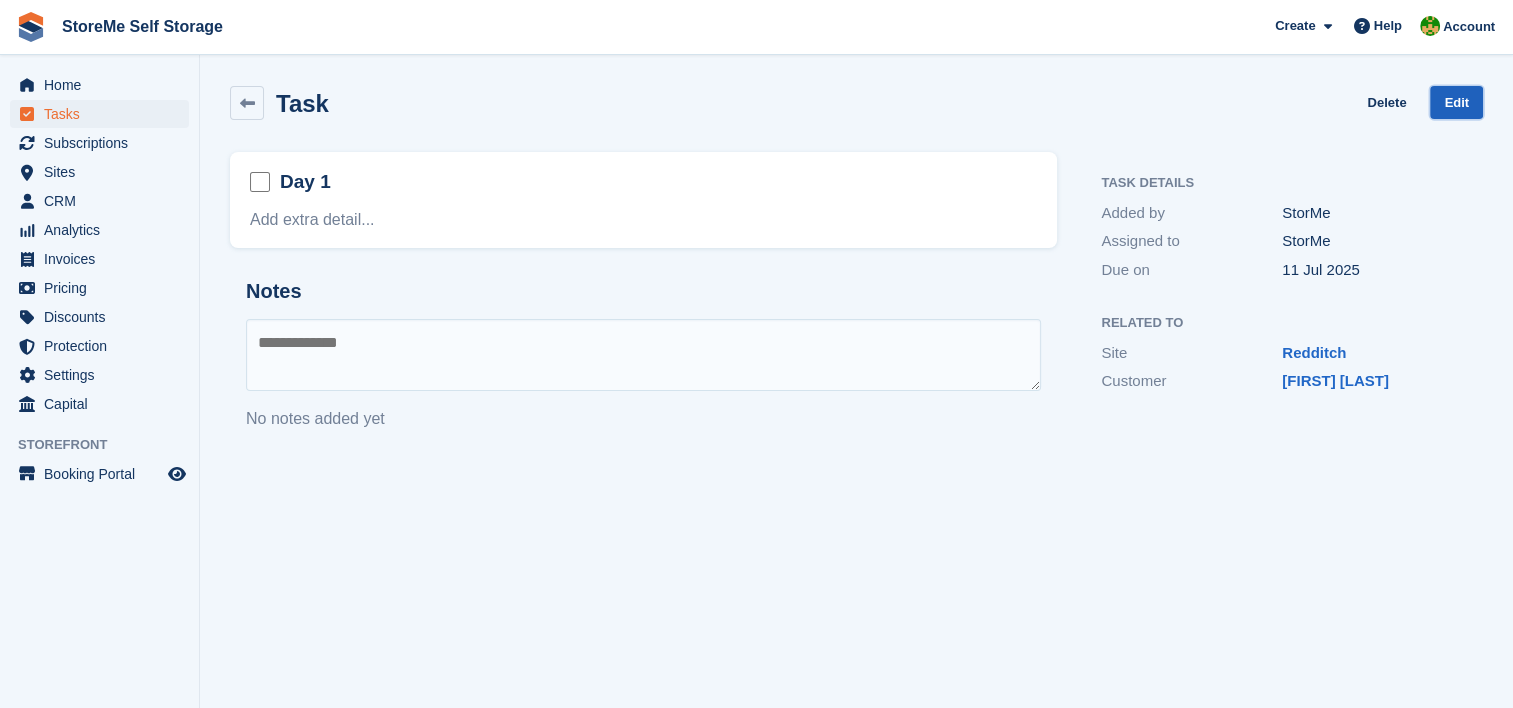 click on "Edit" at bounding box center (1456, 102) 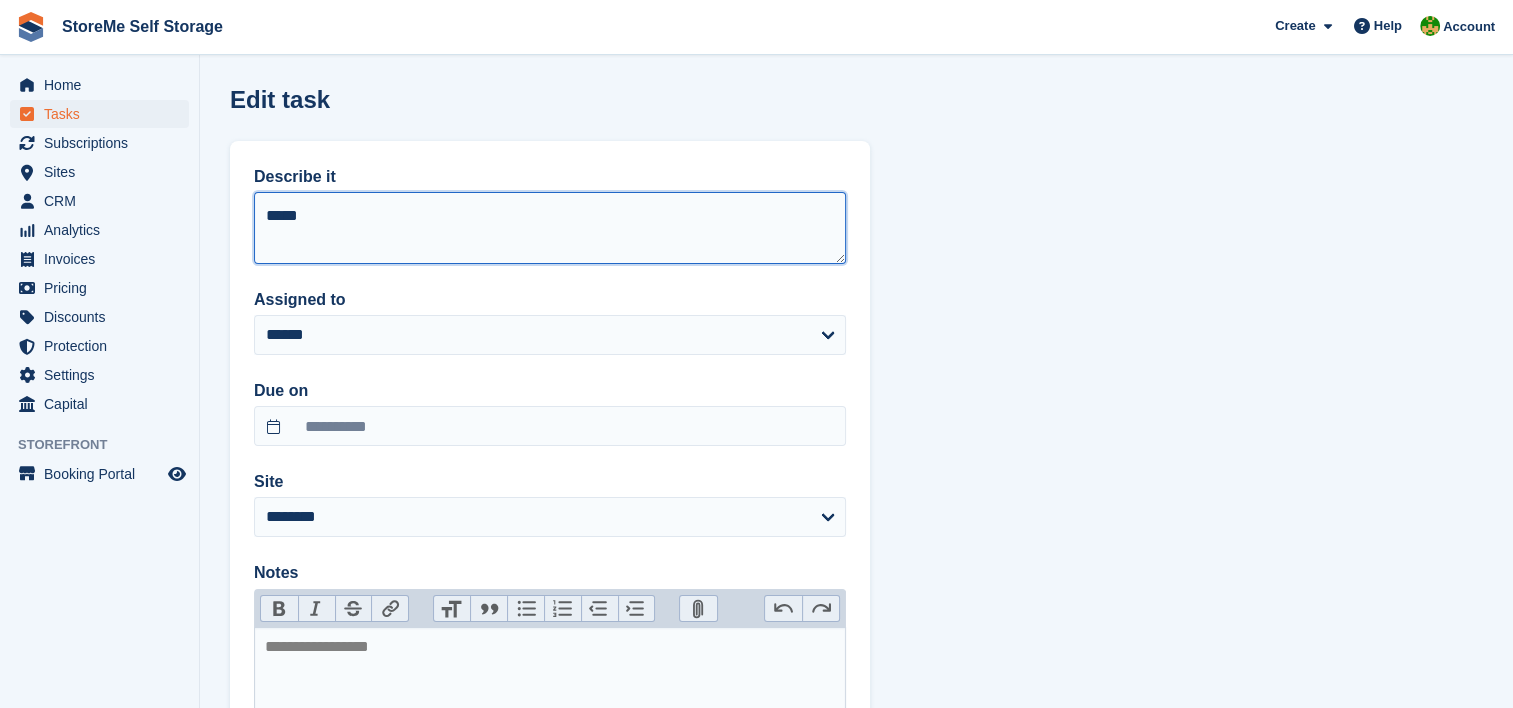 click on "*****" at bounding box center (550, 228) 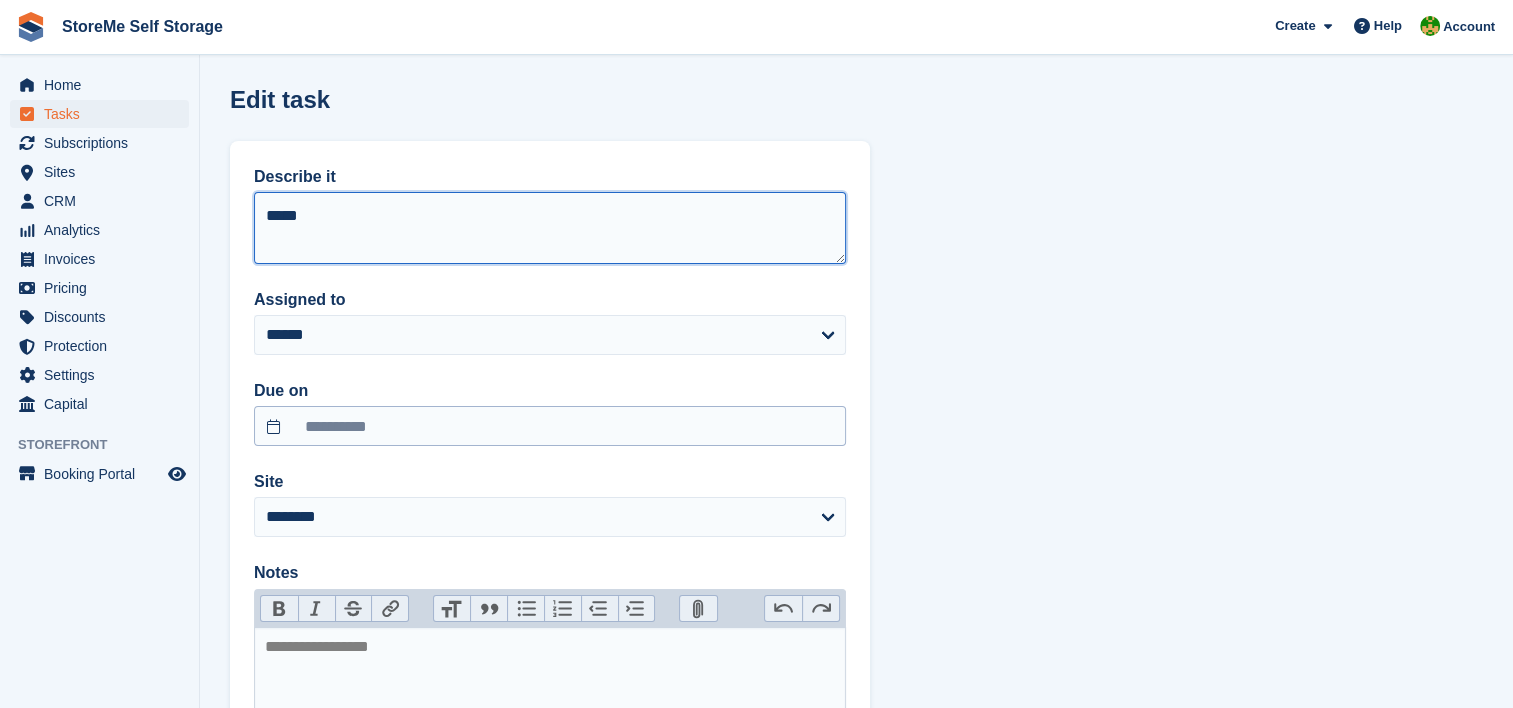 type on "*****" 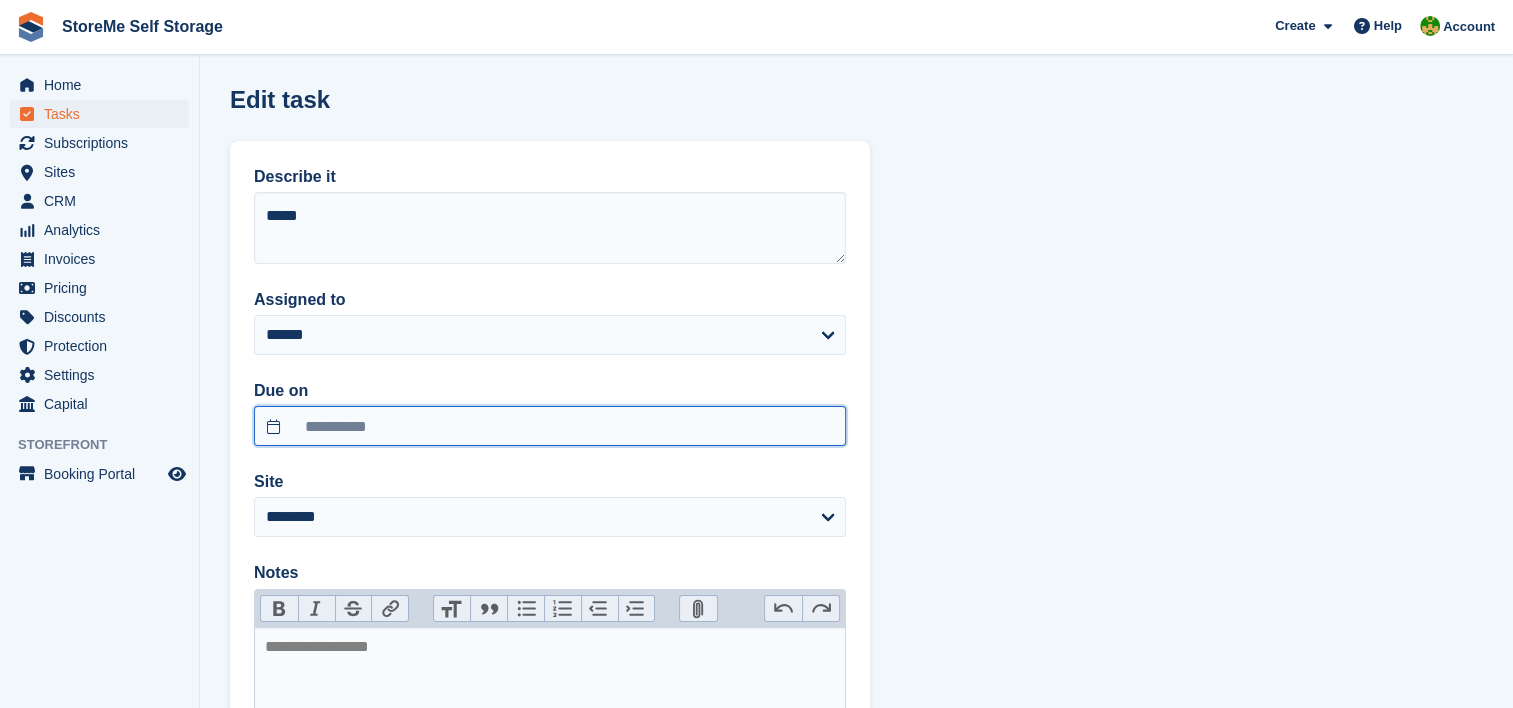 click on "**********" at bounding box center (550, 426) 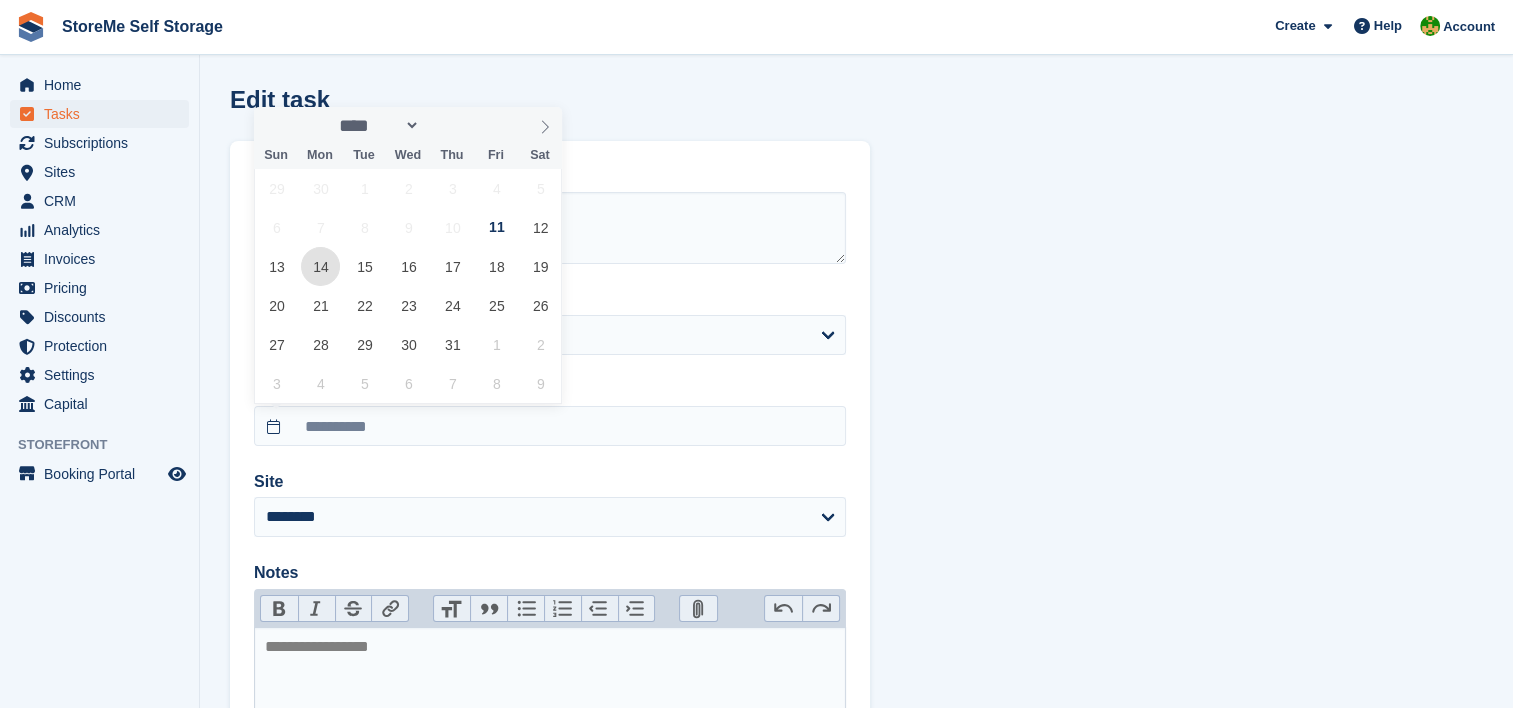 click on "14" at bounding box center [320, 266] 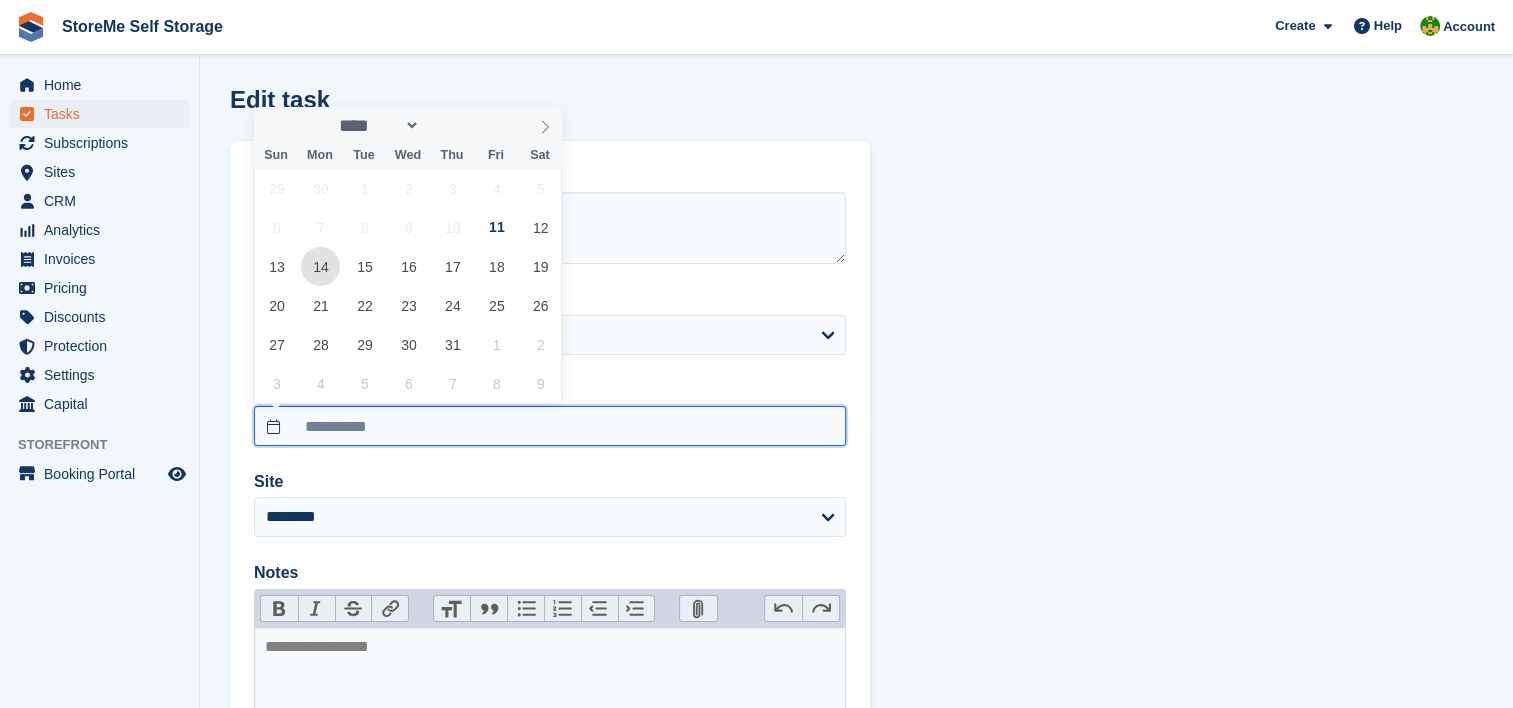 type on "**********" 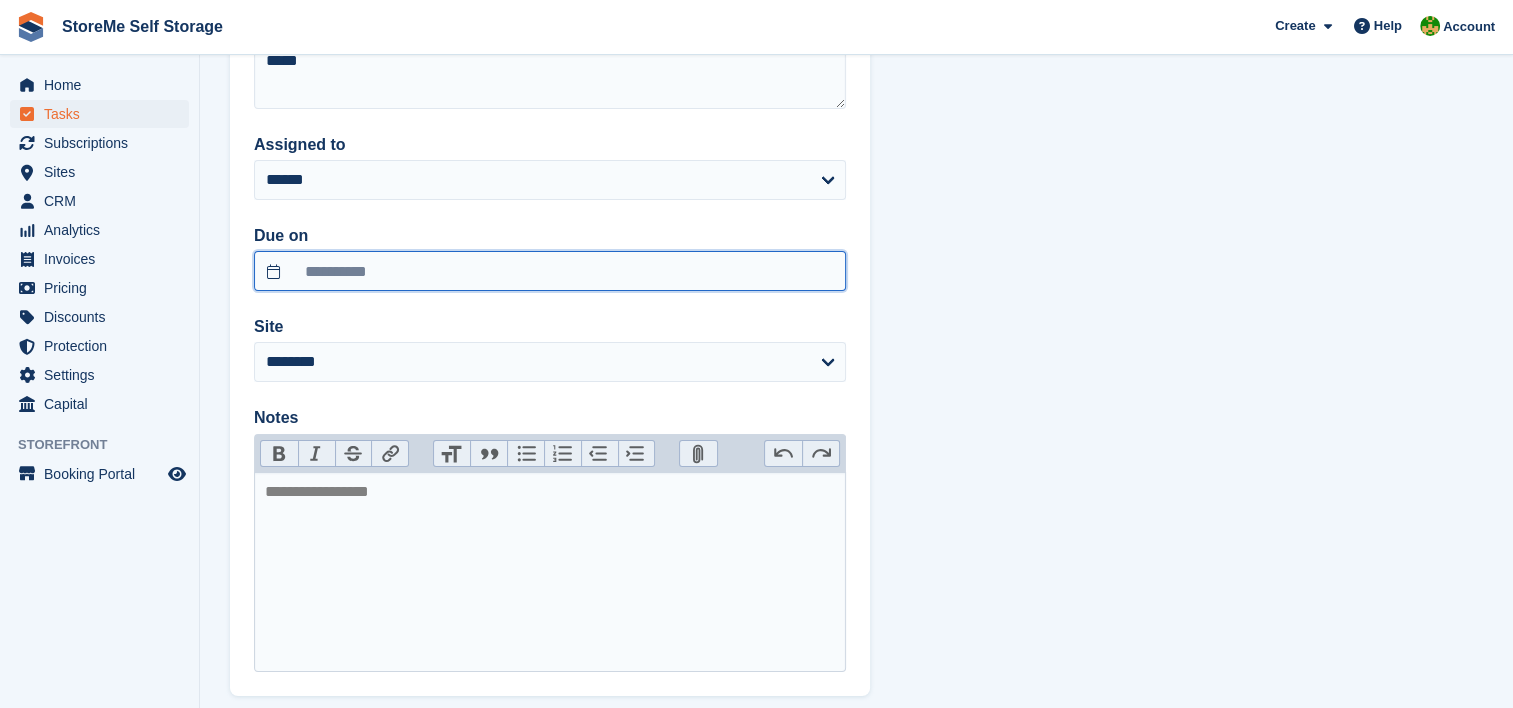 scroll, scrollTop: 260, scrollLeft: 0, axis: vertical 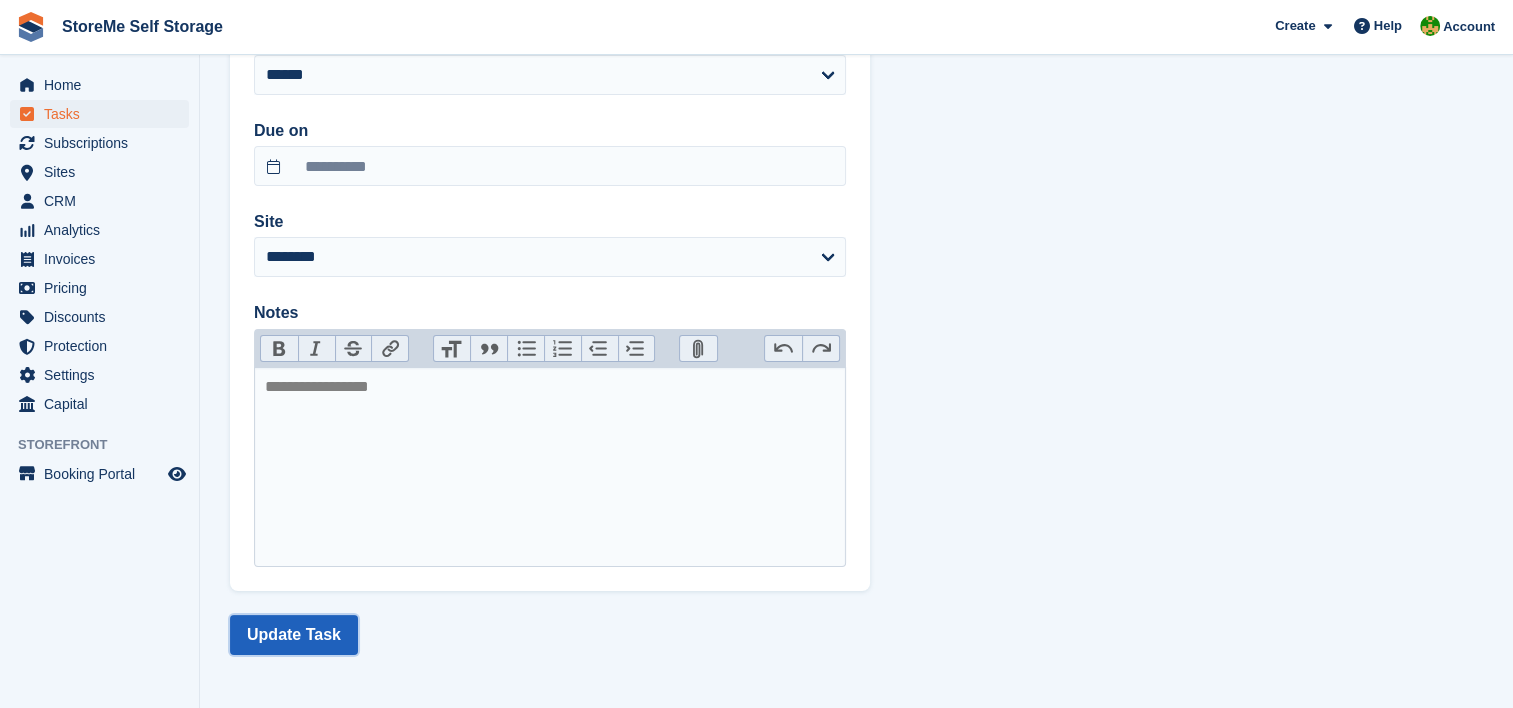 click on "Update Task" at bounding box center (294, 635) 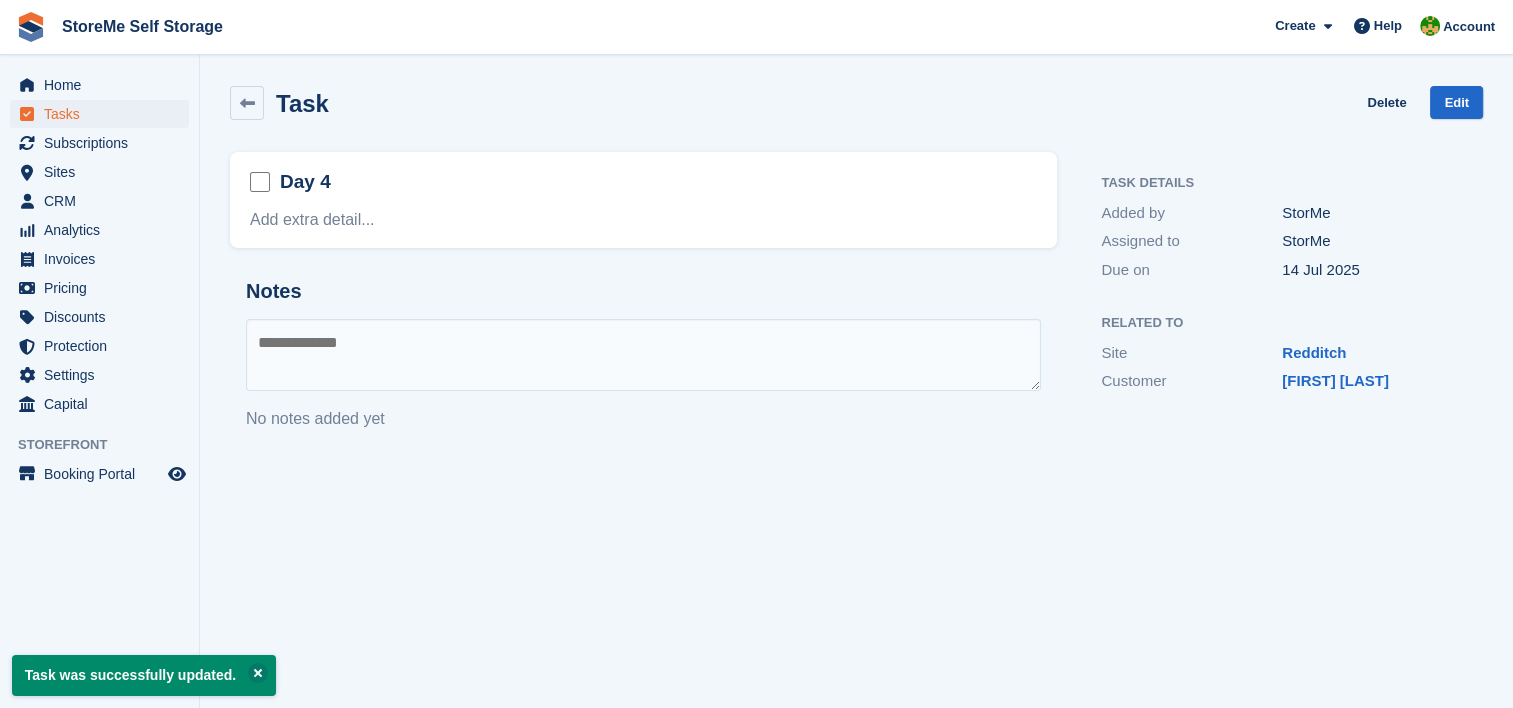 scroll, scrollTop: 0, scrollLeft: 0, axis: both 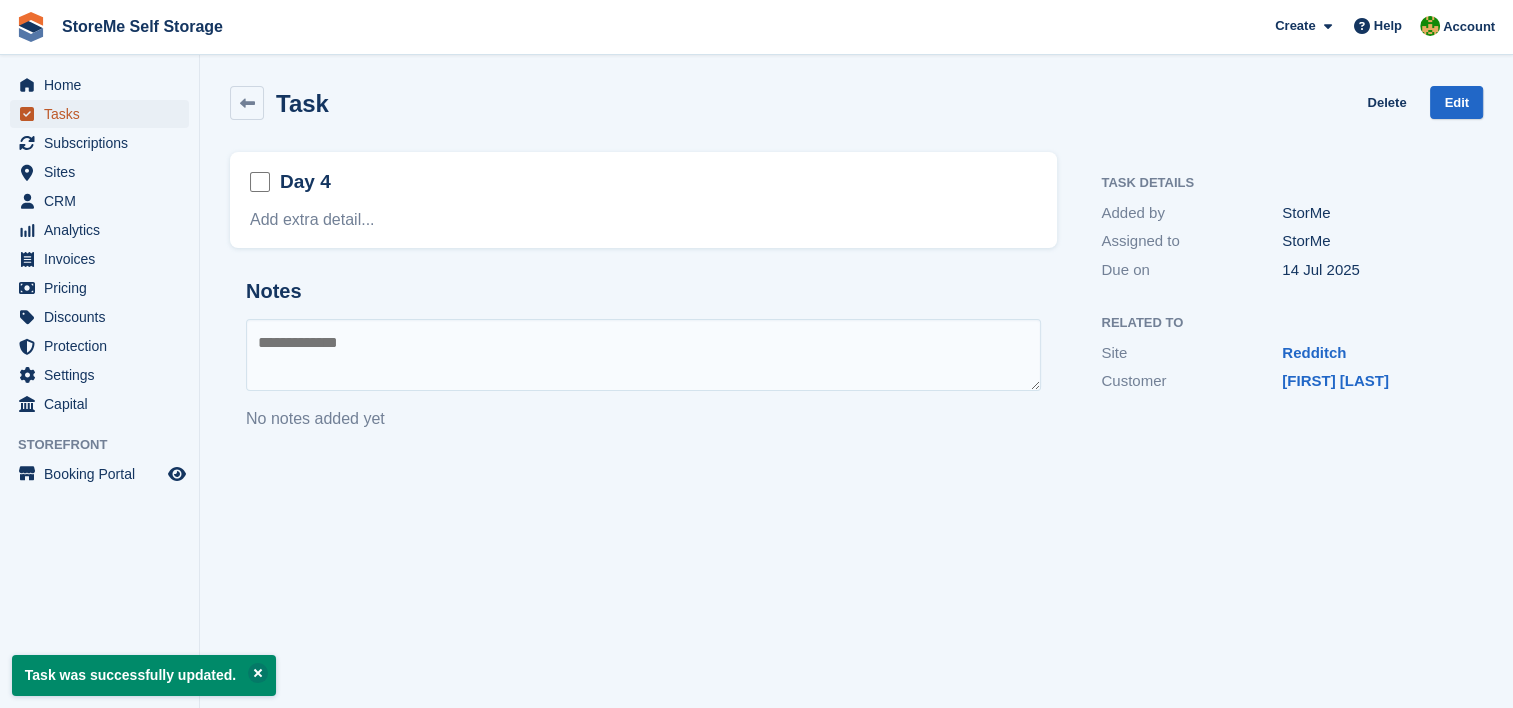 click on "Tasks" at bounding box center [104, 114] 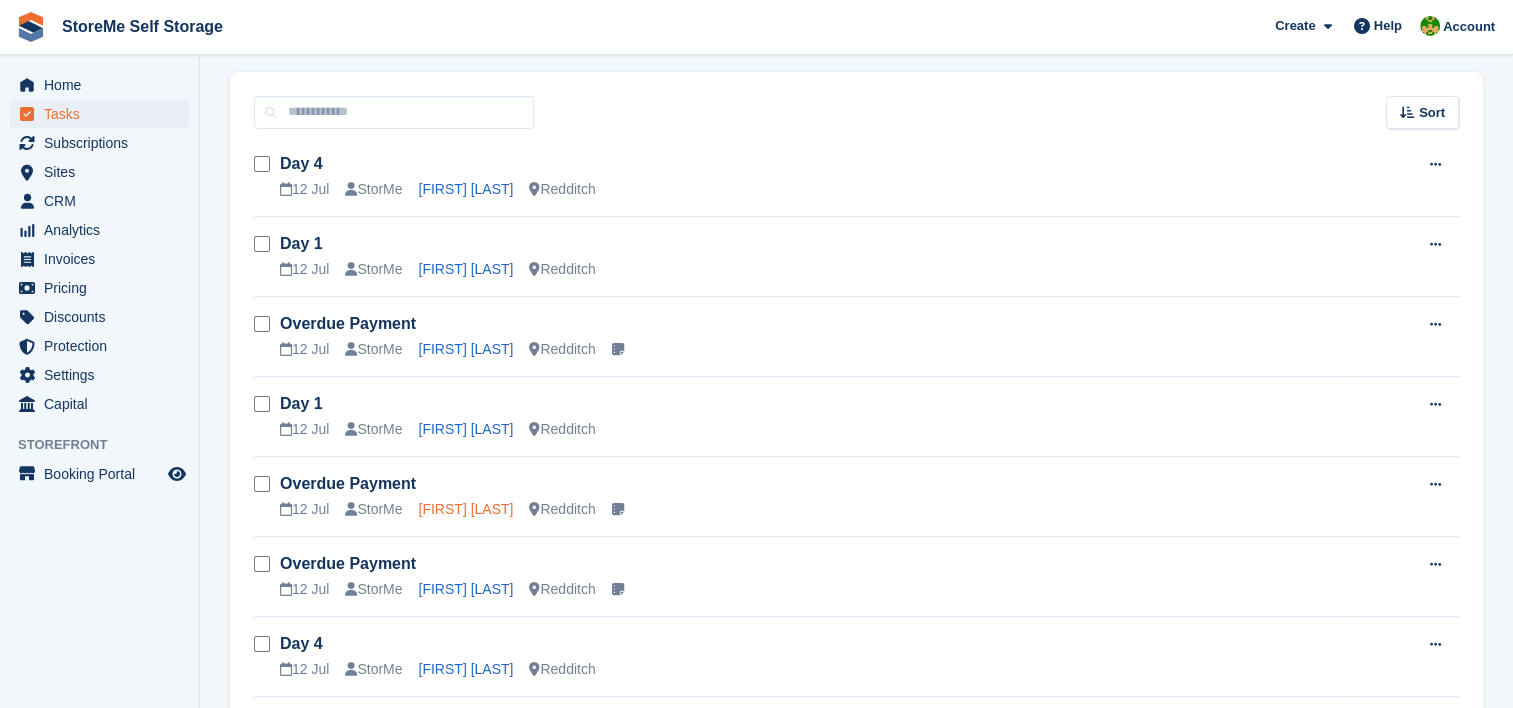 scroll, scrollTop: 0, scrollLeft: 0, axis: both 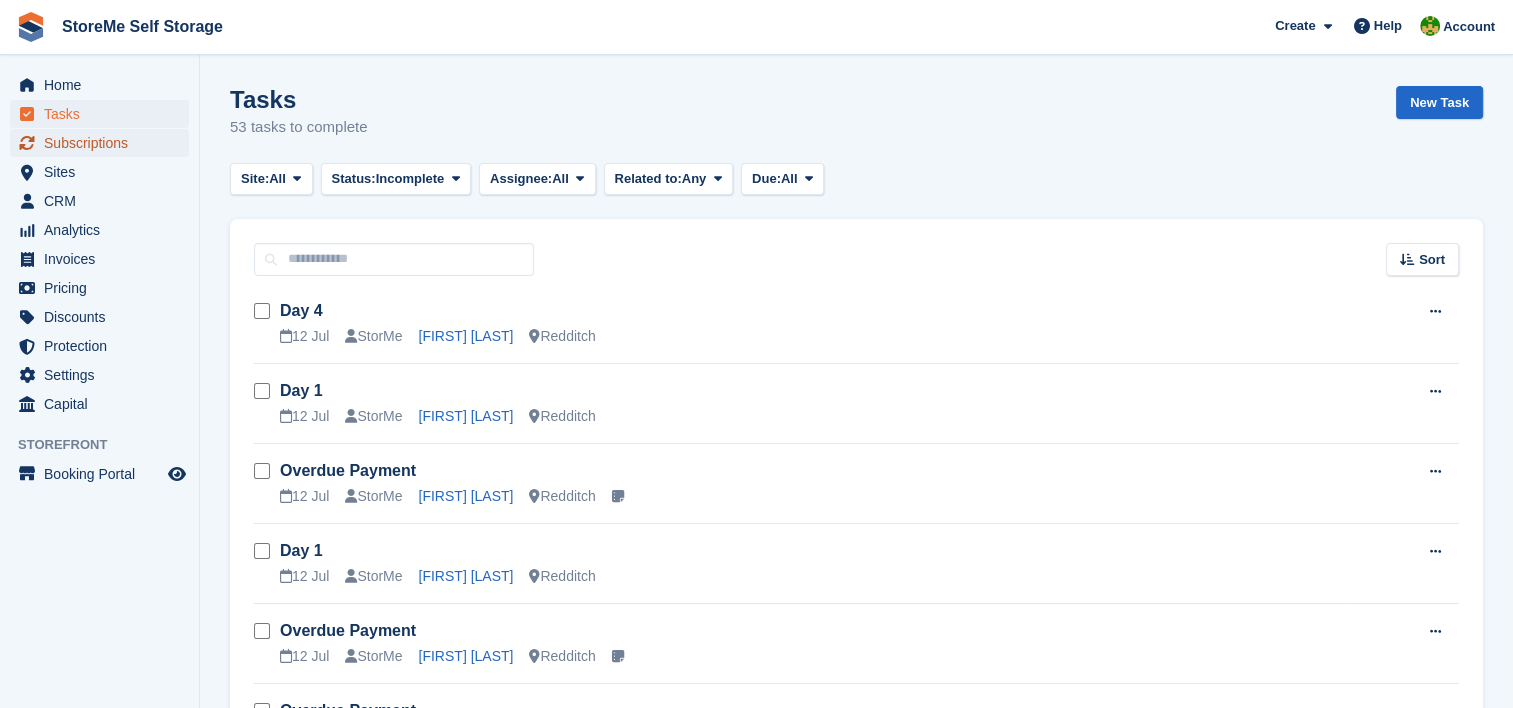 click on "Subscriptions" at bounding box center (104, 143) 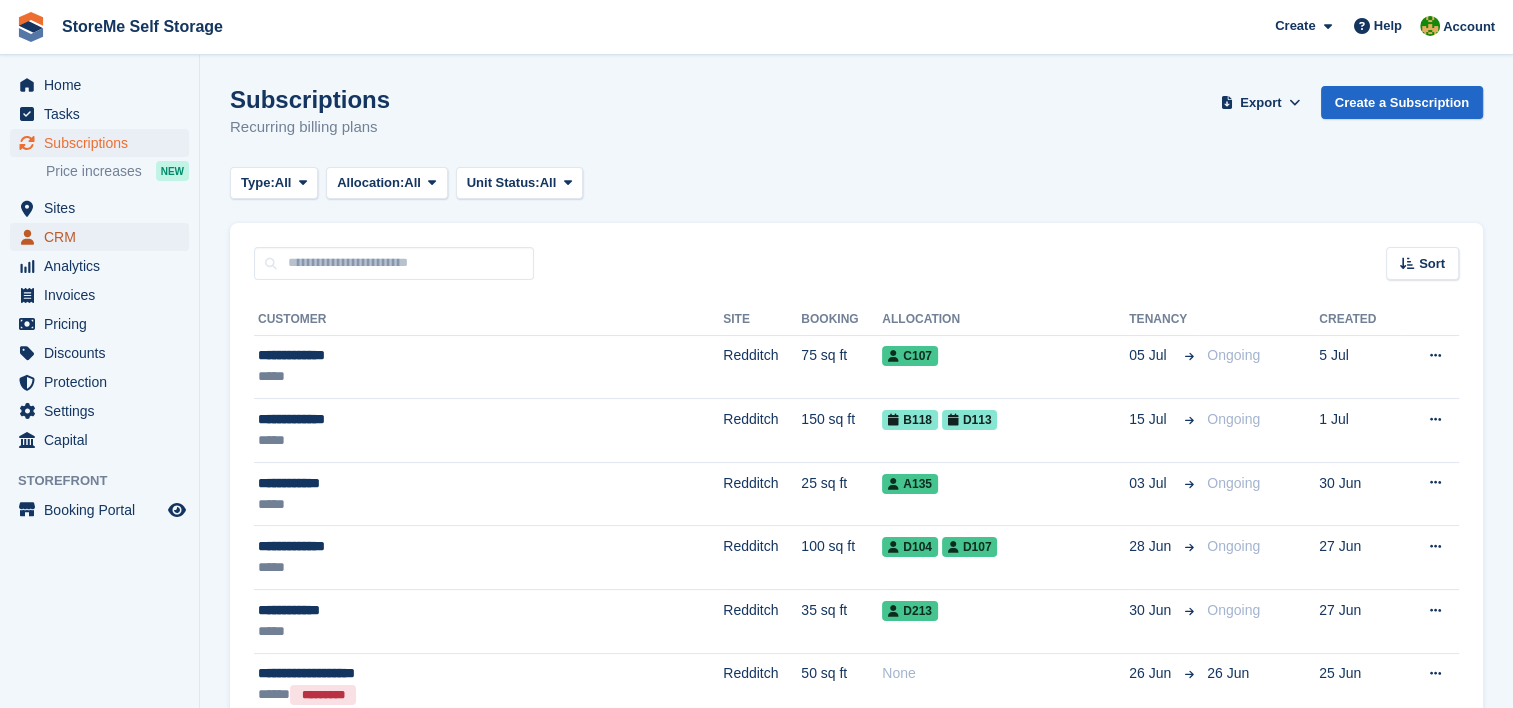 click on "CRM" at bounding box center [99, 237] 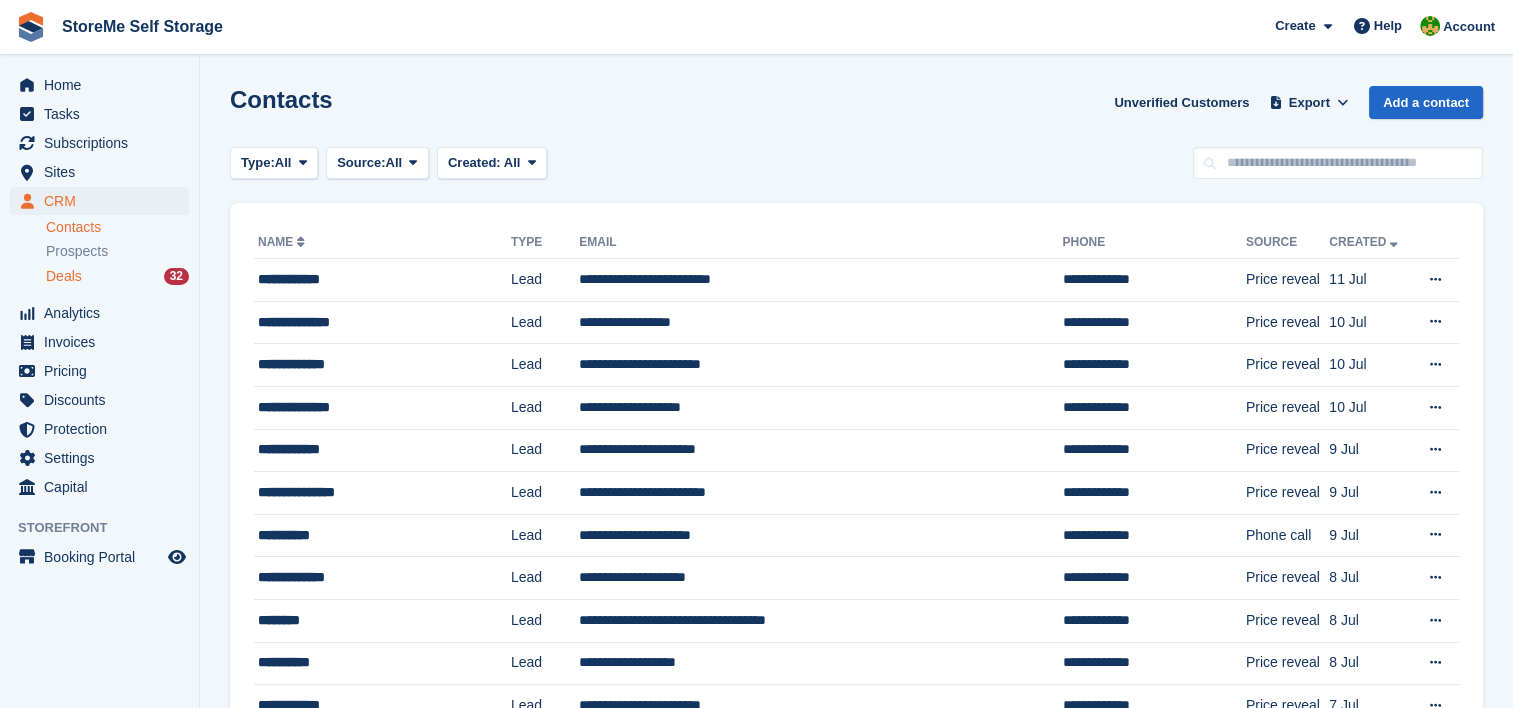 click on "Deals" at bounding box center [64, 276] 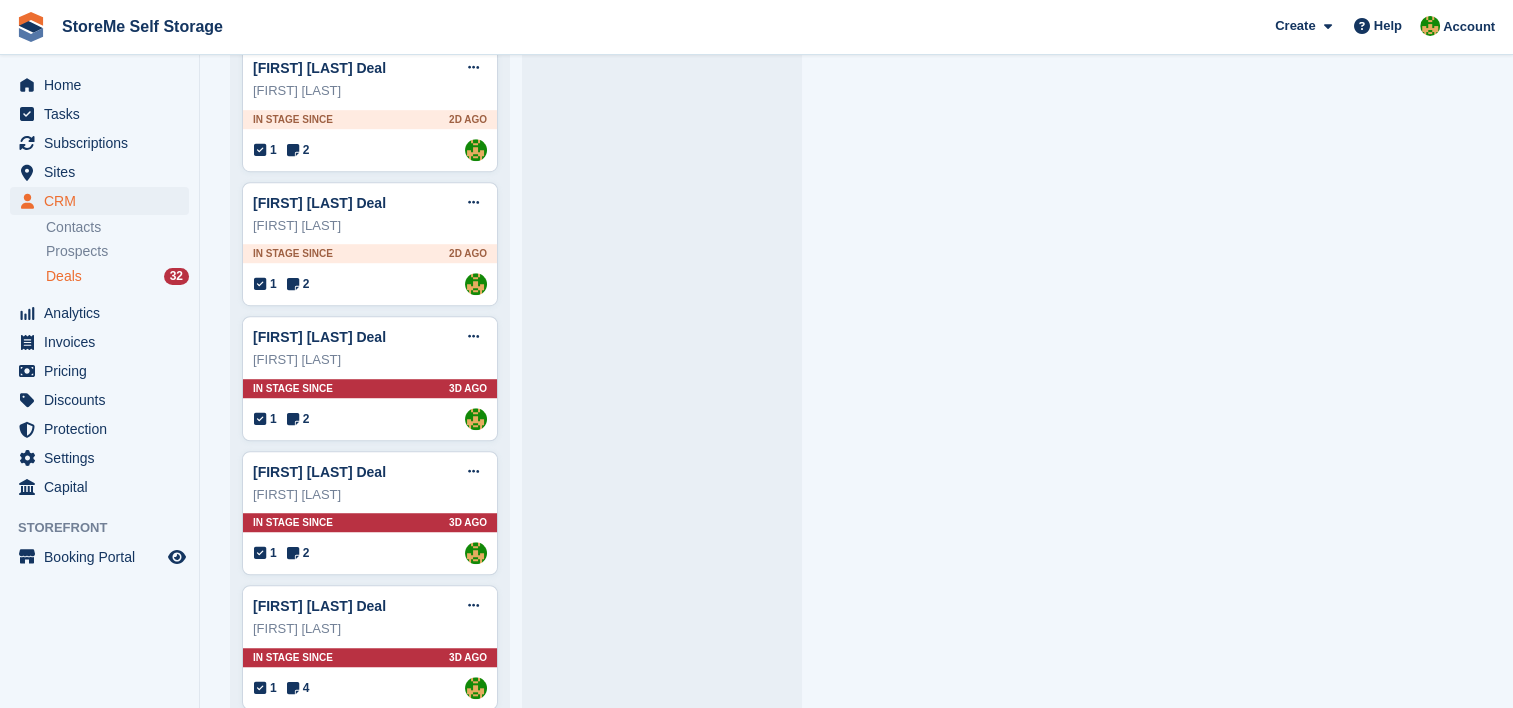 scroll, scrollTop: 1400, scrollLeft: 0, axis: vertical 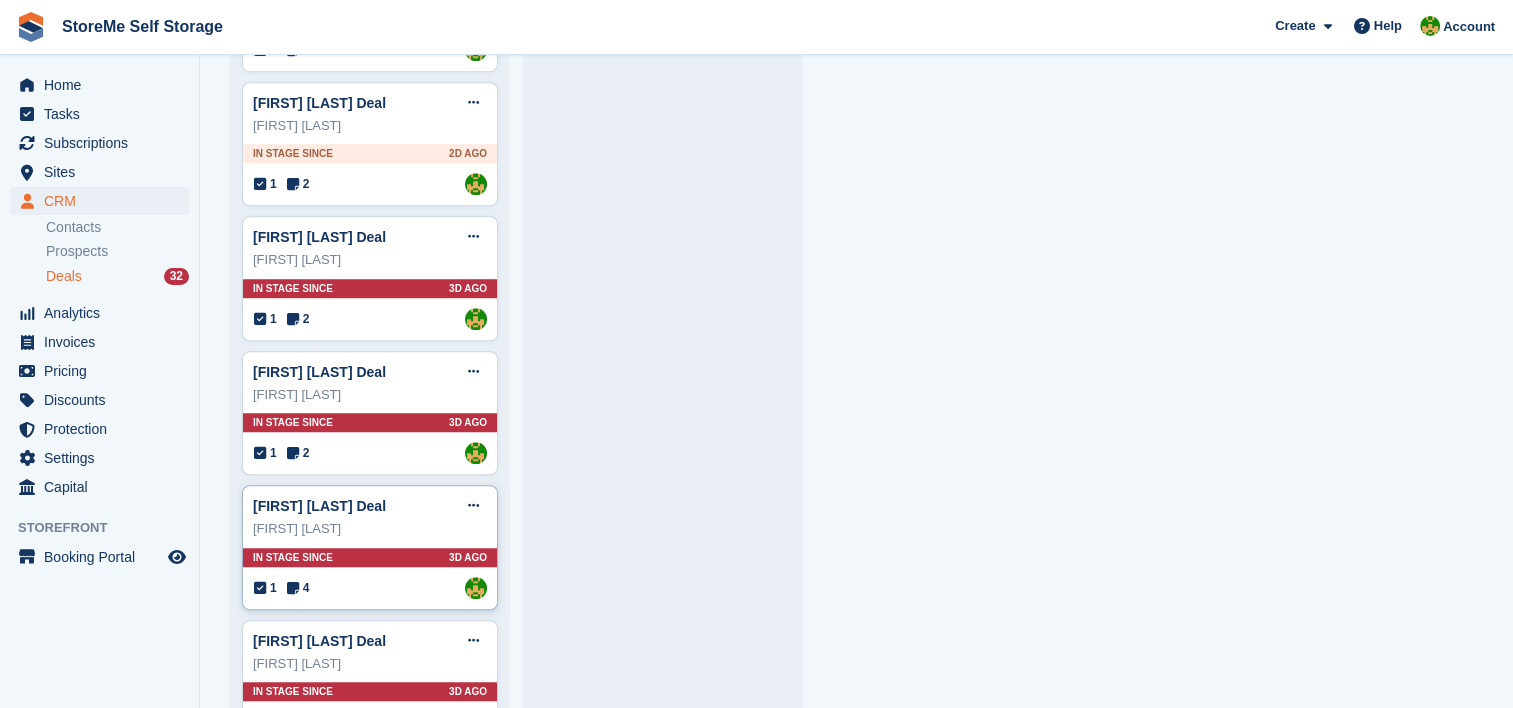 click on "In stage since 3D AGO" at bounding box center [370, 557] 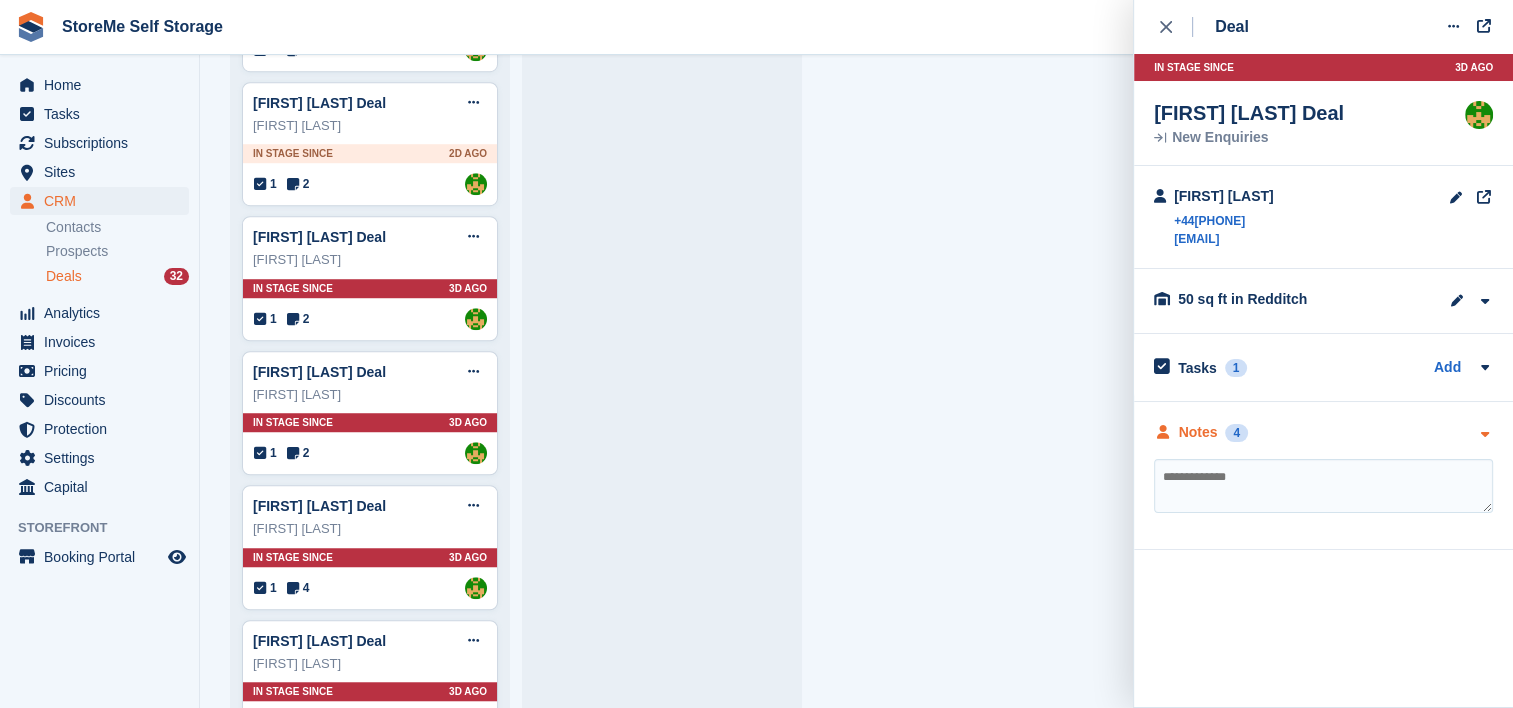 click on "Notes" at bounding box center [1198, 432] 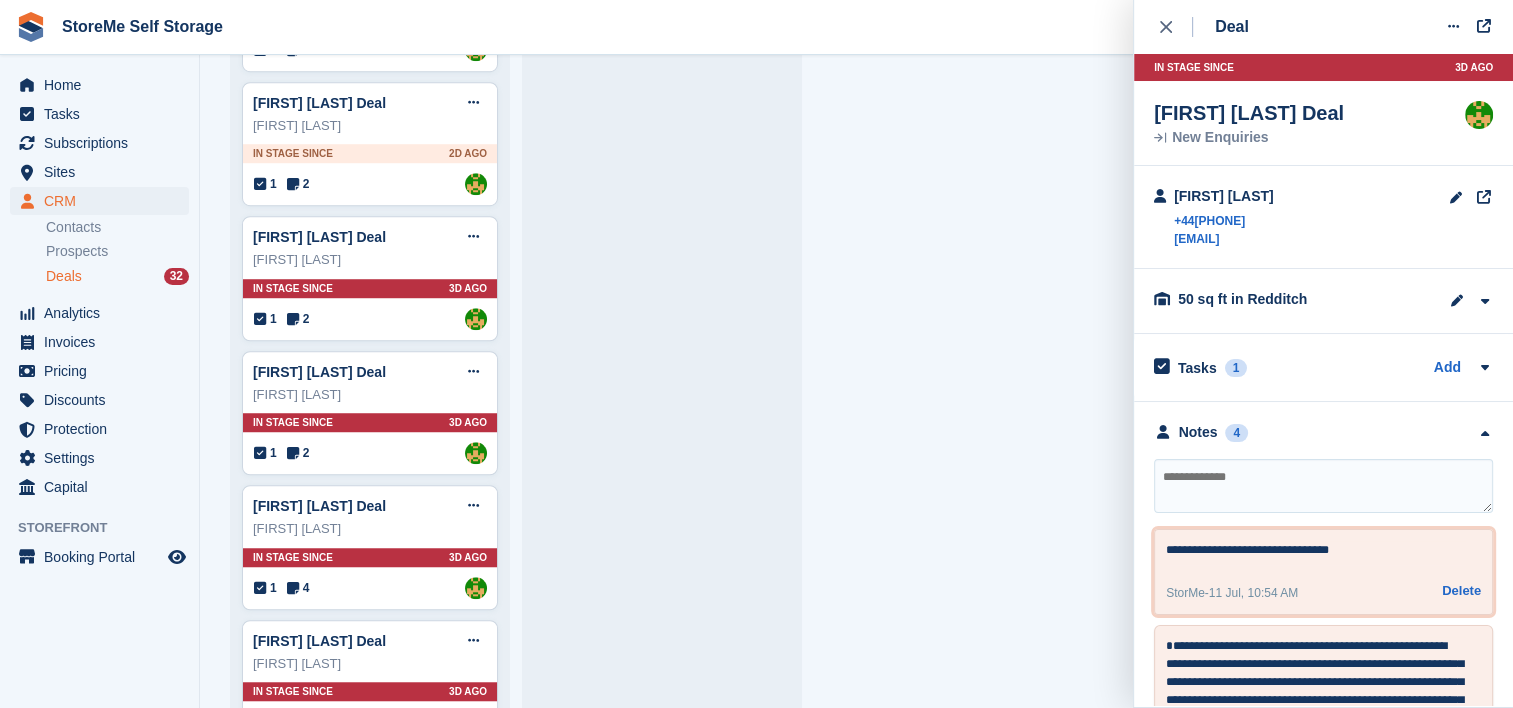 drag, startPoint x: 1346, startPoint y: 550, endPoint x: 1142, endPoint y: 528, distance: 205.18285 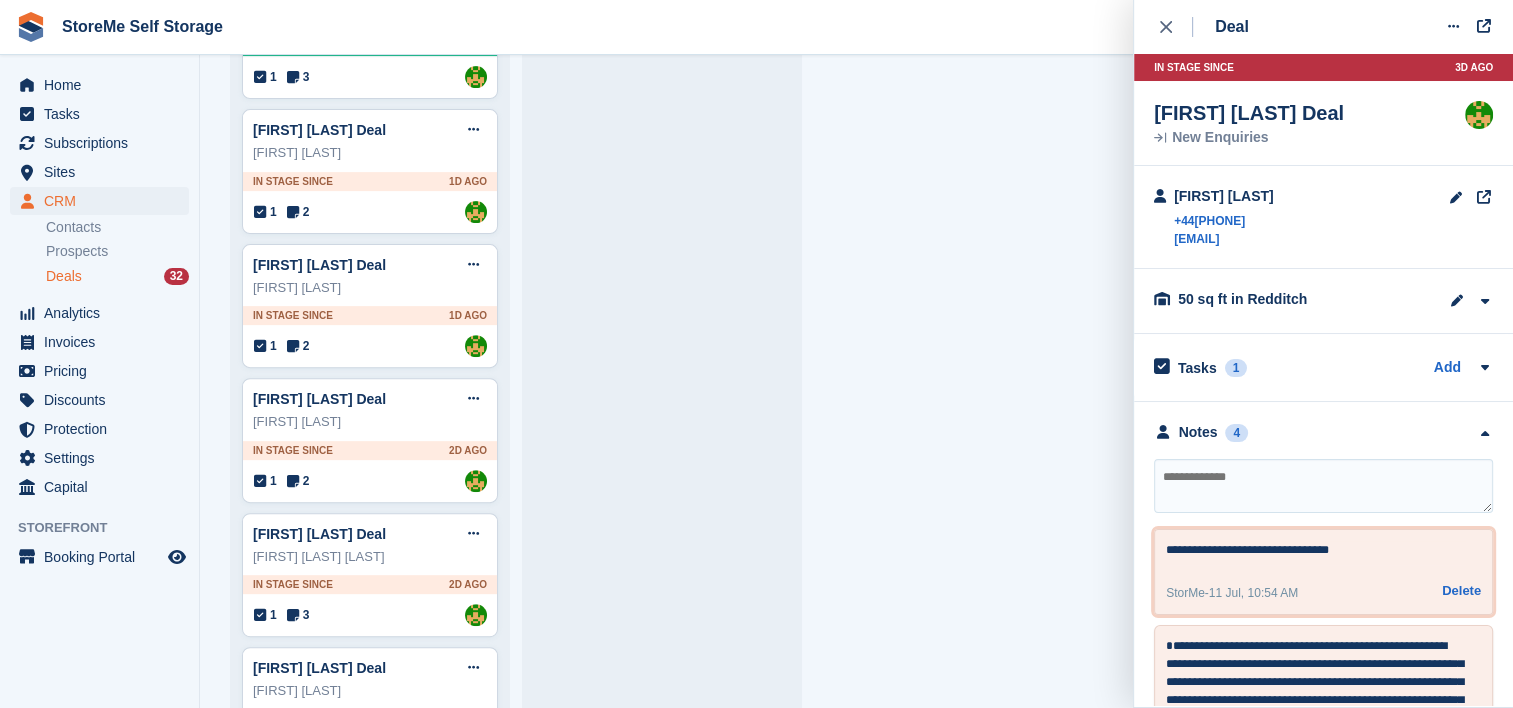 scroll, scrollTop: 600, scrollLeft: 0, axis: vertical 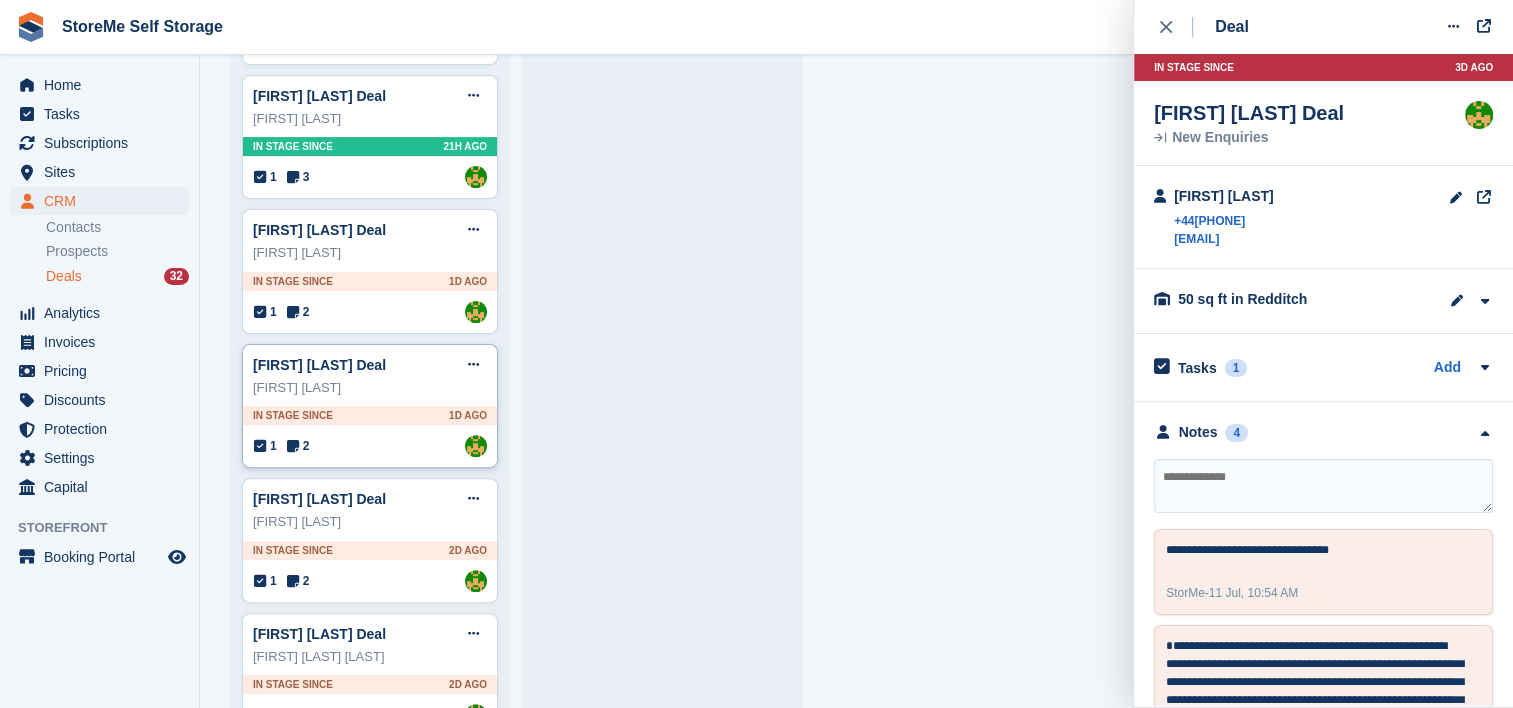 click on "In stage since 1D AGO" at bounding box center (370, 415) 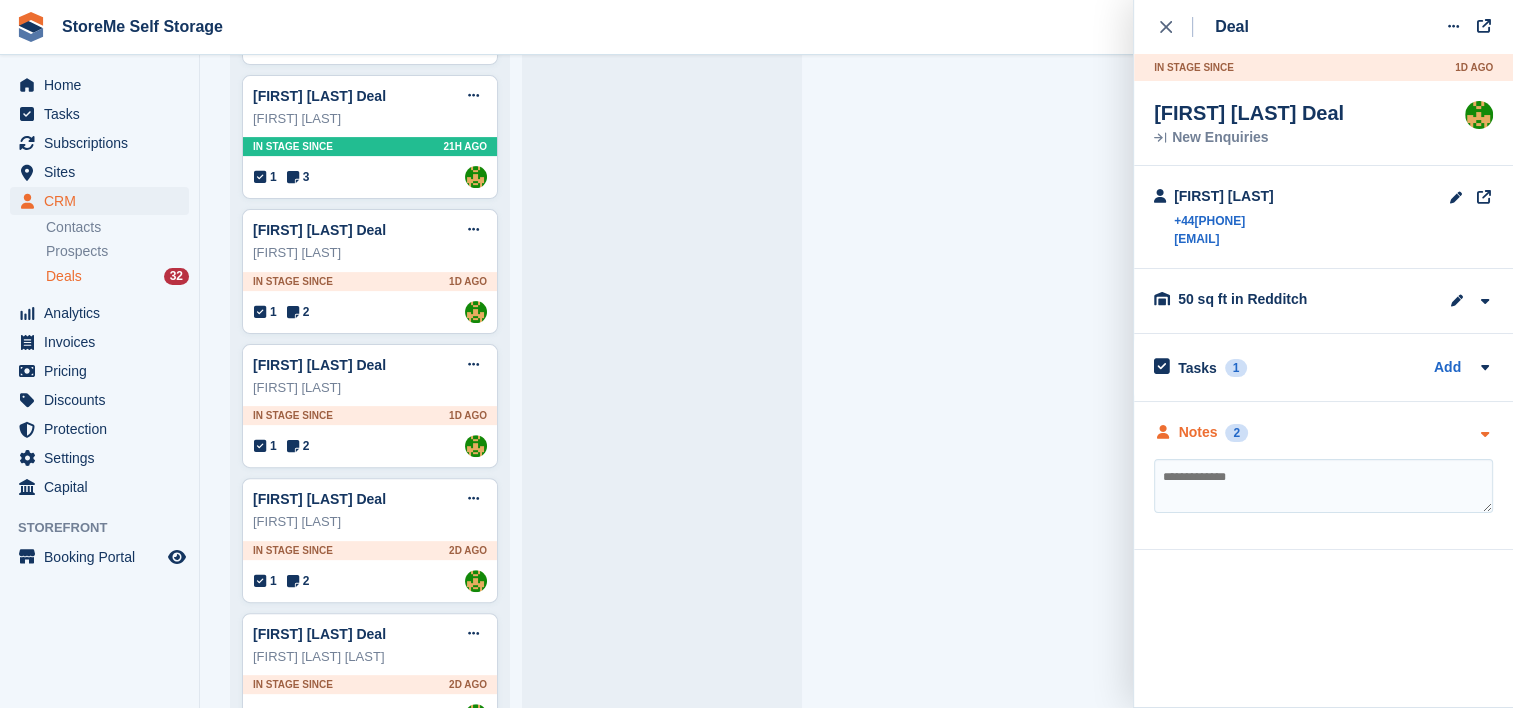 click on "Notes" at bounding box center [1198, 432] 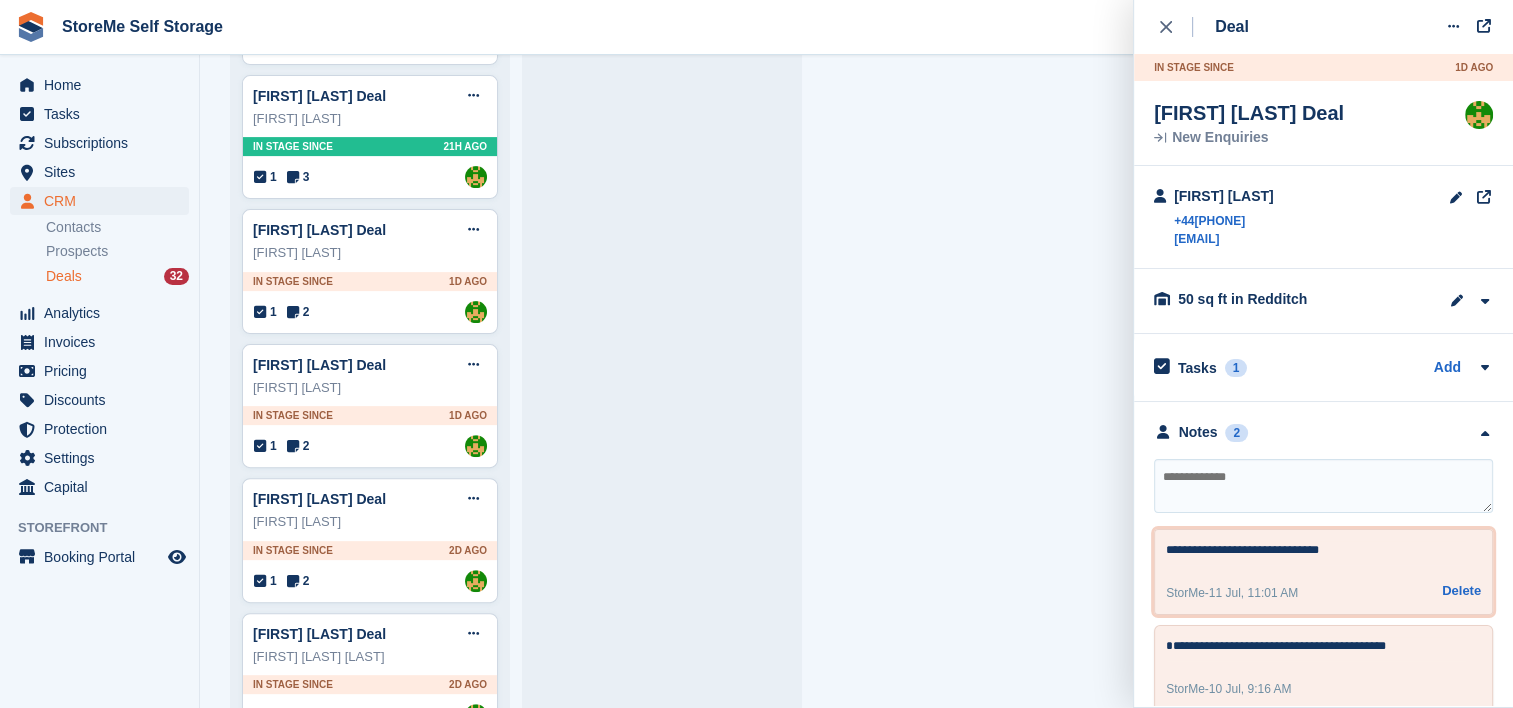 drag, startPoint x: 1331, startPoint y: 548, endPoint x: 1143, endPoint y: 549, distance: 188.00266 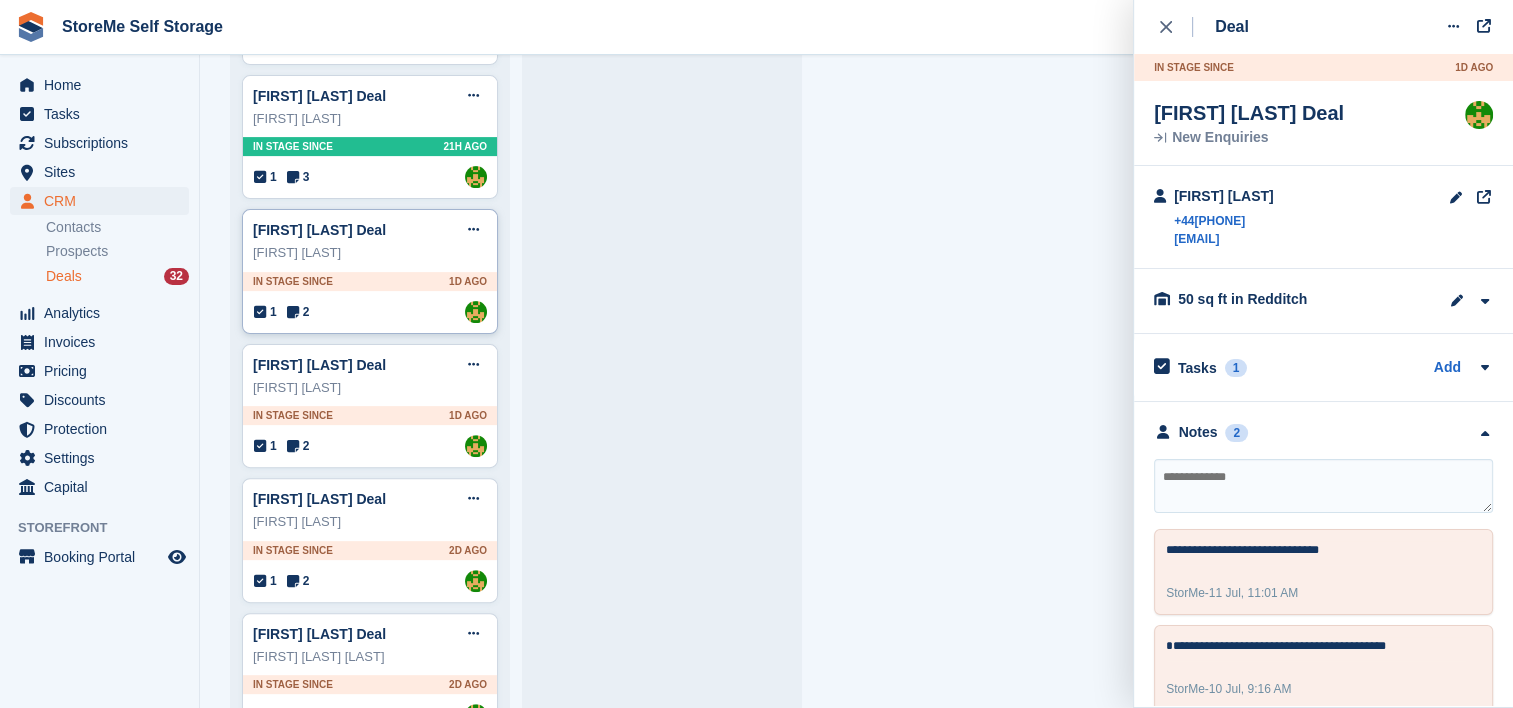 click on "Anbreen haider" at bounding box center (370, 253) 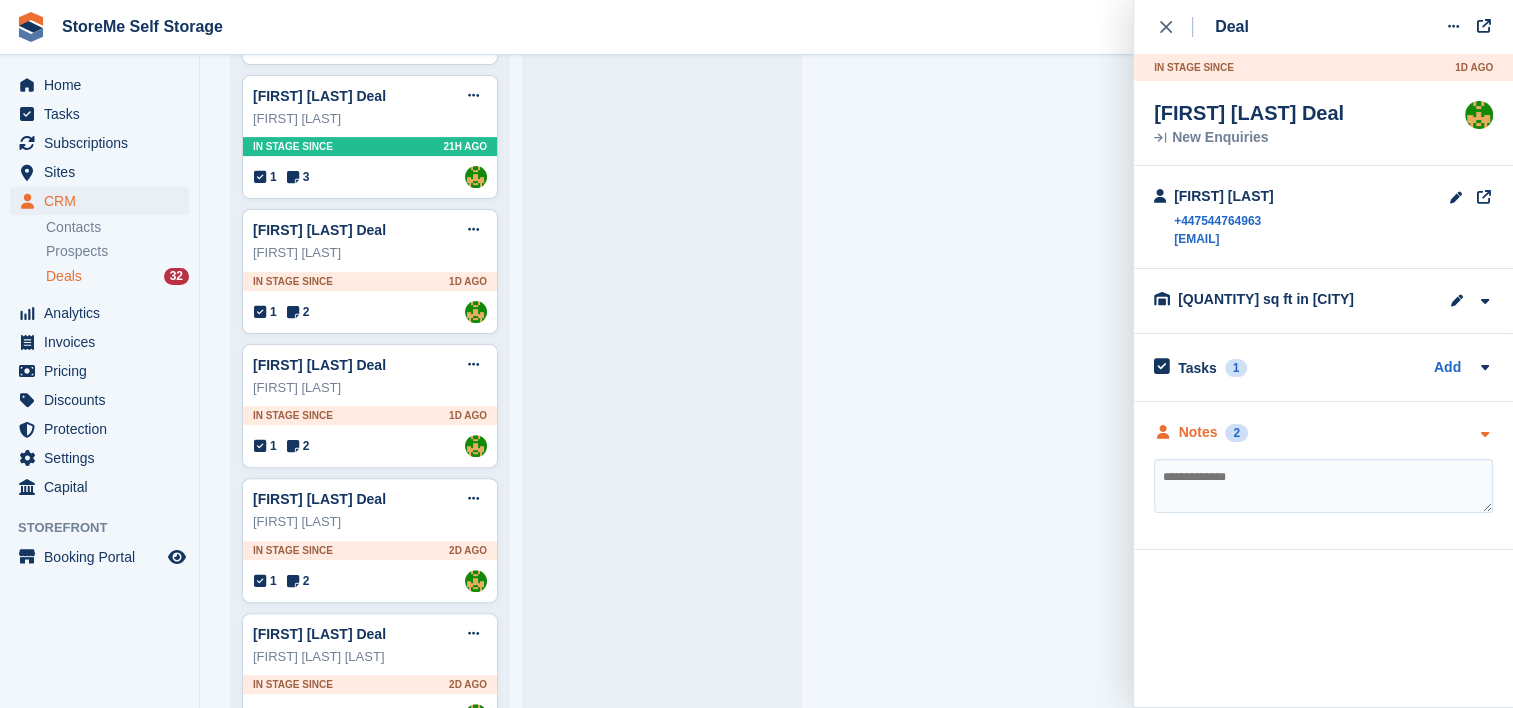 click on "Notes" at bounding box center (1198, 432) 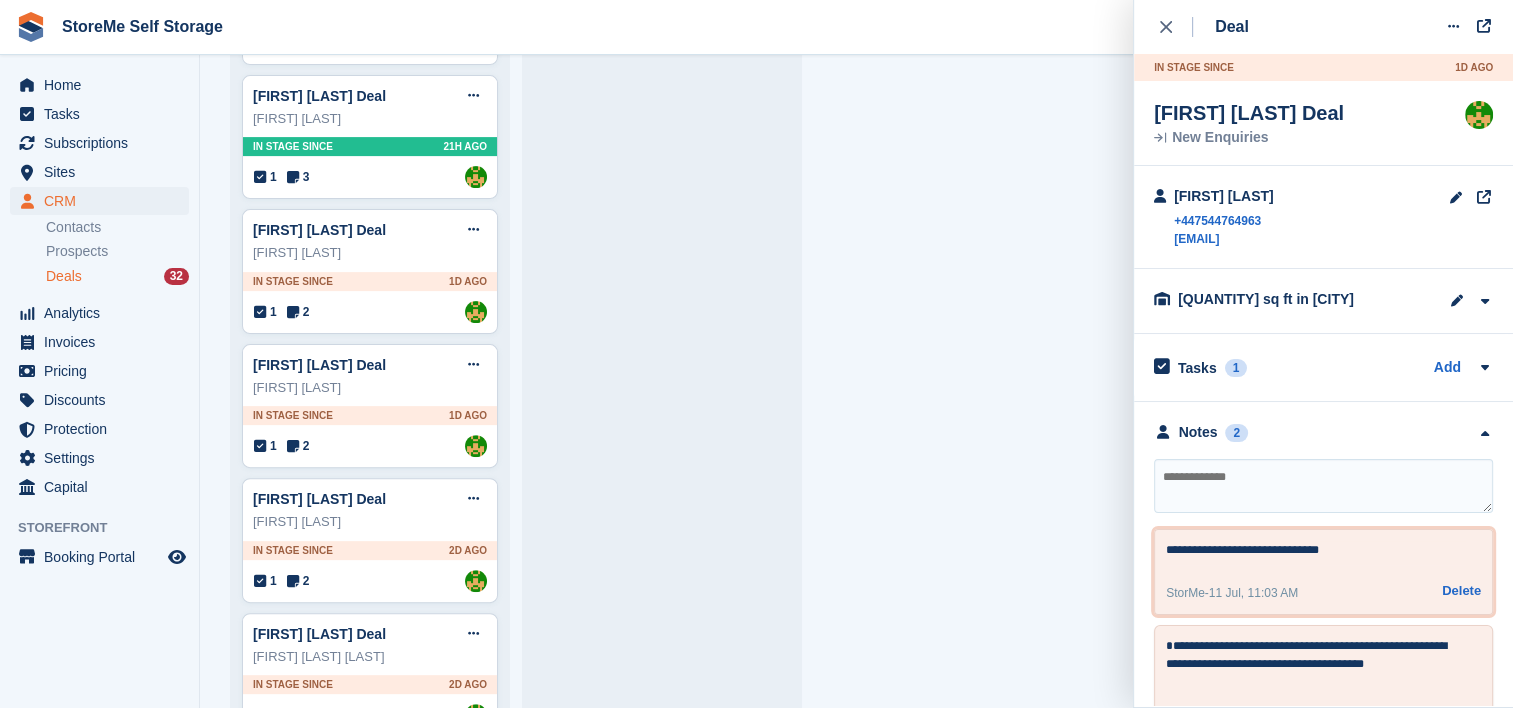 drag, startPoint x: 1339, startPoint y: 543, endPoint x: 1139, endPoint y: 539, distance: 200.04 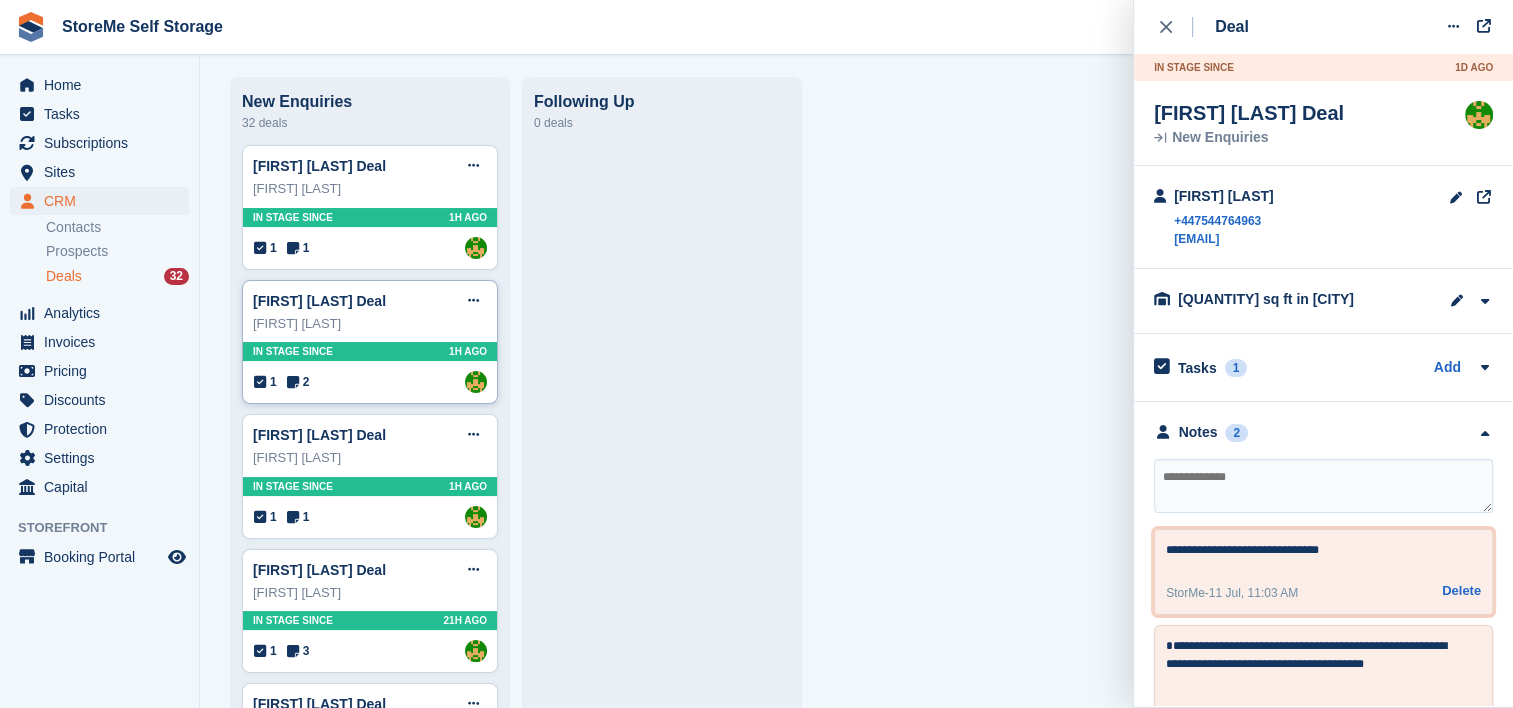 scroll, scrollTop: 200, scrollLeft: 0, axis: vertical 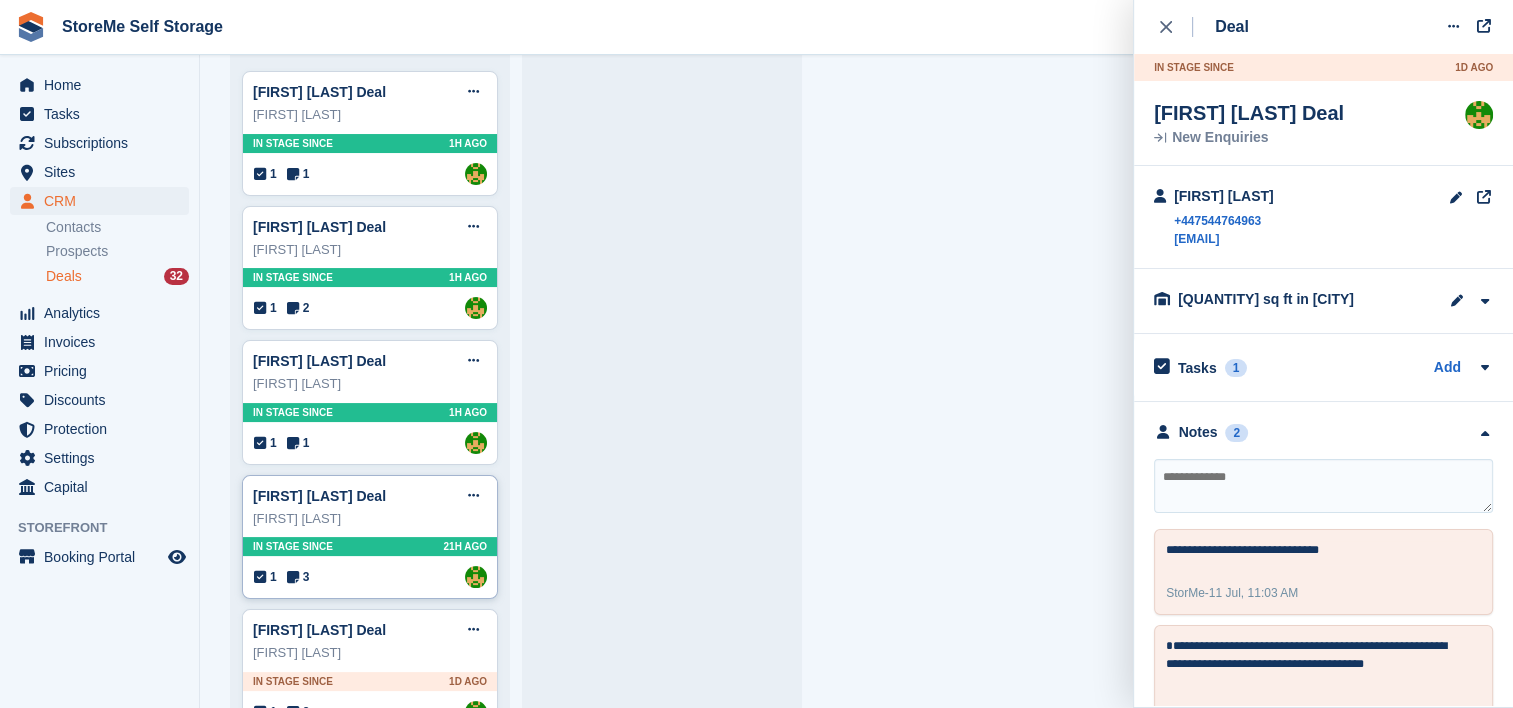 click on "In stage since 21H AGO" at bounding box center (370, 546) 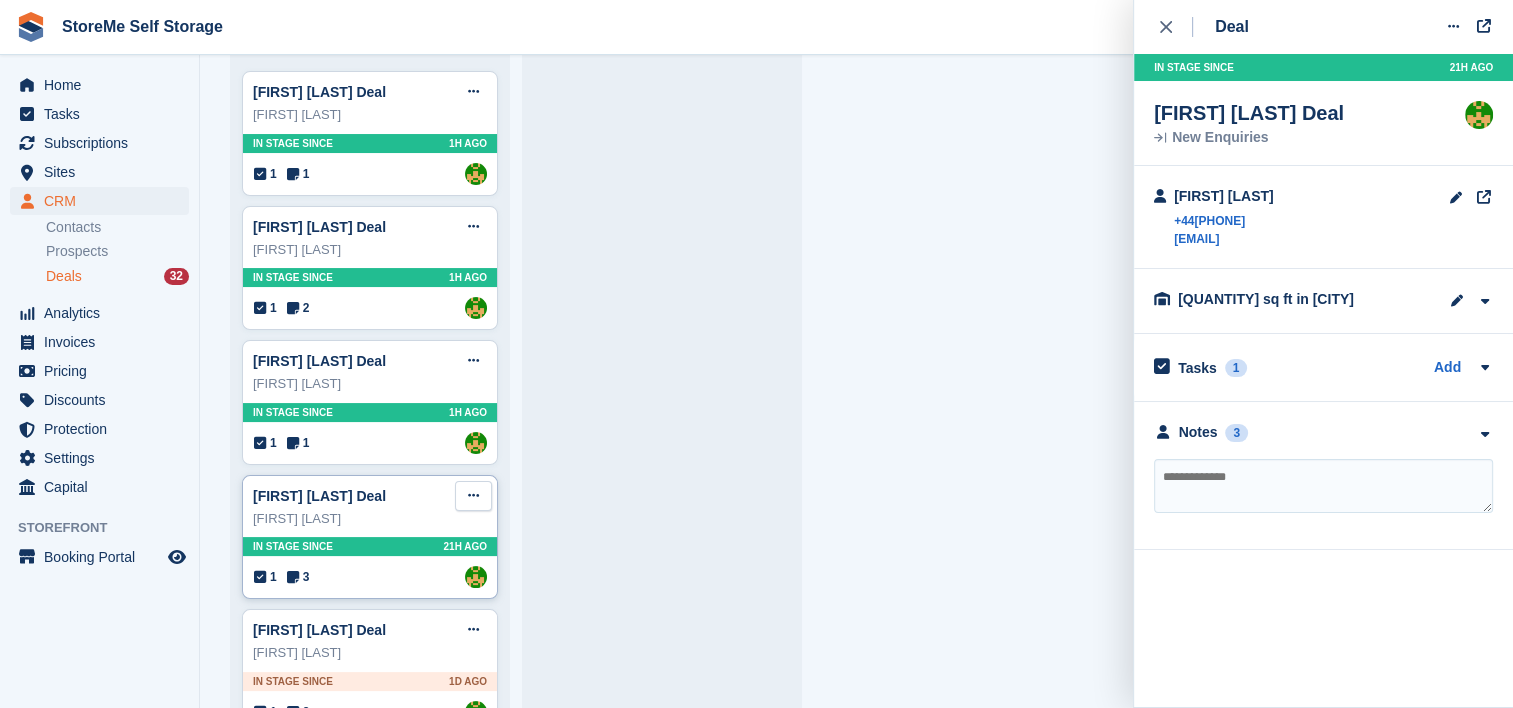 click at bounding box center (473, 495) 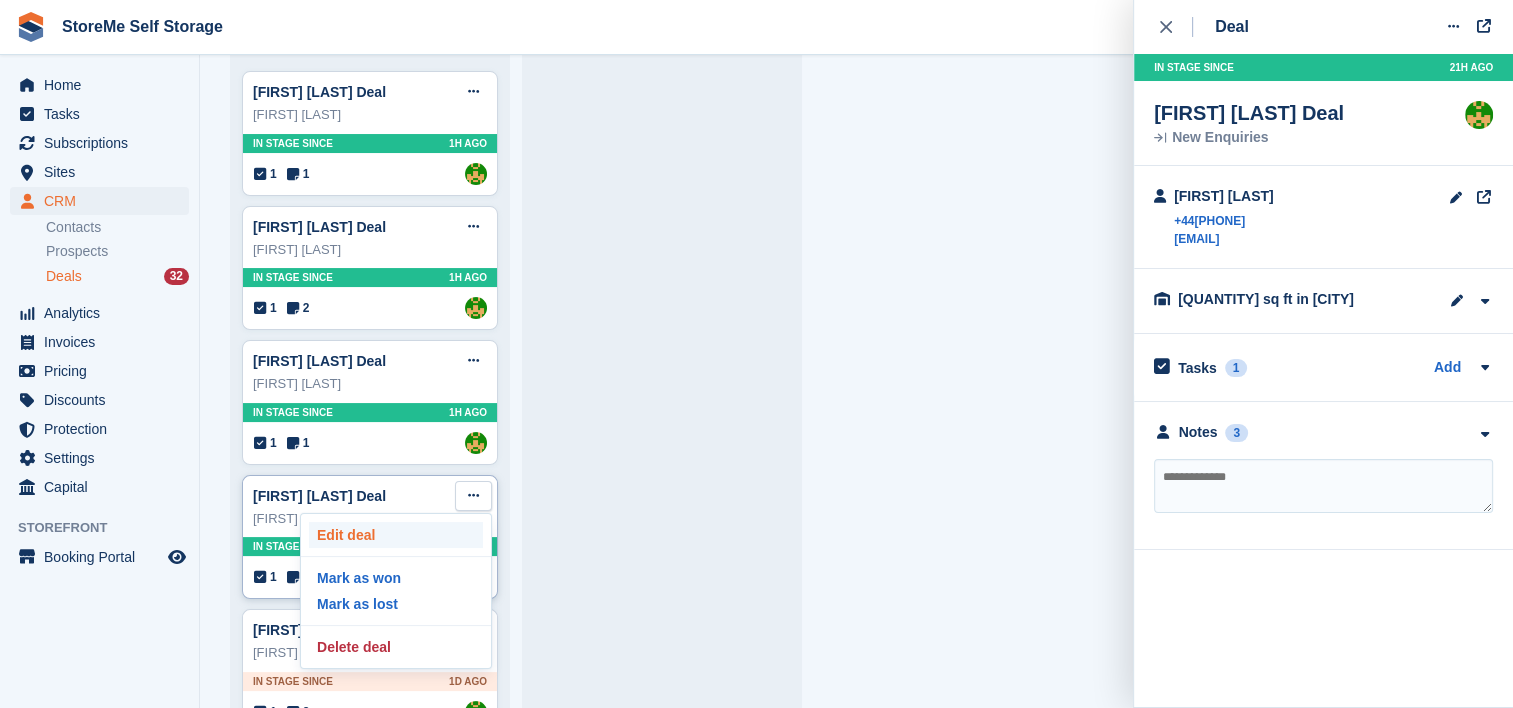 click on "Edit deal" at bounding box center (396, 535) 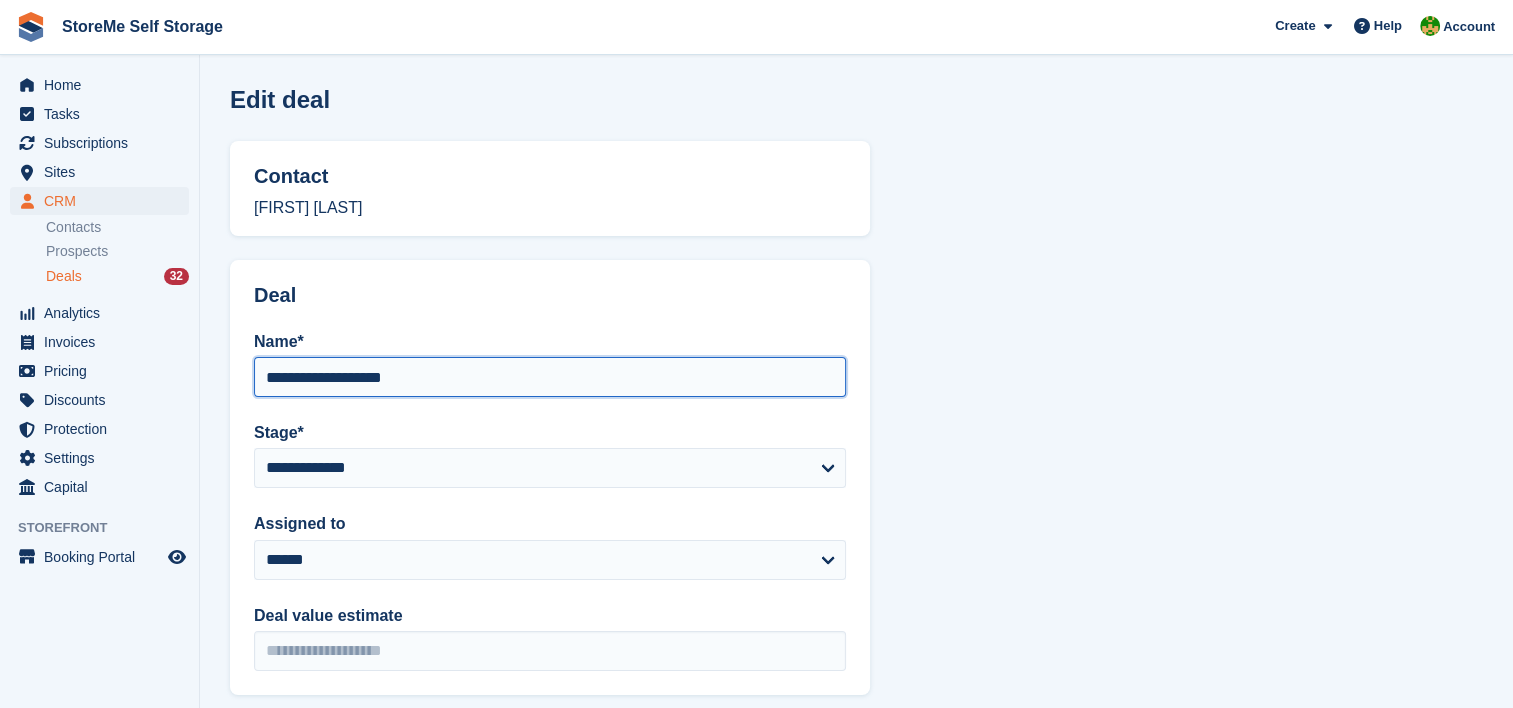click on "**********" at bounding box center [550, 377] 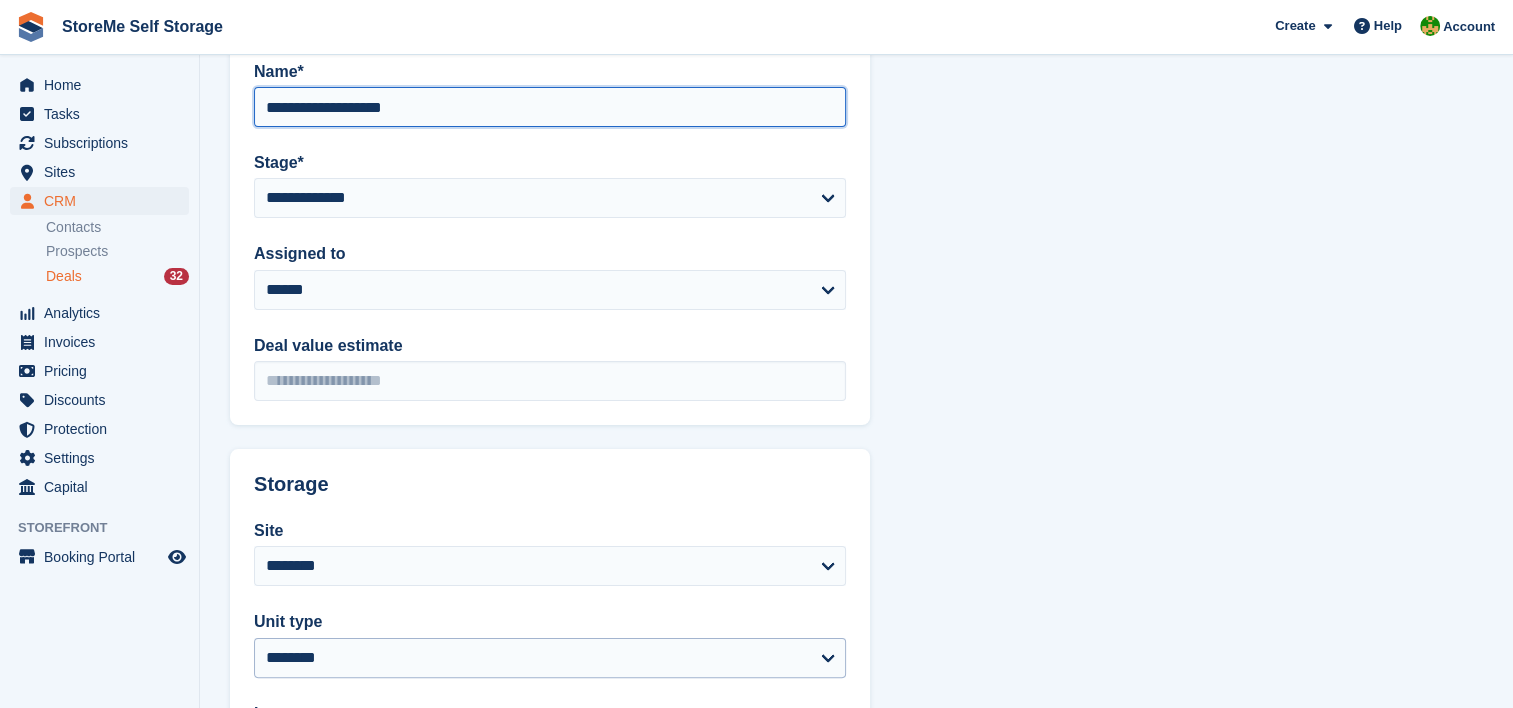 scroll, scrollTop: 564, scrollLeft: 0, axis: vertical 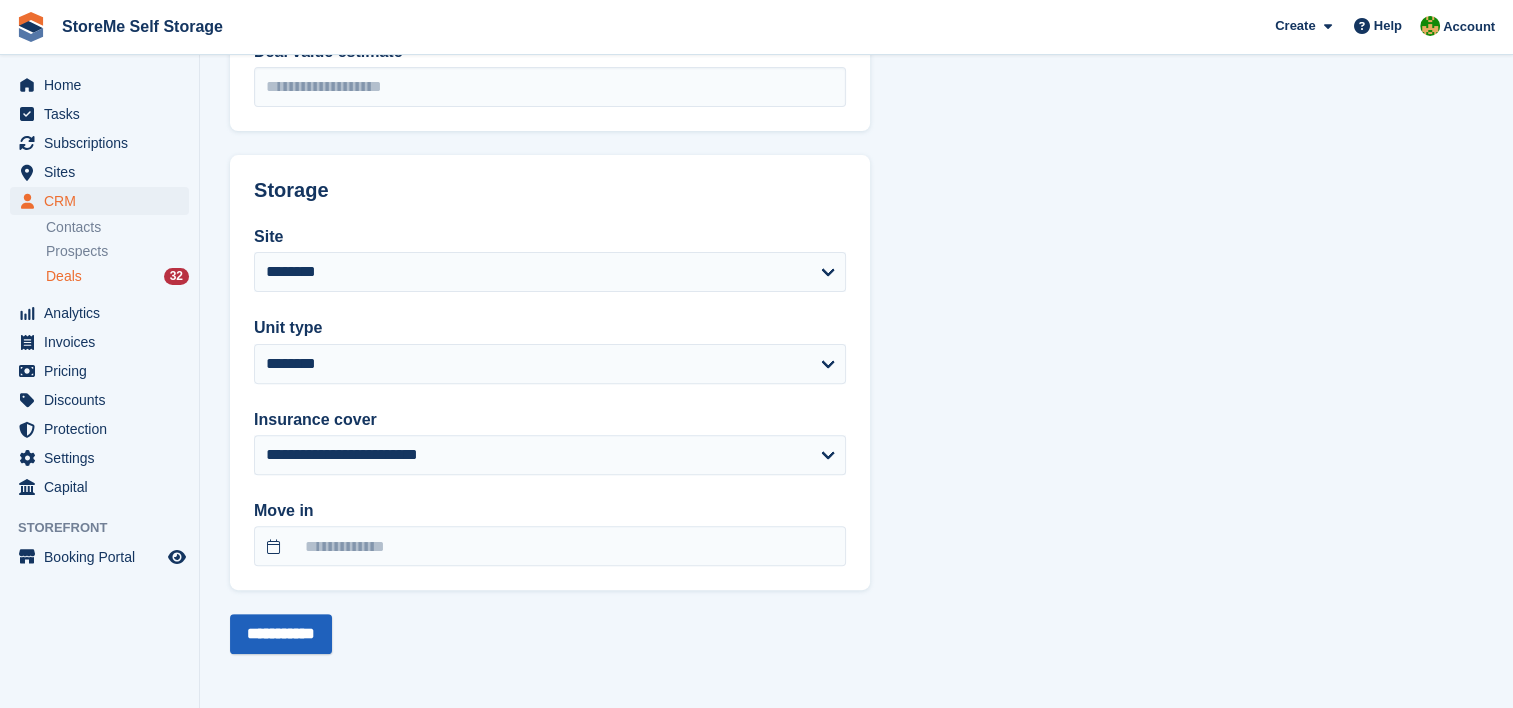 type on "**********" 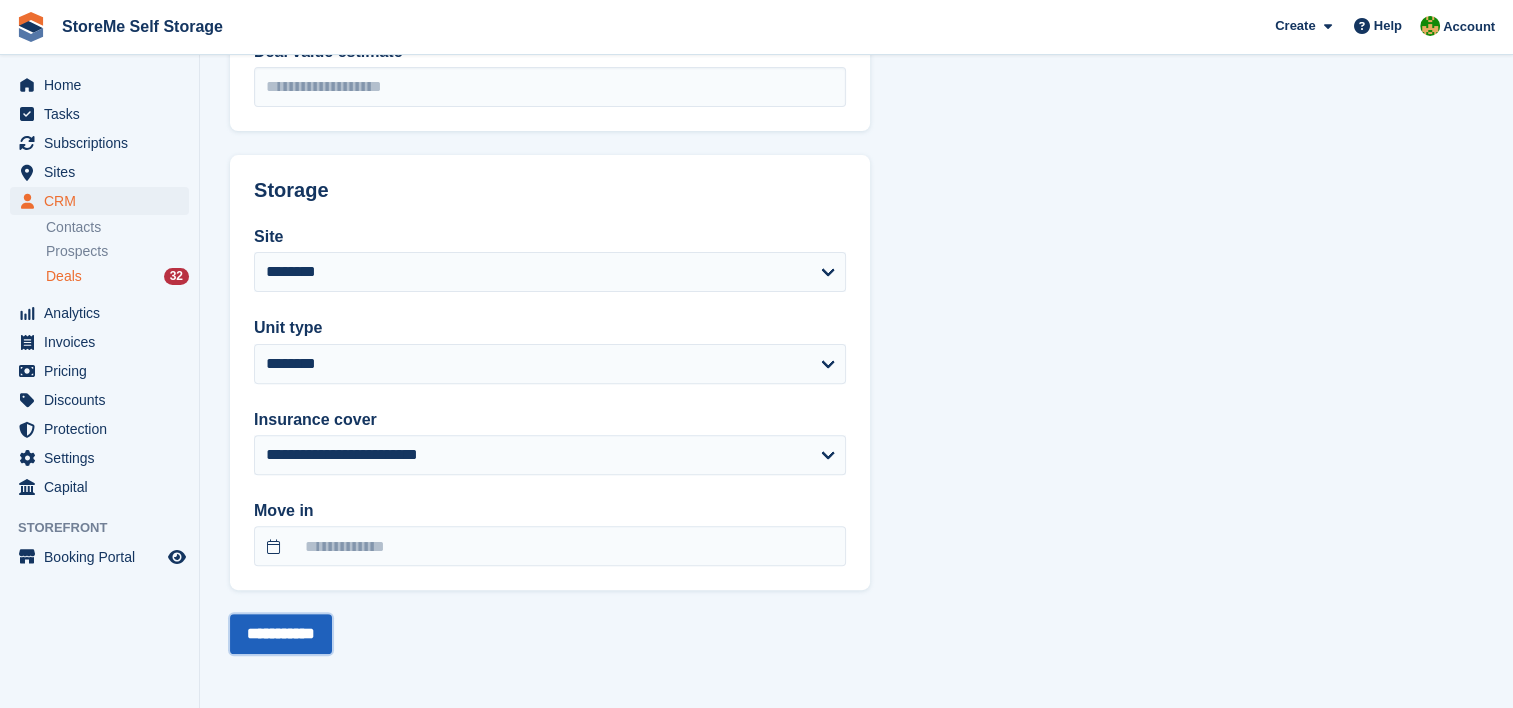 click on "**********" at bounding box center (281, 634) 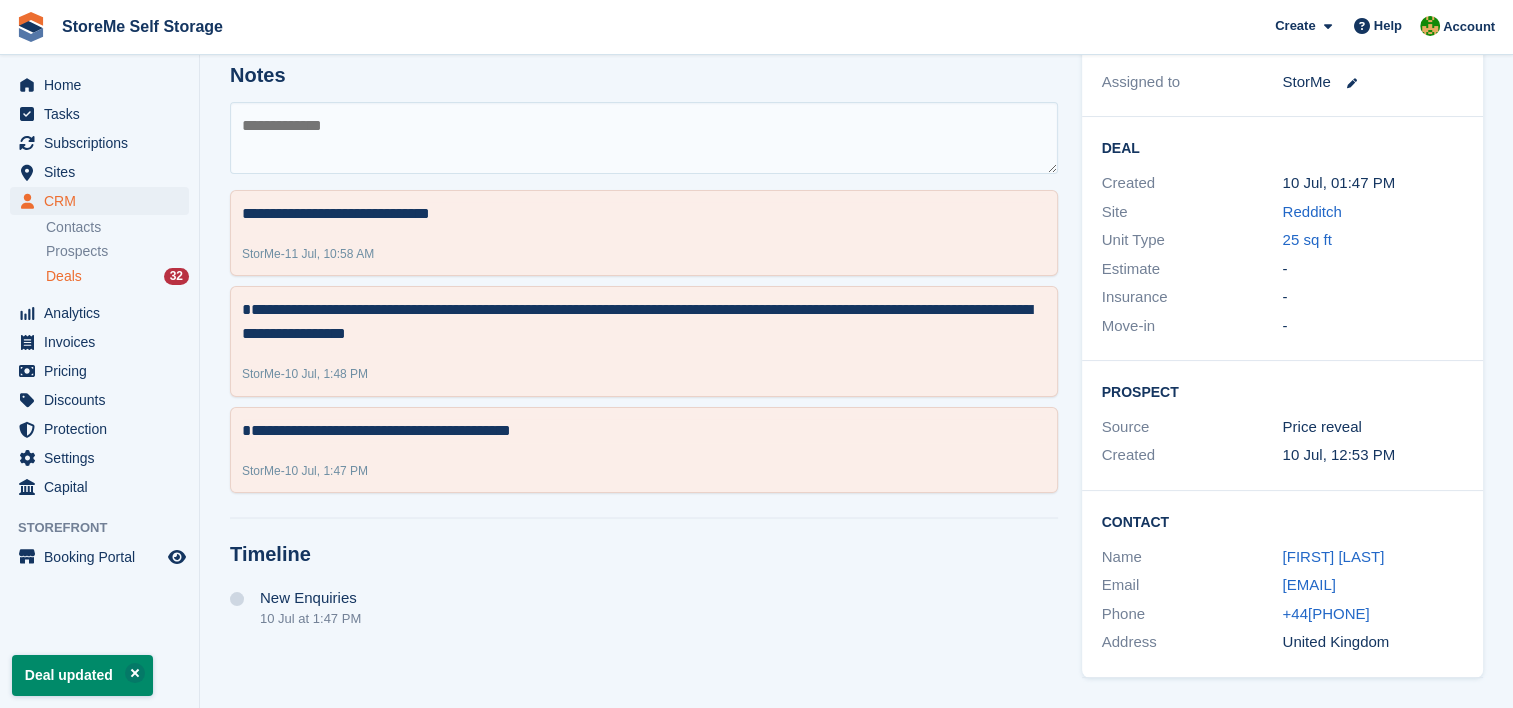 scroll, scrollTop: 0, scrollLeft: 0, axis: both 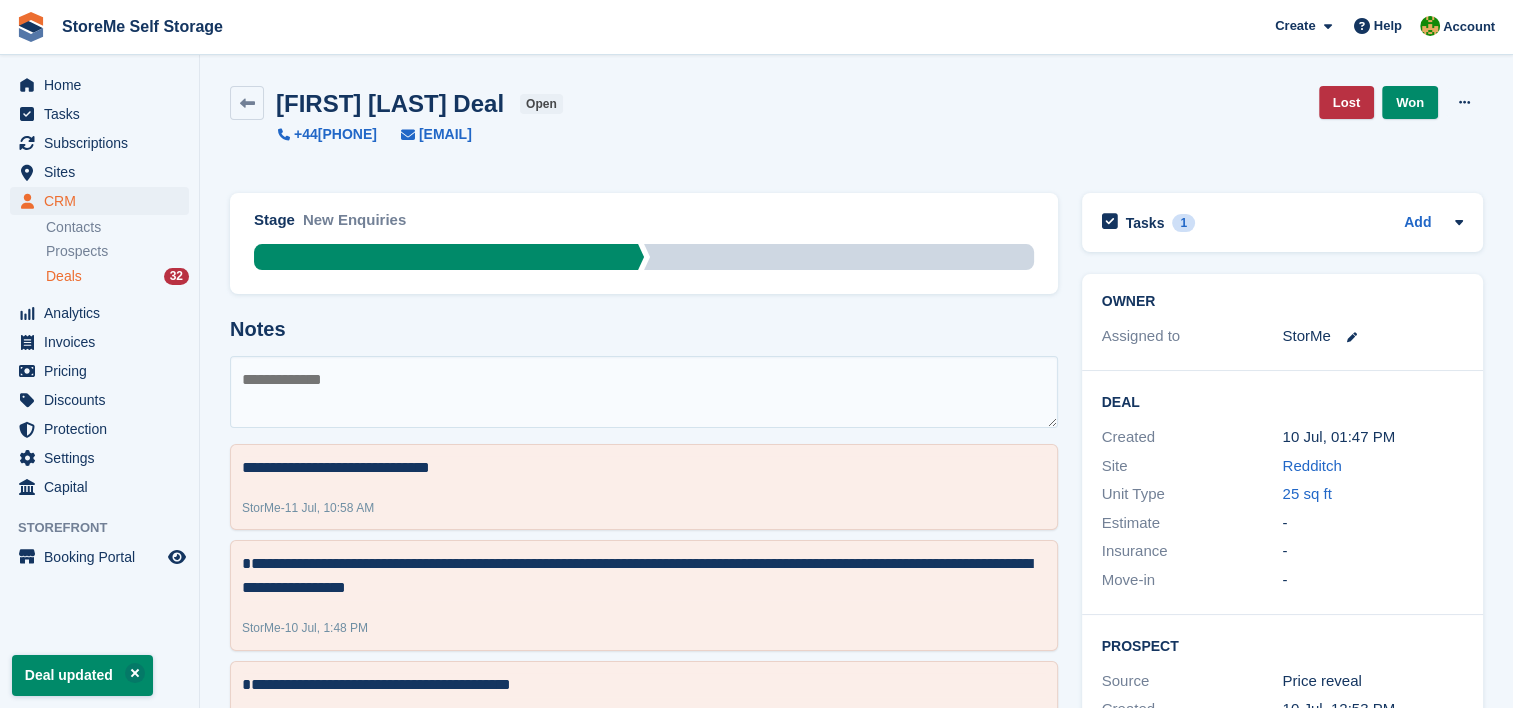 click on "Deals" at bounding box center [64, 276] 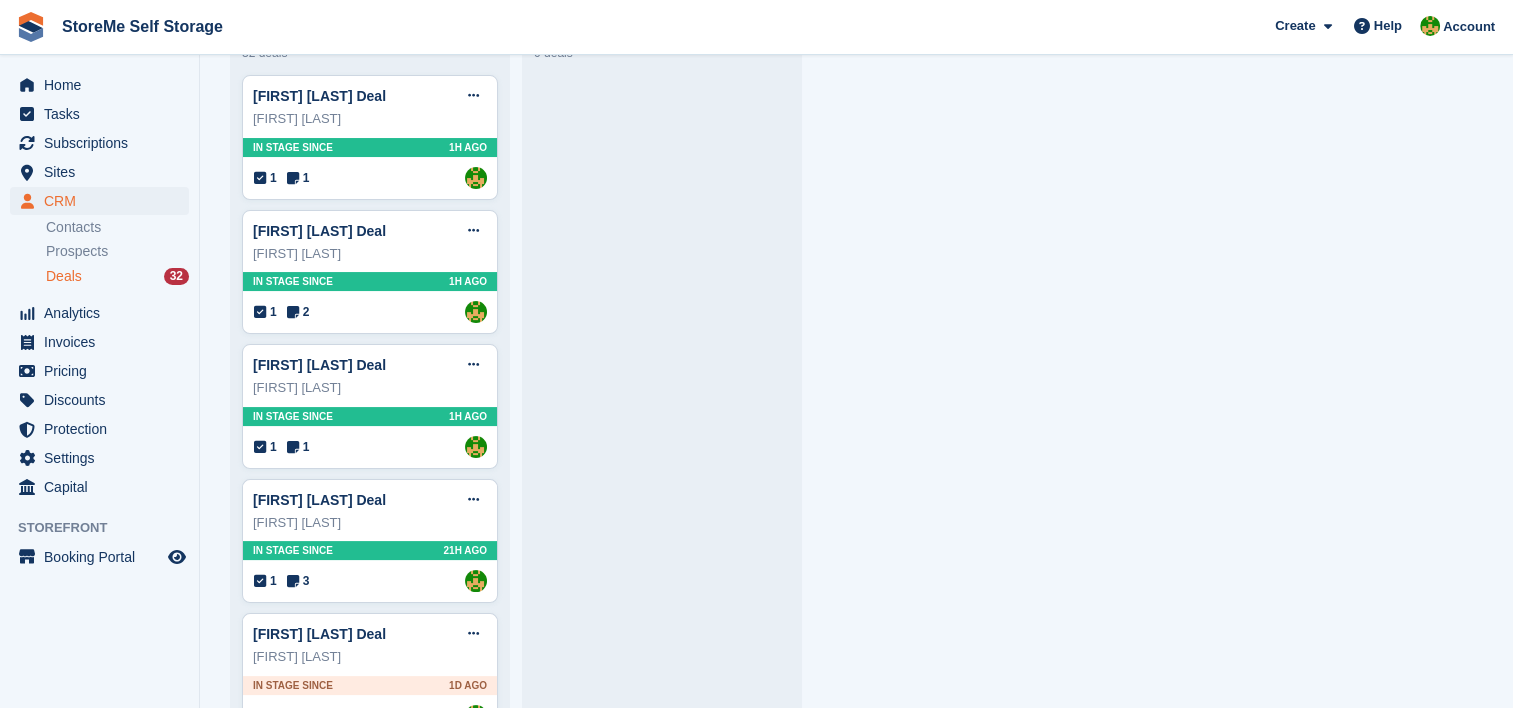 scroll, scrollTop: 200, scrollLeft: 0, axis: vertical 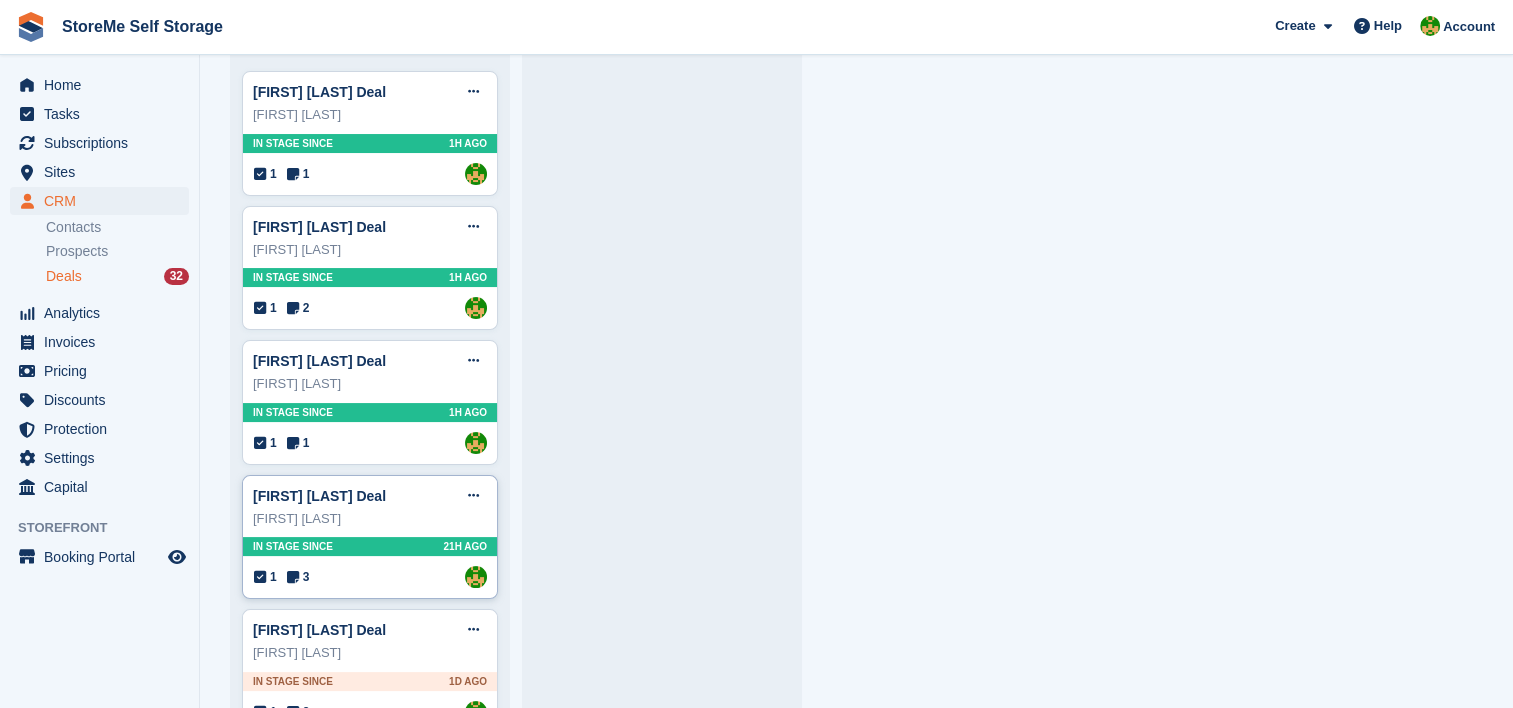 click on "In stage since 21H AGO" at bounding box center [370, 546] 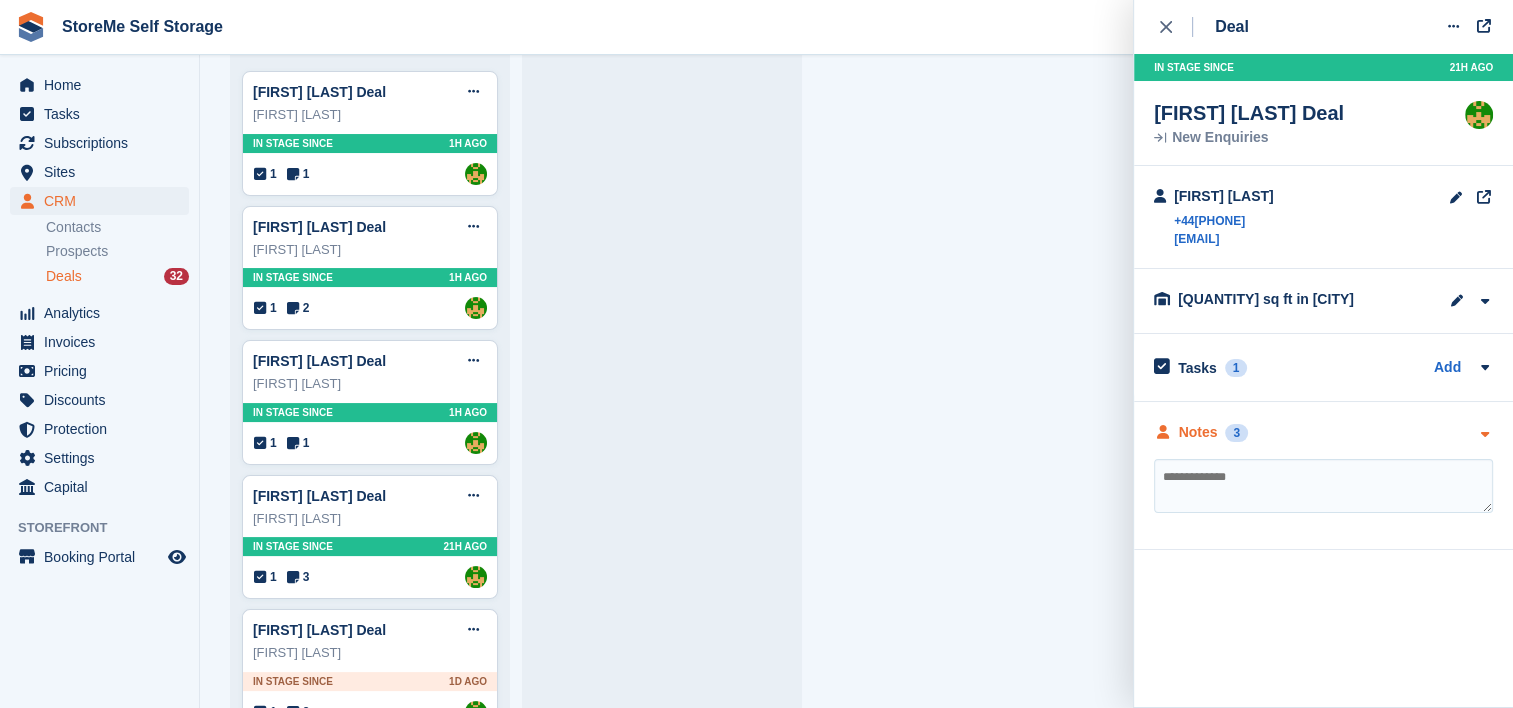 click on "Notes" at bounding box center [1198, 432] 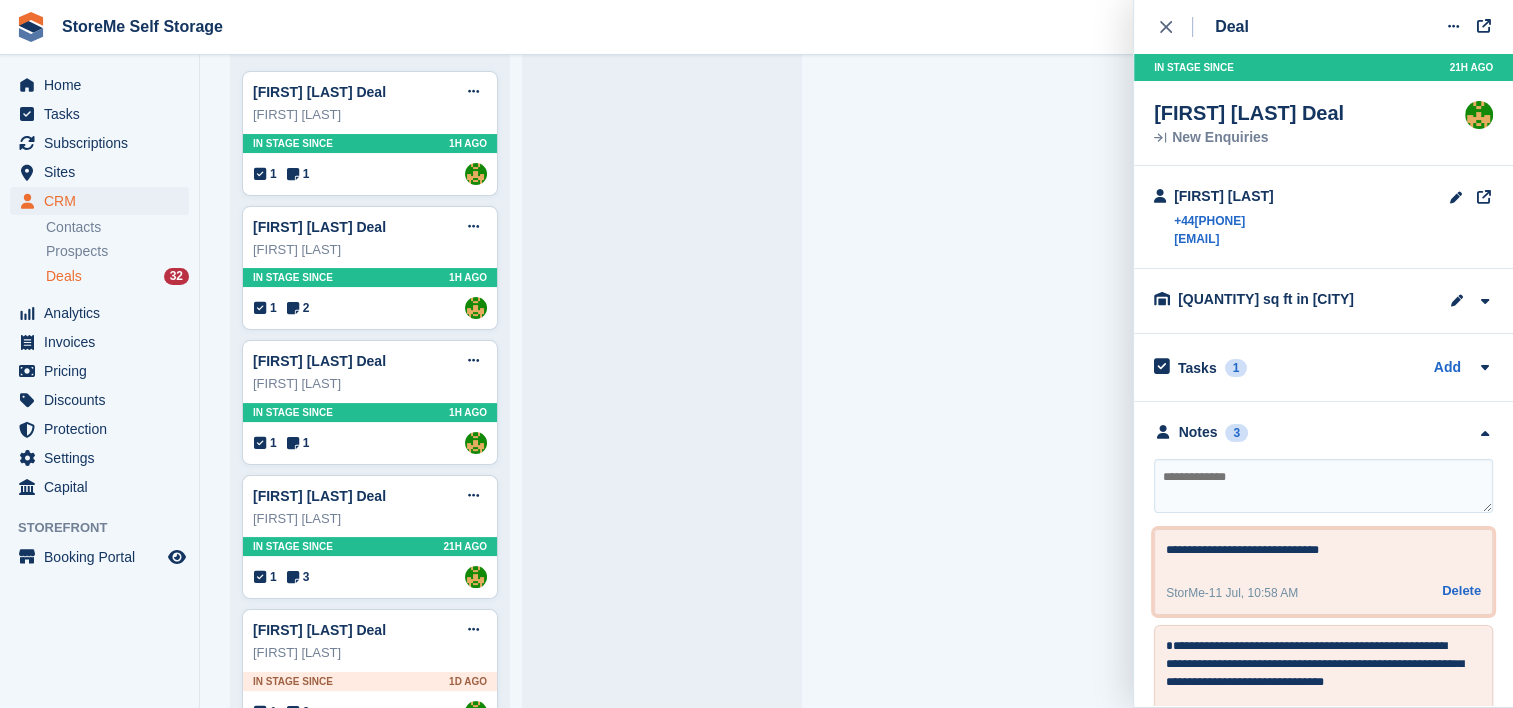 drag, startPoint x: 1332, startPoint y: 541, endPoint x: 1142, endPoint y: 536, distance: 190.06578 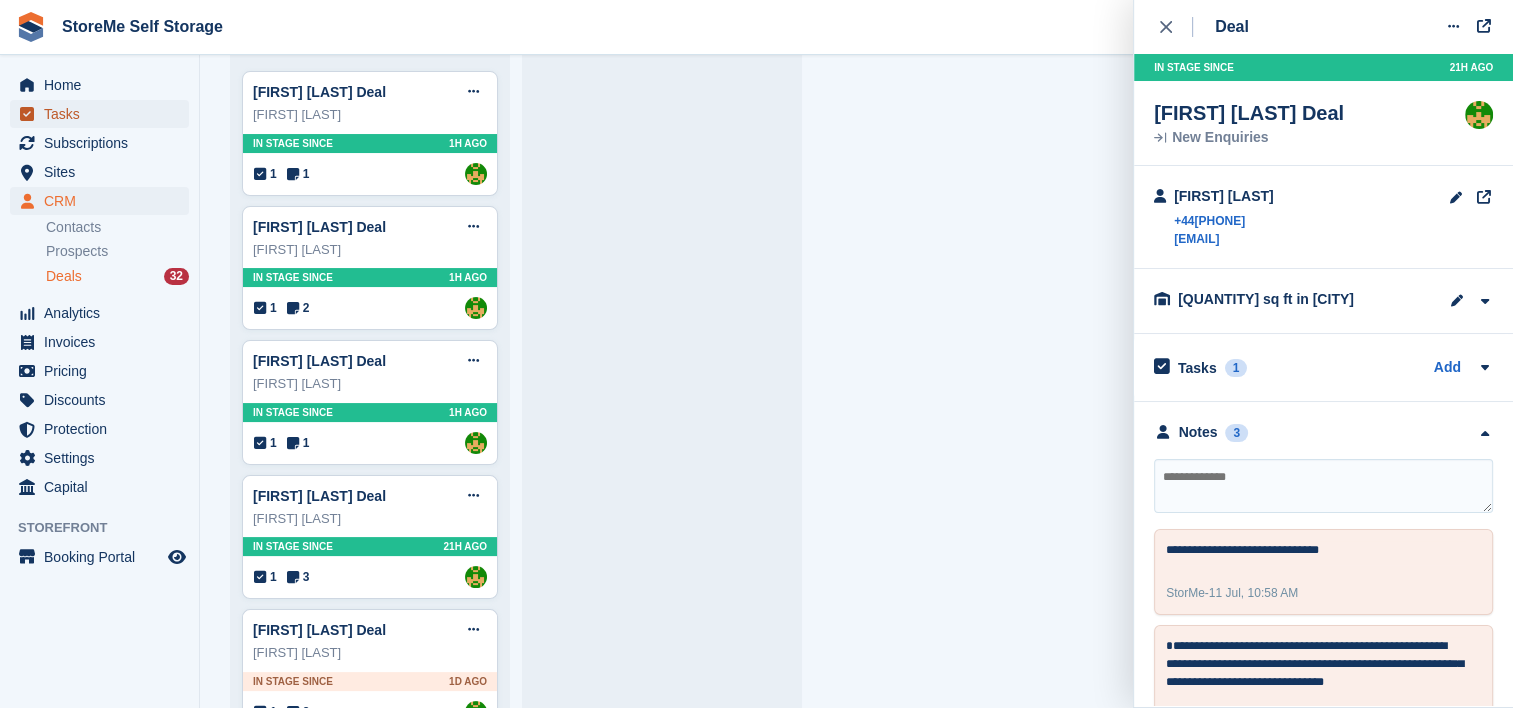 click on "Tasks" at bounding box center [104, 114] 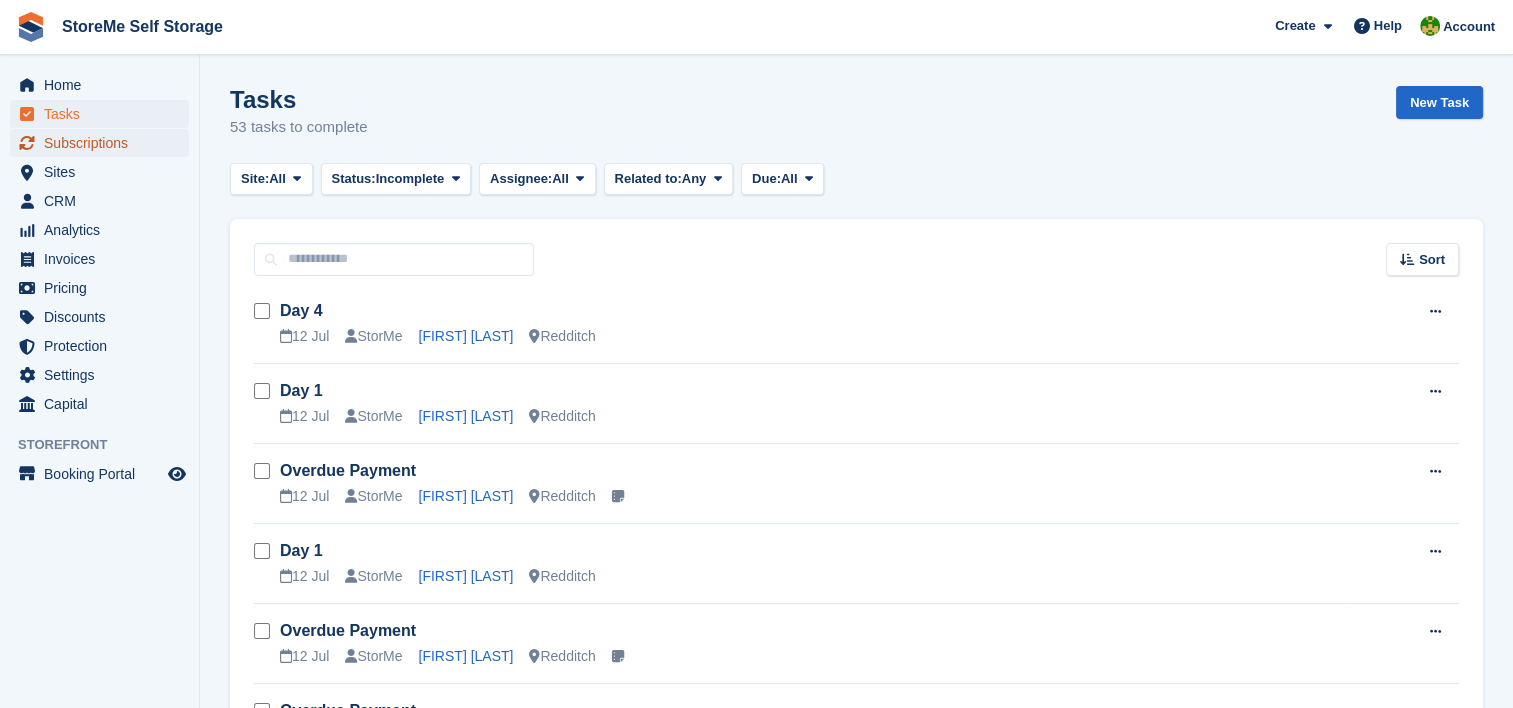 click on "Subscriptions" at bounding box center (104, 143) 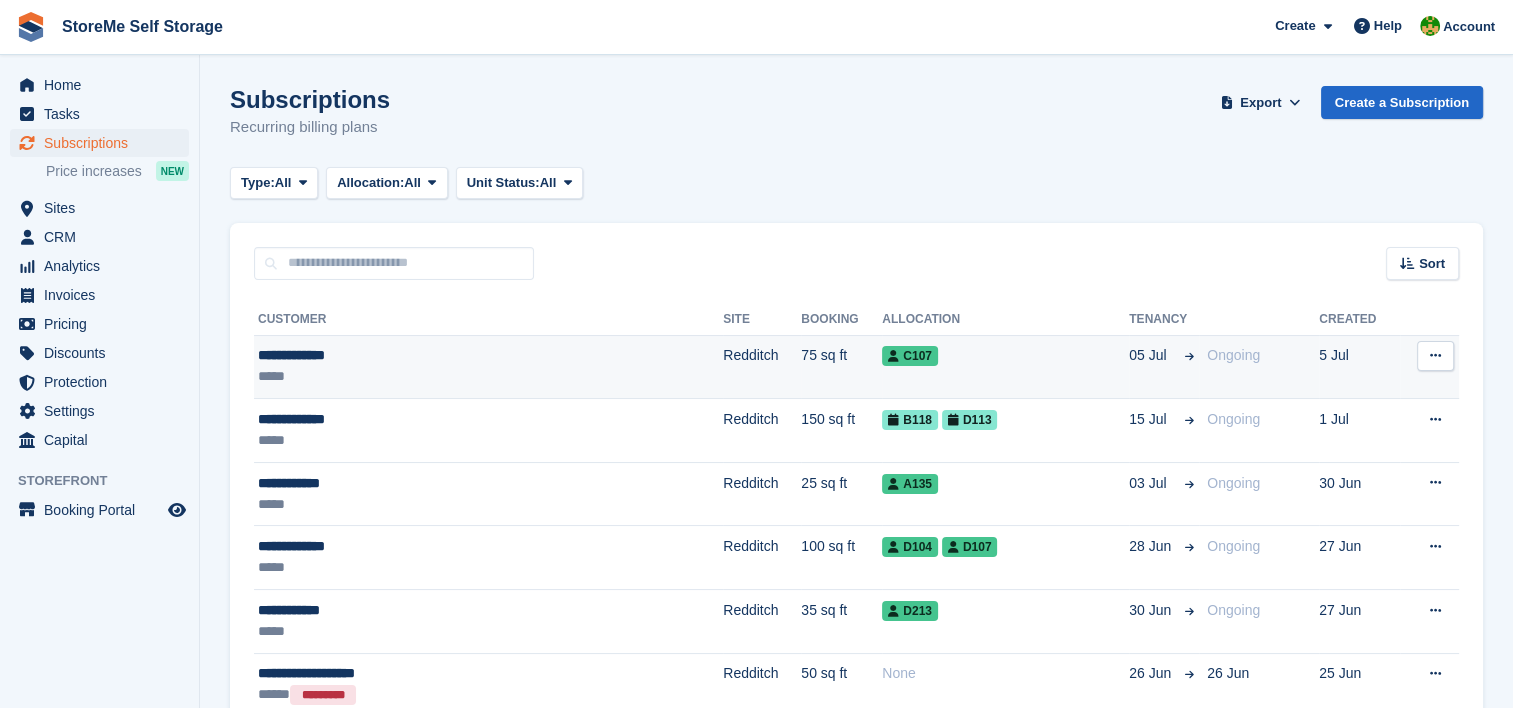 click on "*****" at bounding box center (422, 376) 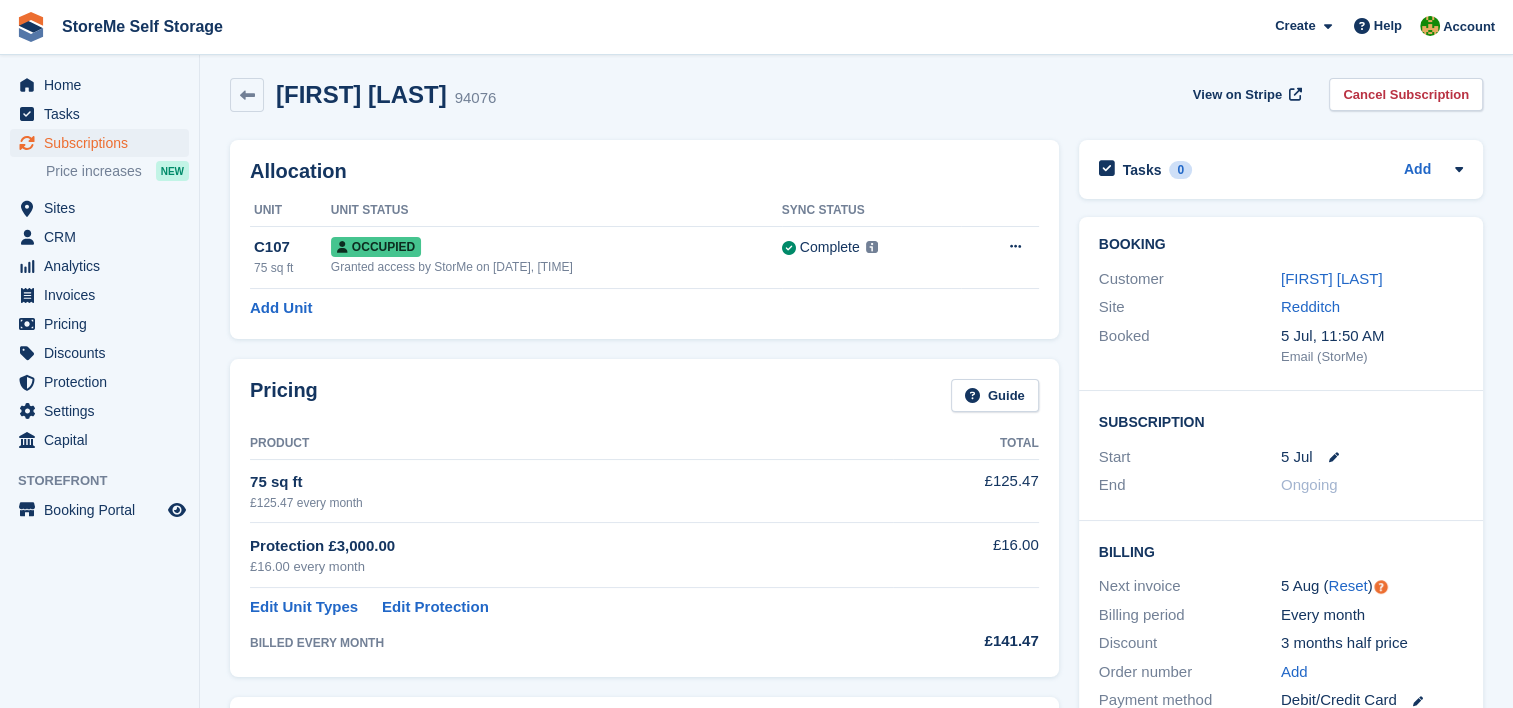 scroll, scrollTop: 0, scrollLeft: 0, axis: both 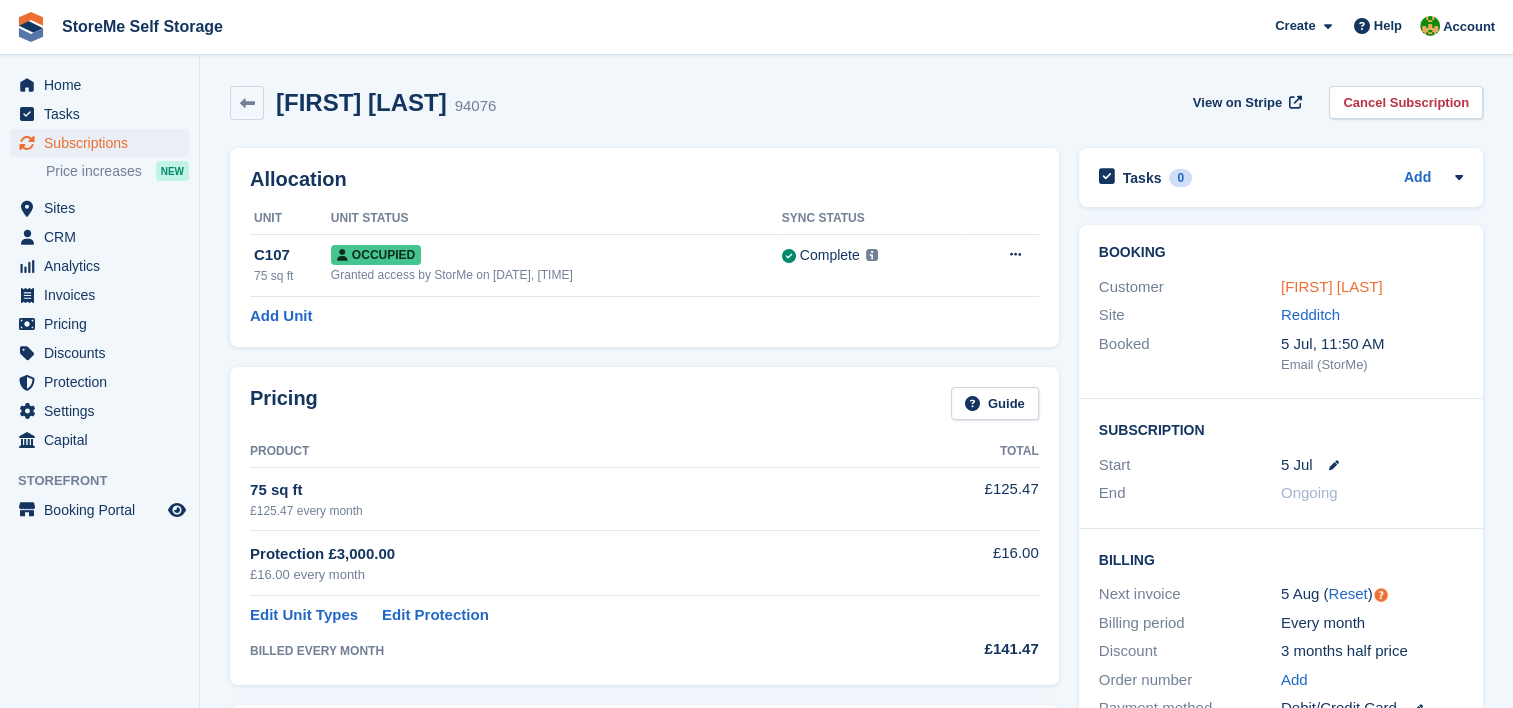 click on "[FIRST] [LAST]" at bounding box center [1332, 286] 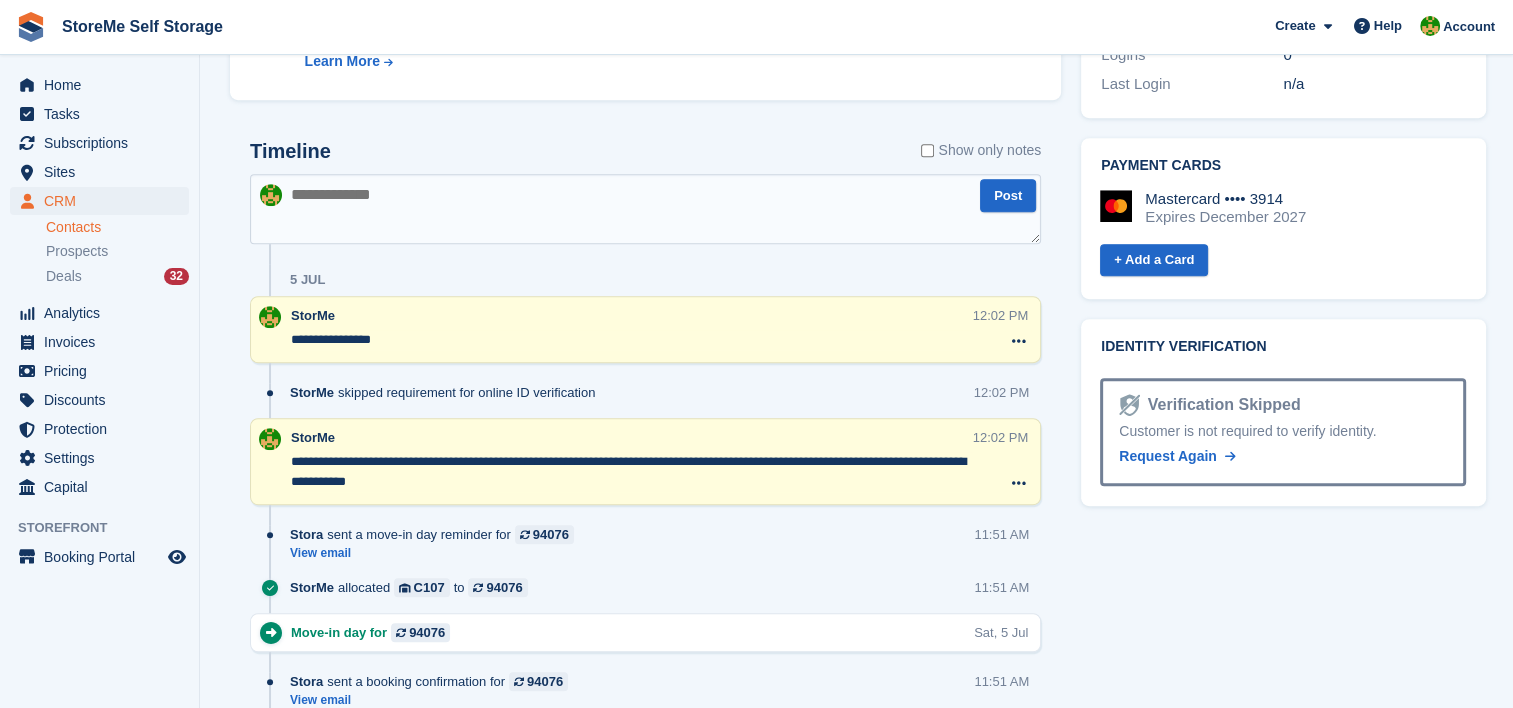 scroll, scrollTop: 900, scrollLeft: 0, axis: vertical 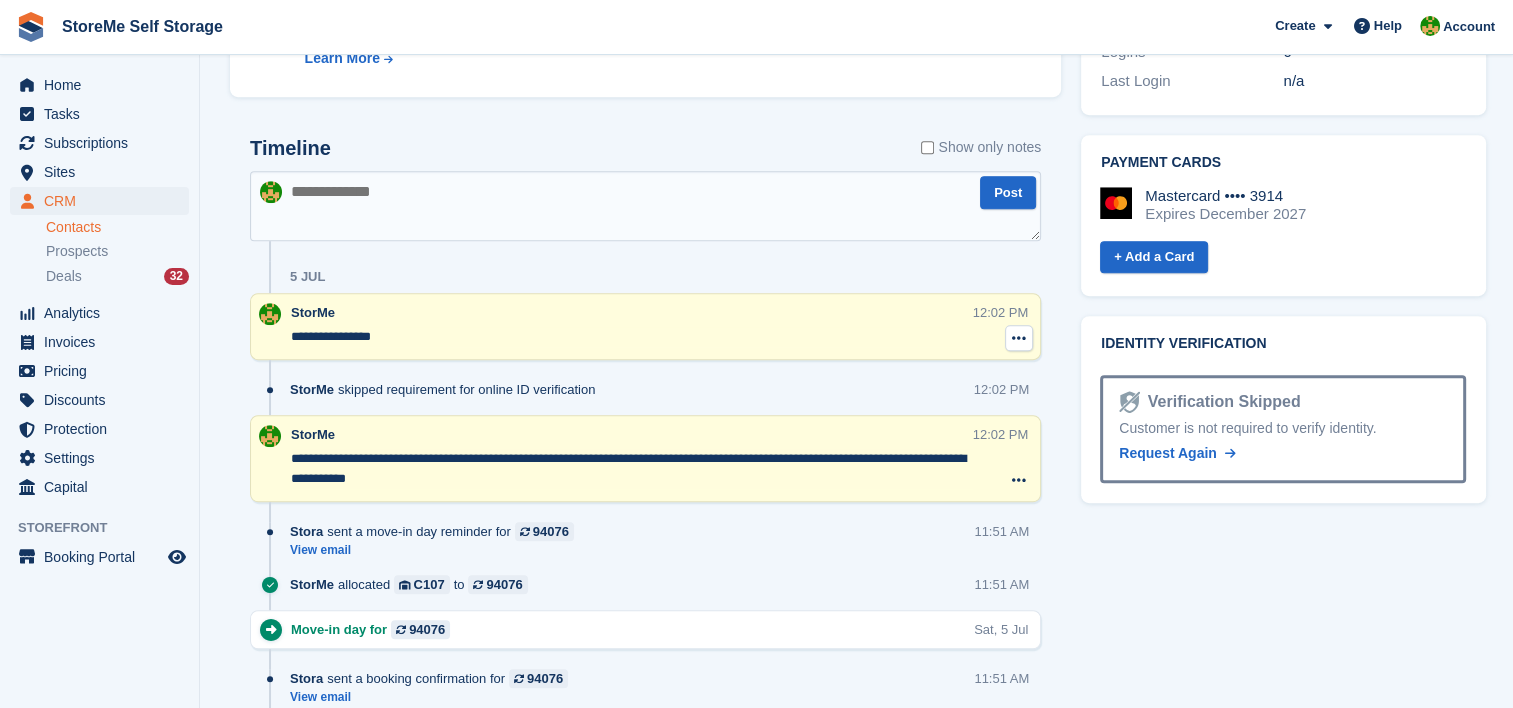 click at bounding box center [1019, 338] 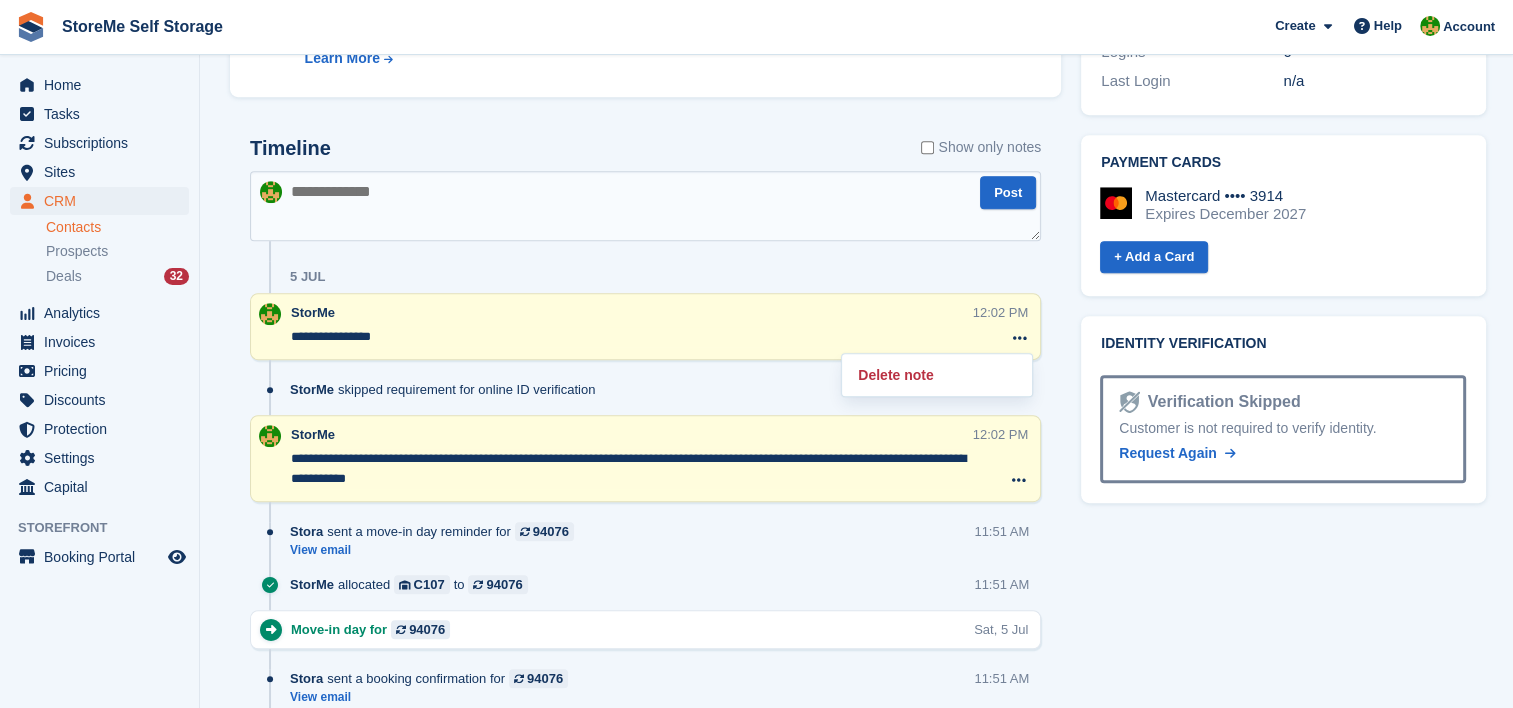 click on "Tasks
0
Add
No tasks related to Clare Goddard
Contact Details
Email
clare@acpmail.uk
Phone
+447527931013
Address
8 Oldbury close
Redditch
United Kingdom
B98 8RE
Access" at bounding box center [1283, 275] 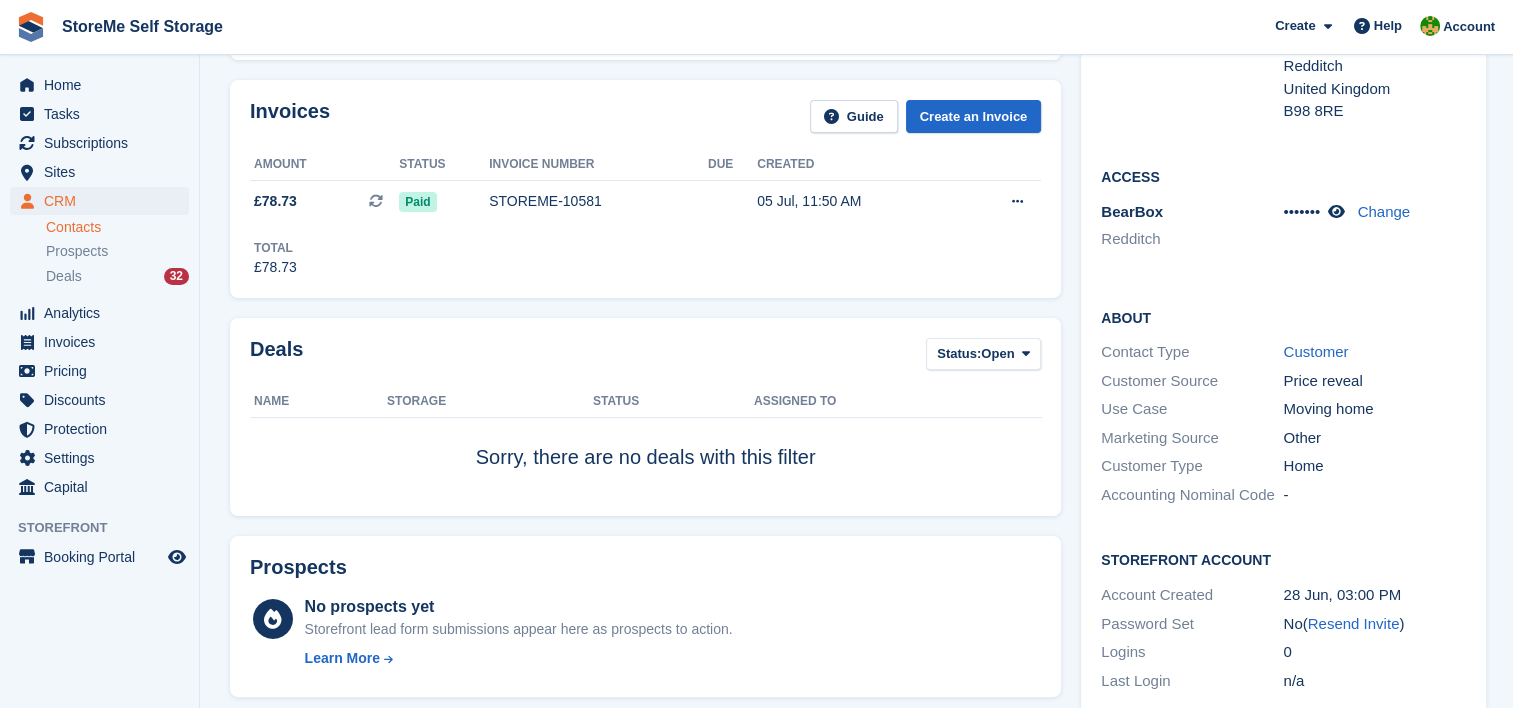 scroll, scrollTop: 0, scrollLeft: 0, axis: both 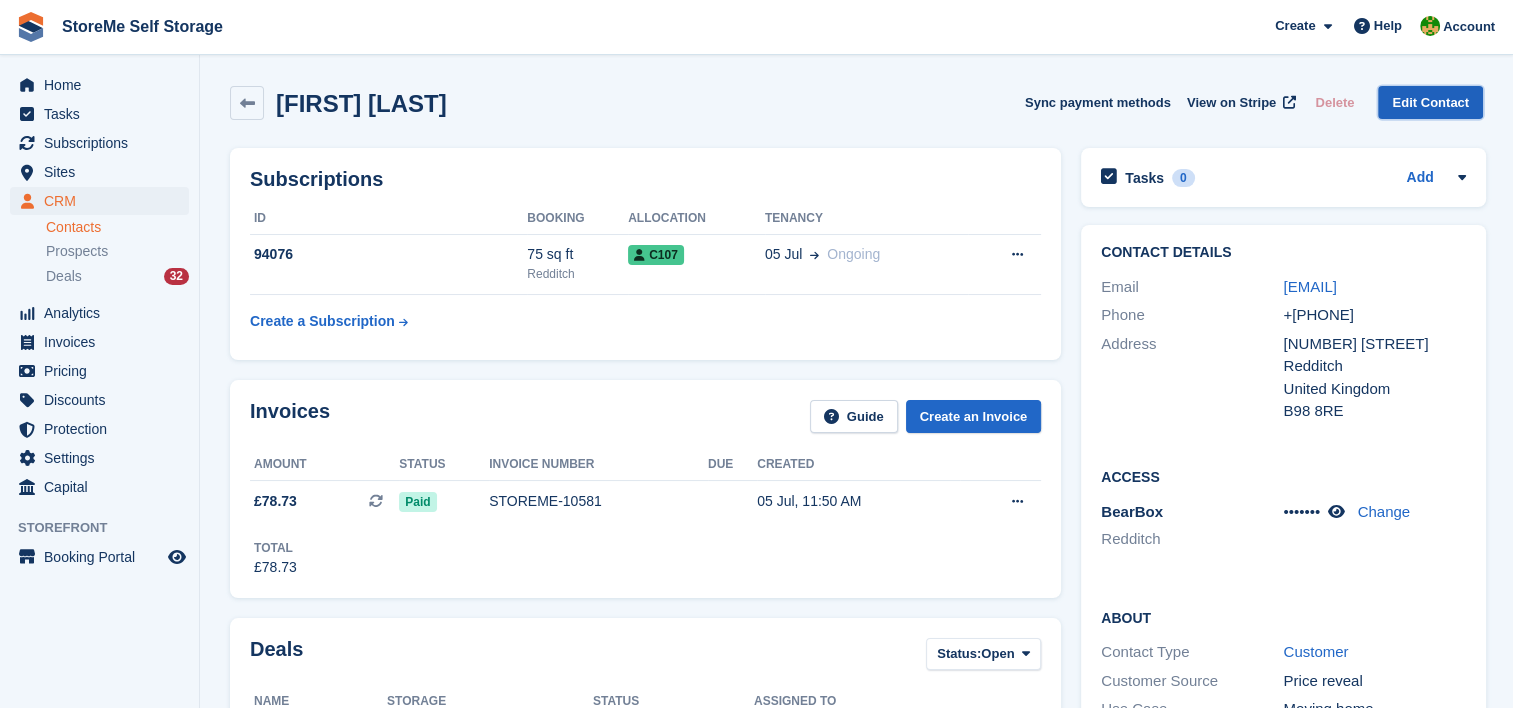 click on "Edit Contact" at bounding box center [1430, 102] 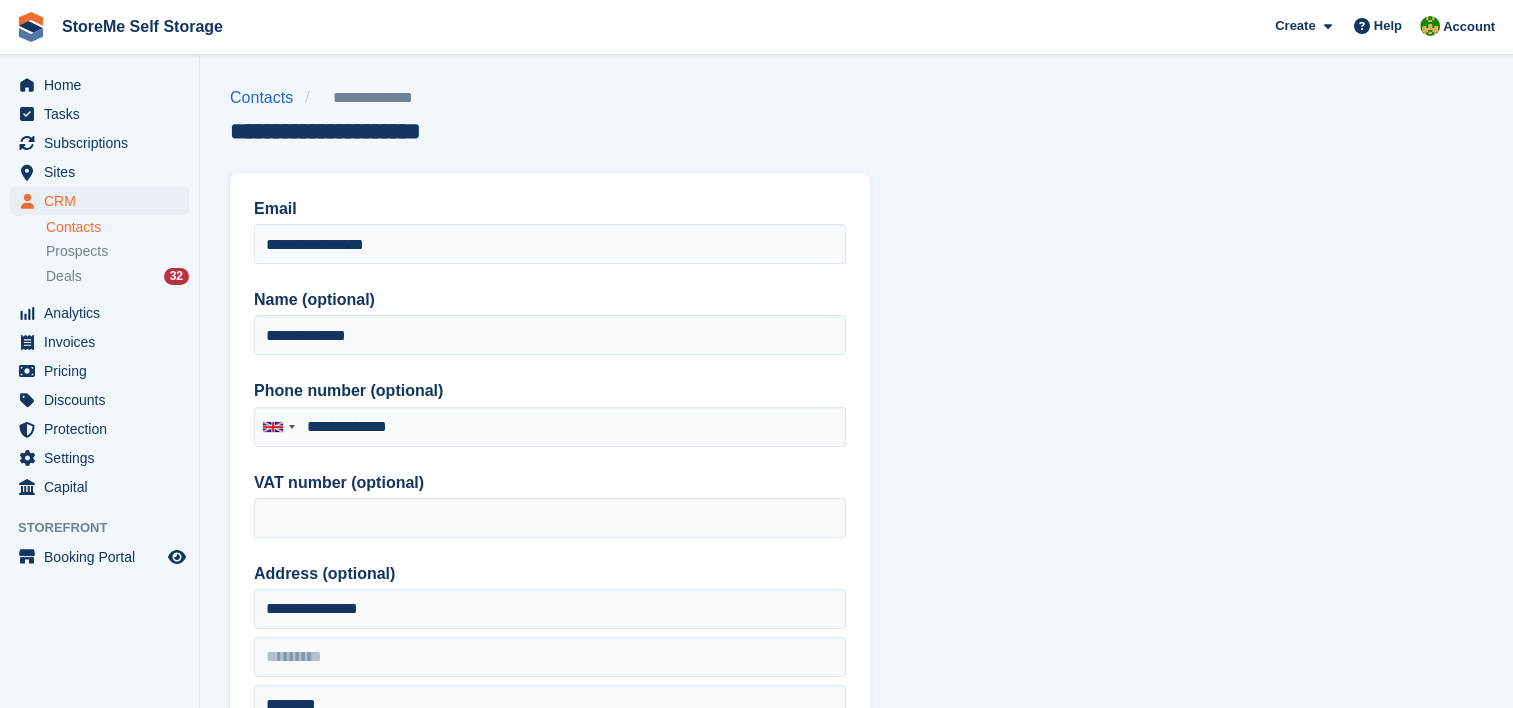 type on "**********" 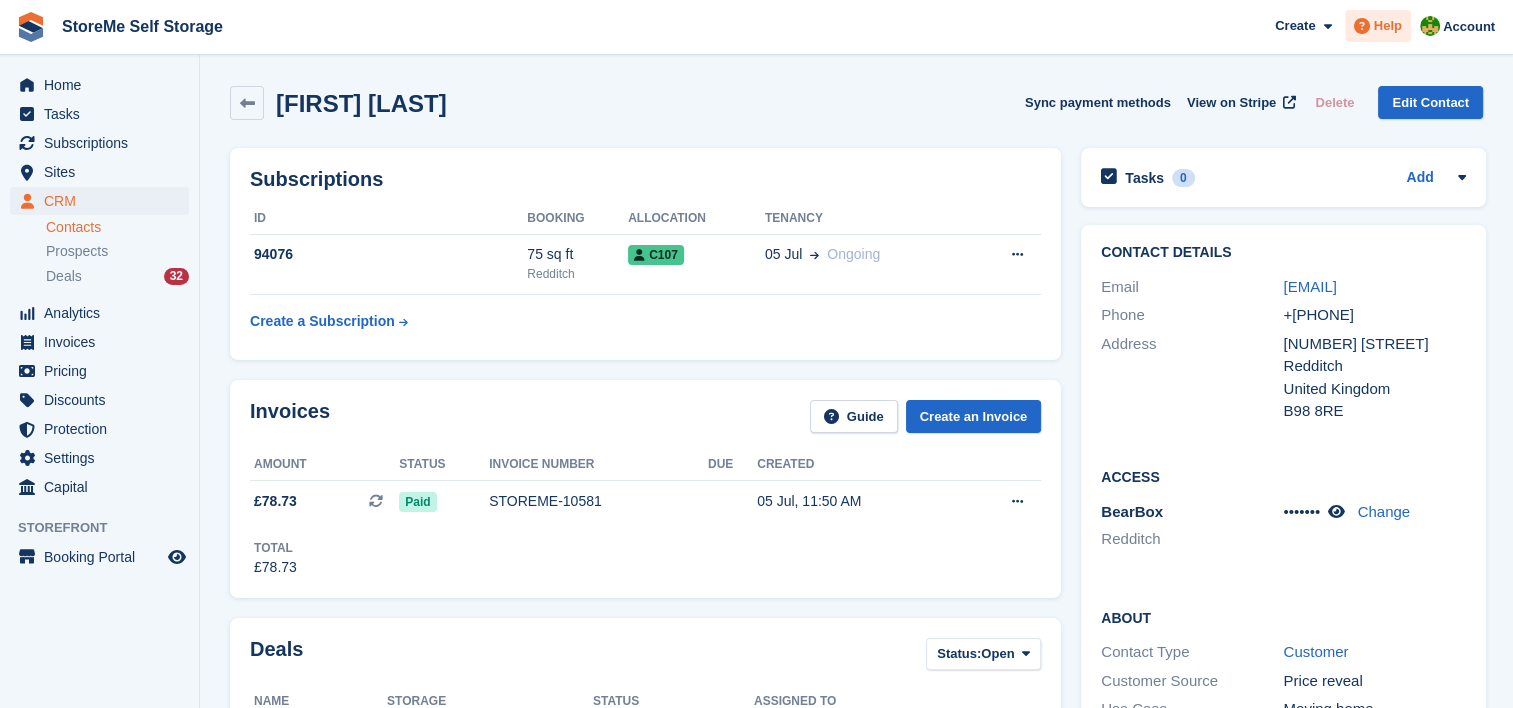 click on "Help" at bounding box center [1378, 26] 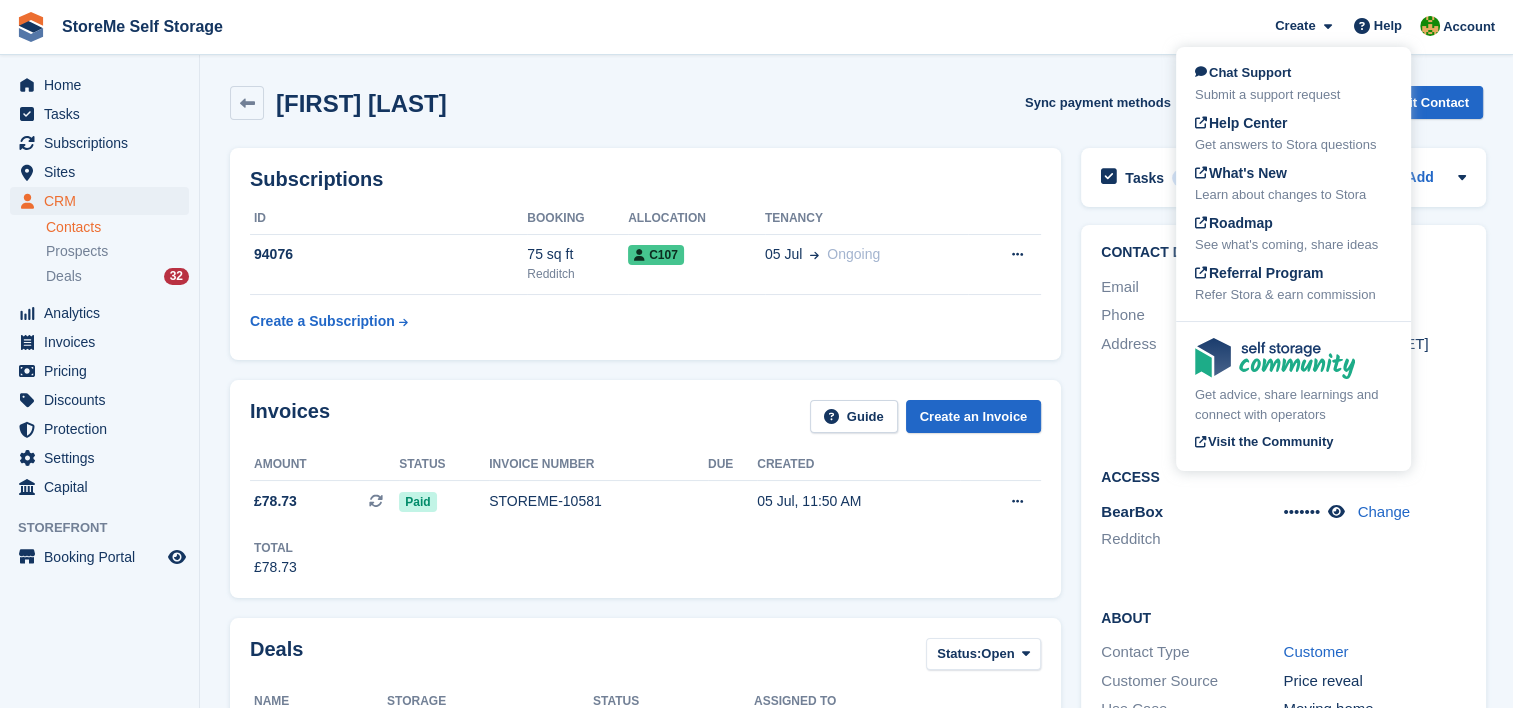 click on "Chat Support
Submit a support request
Help Center
Get answers to Stora questions
What's New
Learn about changes to Stora
Roadmap
See what's coming, share ideas
Referral Program
Refer Stora & earn commission" at bounding box center [1293, 184] 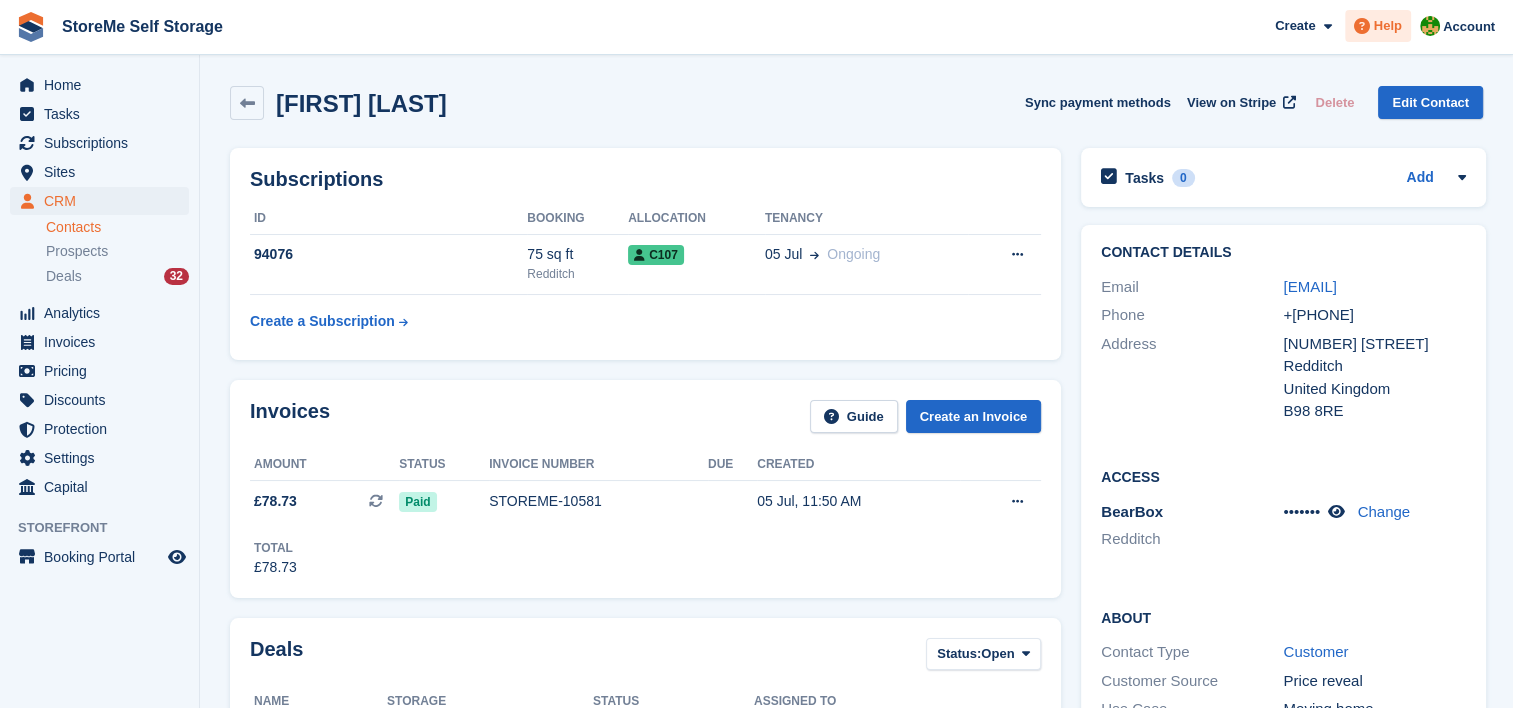 click at bounding box center (1362, 26) 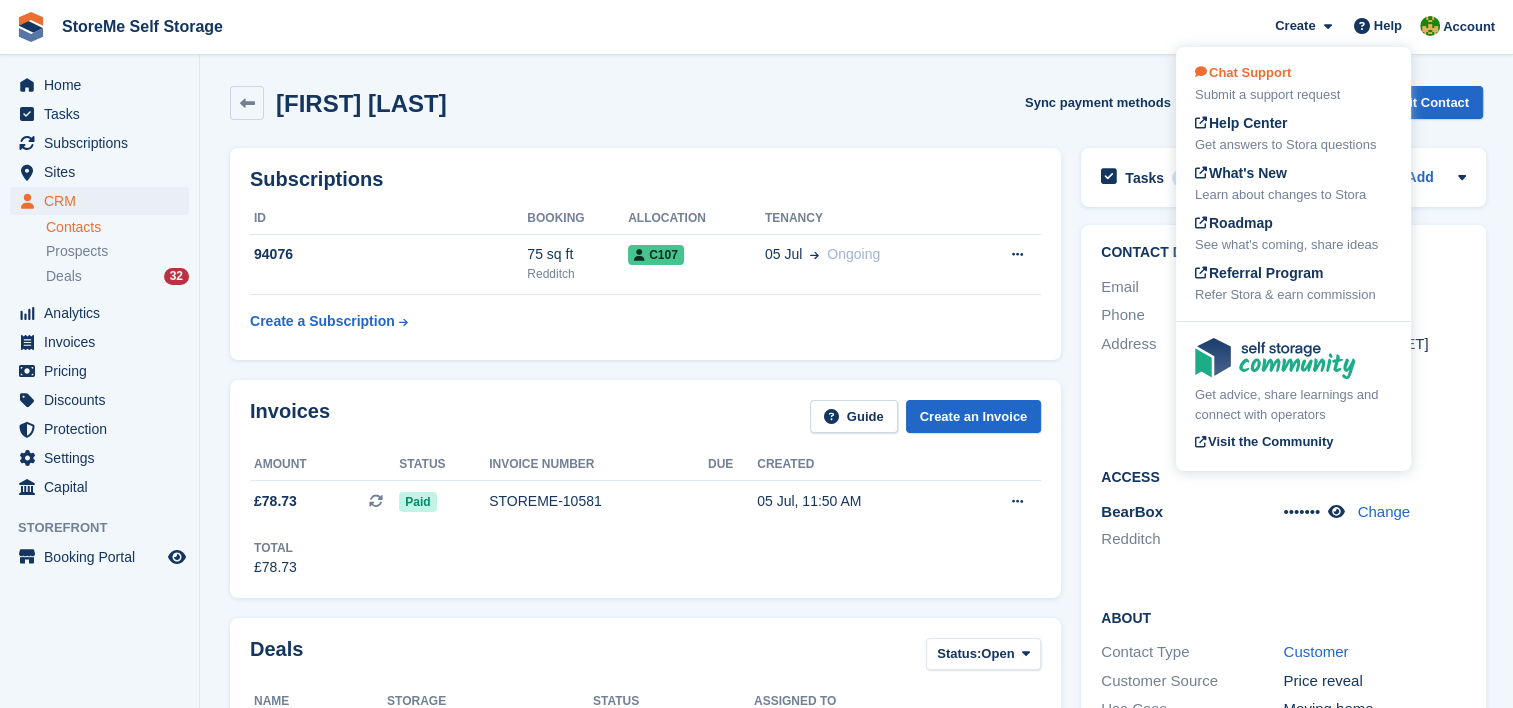 click on "Chat Support
Submit a support request" at bounding box center (1293, 84) 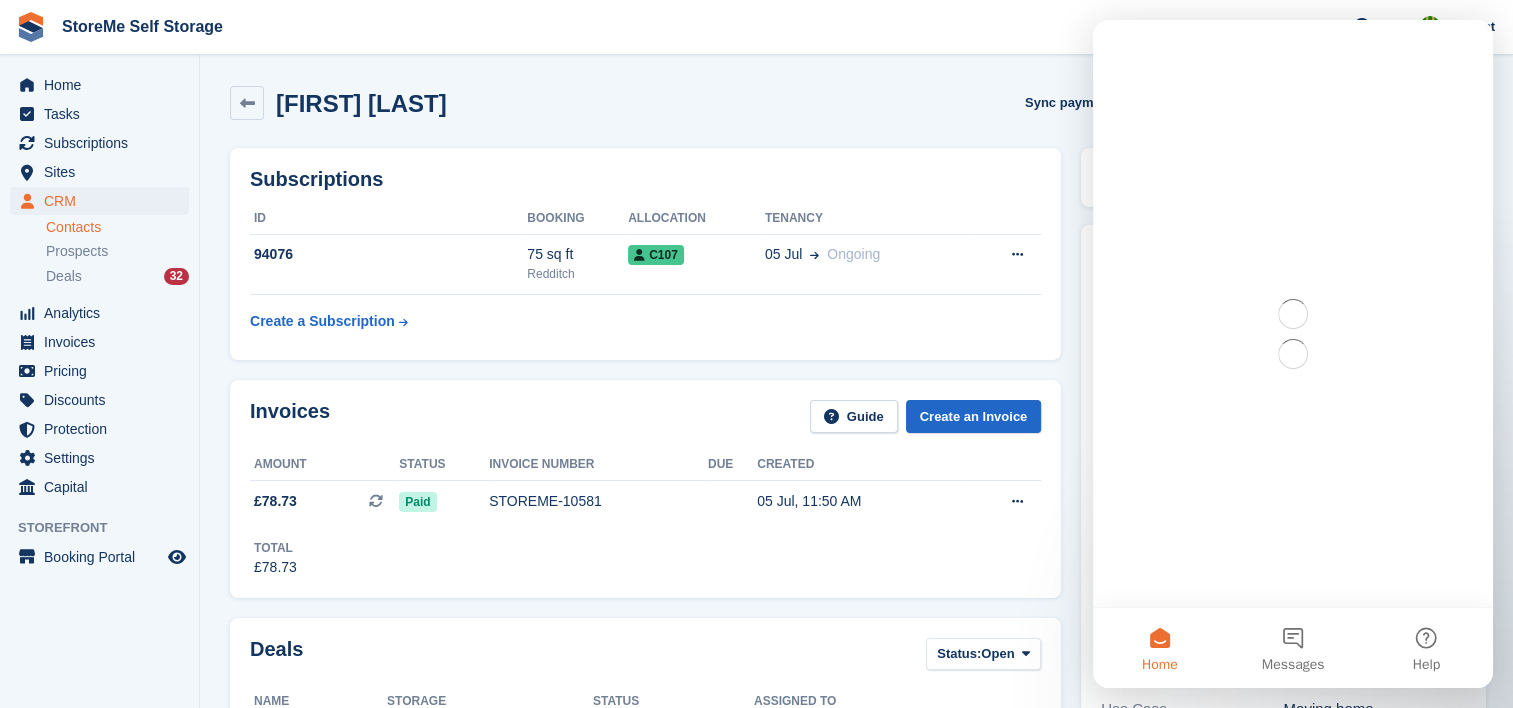 scroll, scrollTop: 0, scrollLeft: 0, axis: both 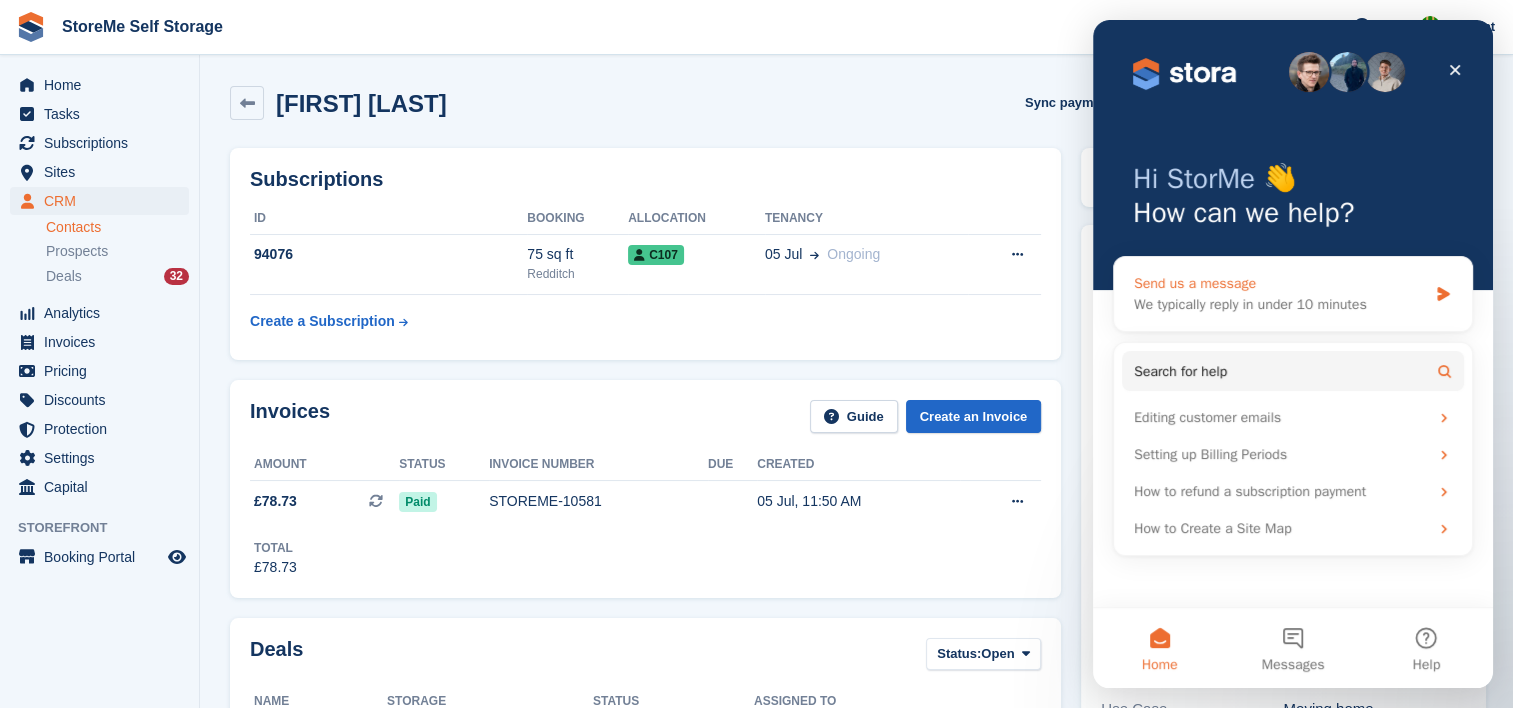 click on "Send us a message" at bounding box center (1280, 283) 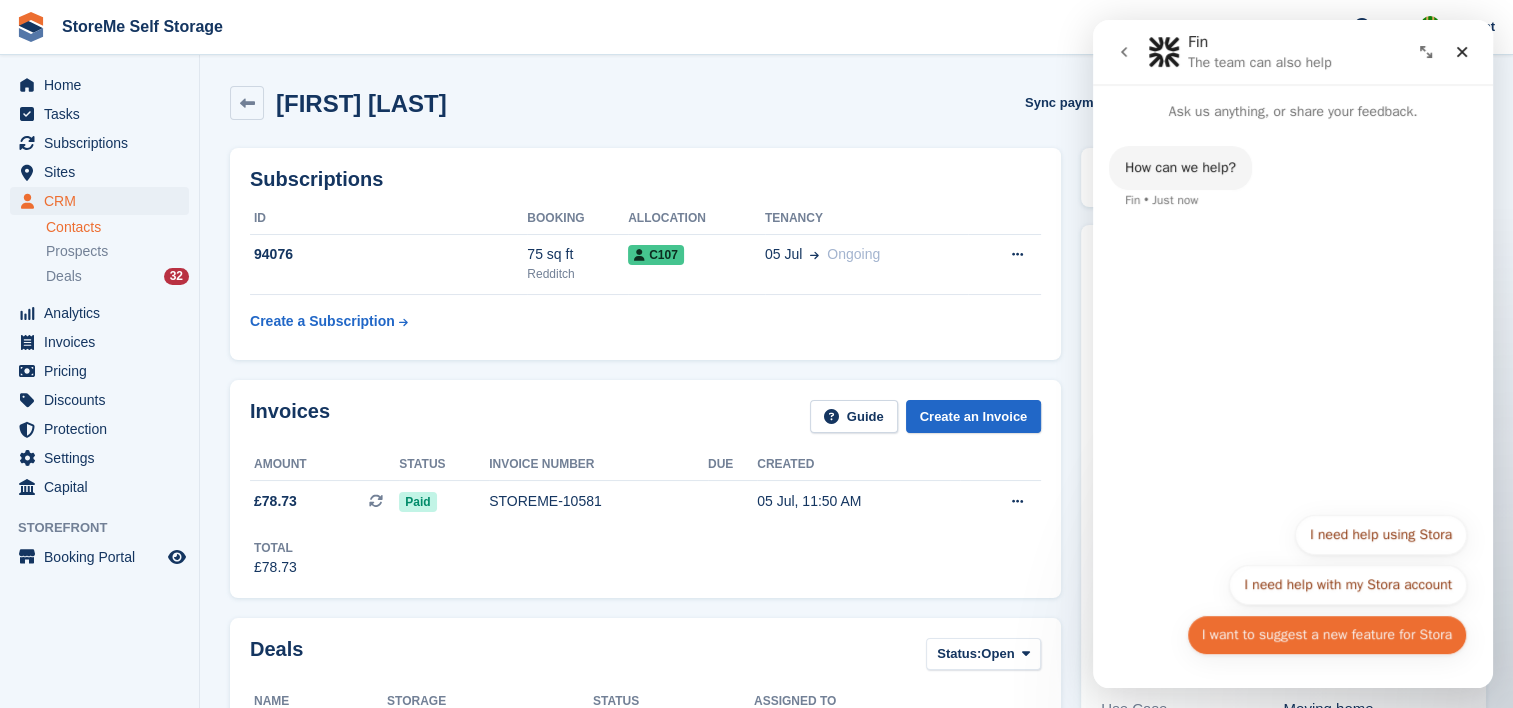 click on "I want to suggest a new feature for Stora" at bounding box center (1327, 635) 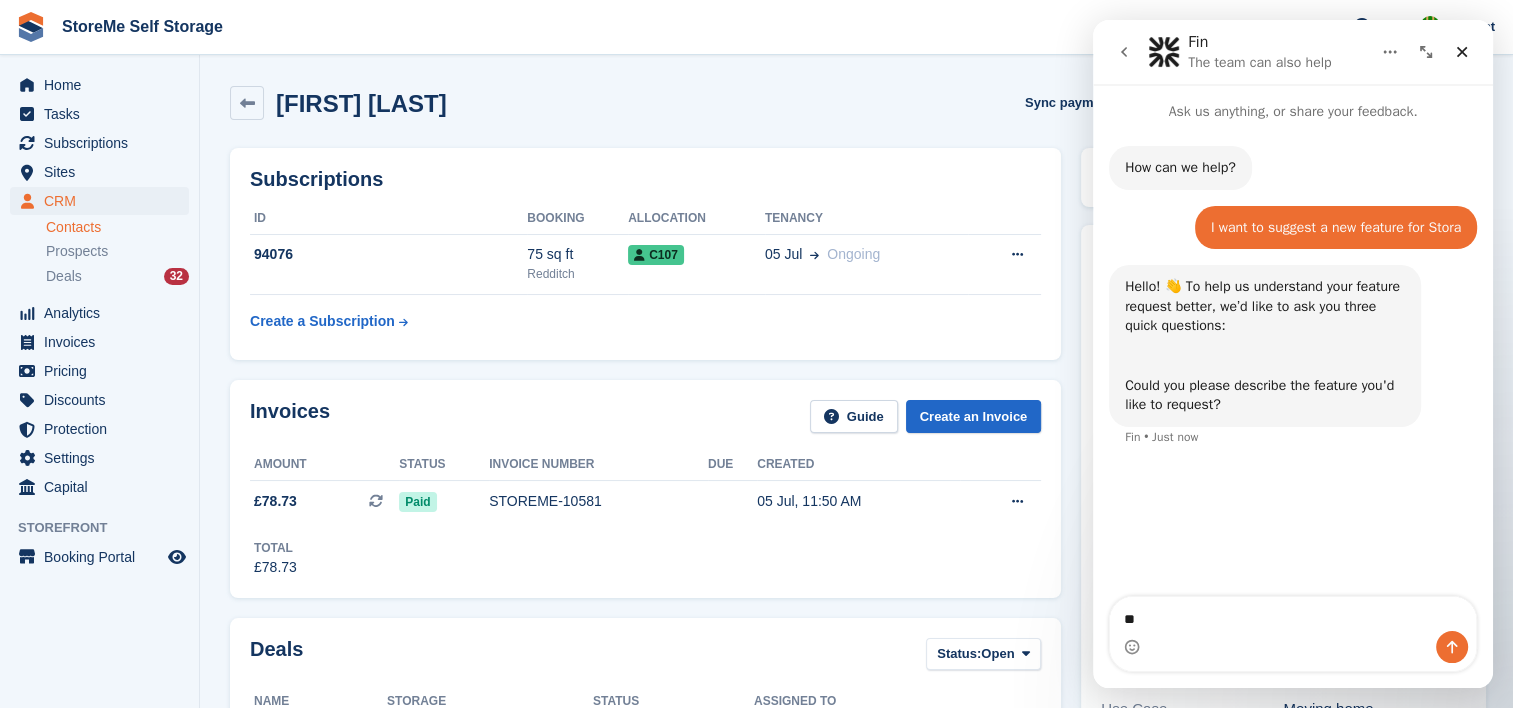 type on "*" 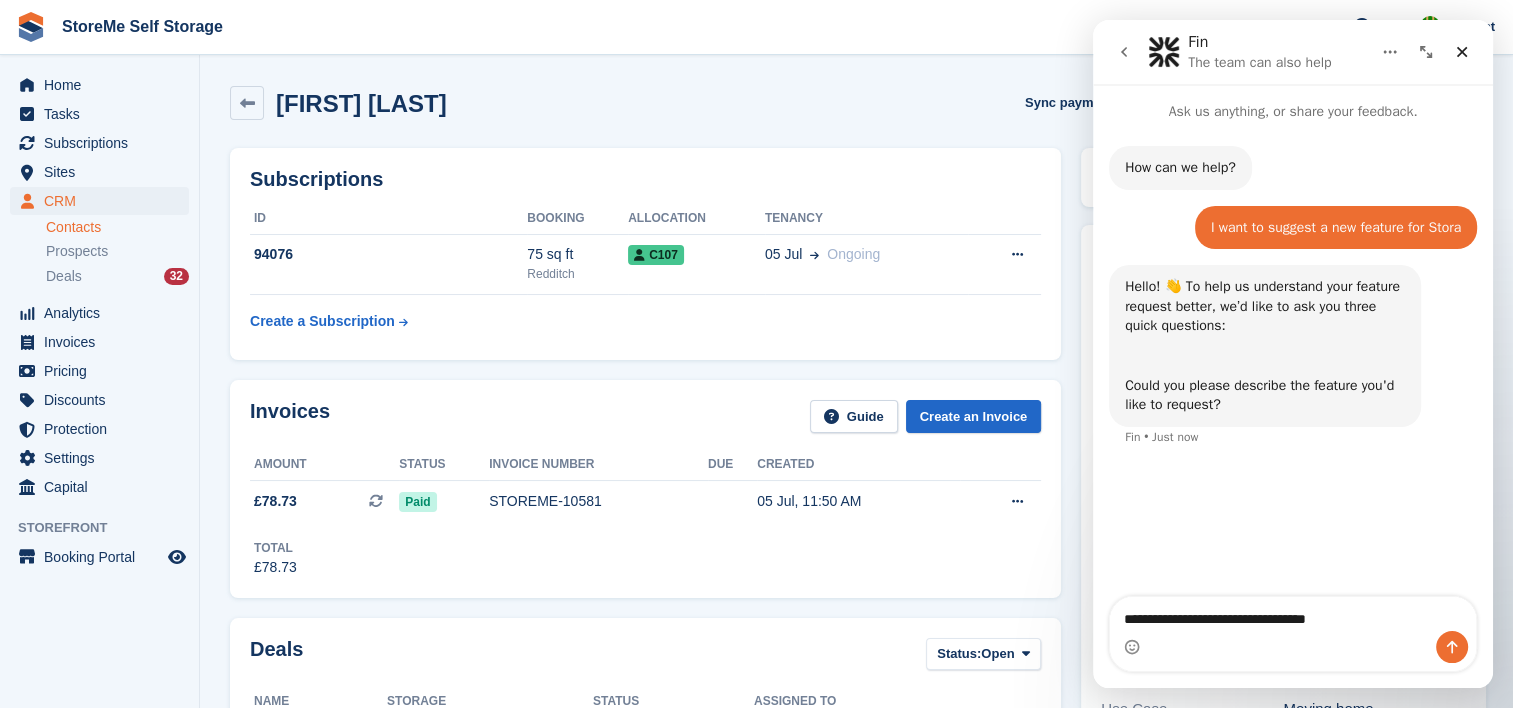 type on "**********" 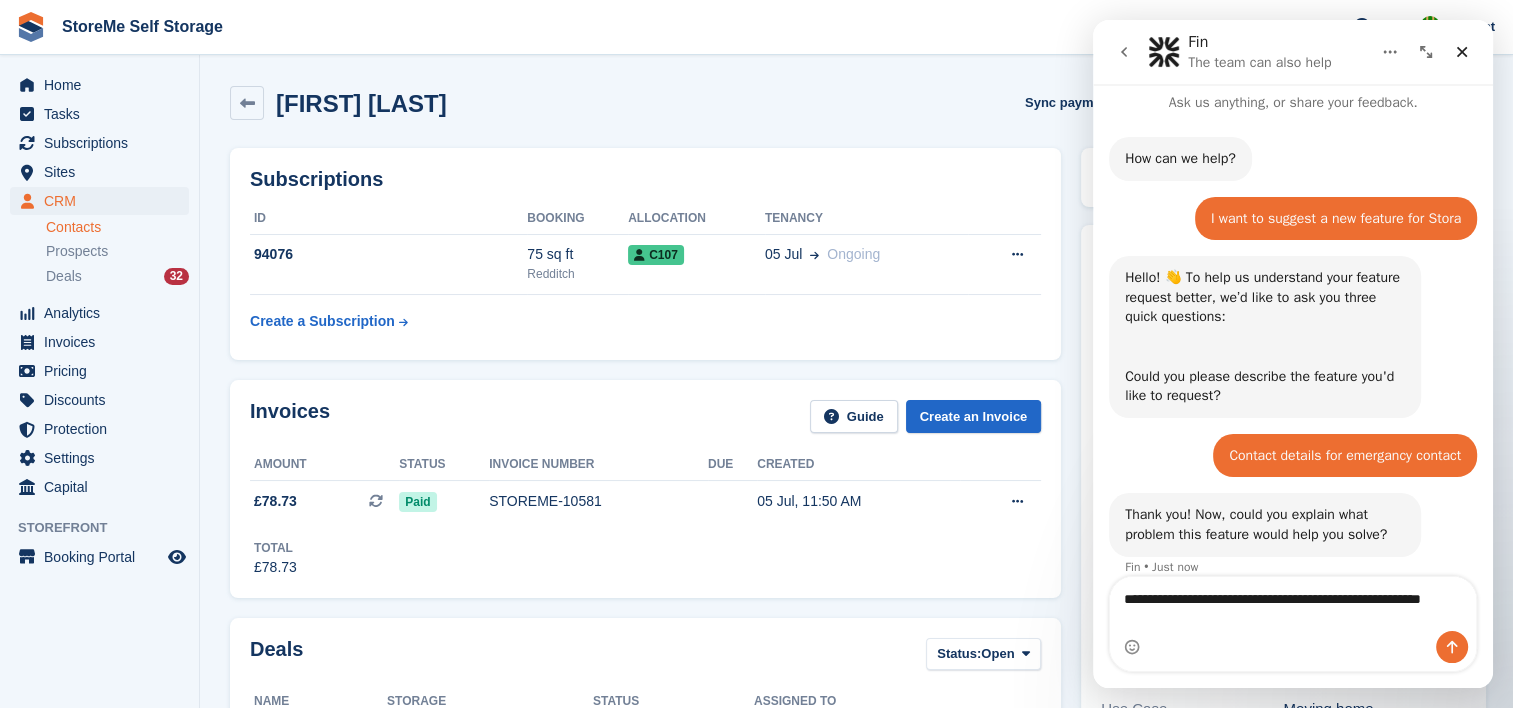 scroll, scrollTop: 29, scrollLeft: 0, axis: vertical 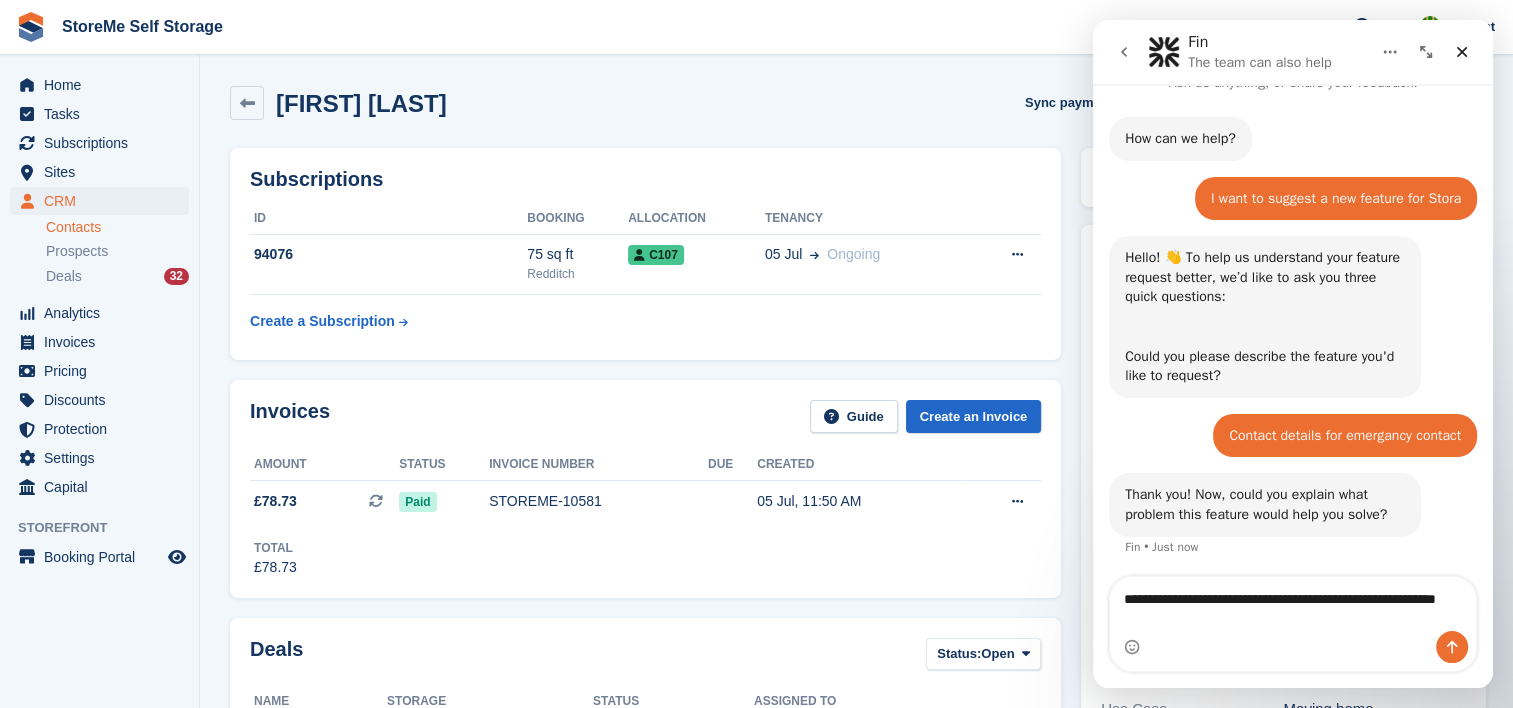 type on "**********" 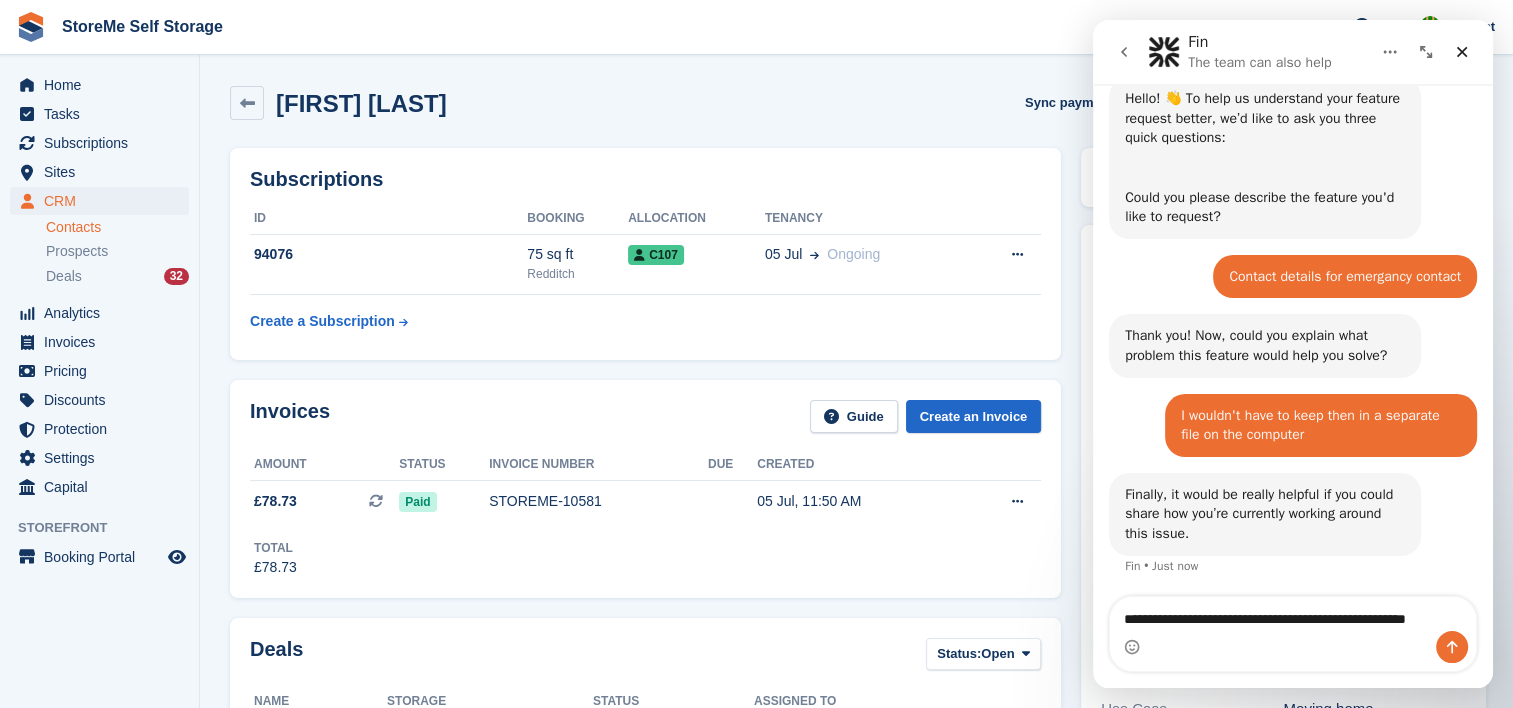 scroll, scrollTop: 208, scrollLeft: 0, axis: vertical 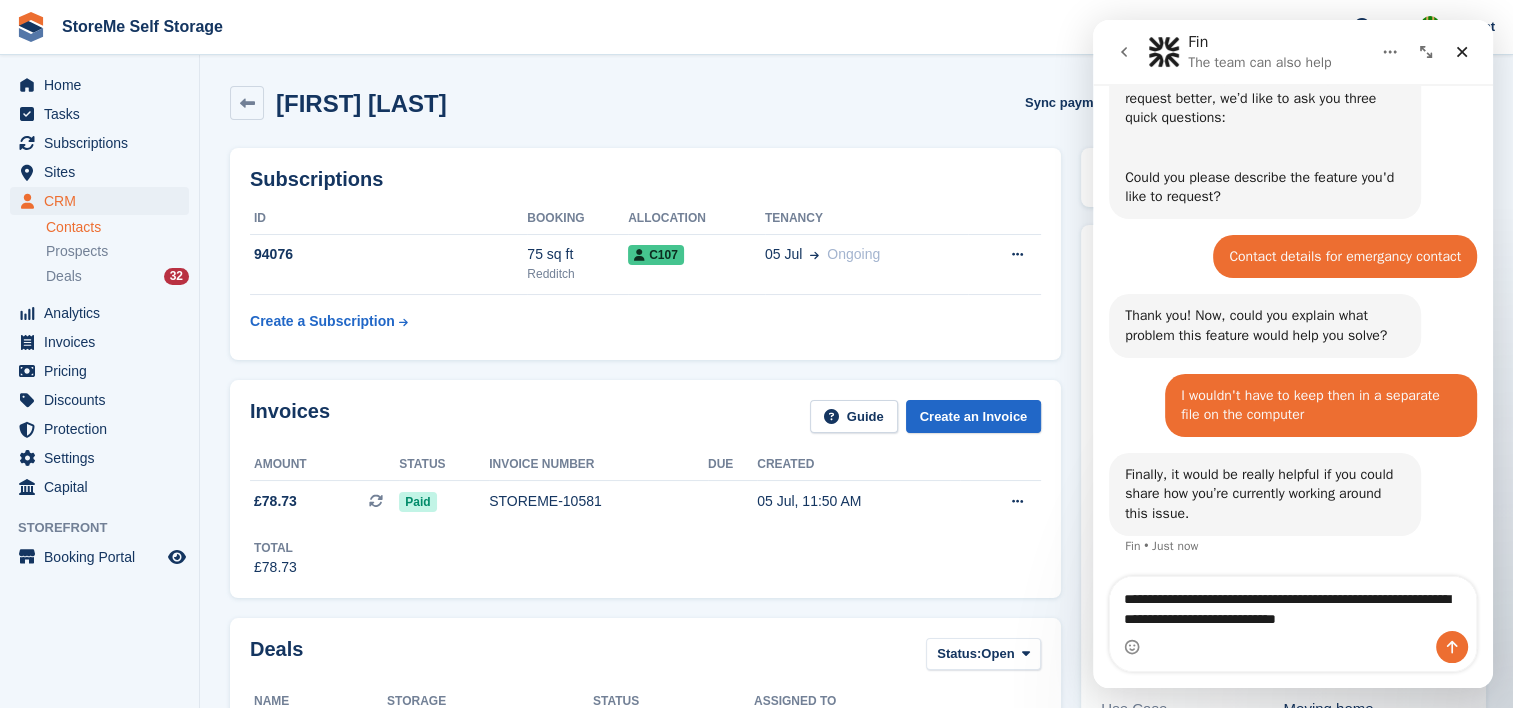type on "**********" 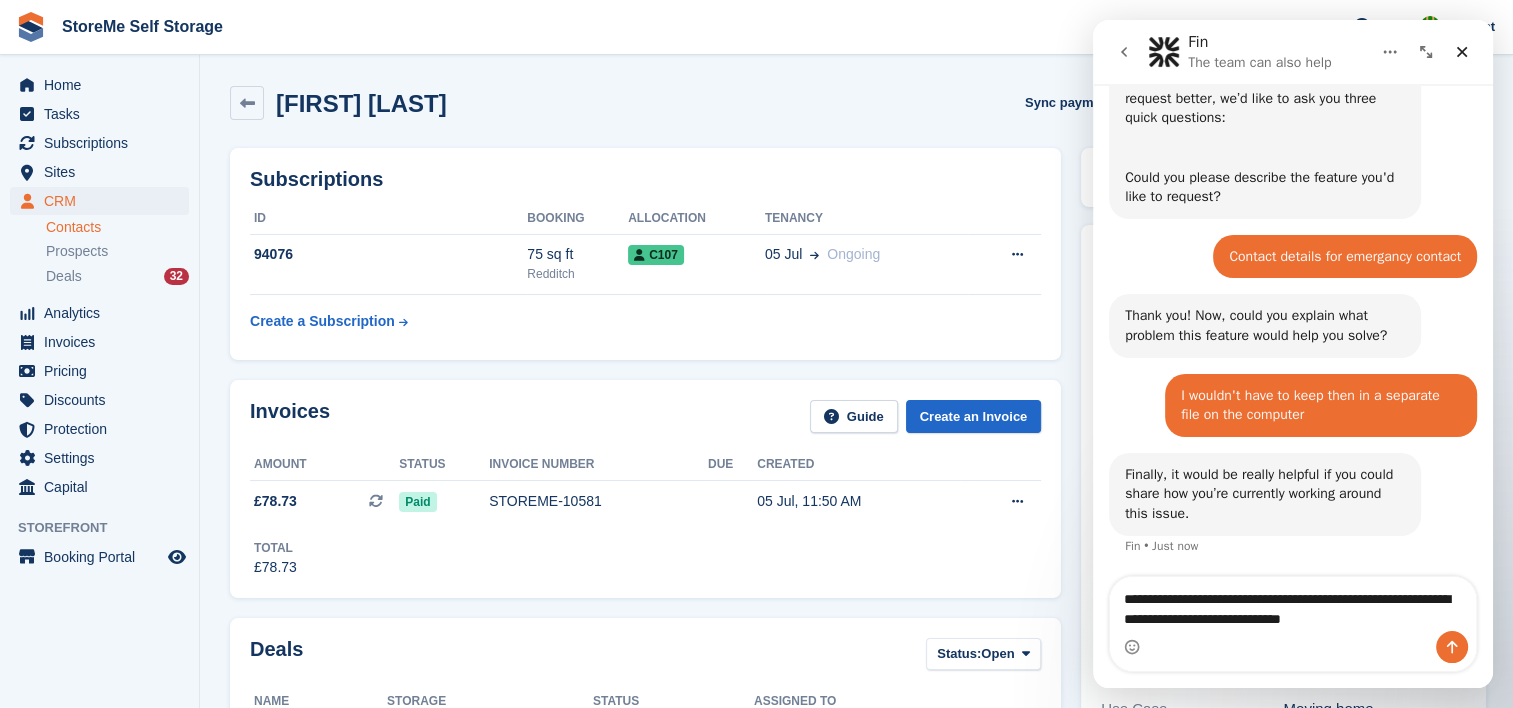 type 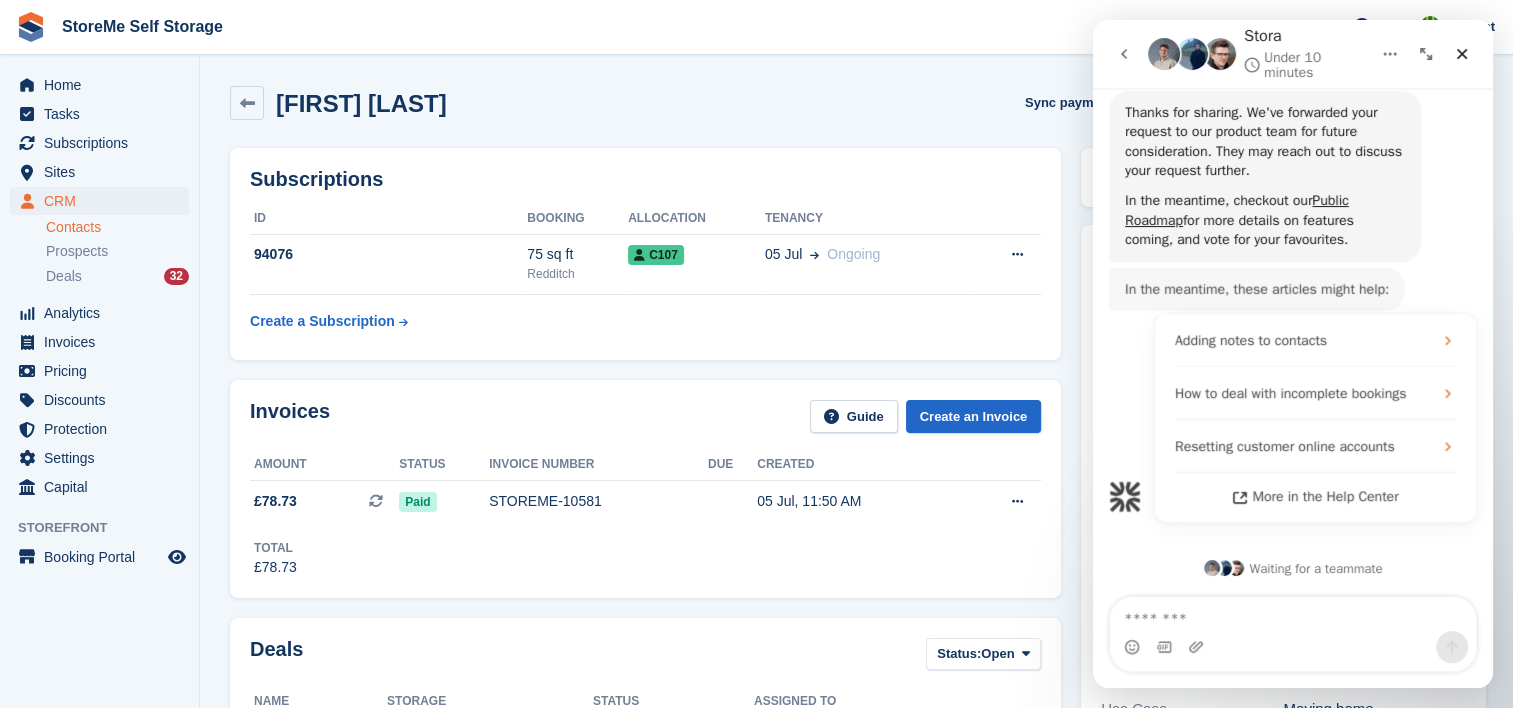 scroll, scrollTop: 771, scrollLeft: 0, axis: vertical 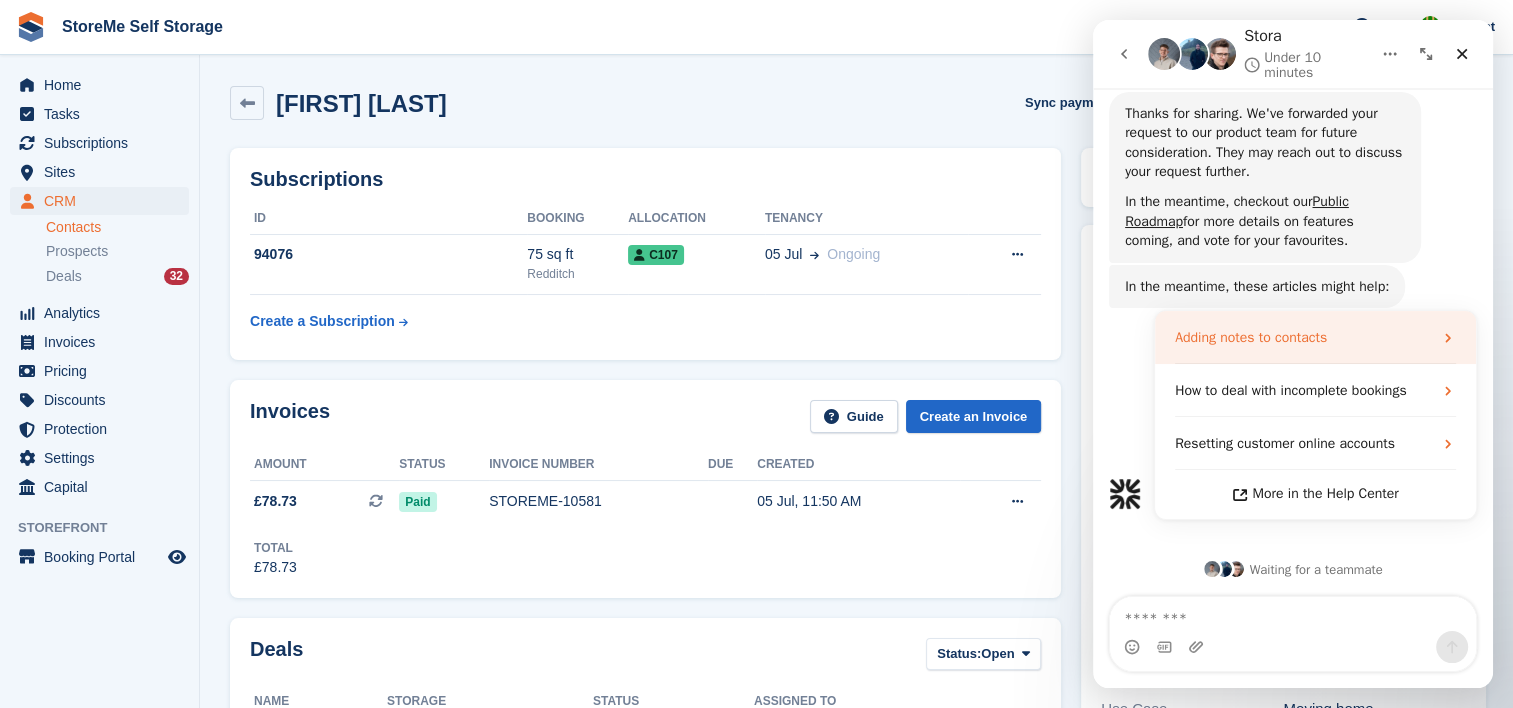 click on "Adding notes to contacts" at bounding box center (1251, 337) 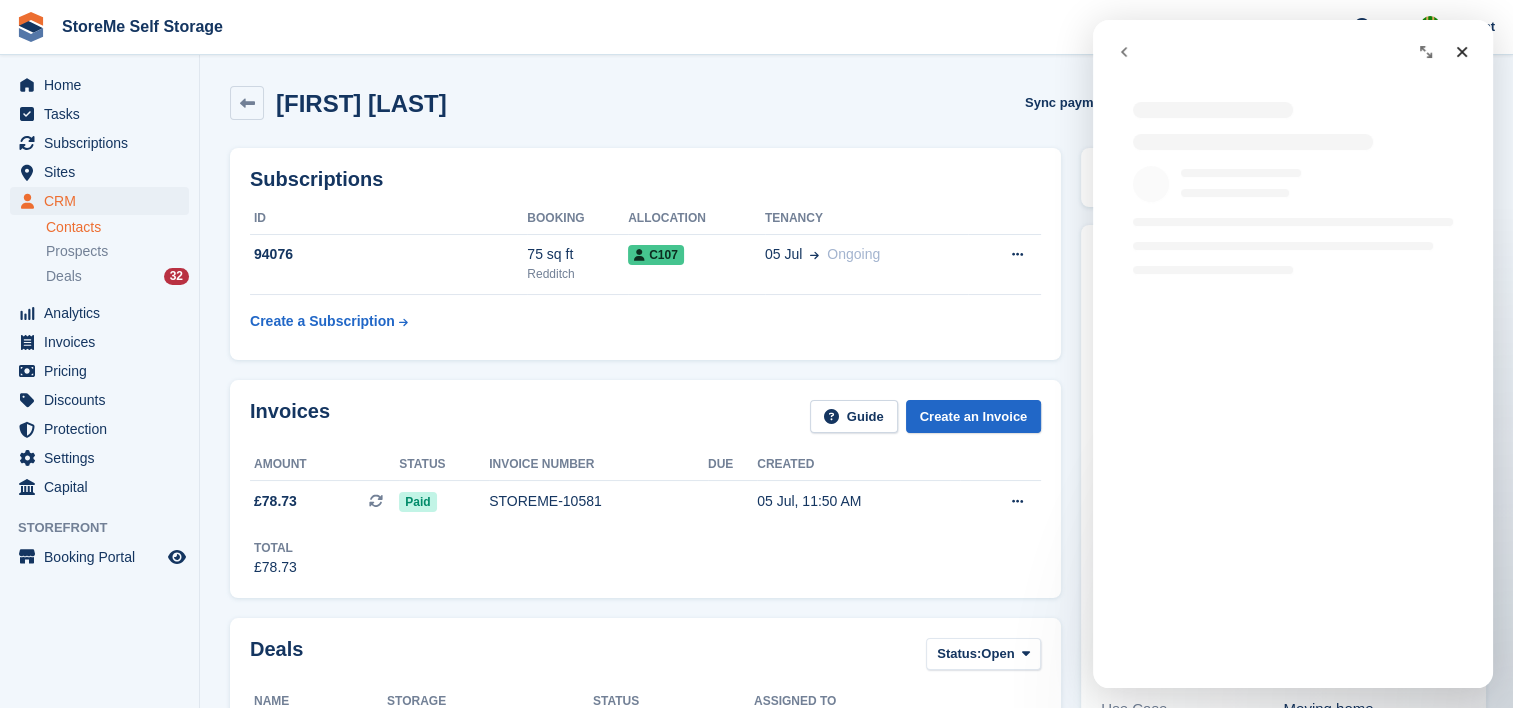 scroll, scrollTop: 0, scrollLeft: 0, axis: both 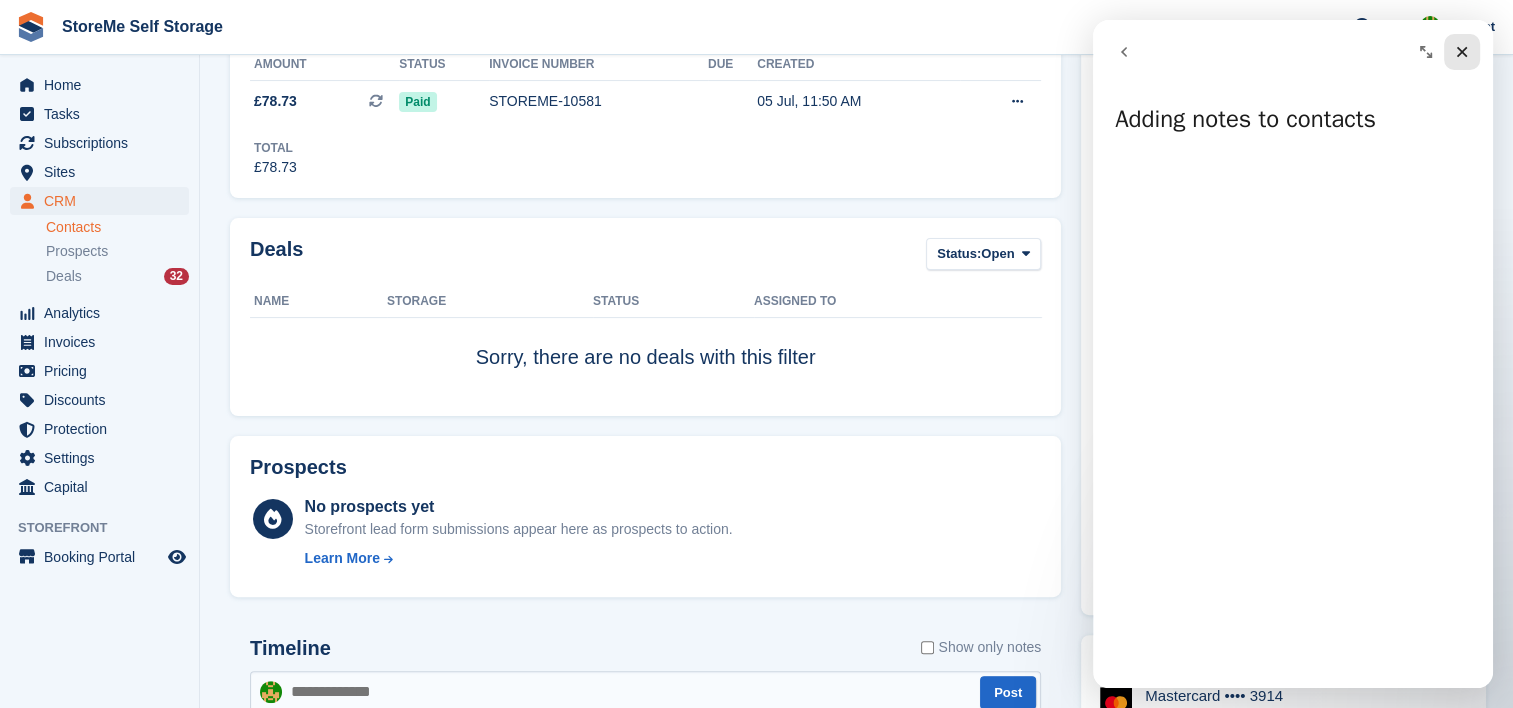 click 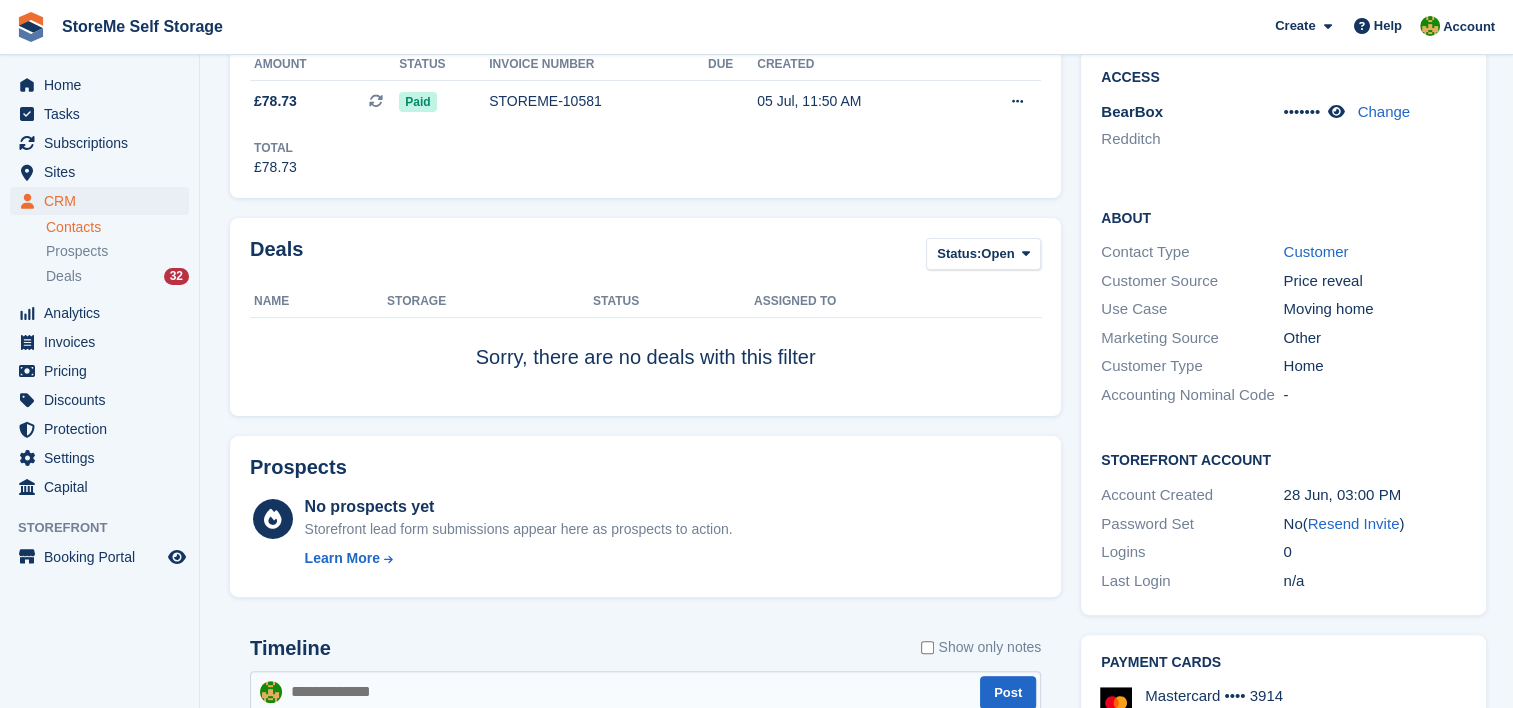 scroll, scrollTop: 0, scrollLeft: 0, axis: both 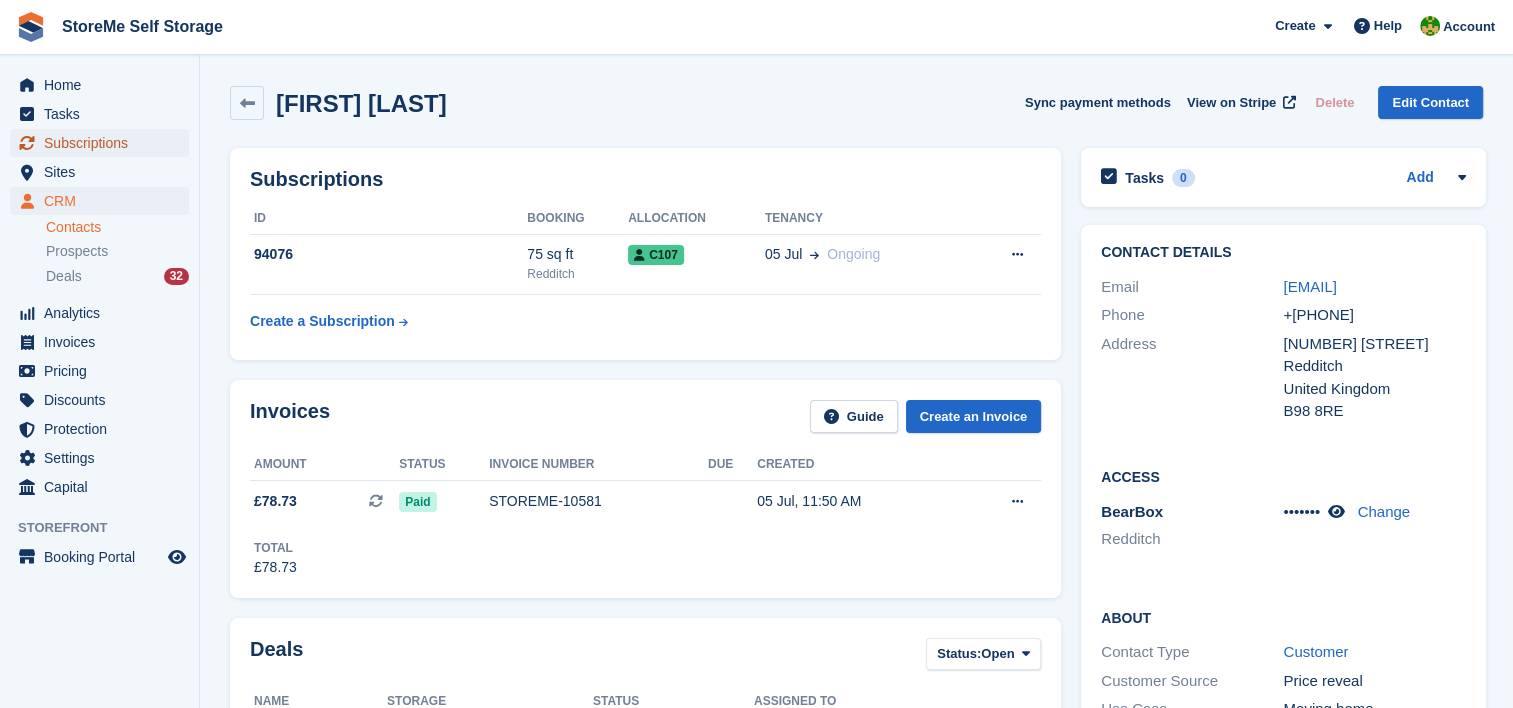 click on "Subscriptions" at bounding box center (104, 143) 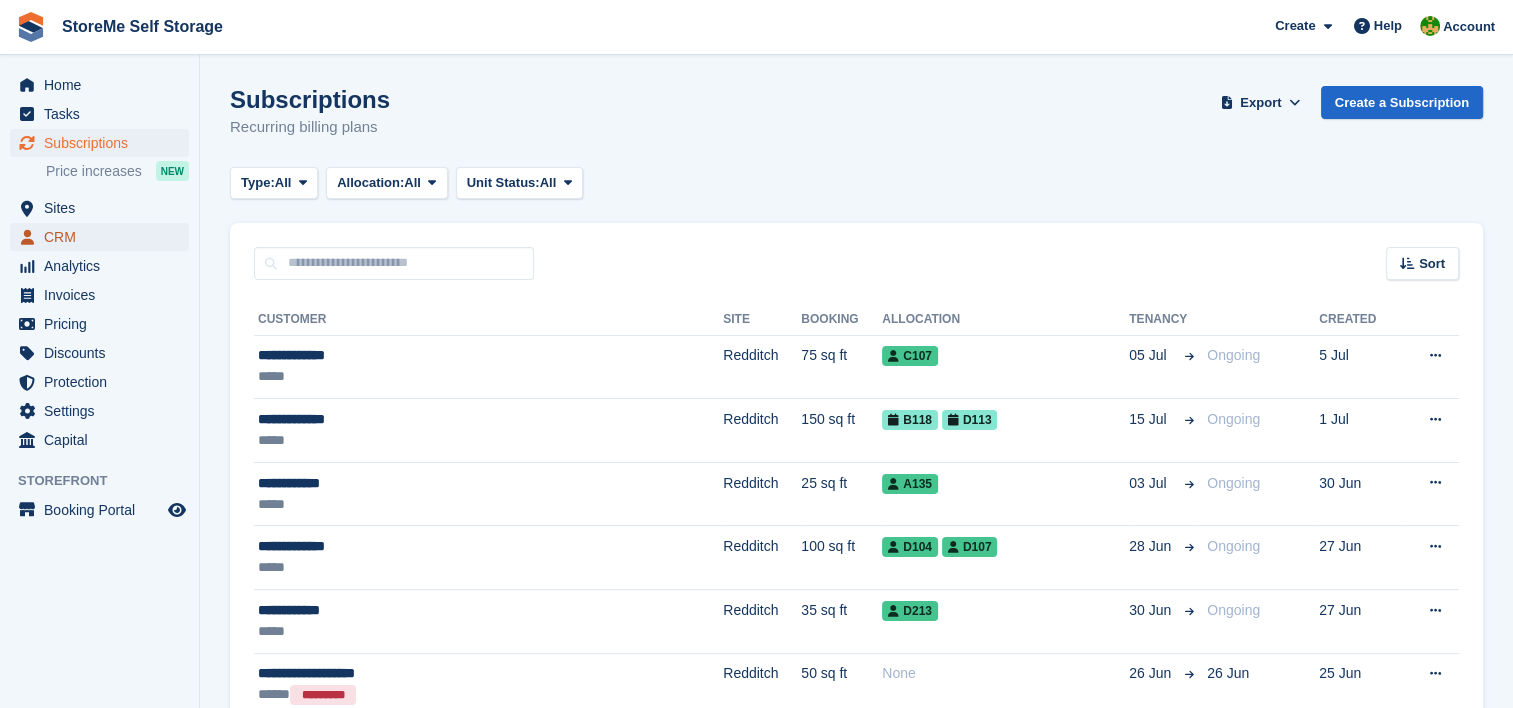 click on "CRM" at bounding box center (104, 237) 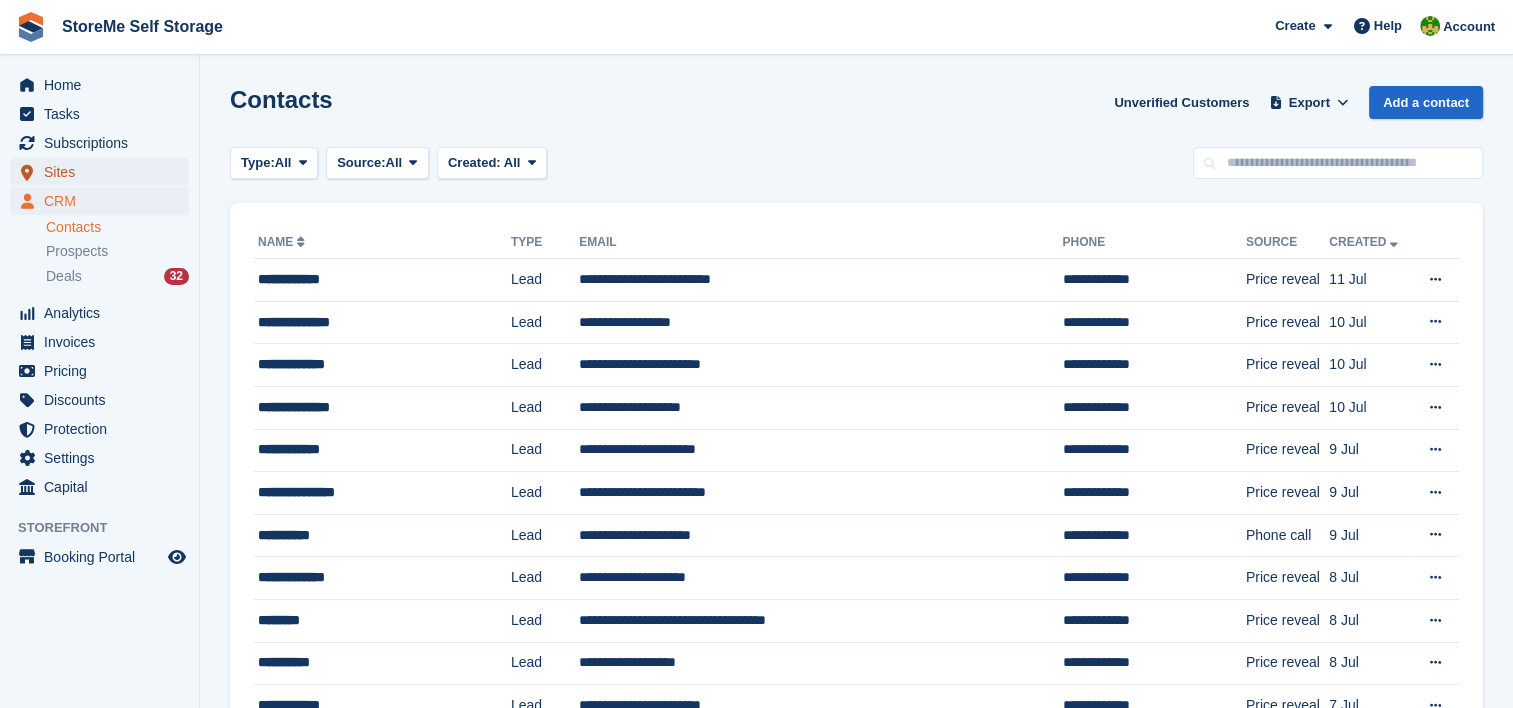 click on "Sites" at bounding box center (104, 172) 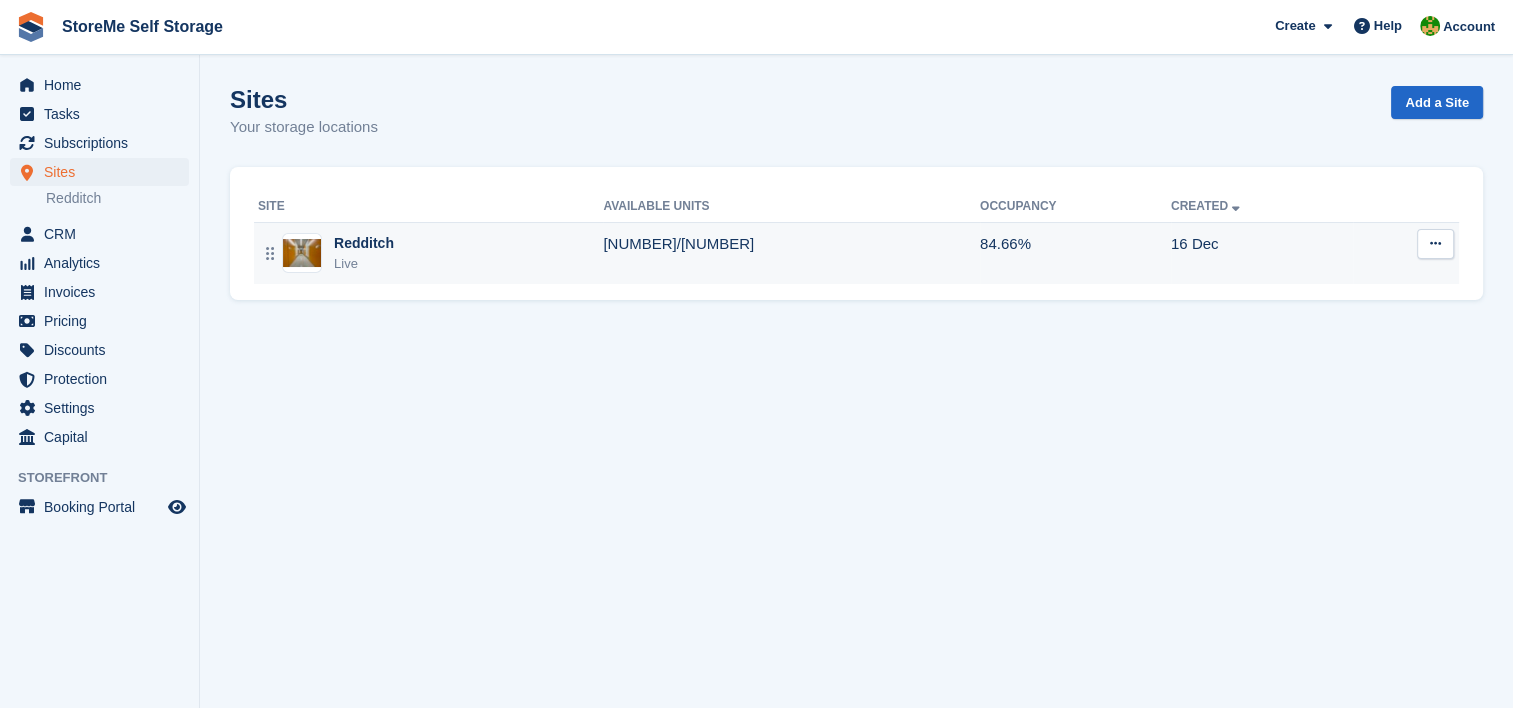 click on "Redditch
Live" at bounding box center [430, 253] 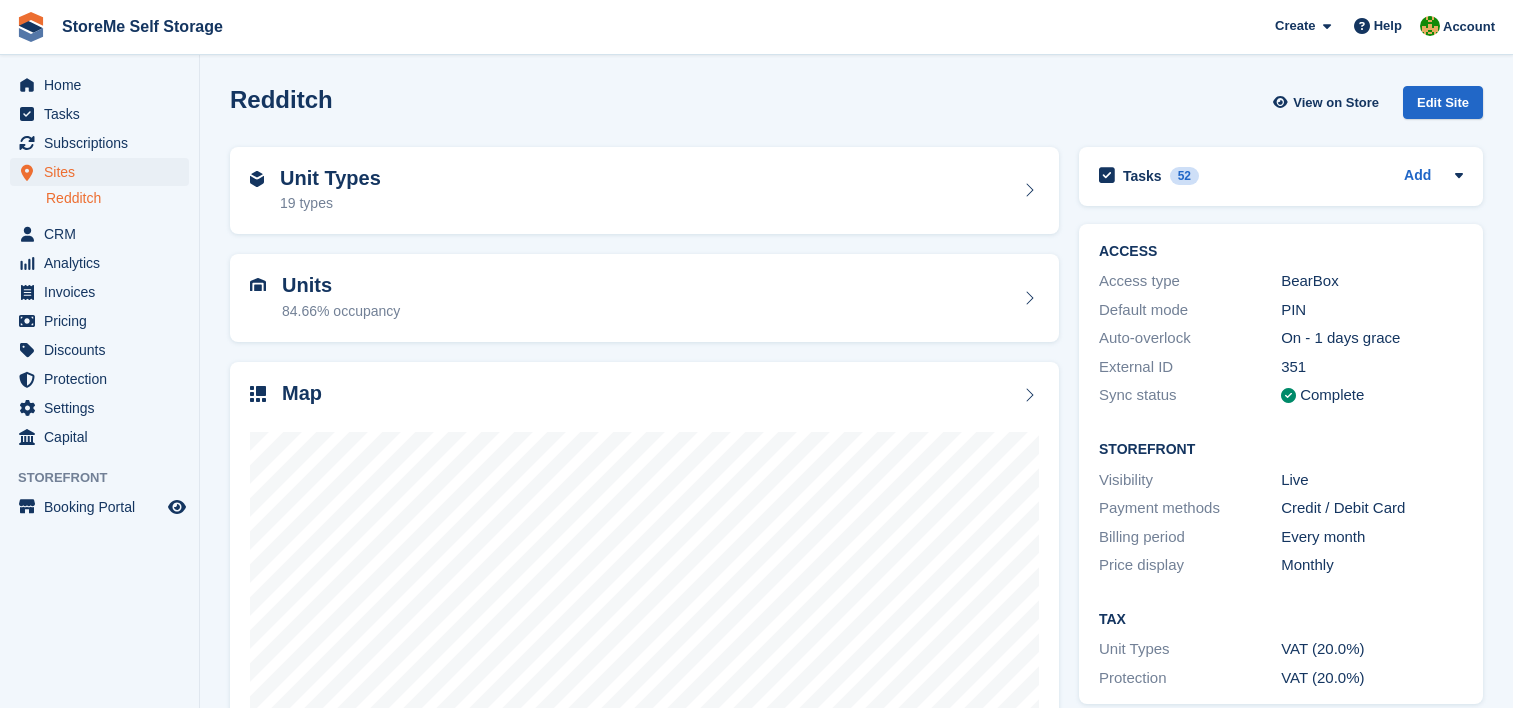 scroll, scrollTop: 0, scrollLeft: 0, axis: both 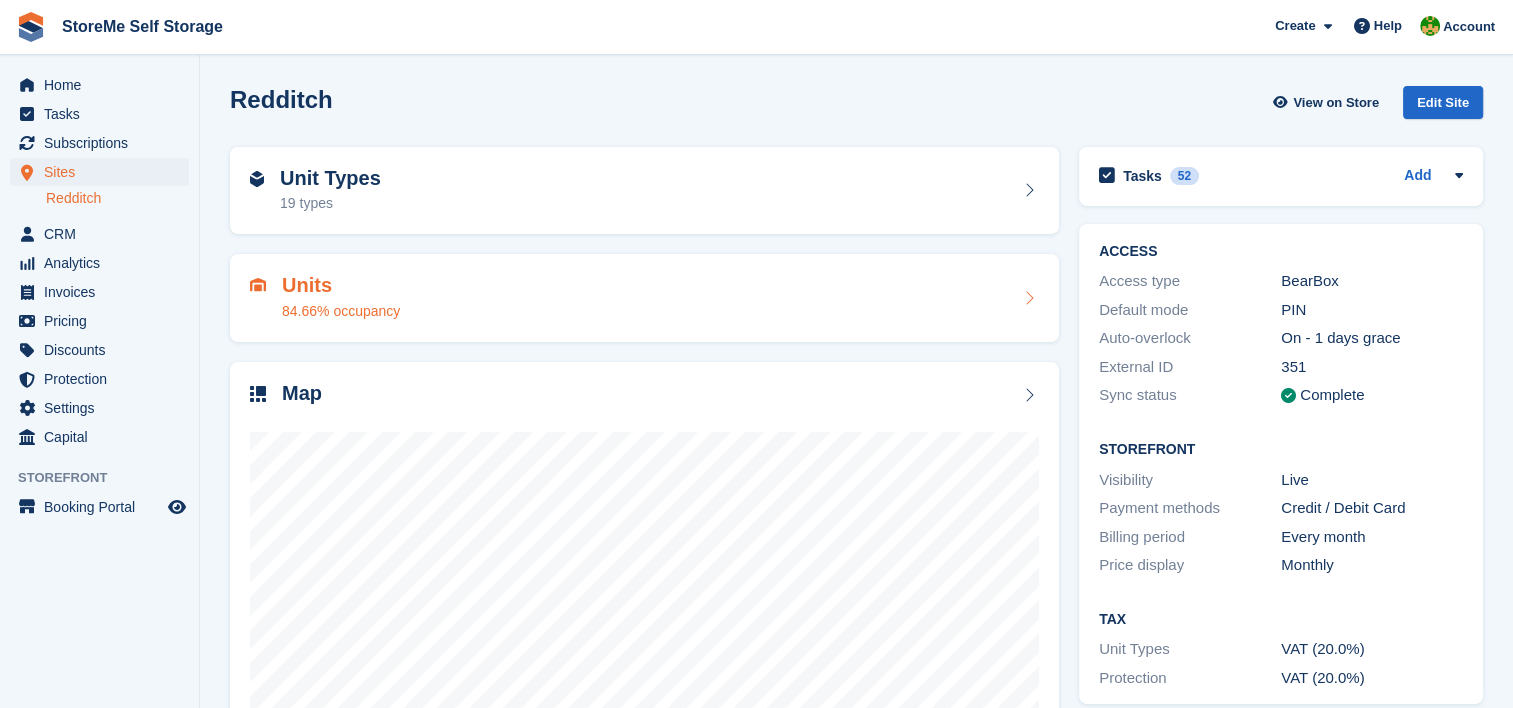 click on "Units
84.66% occupancy" at bounding box center [644, 298] 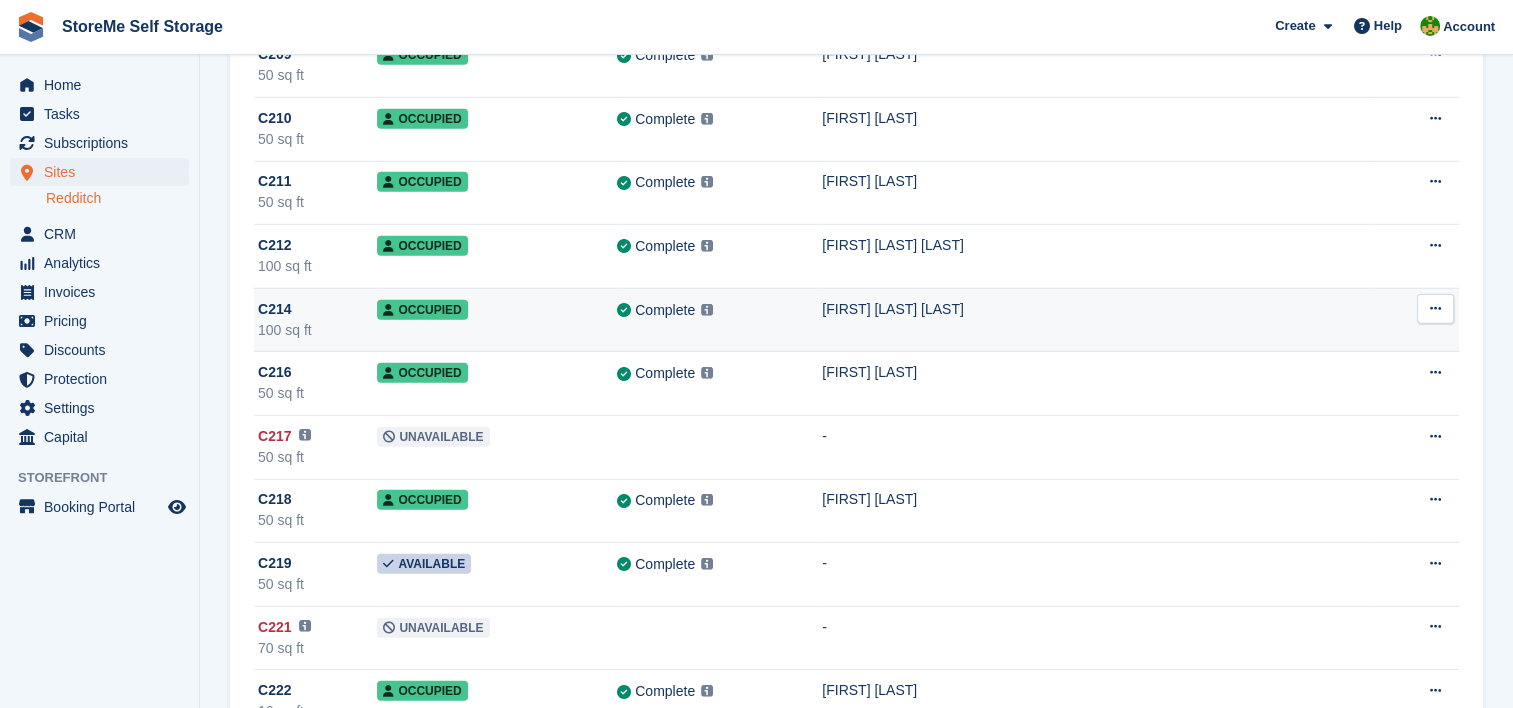 scroll, scrollTop: 13300, scrollLeft: 0, axis: vertical 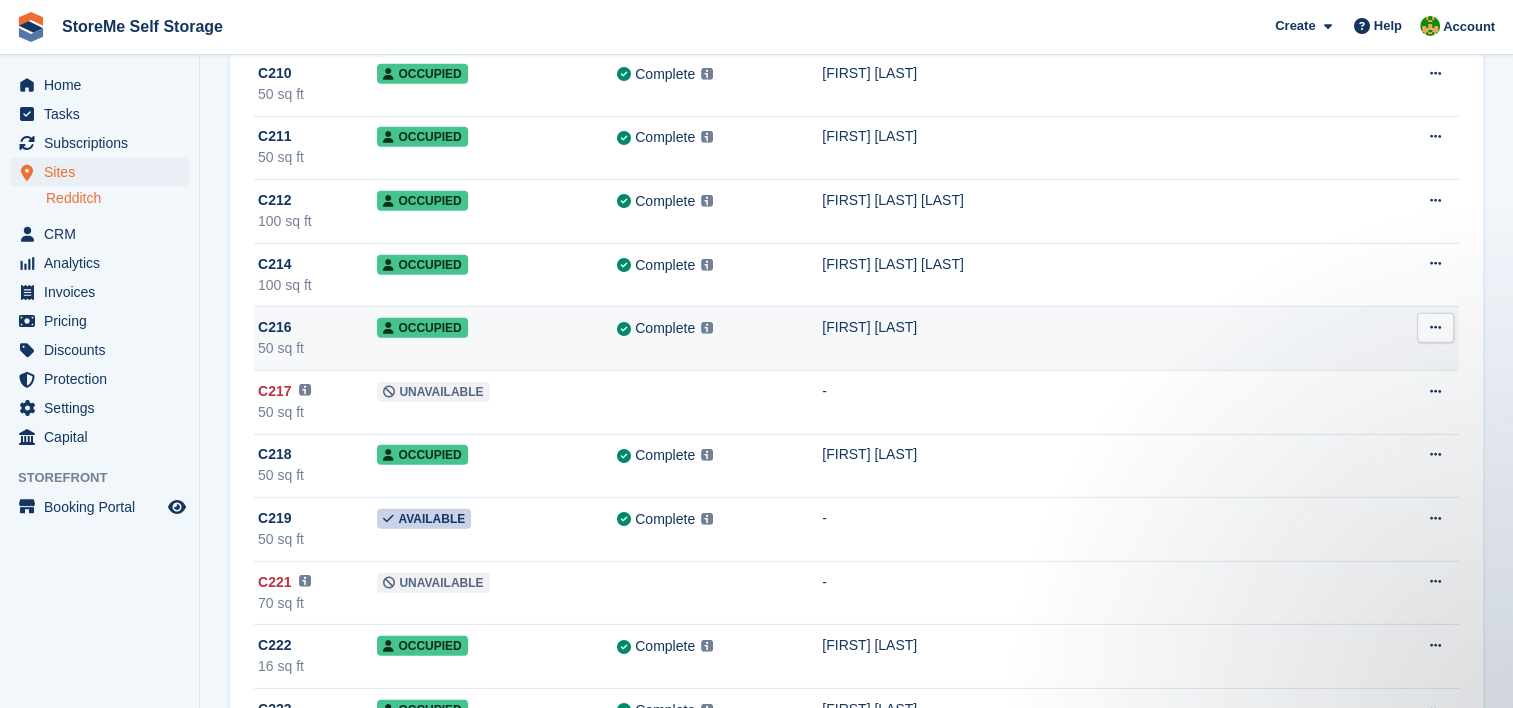click on "Complete
Last synced at  7 Jul,  10:38 AM
Learn more →" at bounding box center [719, 339] 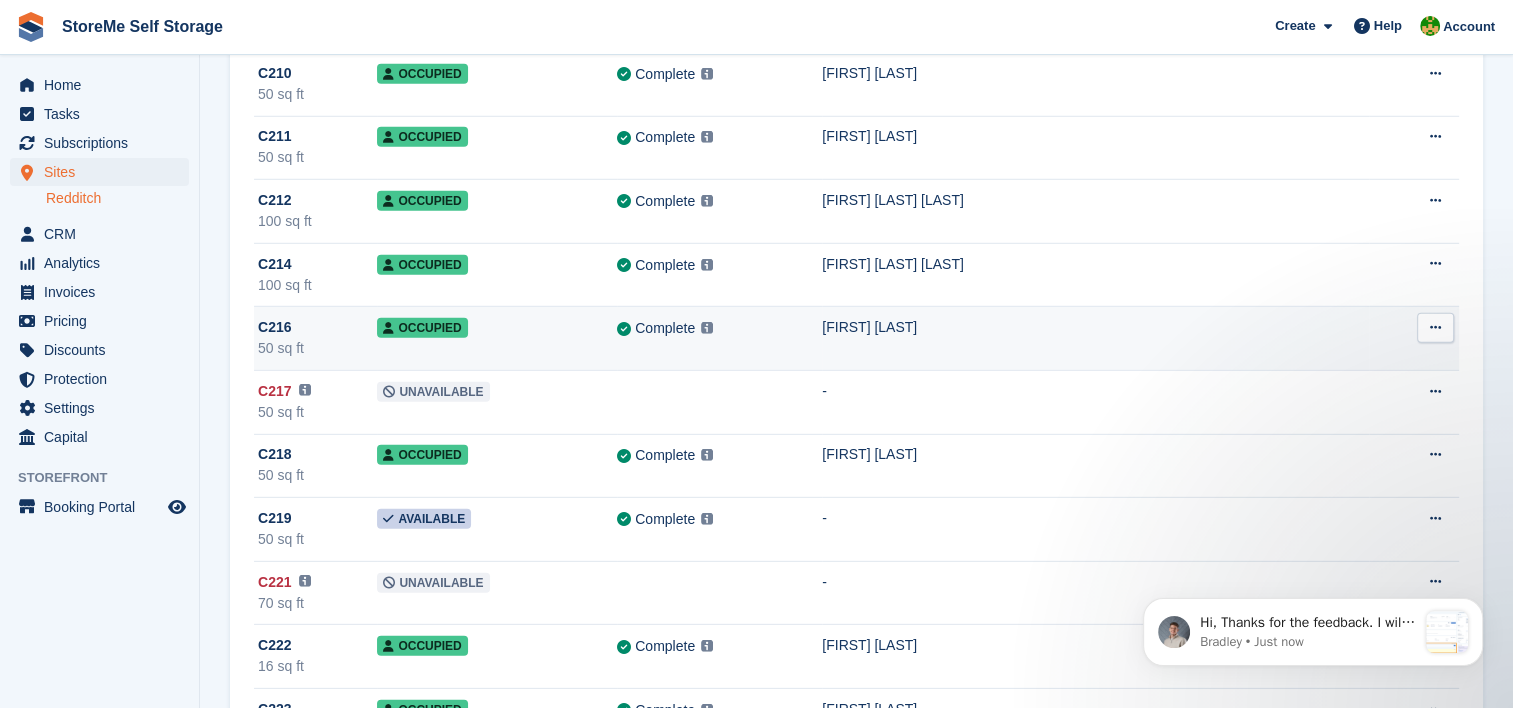 scroll, scrollTop: 0, scrollLeft: 0, axis: both 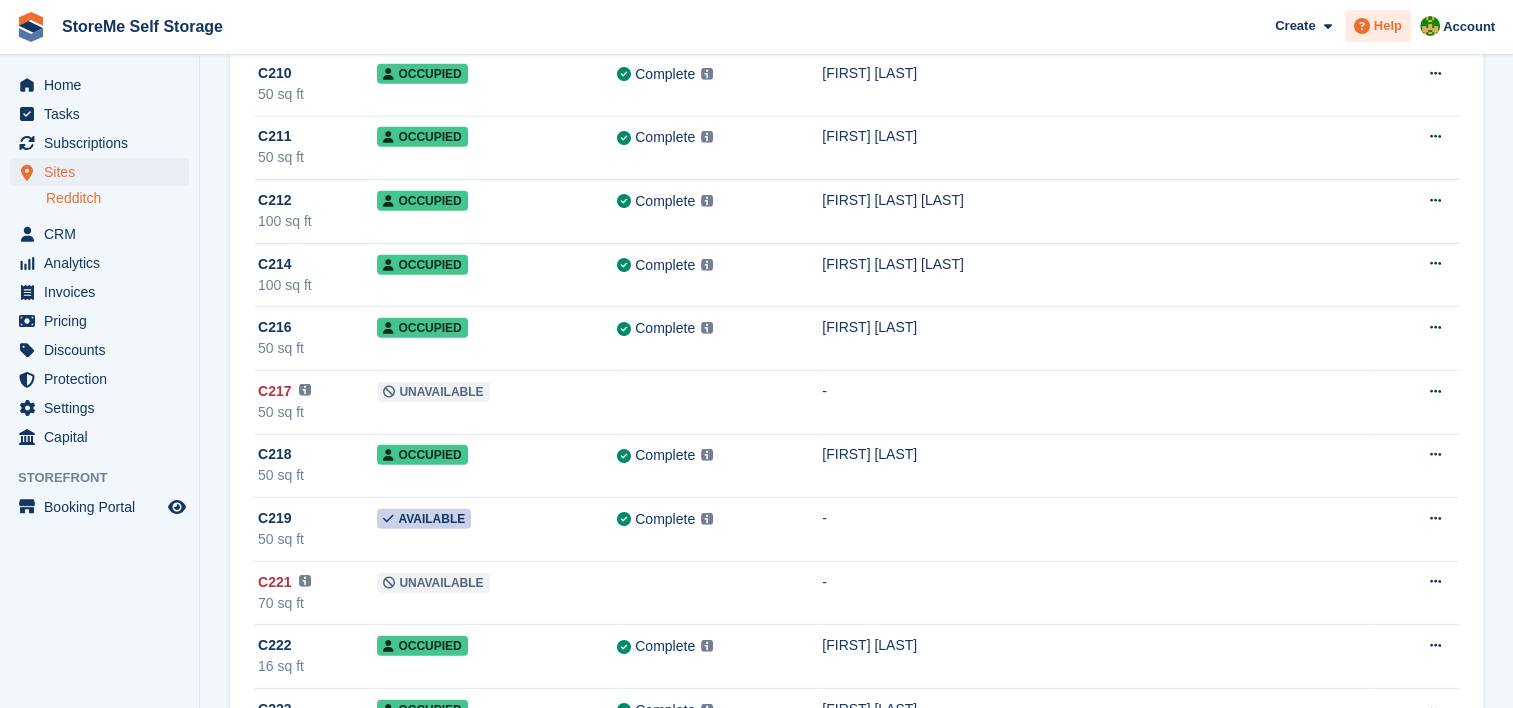 click on "Help" at bounding box center (1388, 26) 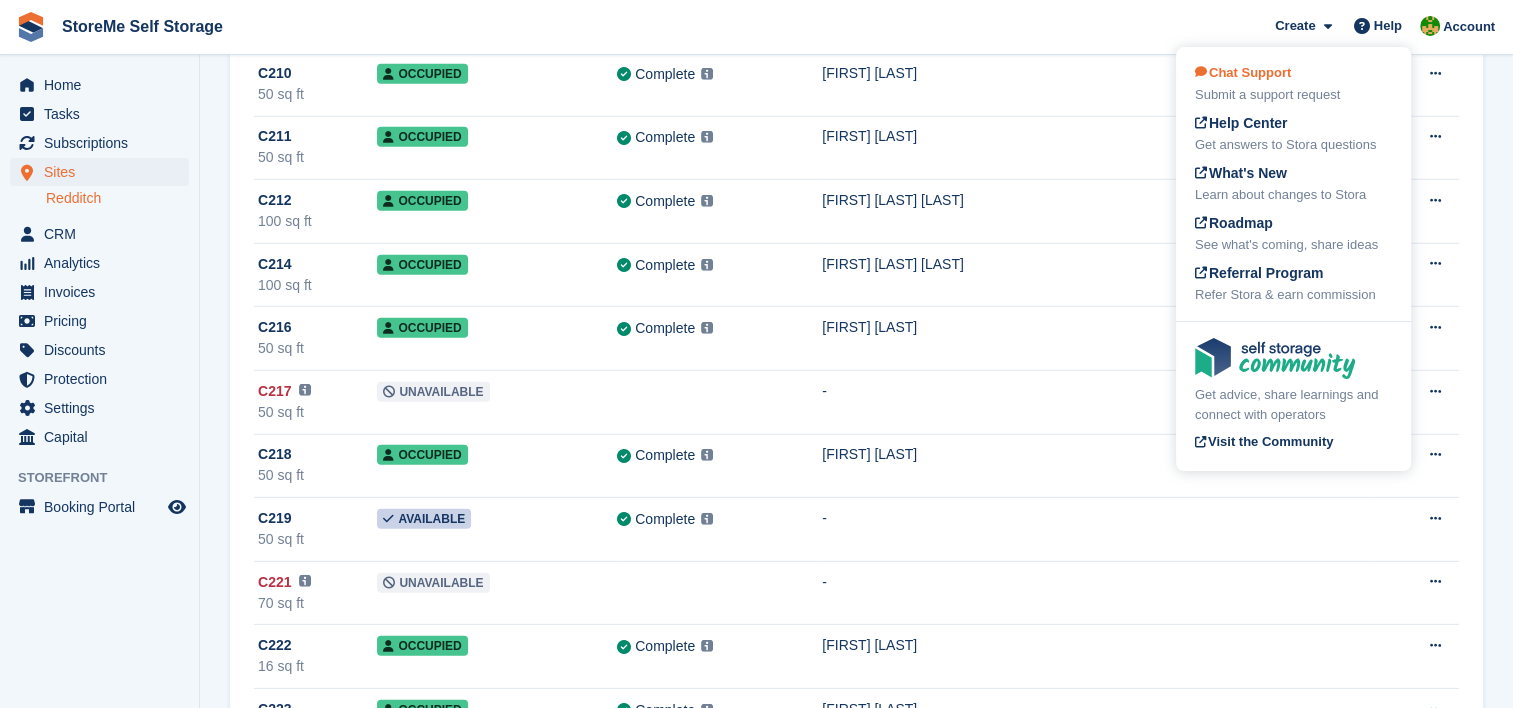 click on "Chat Support
Submit a support request" at bounding box center [1293, 84] 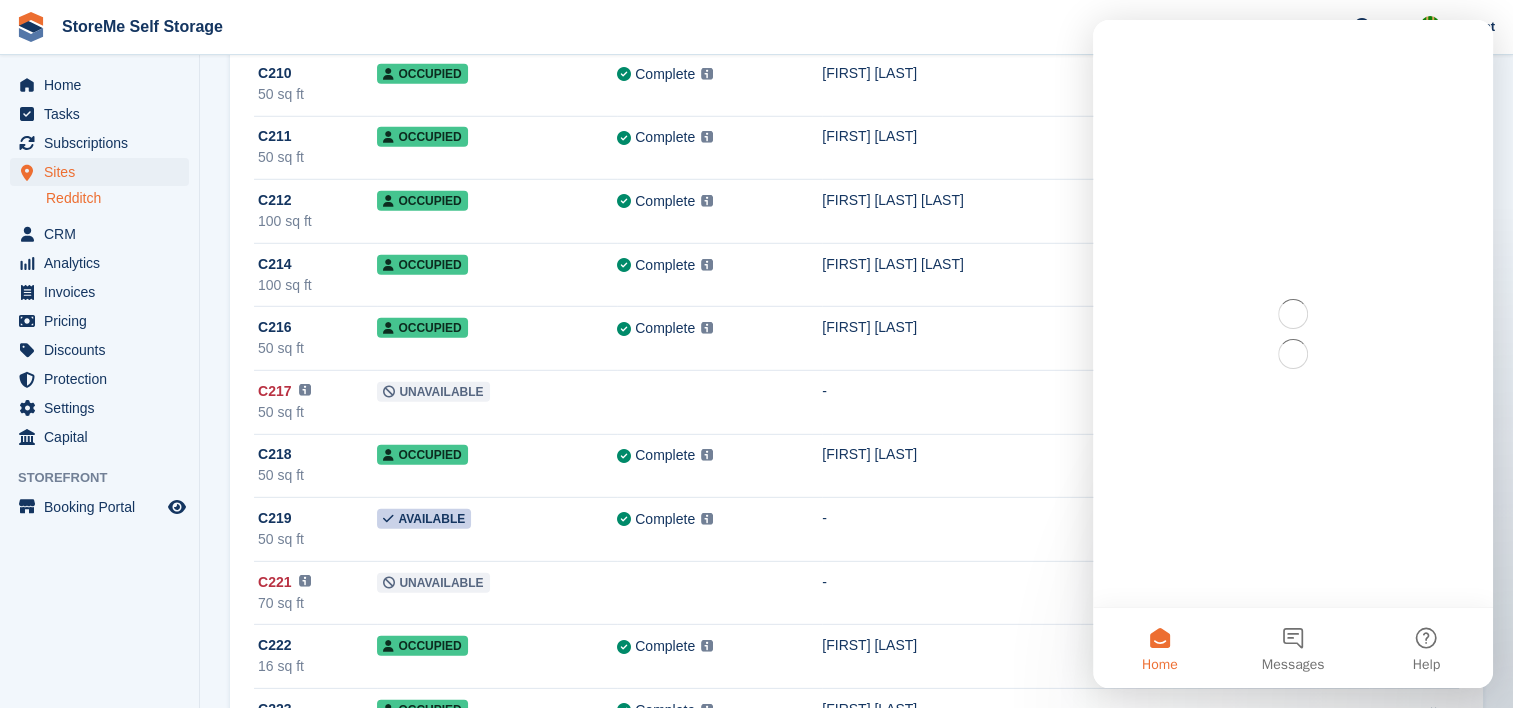 scroll, scrollTop: 0, scrollLeft: 0, axis: both 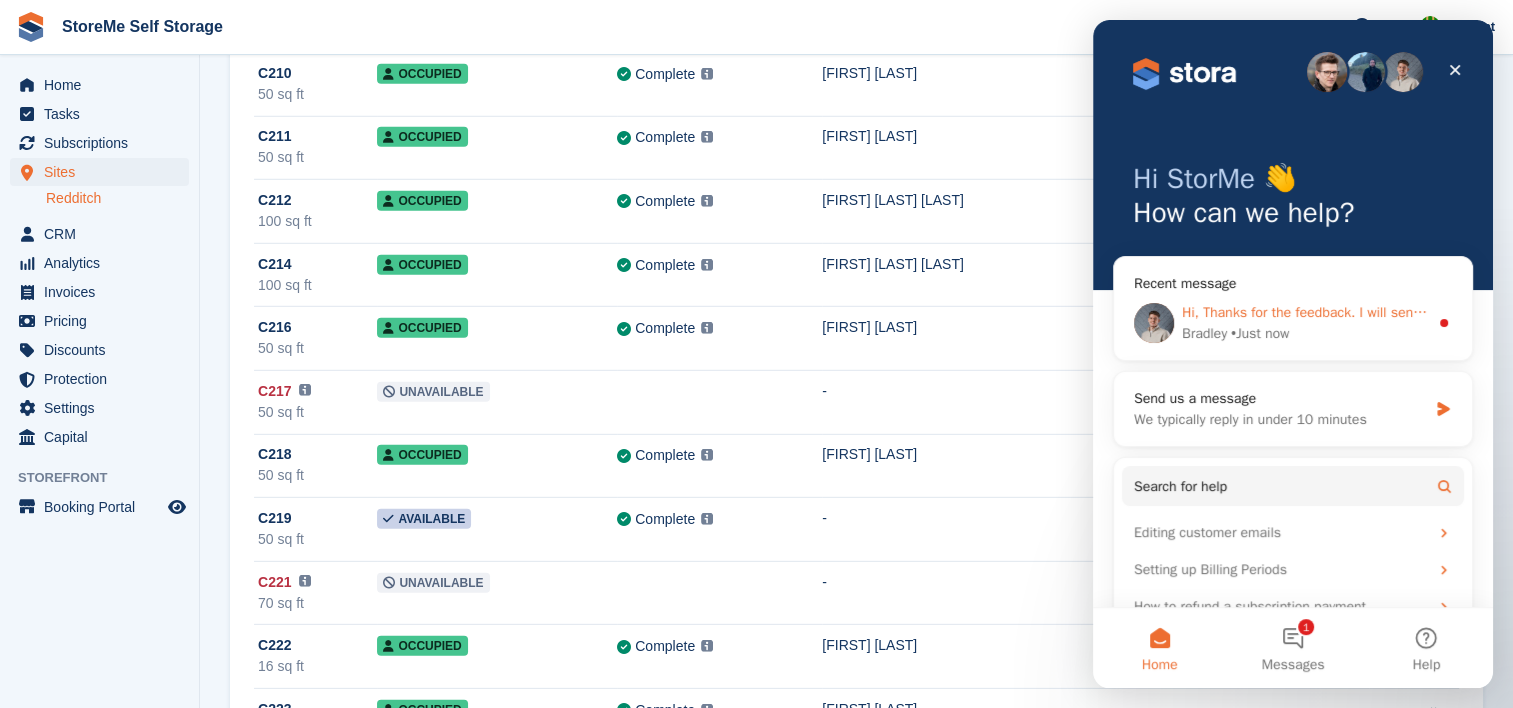 click on "• Just now" at bounding box center [1260, 333] 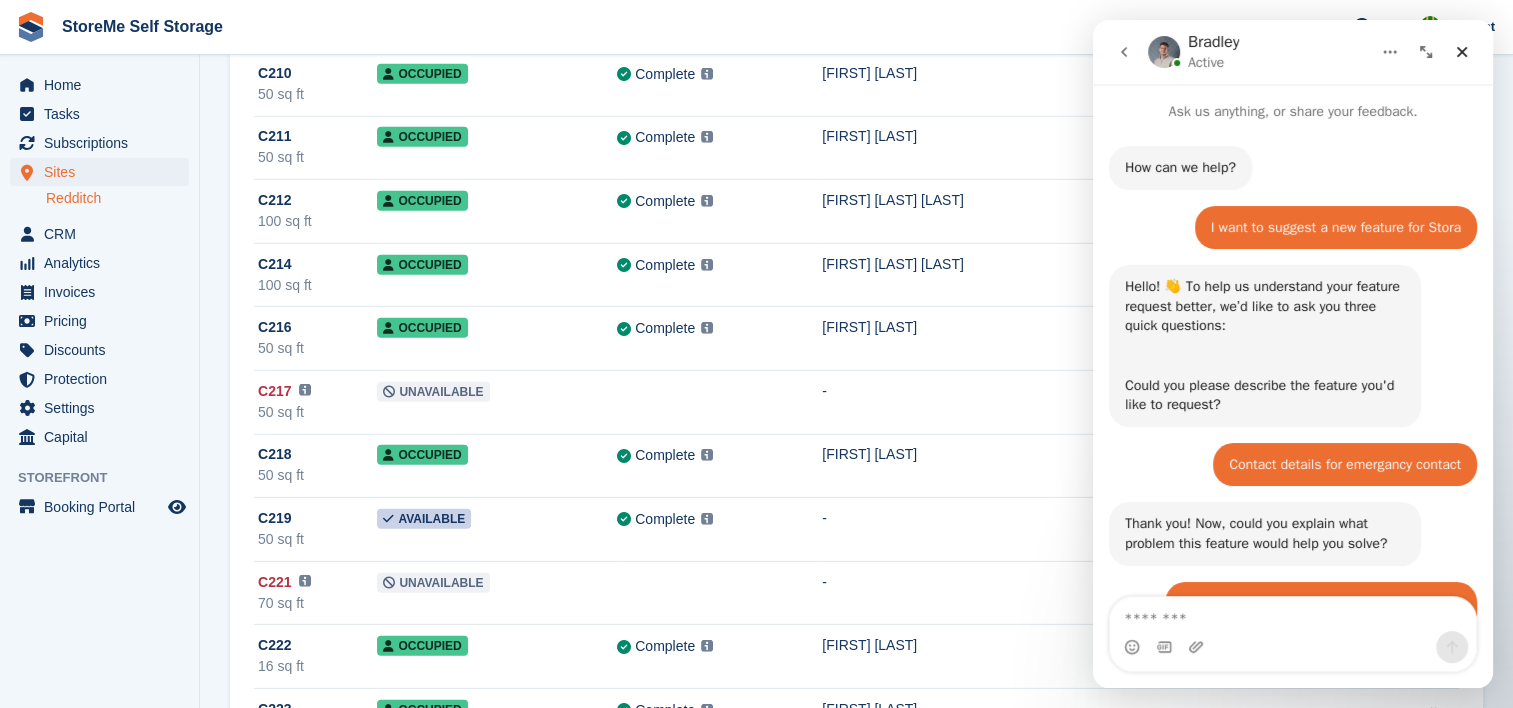 scroll, scrollTop: 2, scrollLeft: 0, axis: vertical 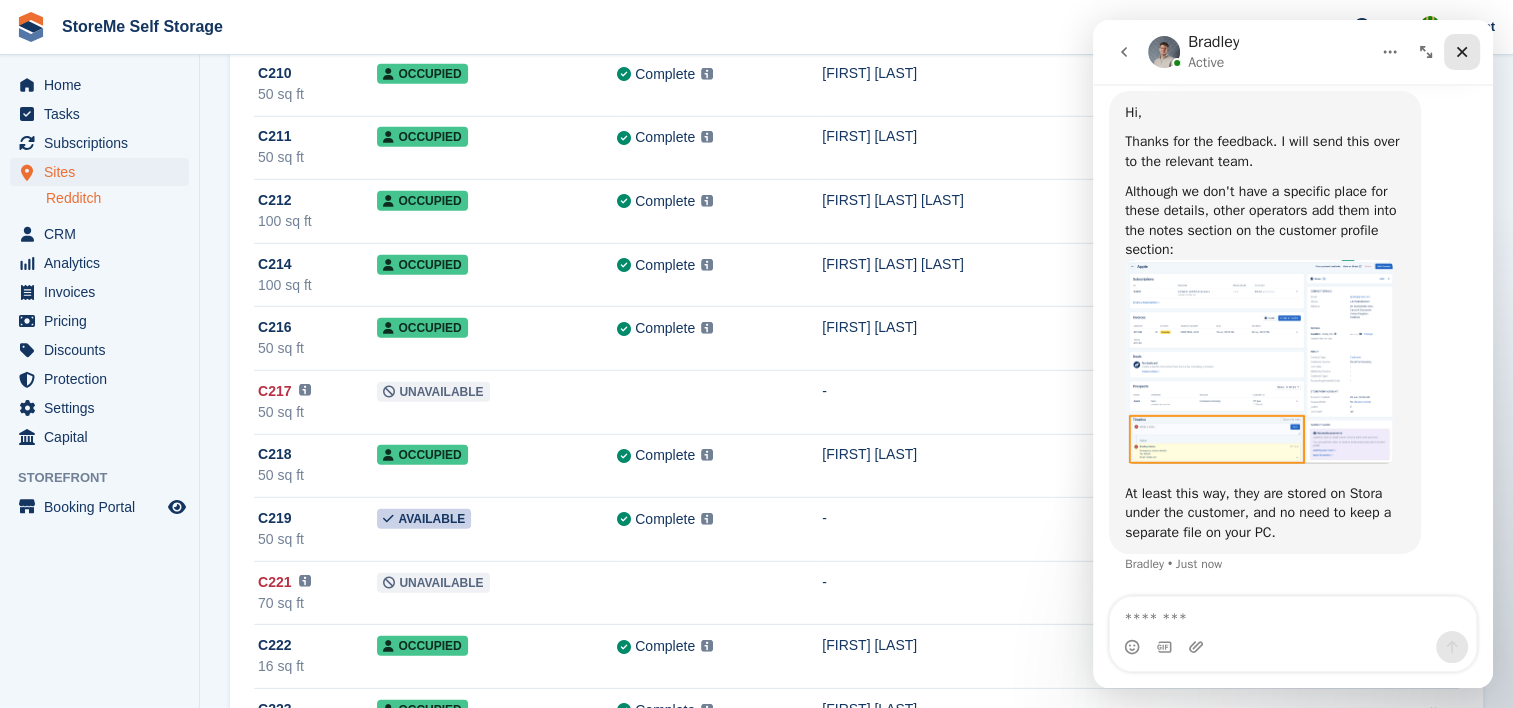 click at bounding box center [1462, 52] 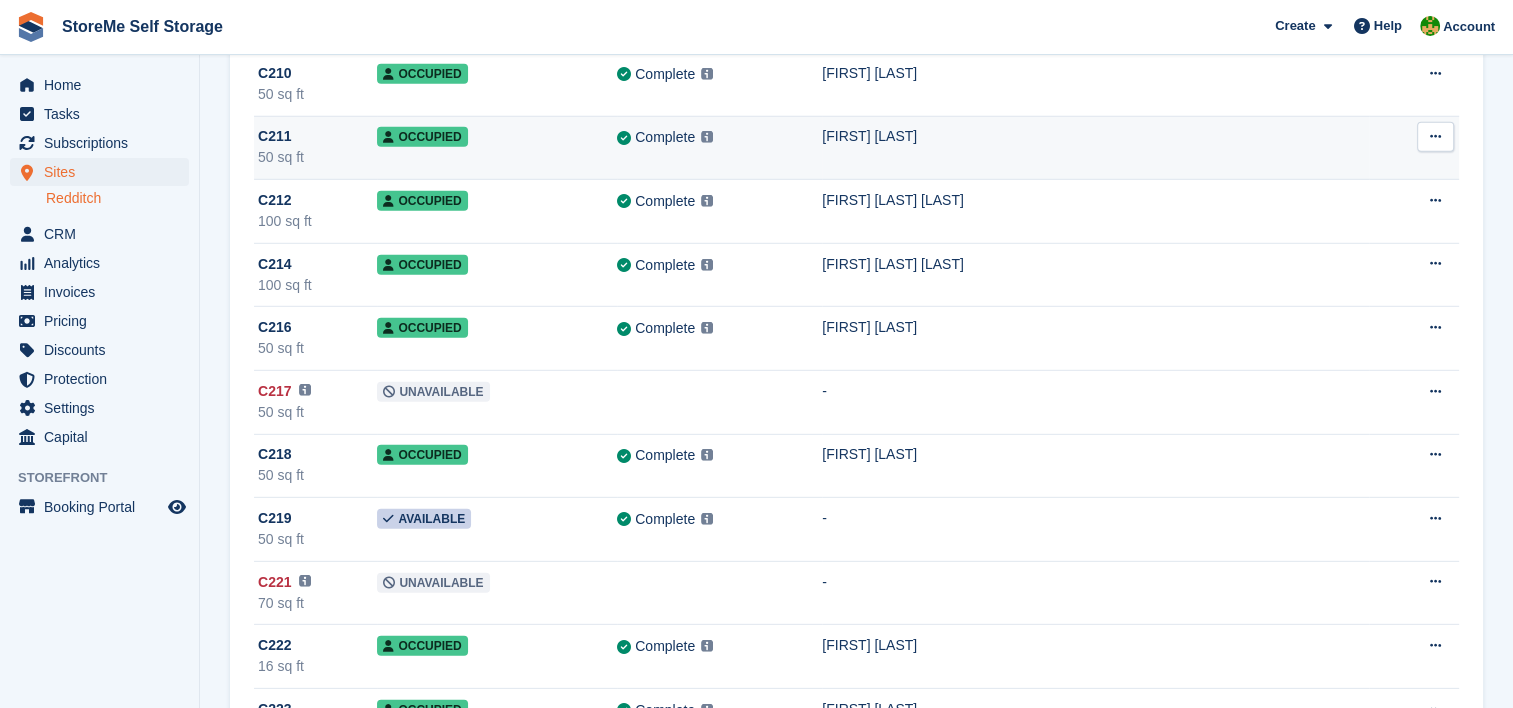 scroll, scrollTop: 0, scrollLeft: 0, axis: both 